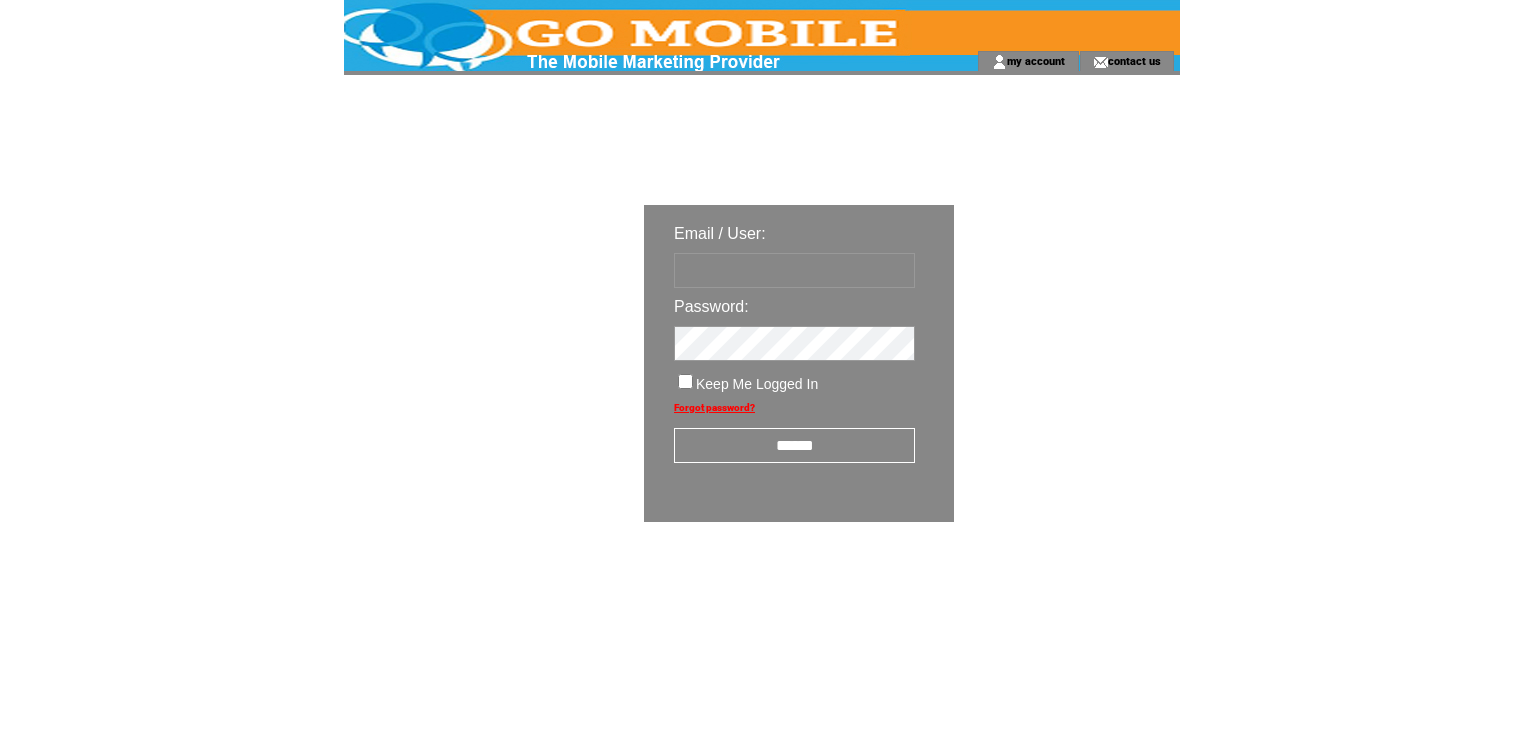 scroll, scrollTop: 0, scrollLeft: 0, axis: both 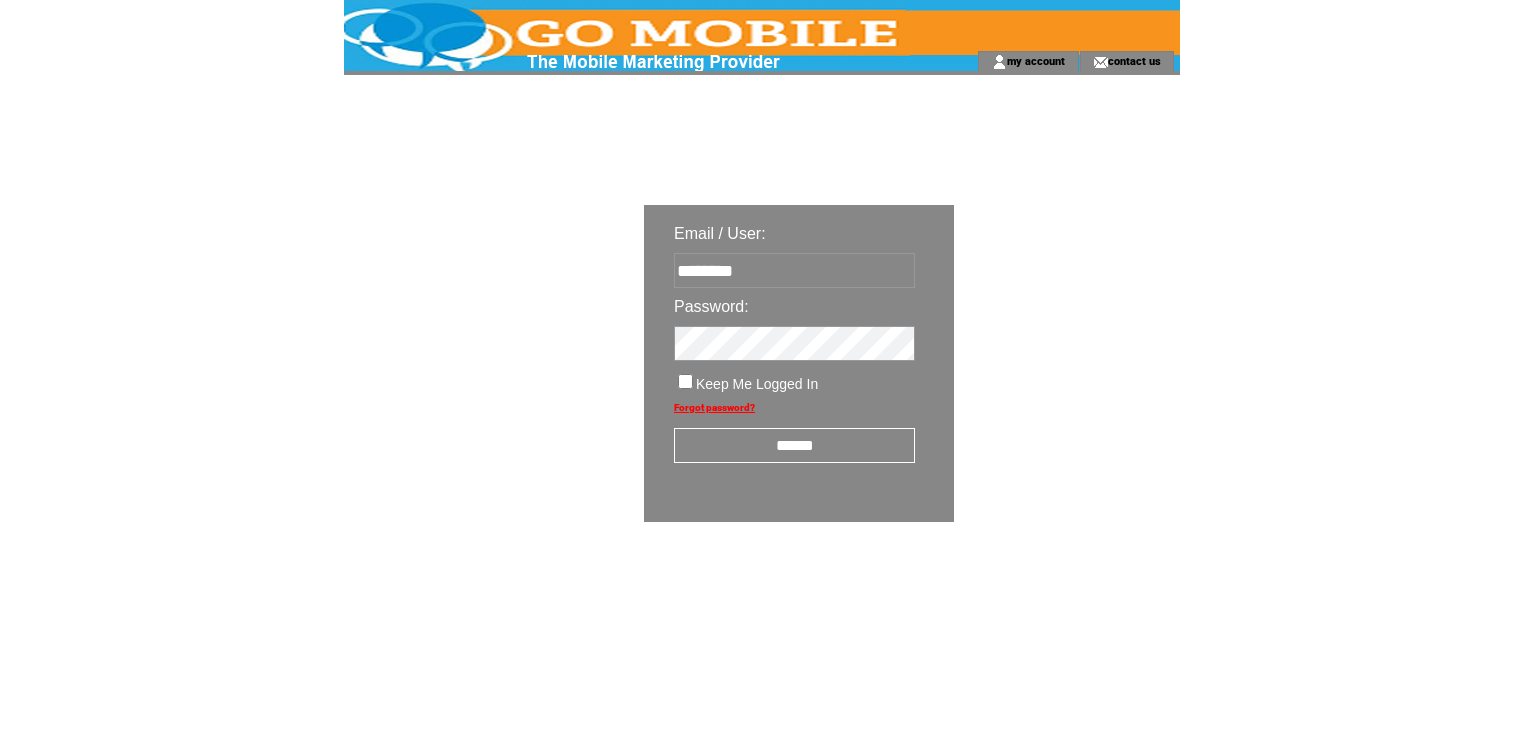 click on "******" at bounding box center [794, 445] 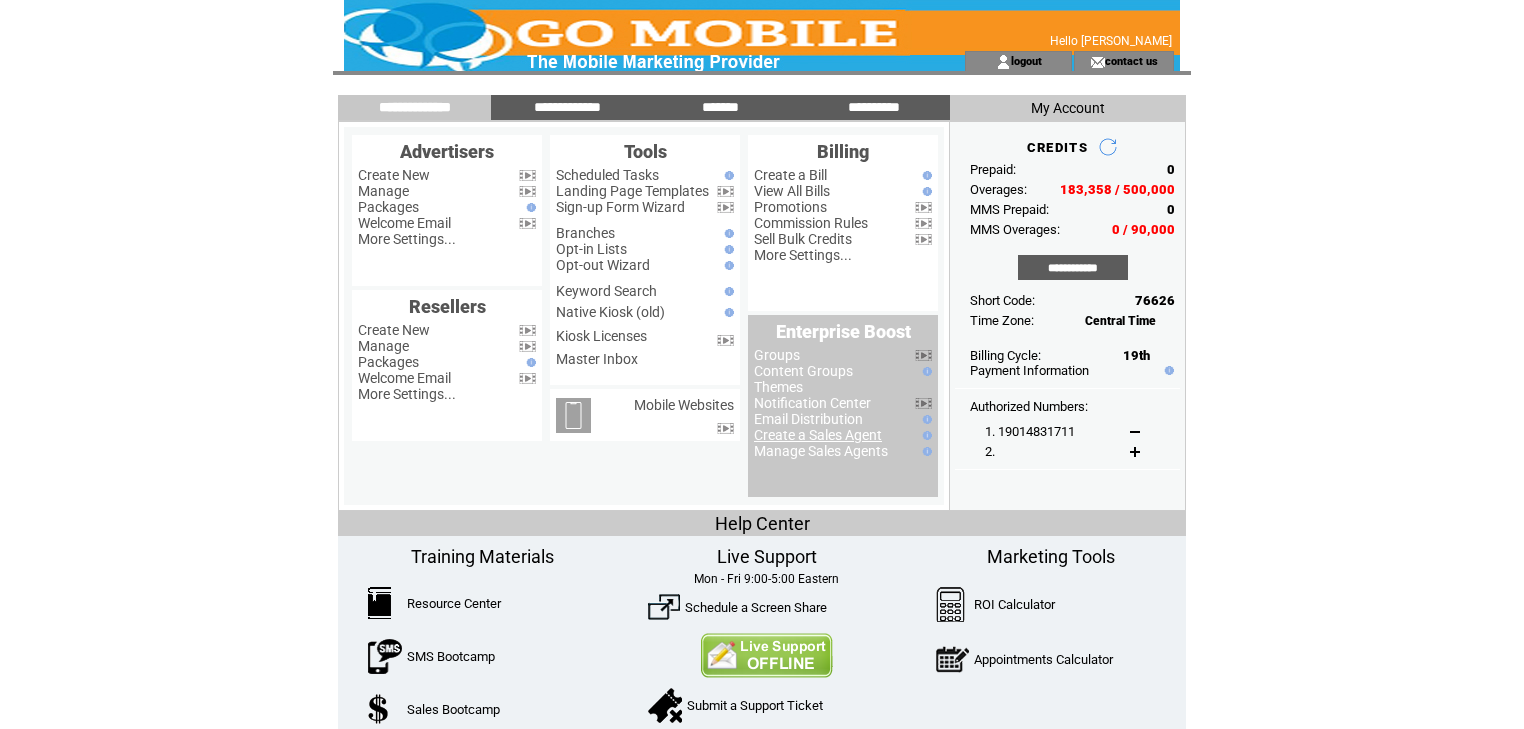 scroll, scrollTop: 0, scrollLeft: 0, axis: both 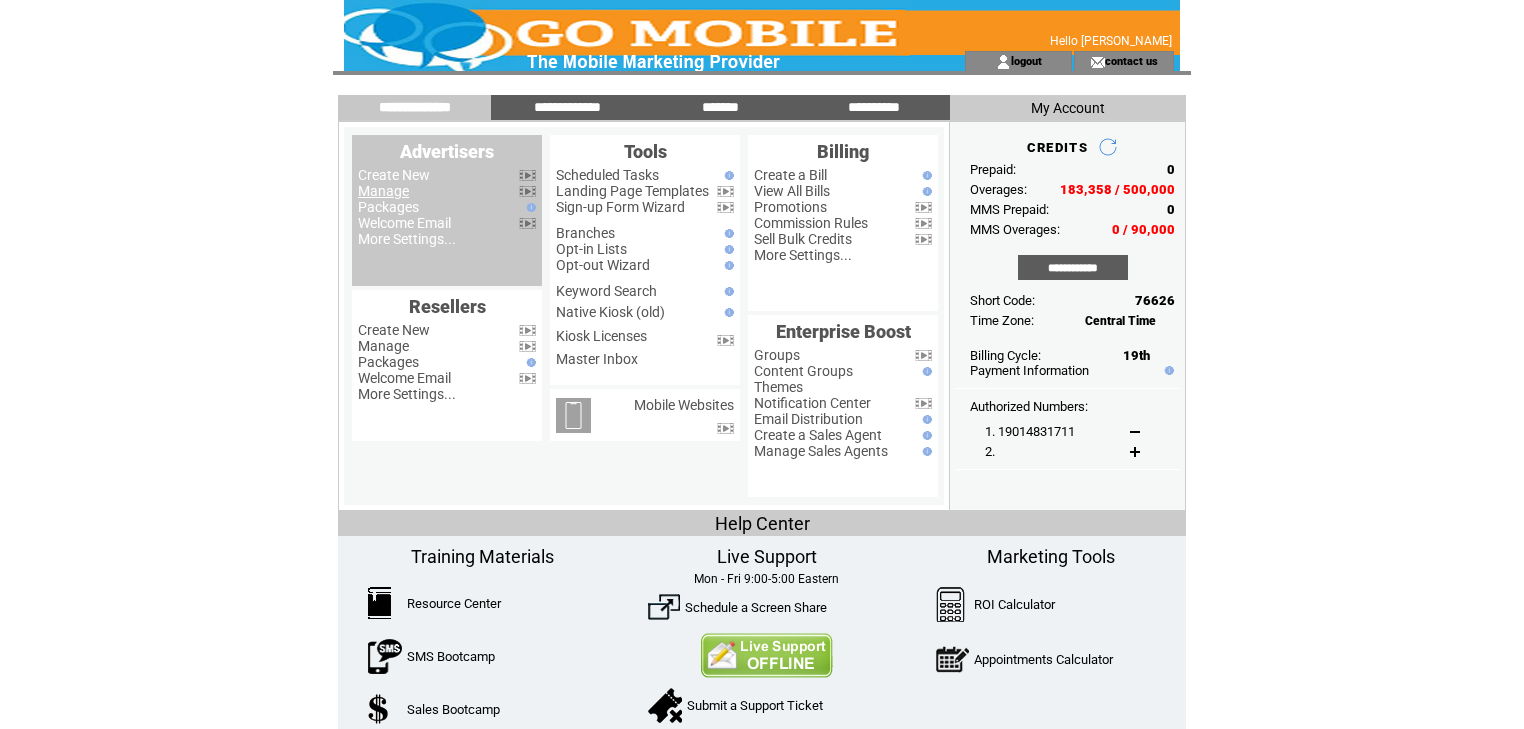 click on "Manage" at bounding box center [383, 191] 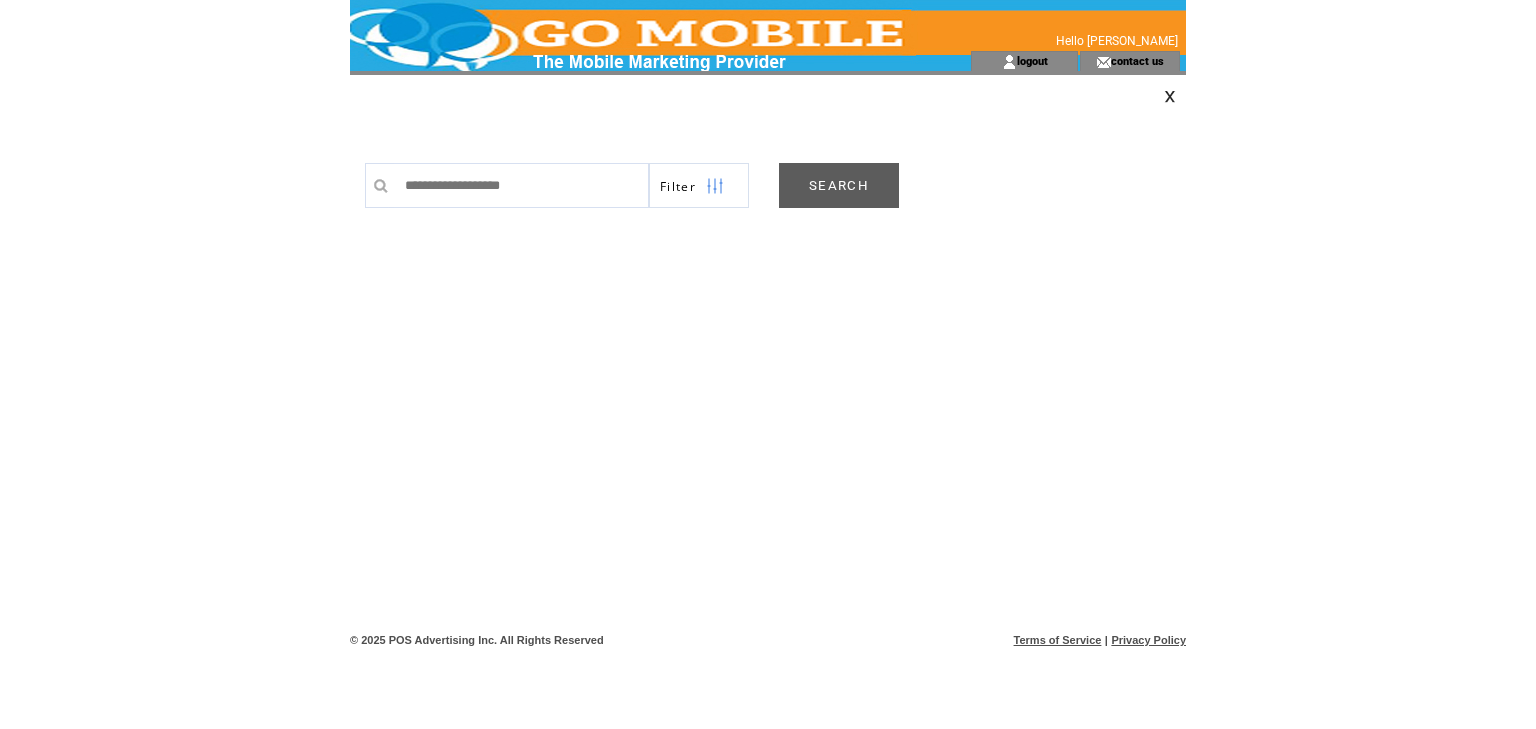 scroll, scrollTop: 0, scrollLeft: 0, axis: both 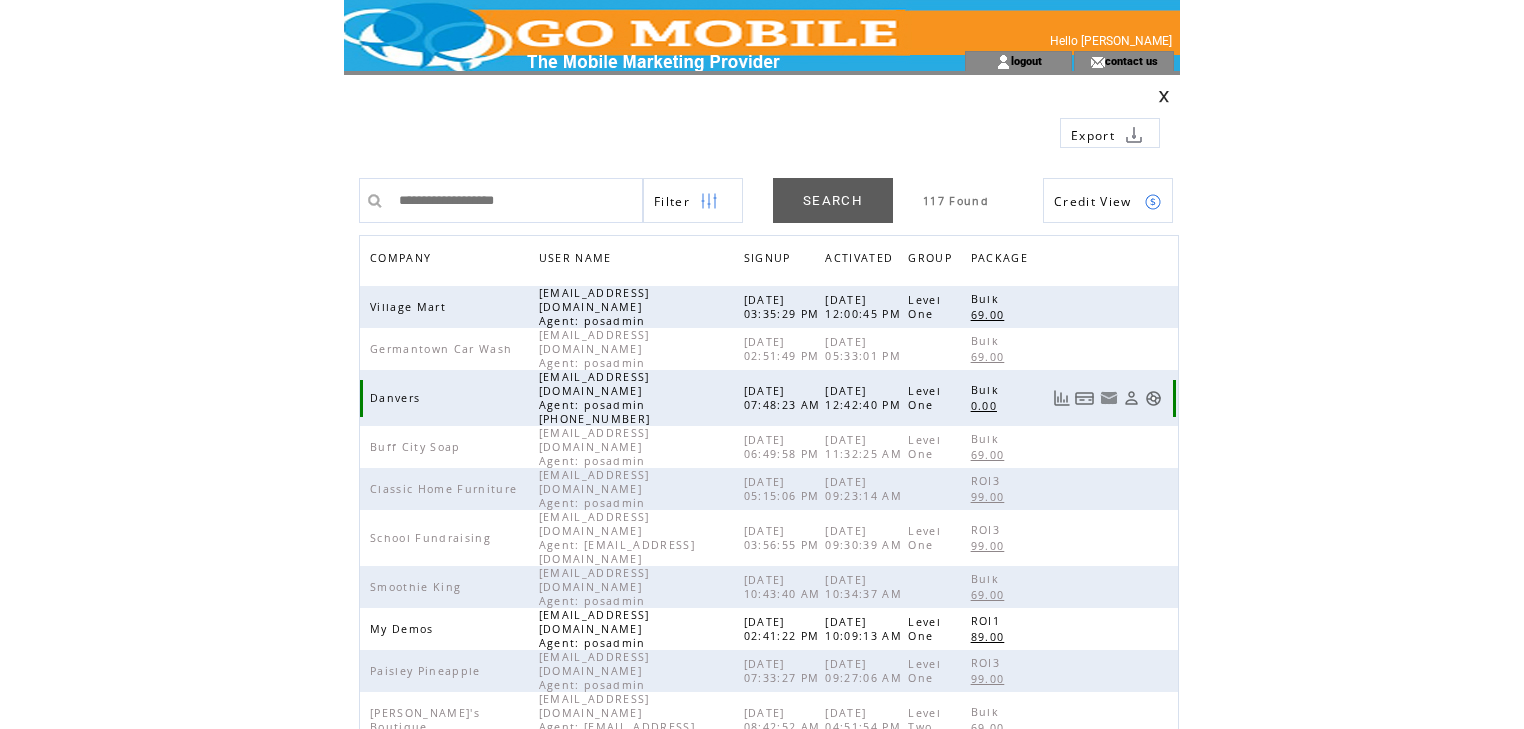 click at bounding box center [1153, 398] 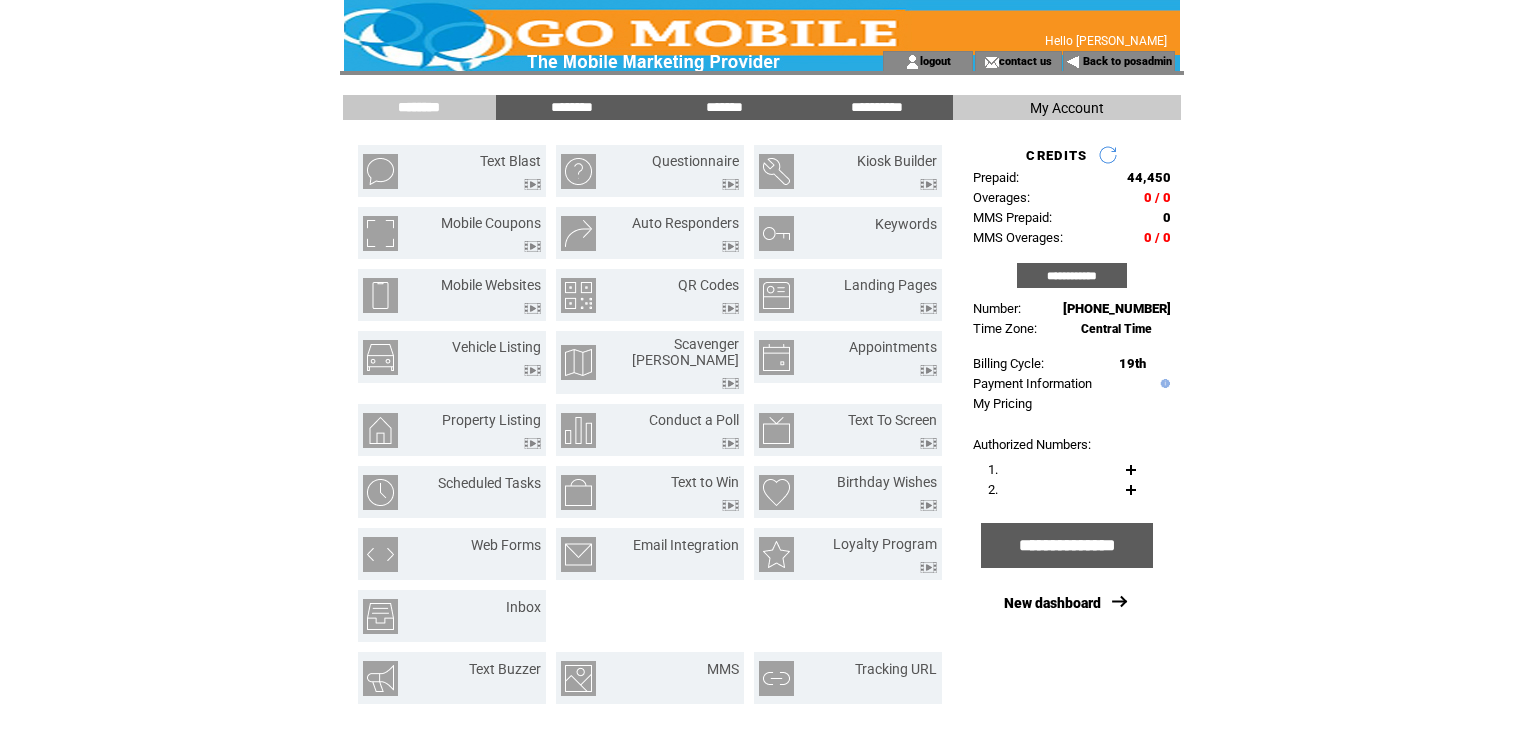 scroll, scrollTop: 0, scrollLeft: 0, axis: both 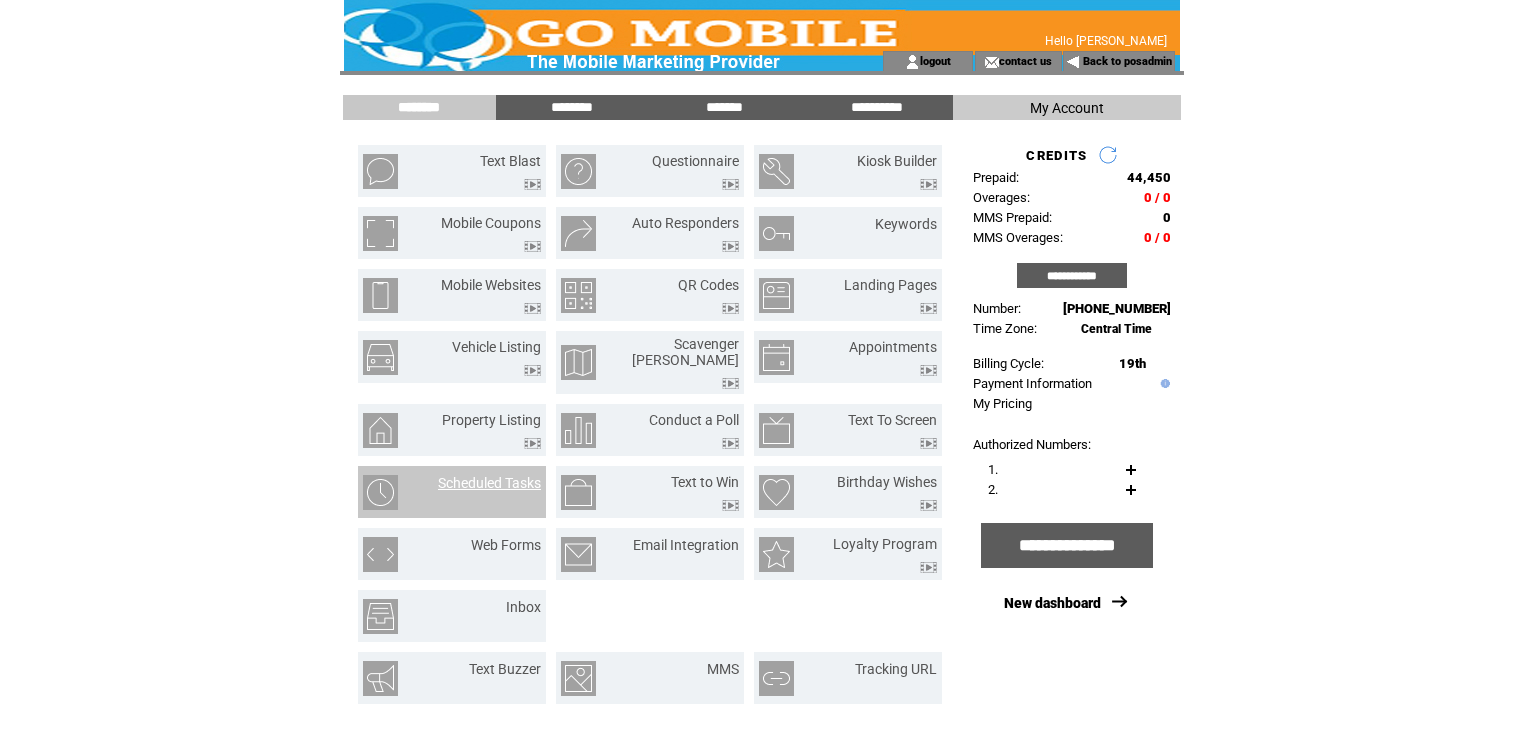 click on "Scheduled Tasks" at bounding box center (489, 483) 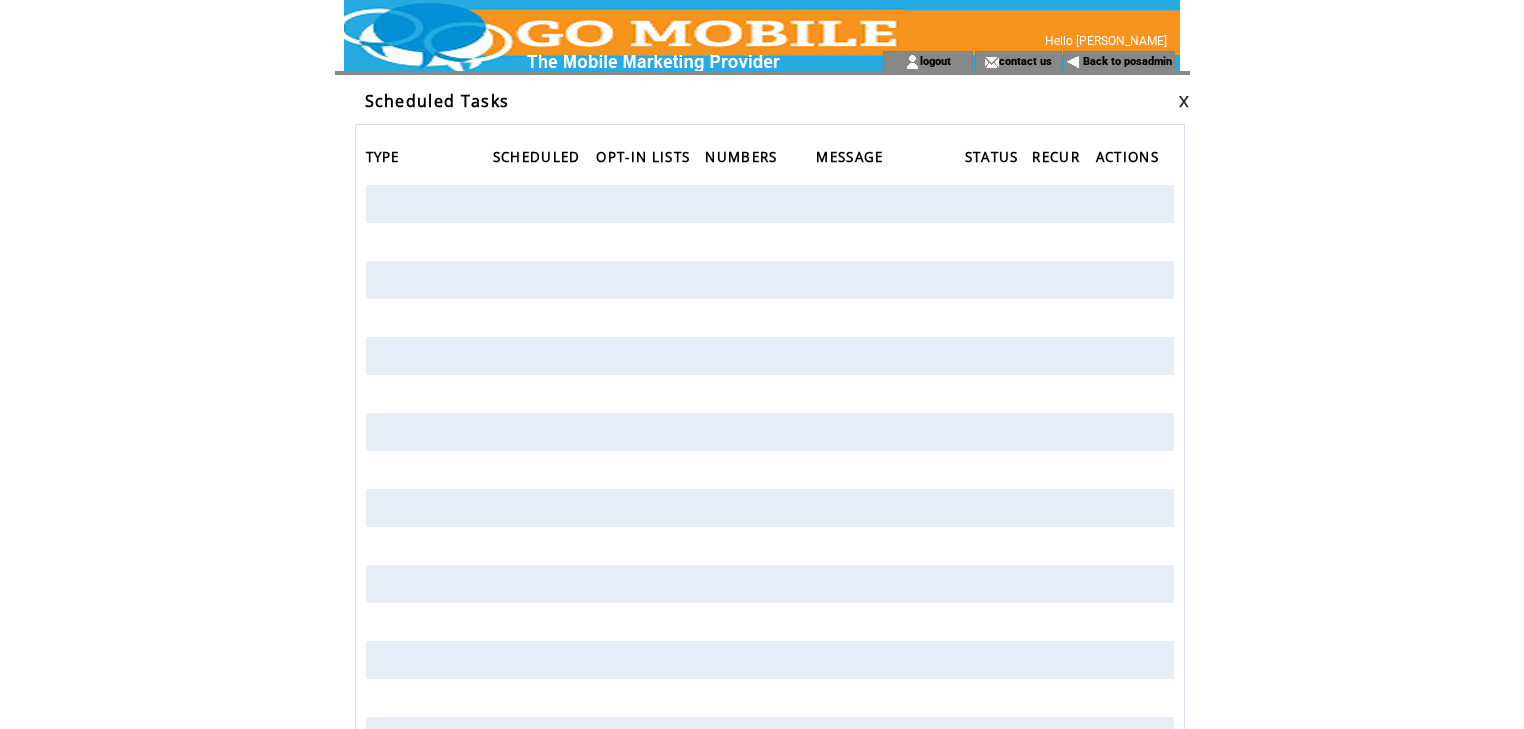 scroll, scrollTop: 0, scrollLeft: 0, axis: both 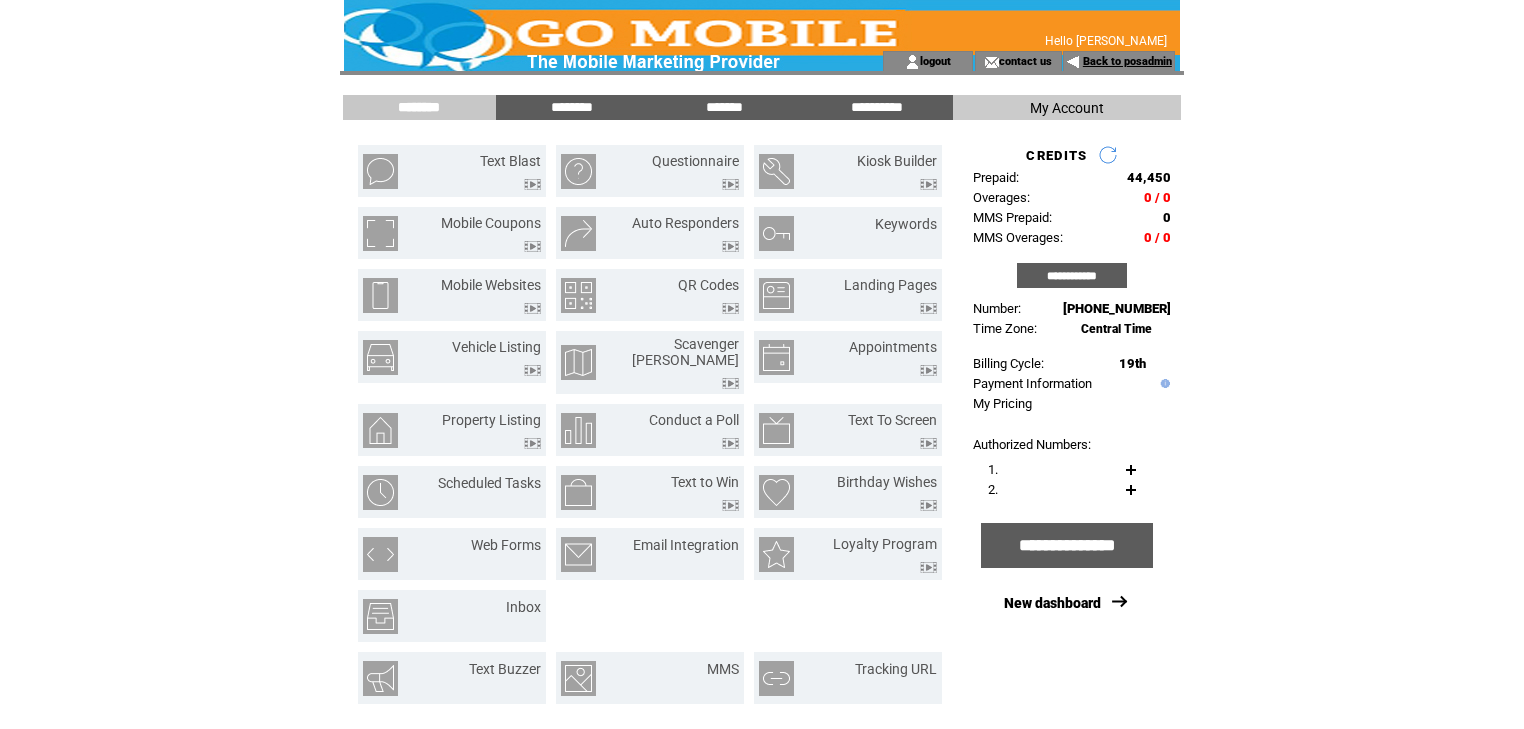 click on "Back to posadmin" at bounding box center [1127, 61] 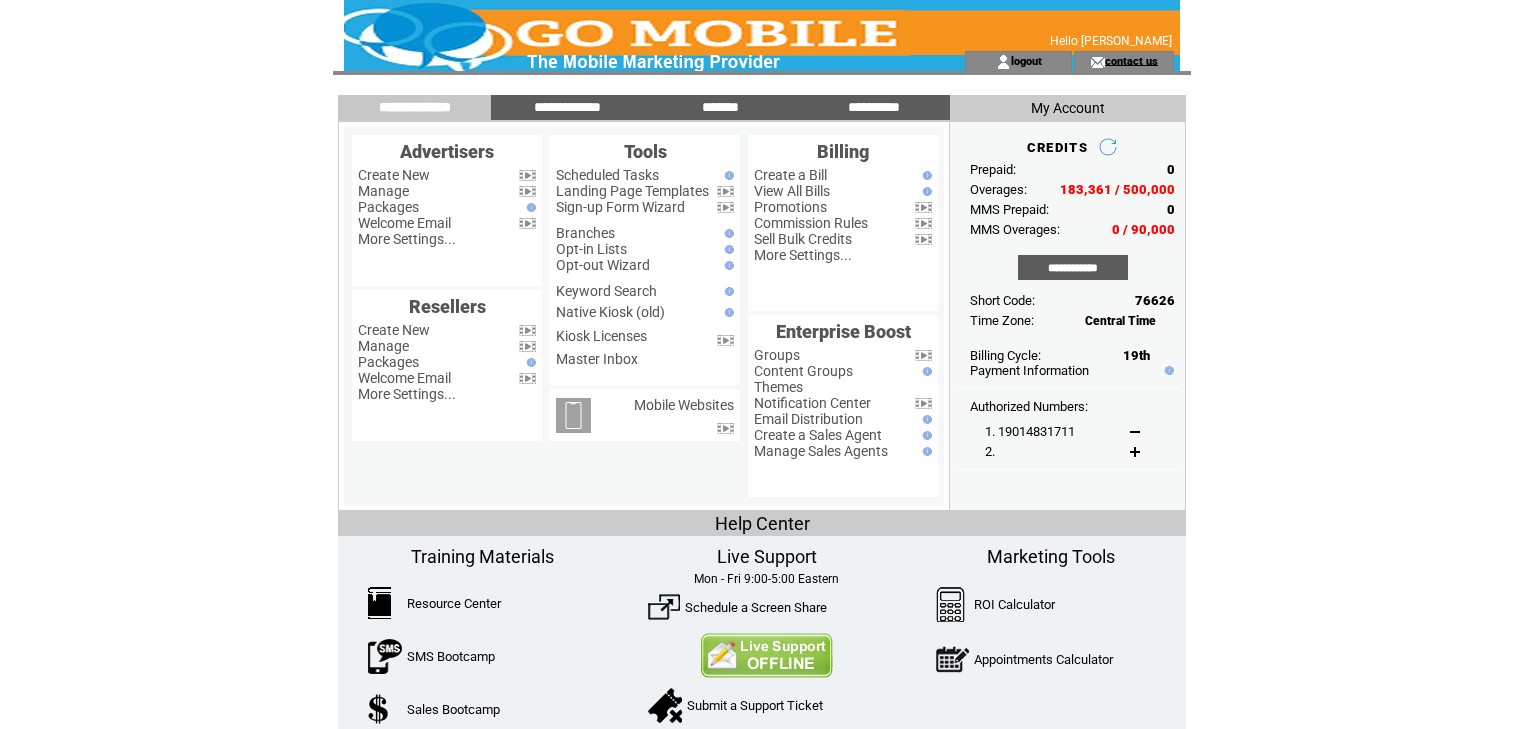 scroll, scrollTop: 0, scrollLeft: 0, axis: both 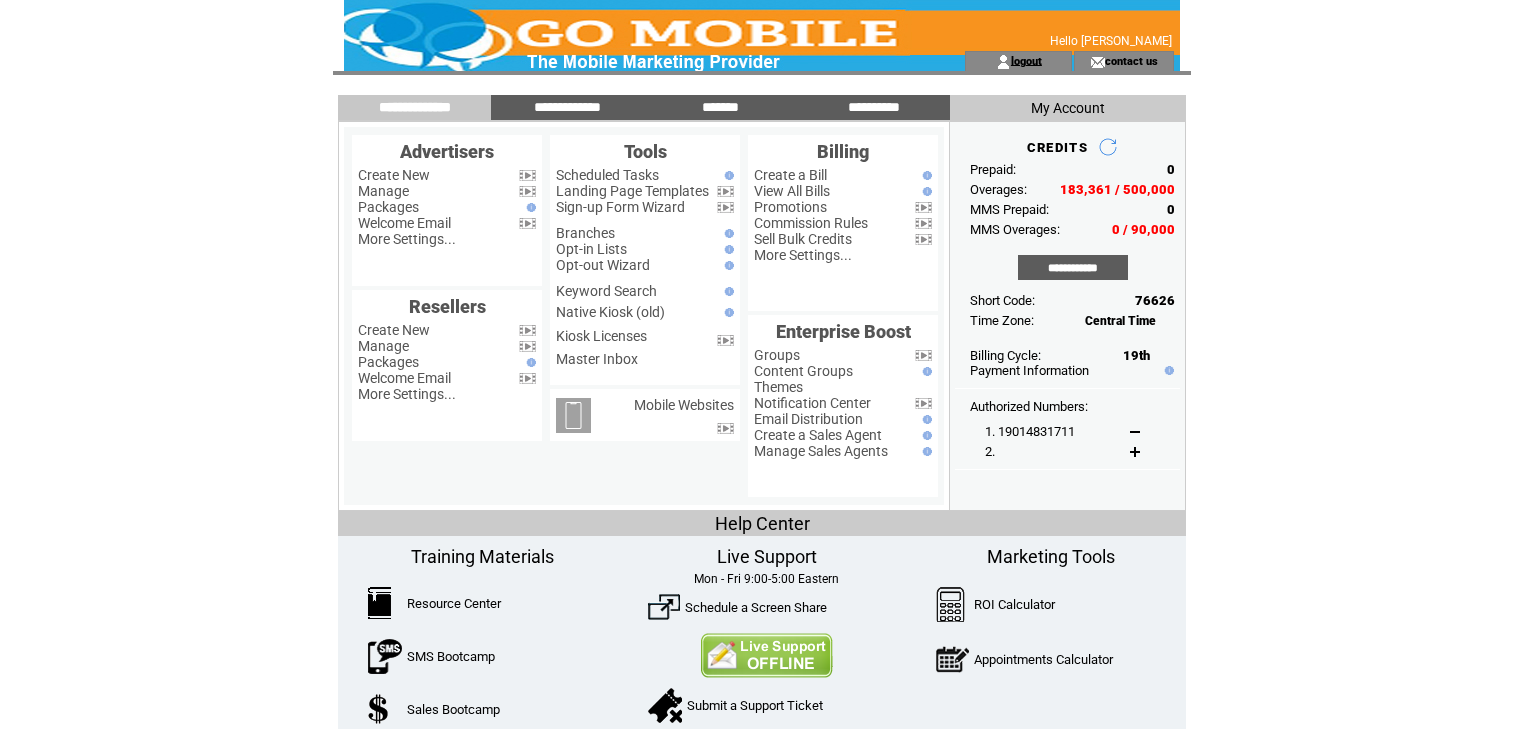 click on "logout" at bounding box center (1026, 60) 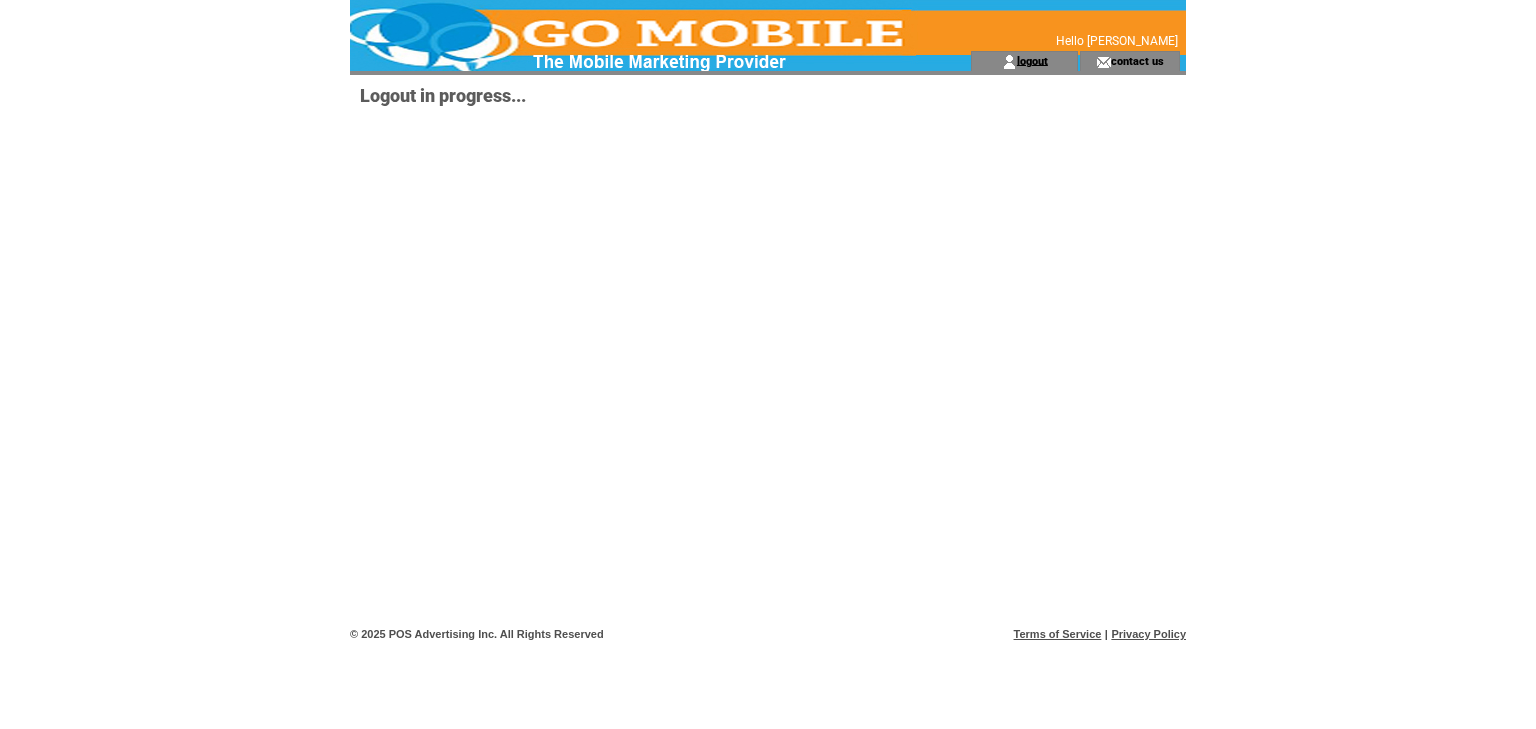 scroll, scrollTop: 0, scrollLeft: 0, axis: both 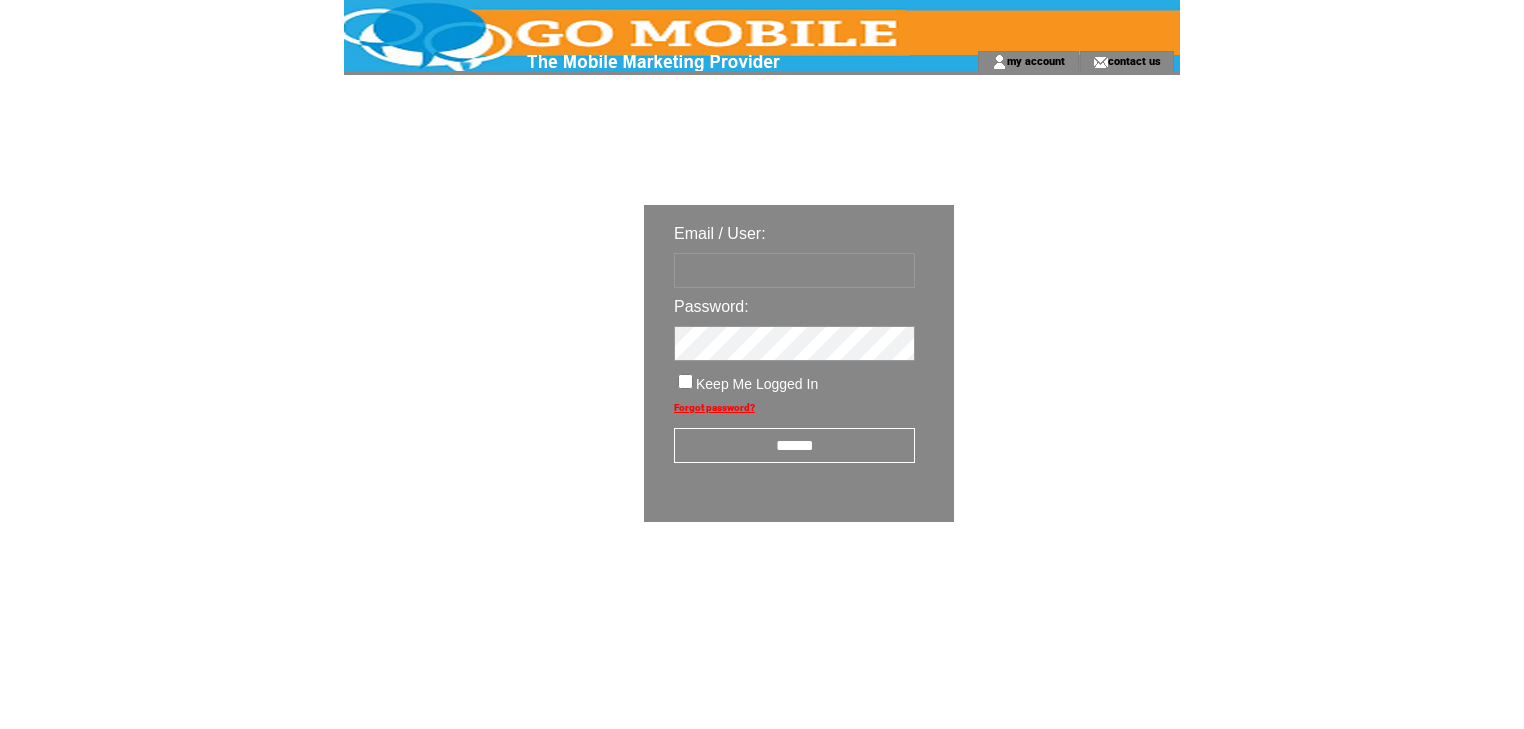 type on "********" 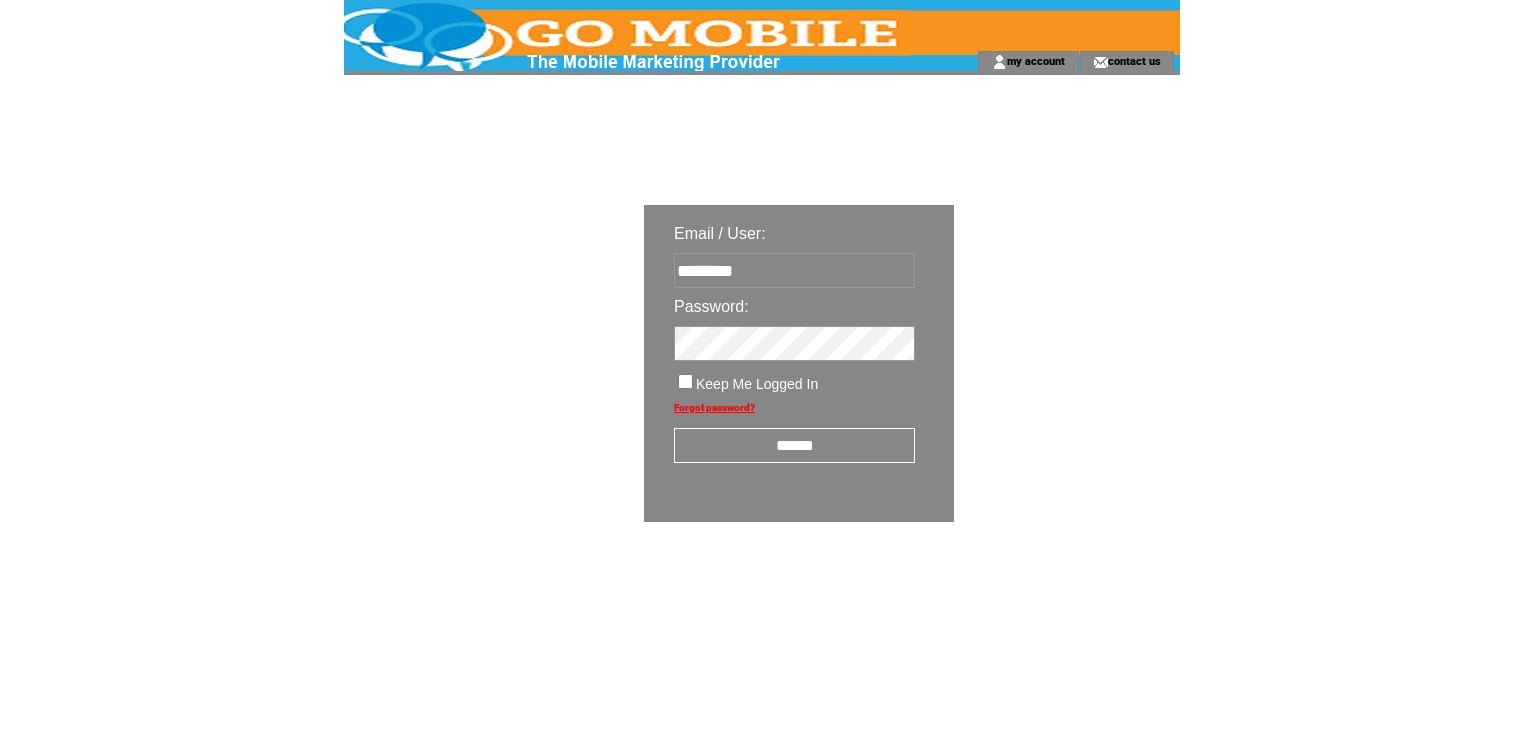 click on "******" at bounding box center (794, 445) 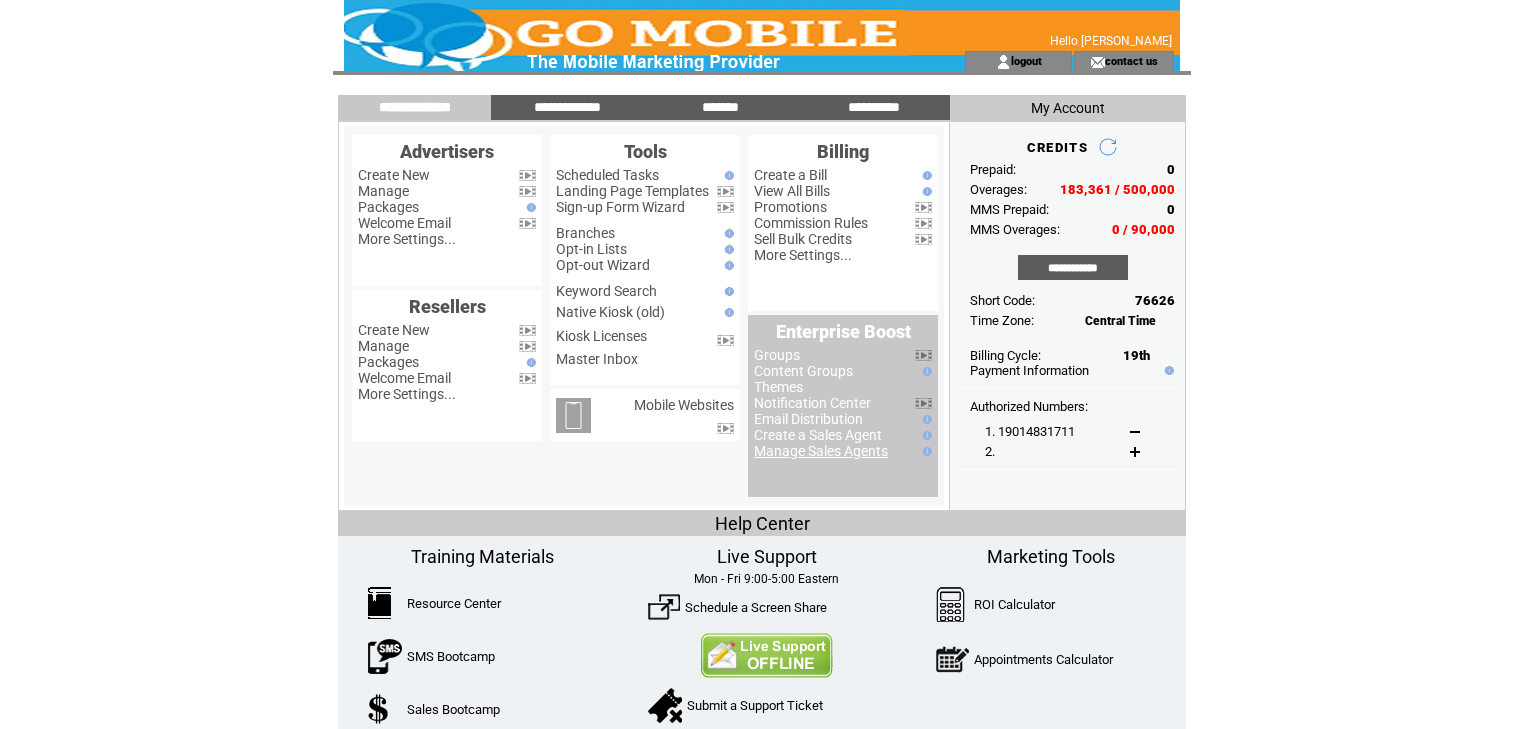 scroll, scrollTop: 0, scrollLeft: 0, axis: both 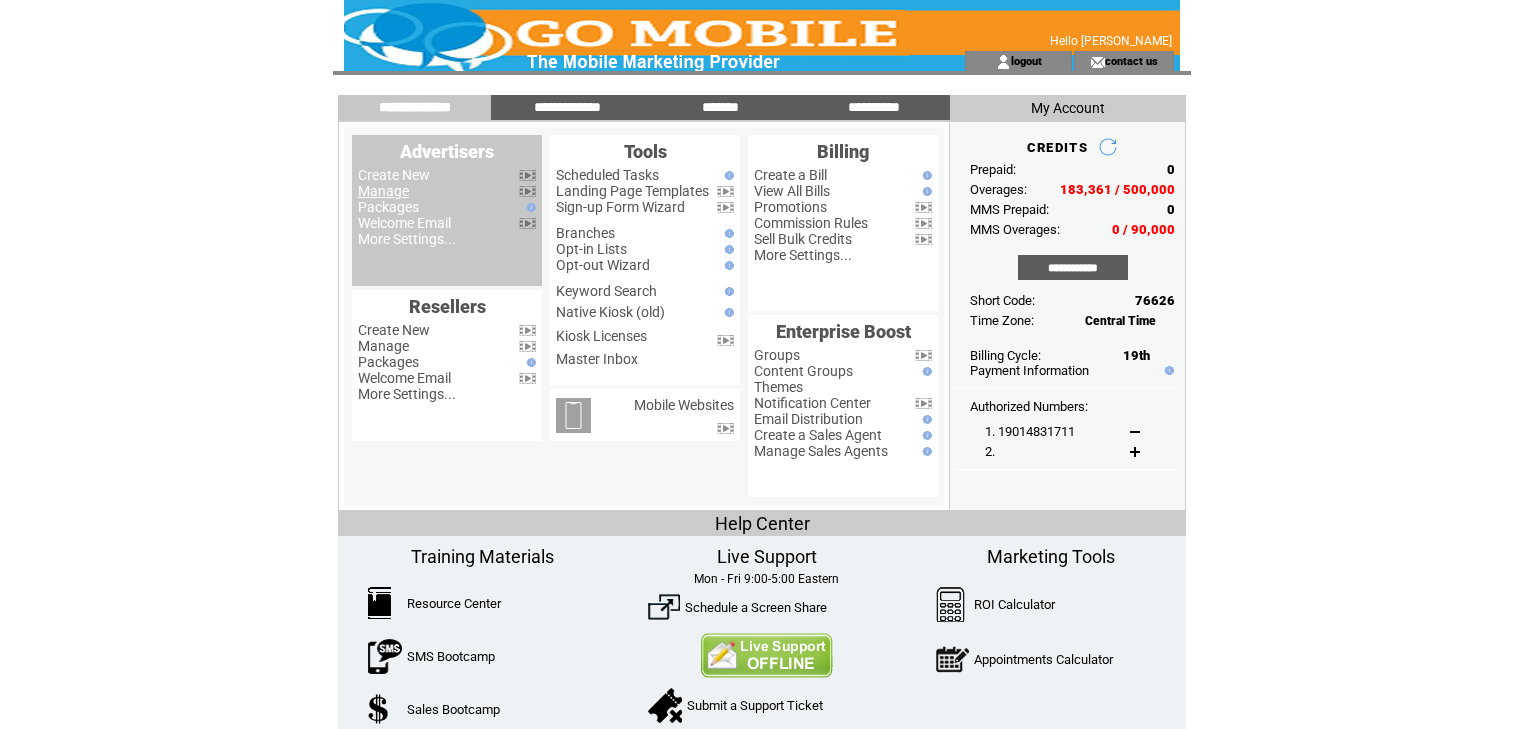 click on "Manage" at bounding box center [383, 191] 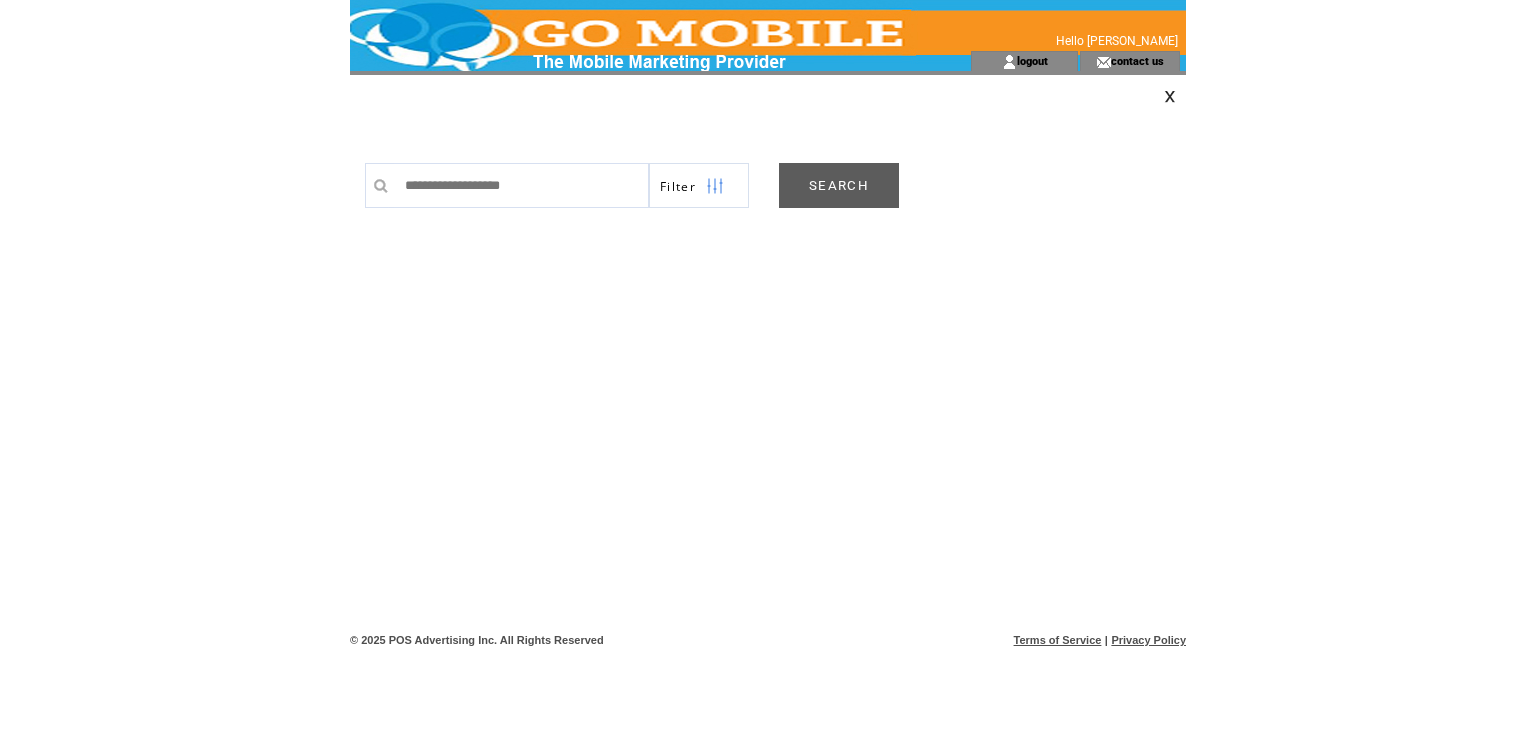 scroll, scrollTop: 0, scrollLeft: 0, axis: both 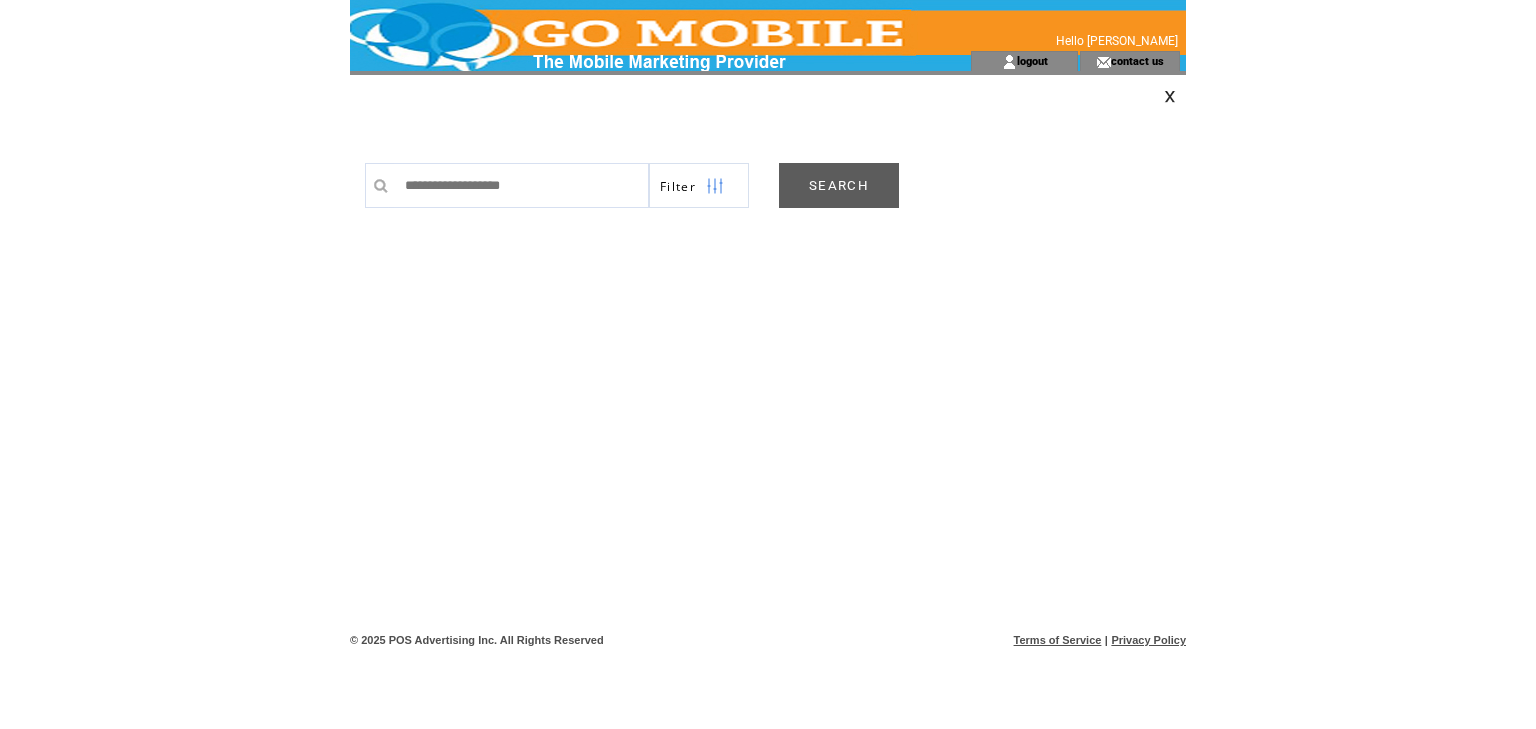 click on "SEARCH" at bounding box center (839, 185) 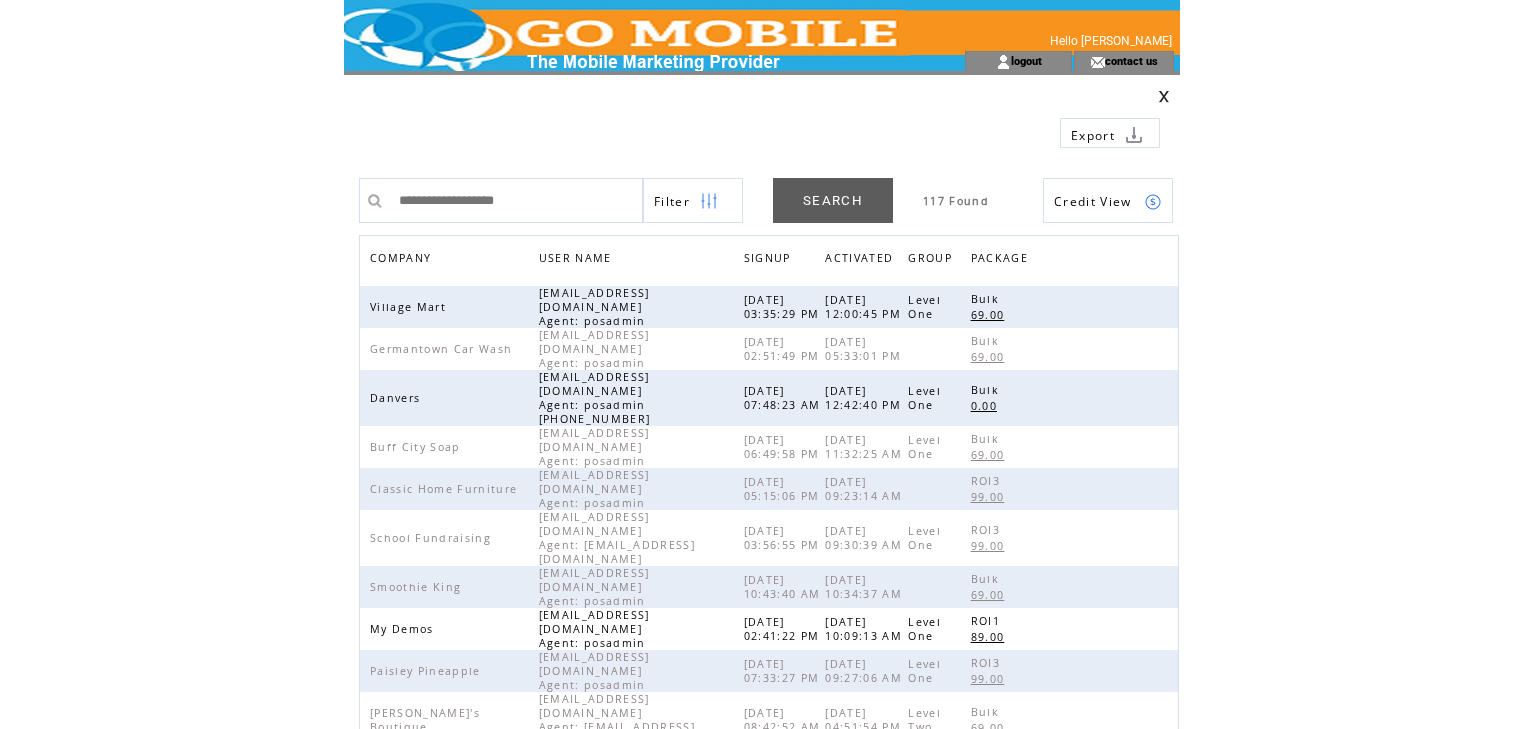 scroll, scrollTop: 0, scrollLeft: 0, axis: both 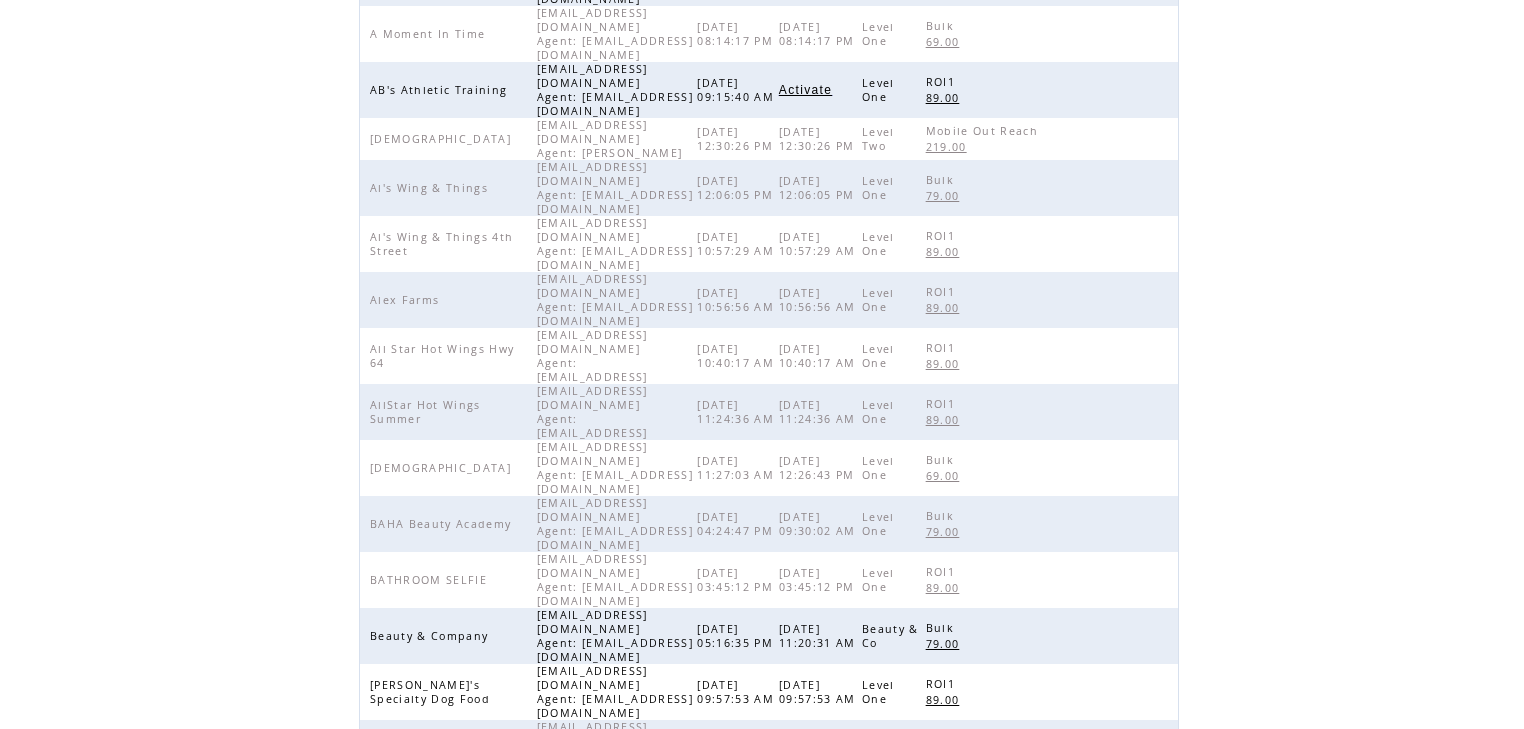 click on "2" at bounding box center (745, 909) 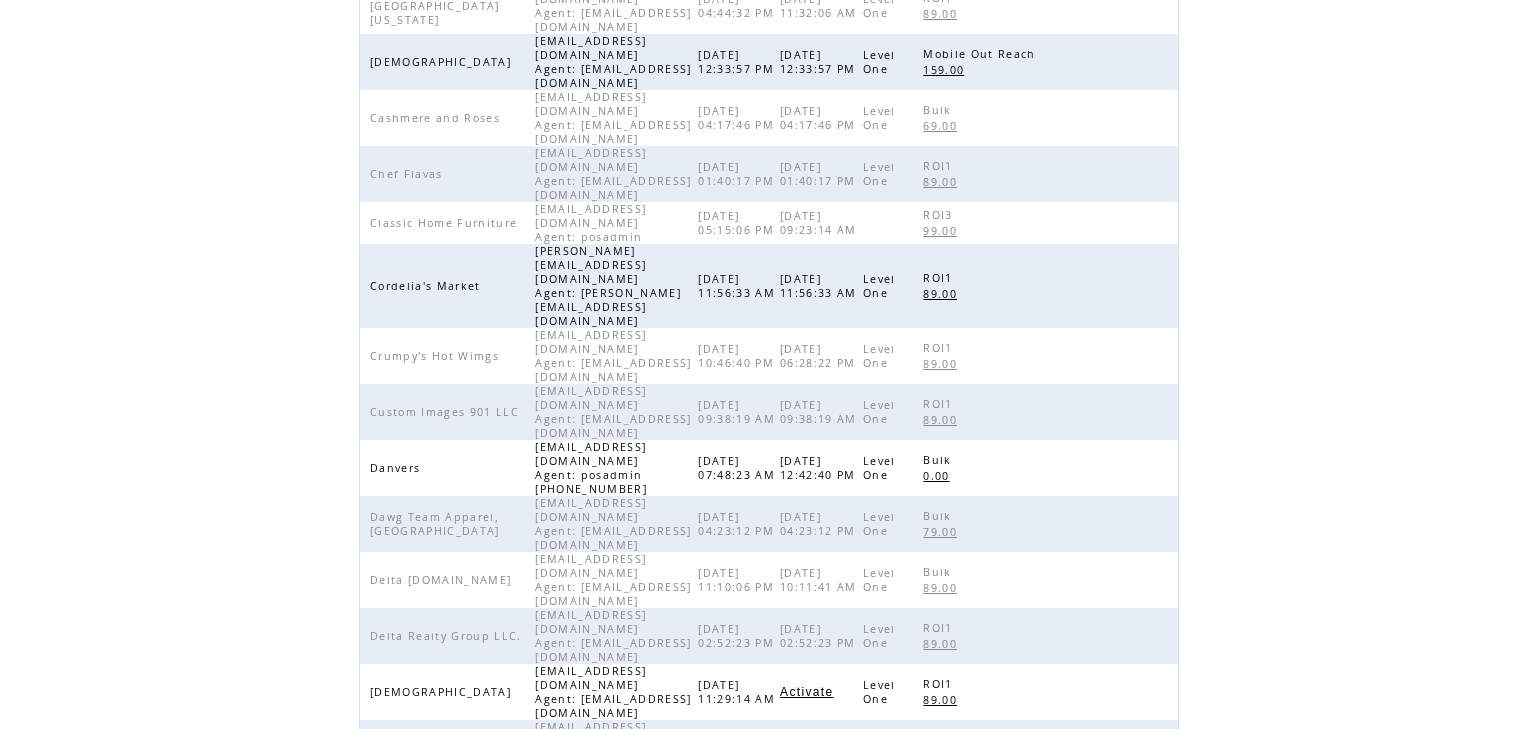 scroll, scrollTop: 400, scrollLeft: 0, axis: vertical 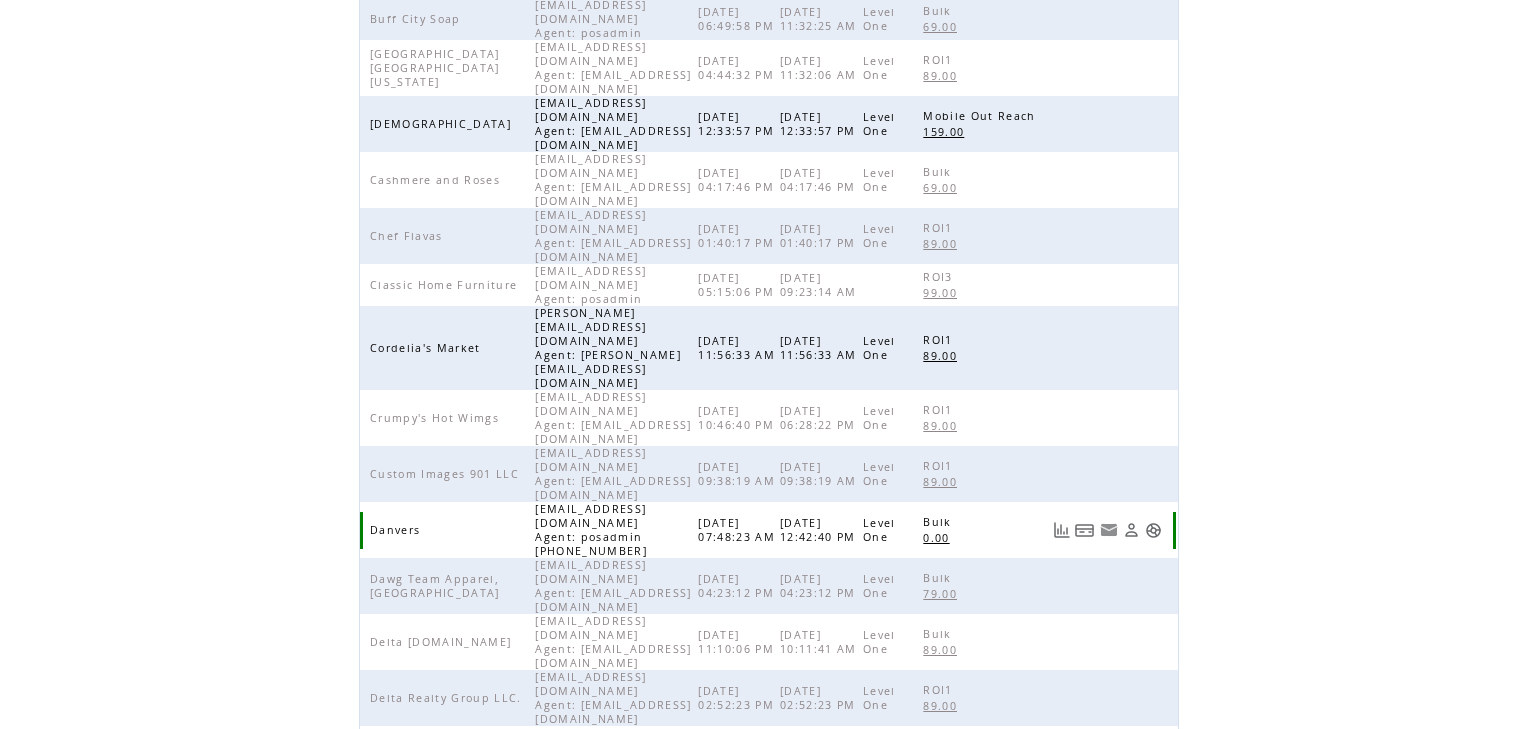 click at bounding box center [1153, 530] 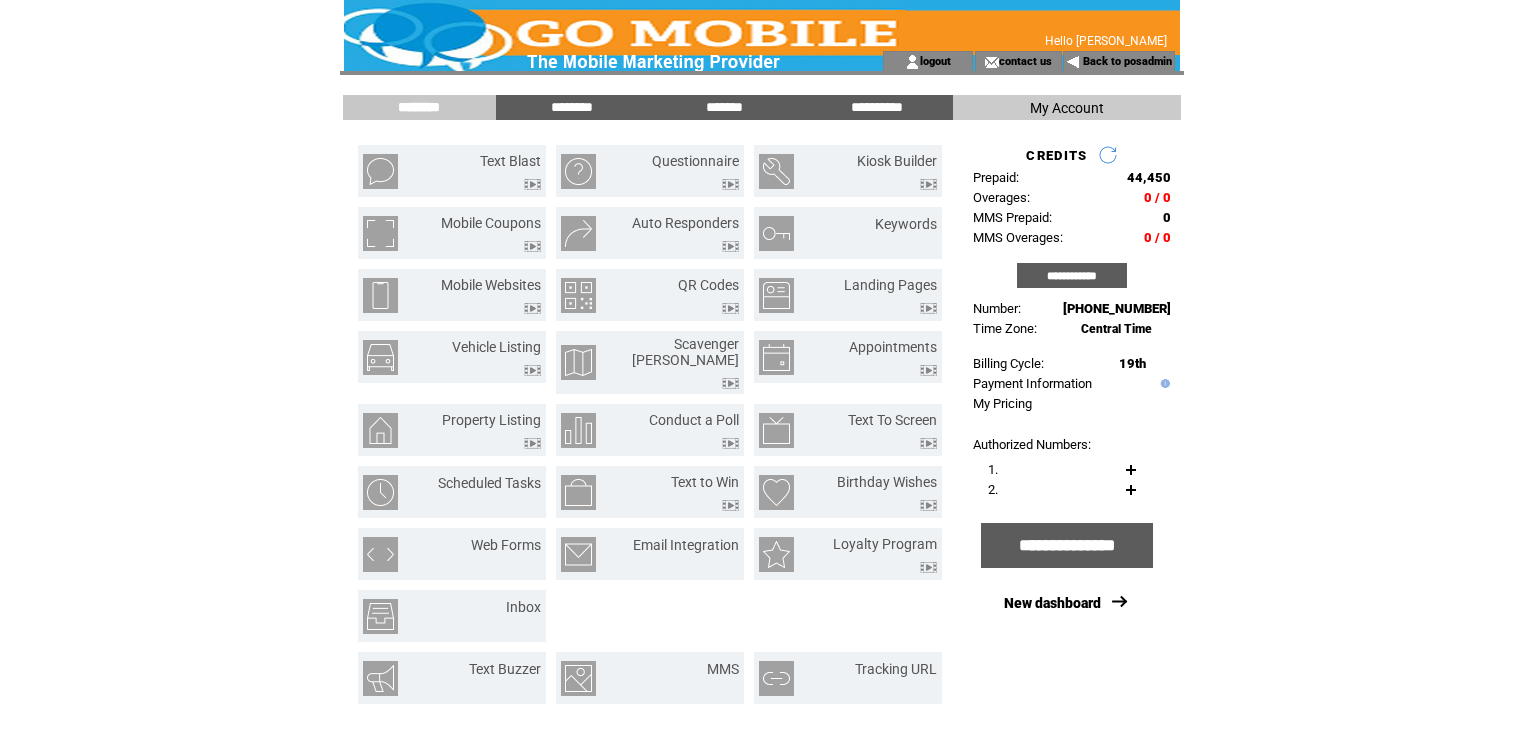scroll, scrollTop: 0, scrollLeft: 0, axis: both 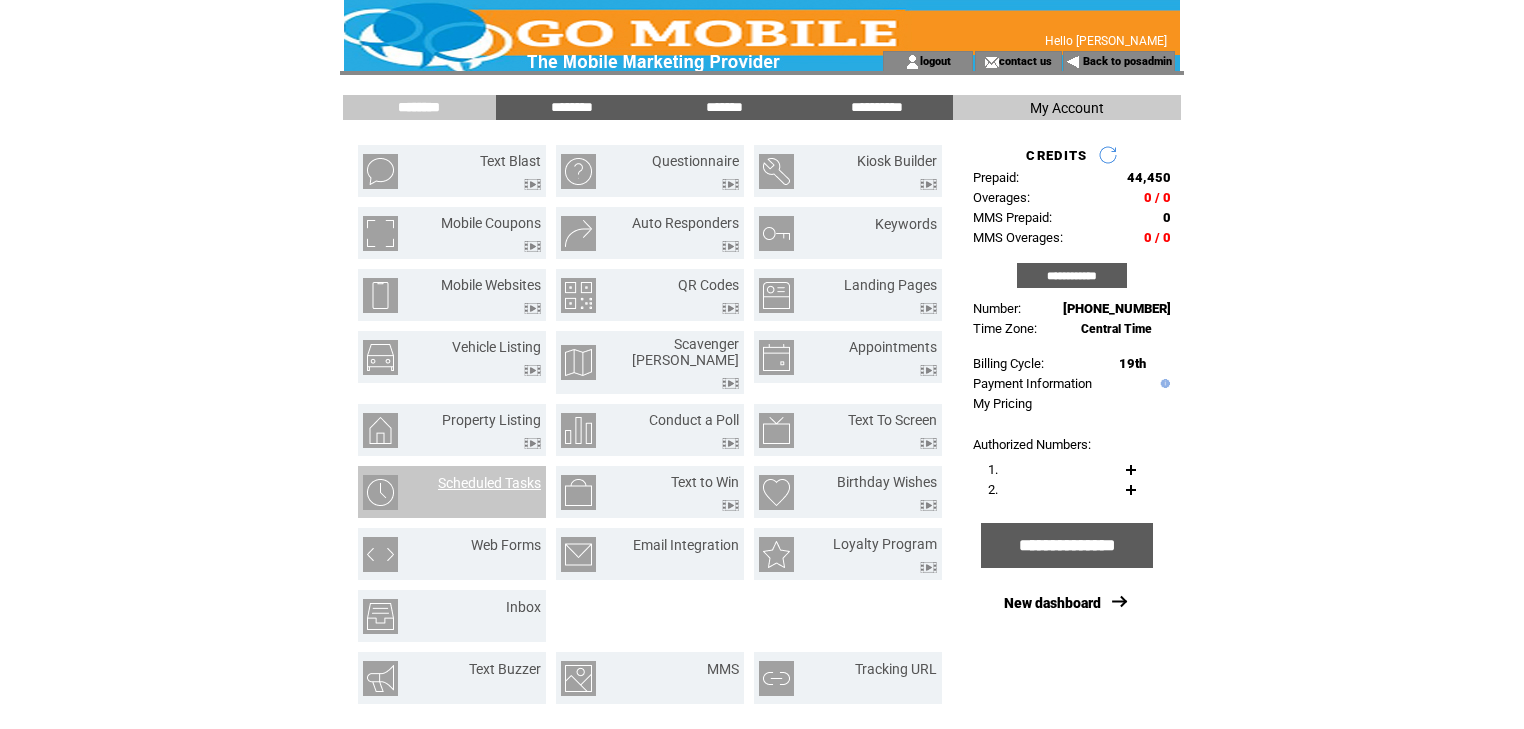 click on "Scheduled Tasks" at bounding box center [489, 483] 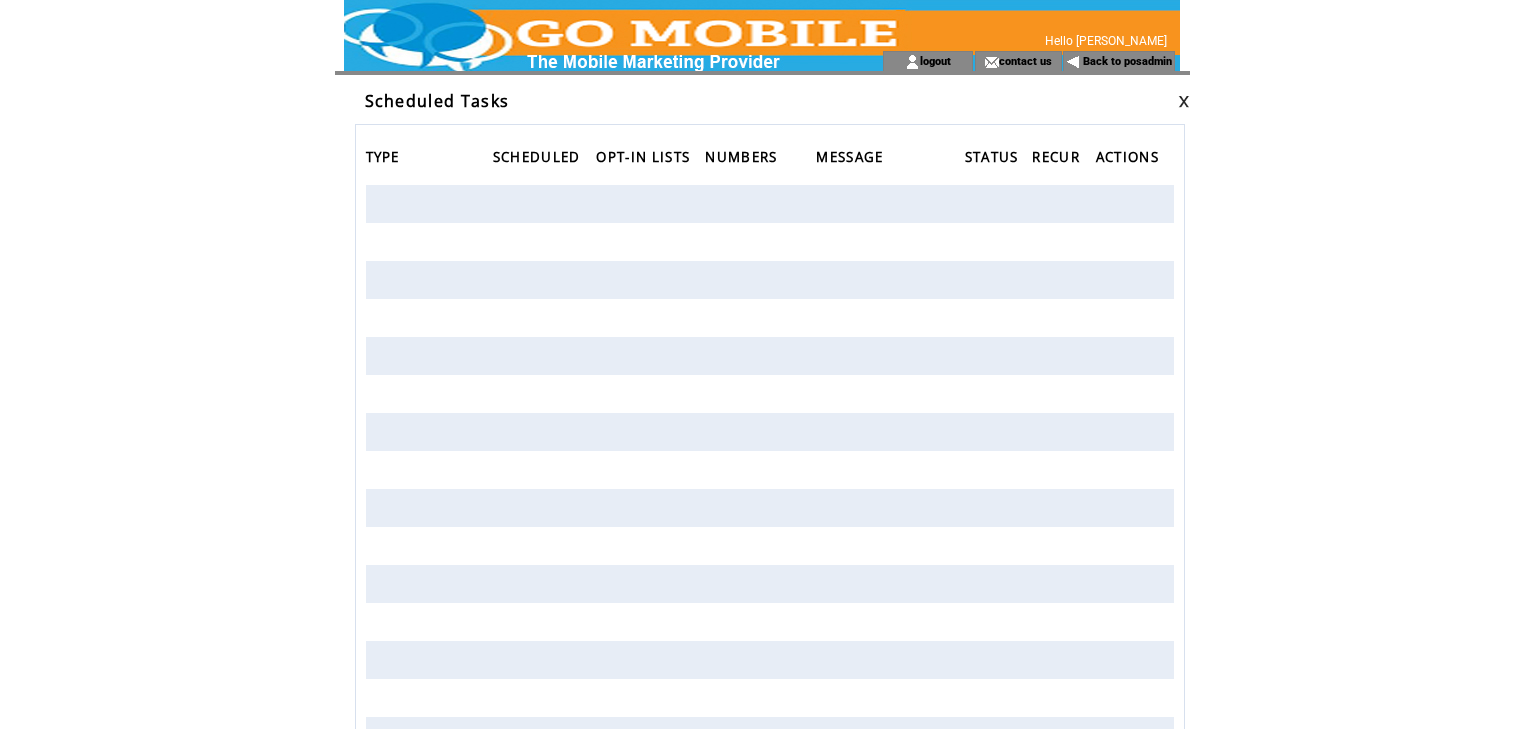 scroll, scrollTop: 0, scrollLeft: 0, axis: both 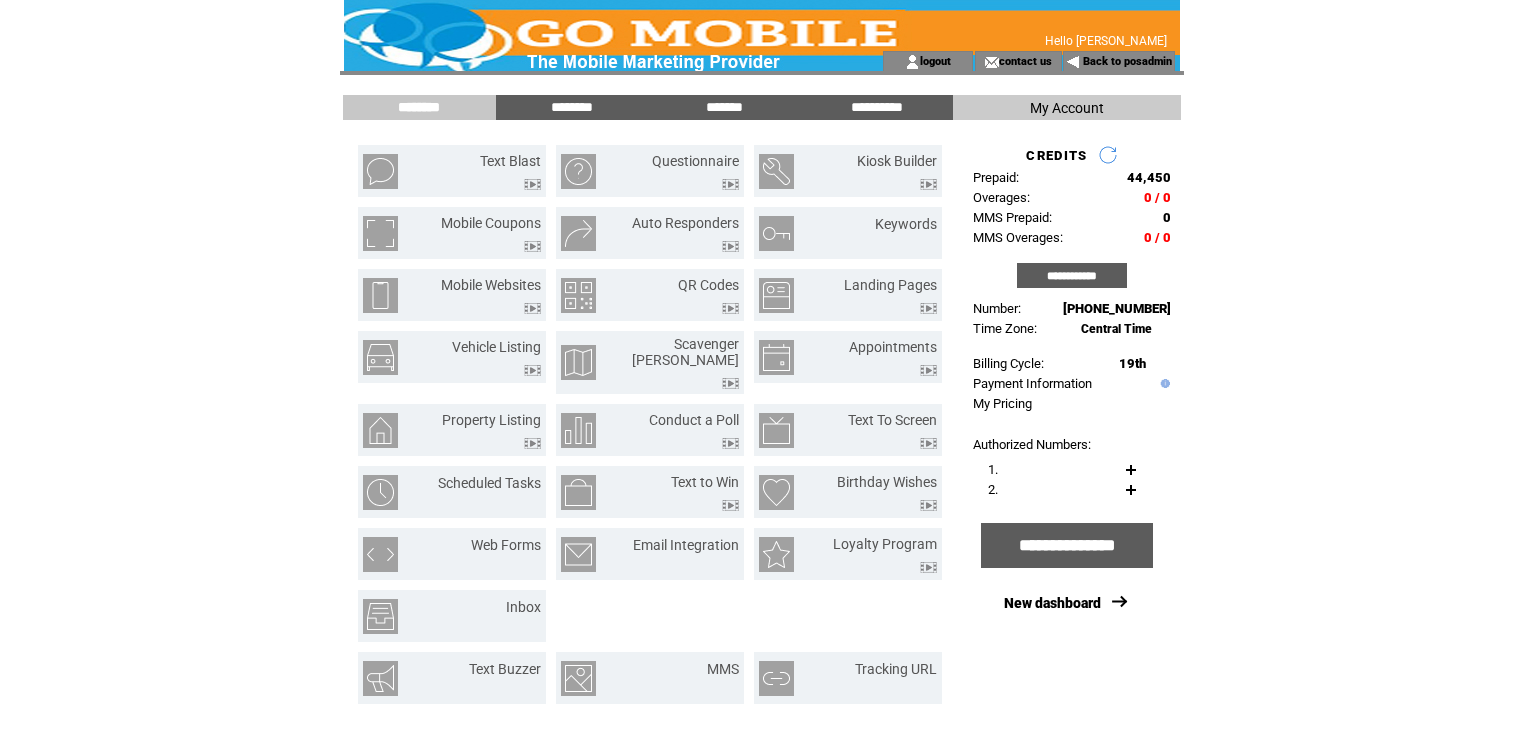 click on "My Account" at bounding box center (1067, 108) 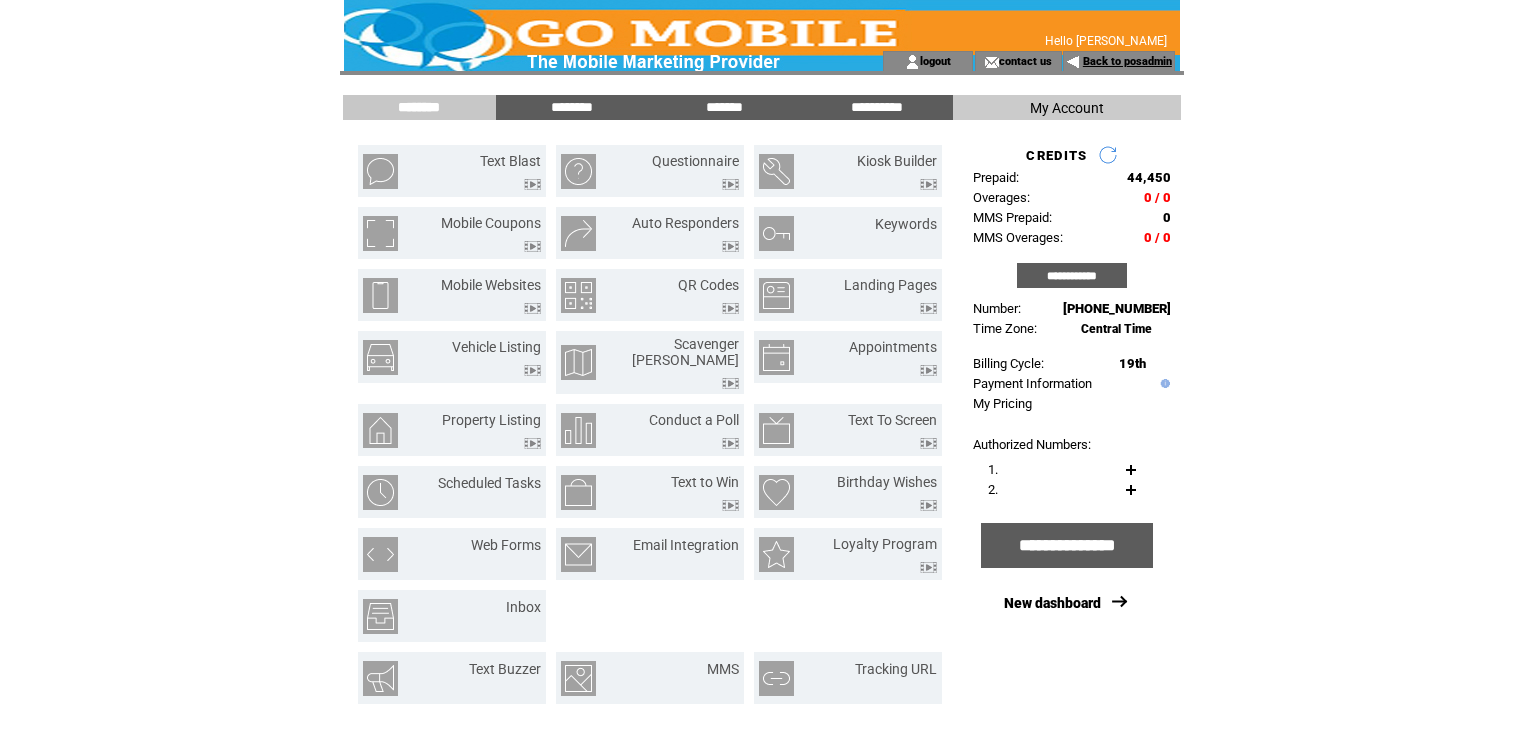 click on "Back to posadmin" at bounding box center [1127, 61] 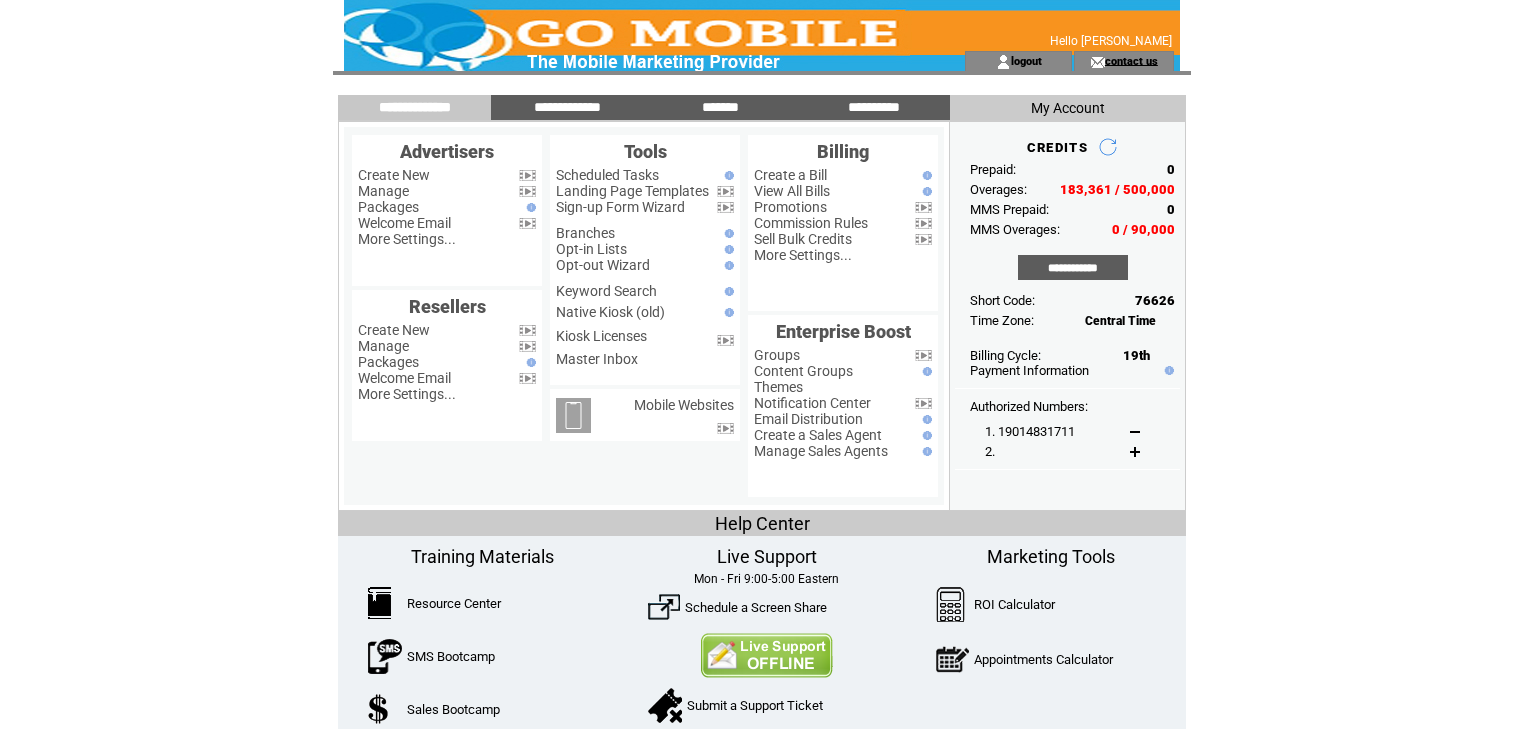 scroll, scrollTop: 0, scrollLeft: 0, axis: both 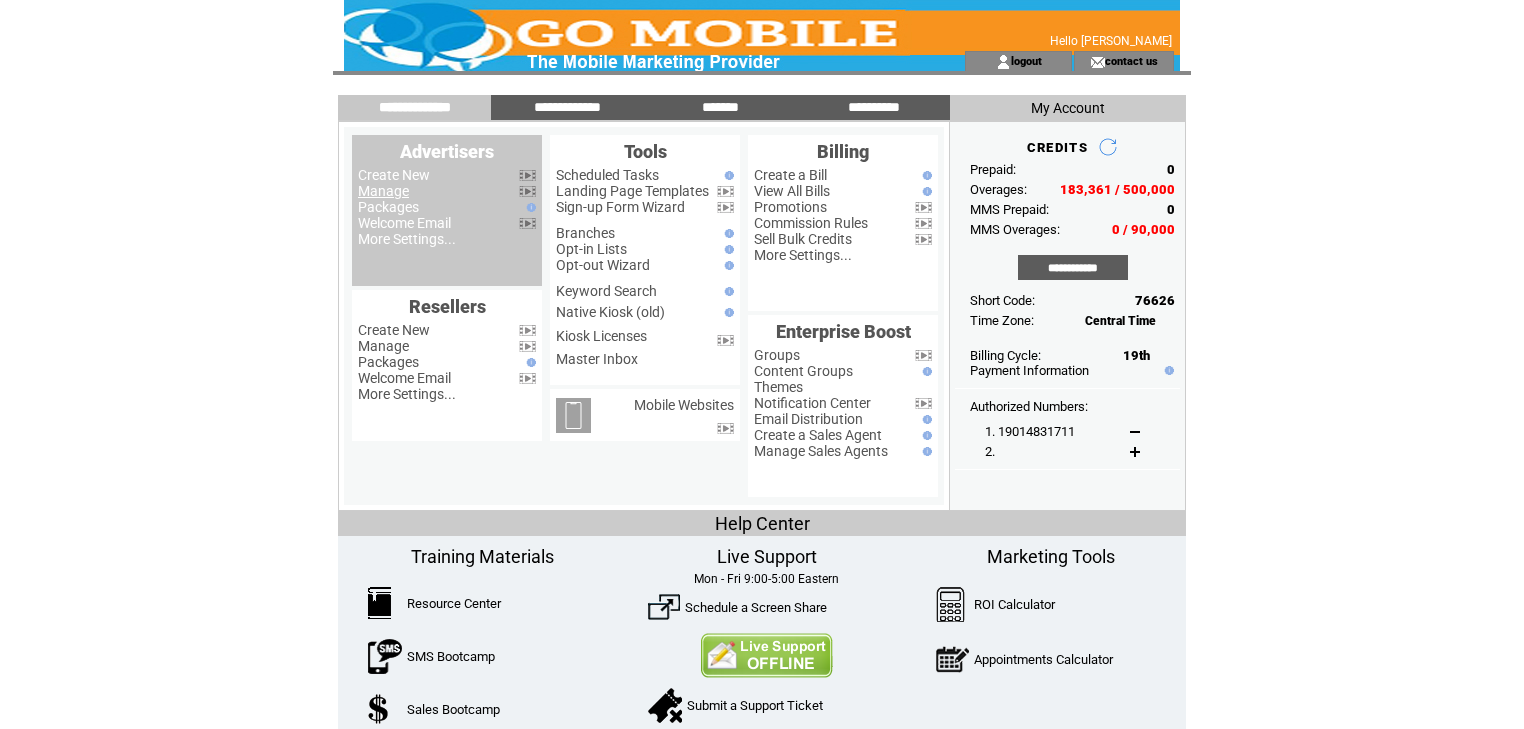 click on "Manage" at bounding box center (383, 191) 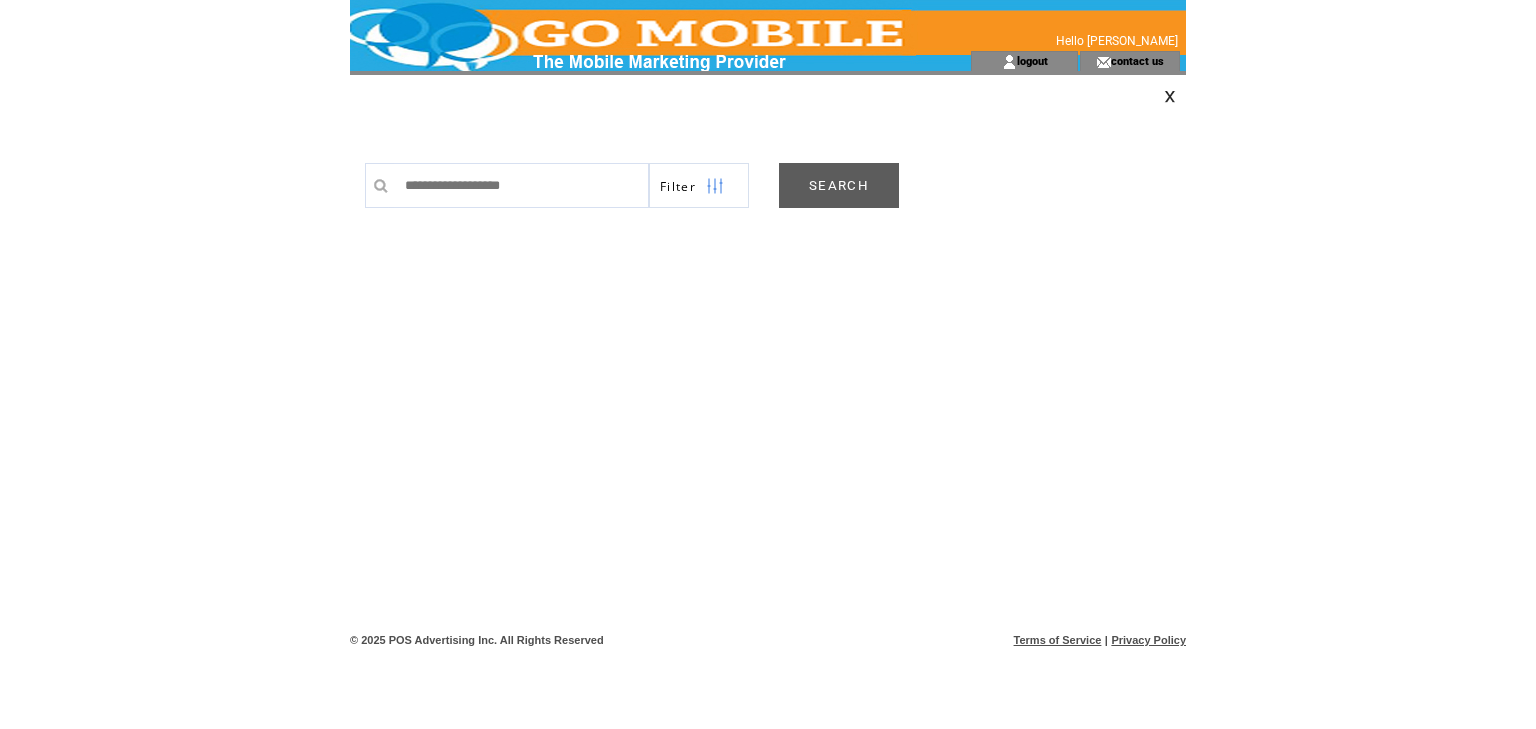 scroll, scrollTop: 0, scrollLeft: 0, axis: both 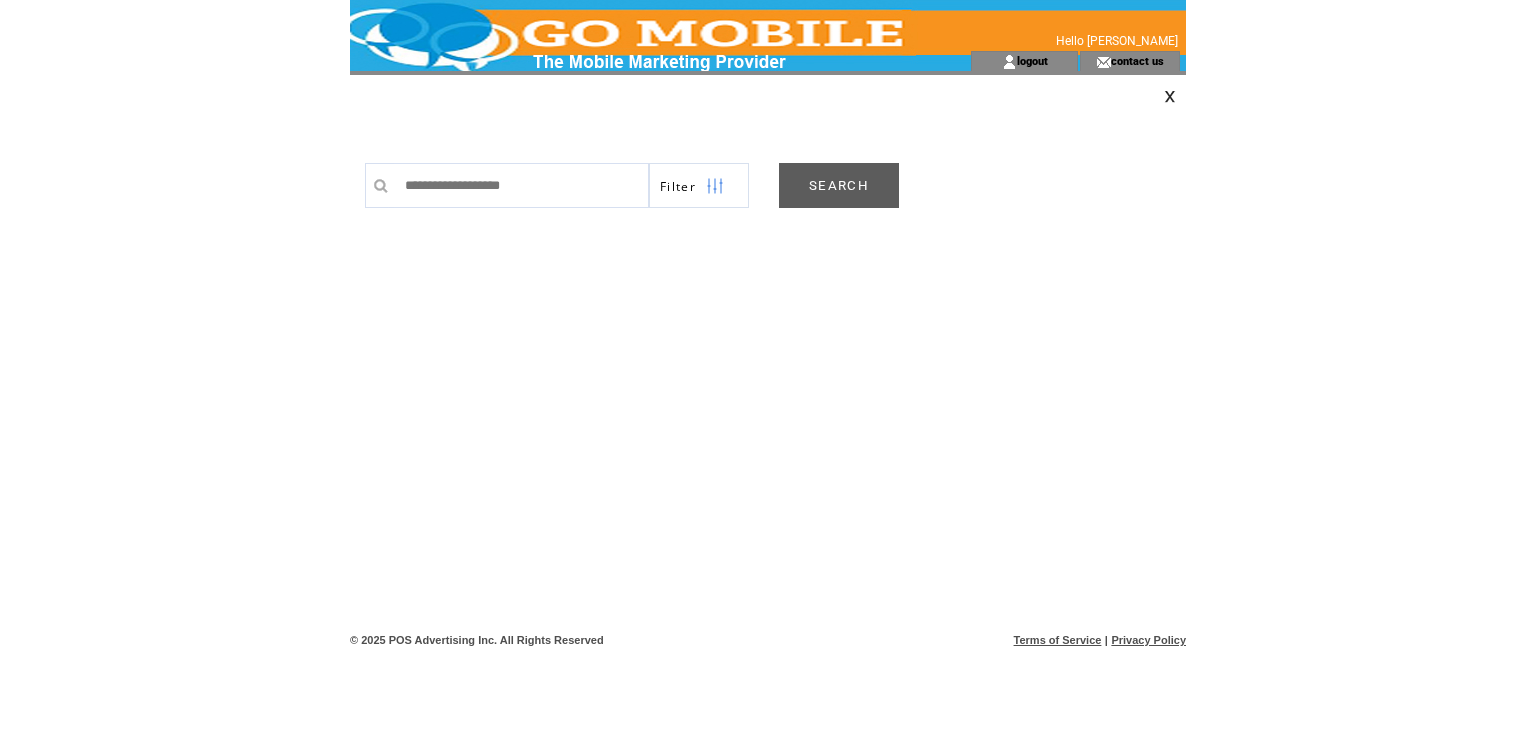 click at bounding box center [1170, 96] 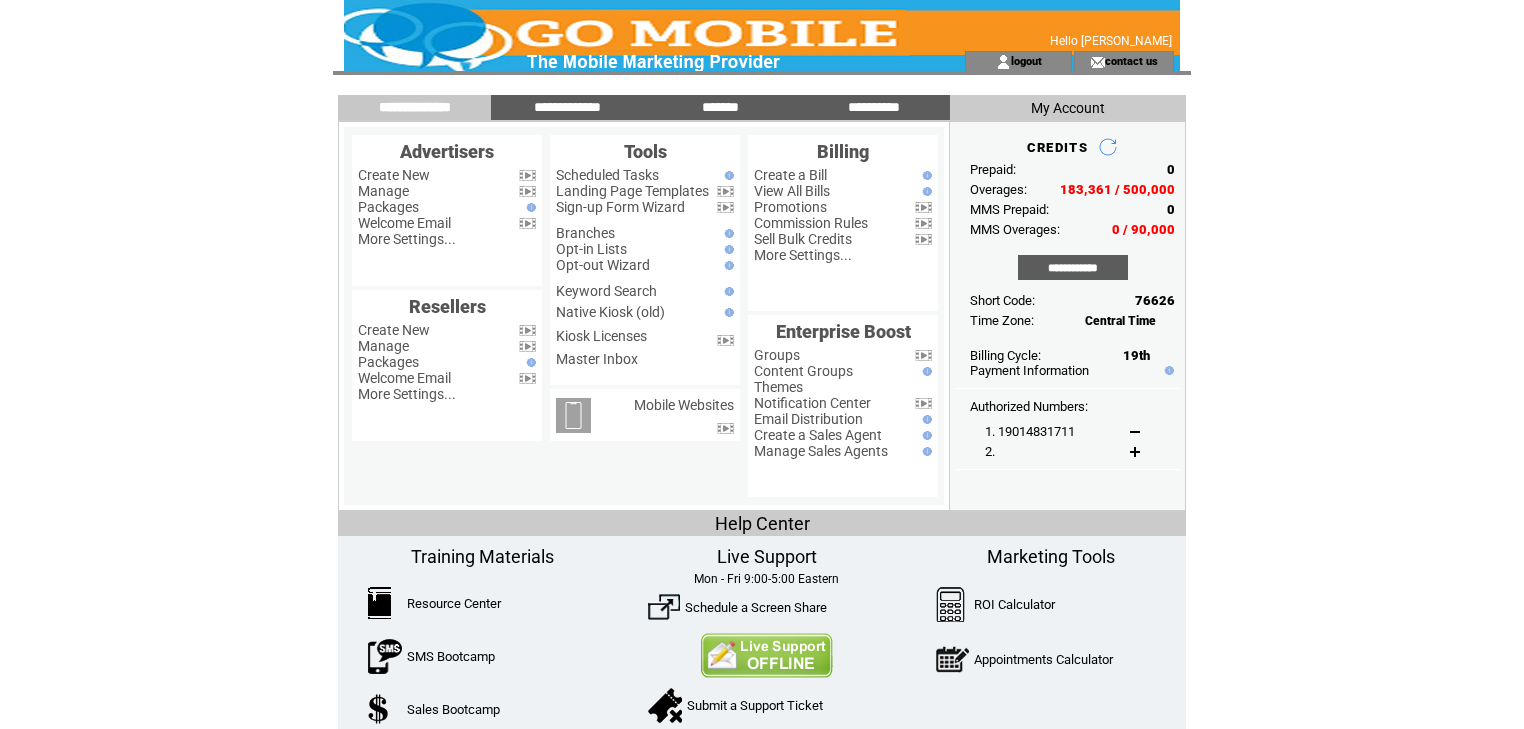 scroll, scrollTop: 0, scrollLeft: 0, axis: both 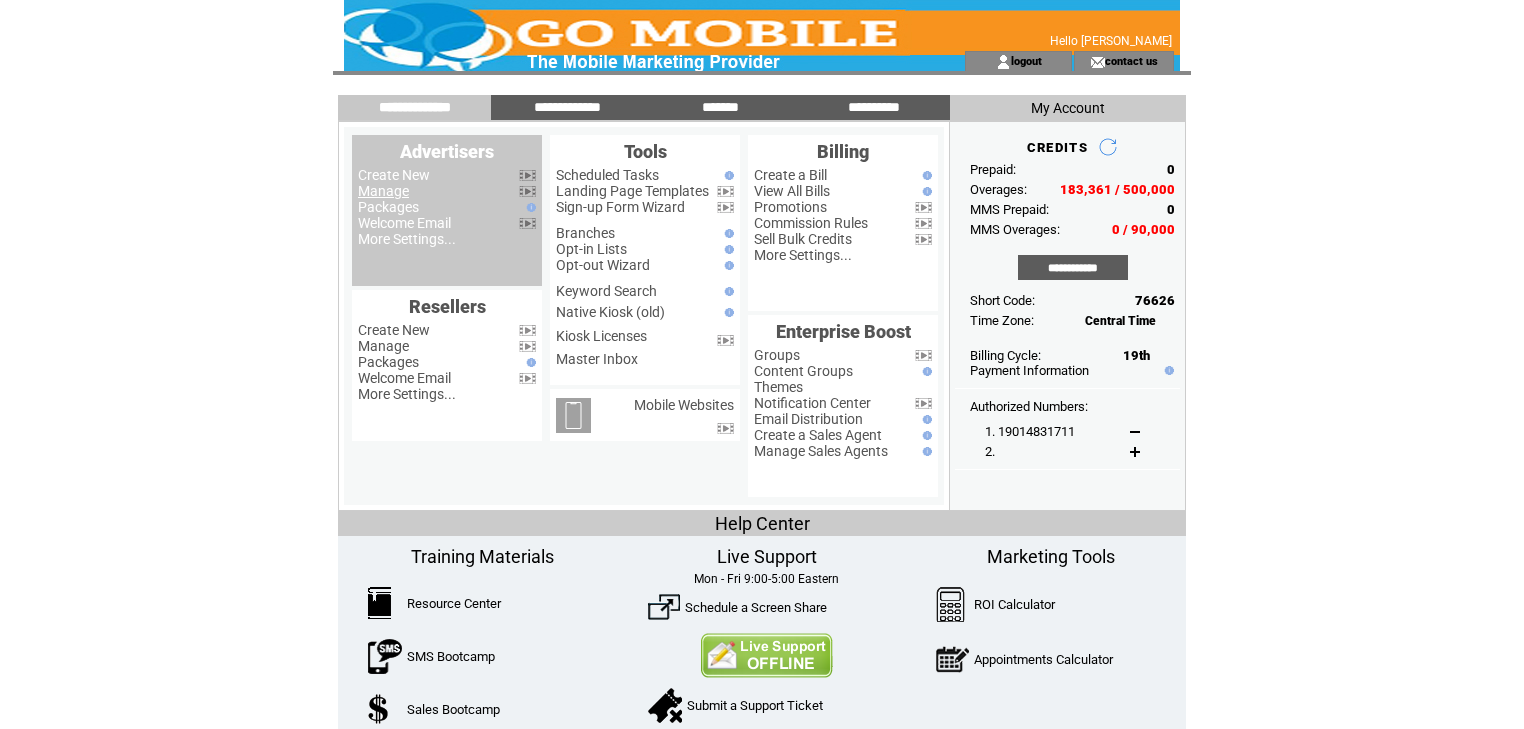 click on "Manage" at bounding box center [383, 191] 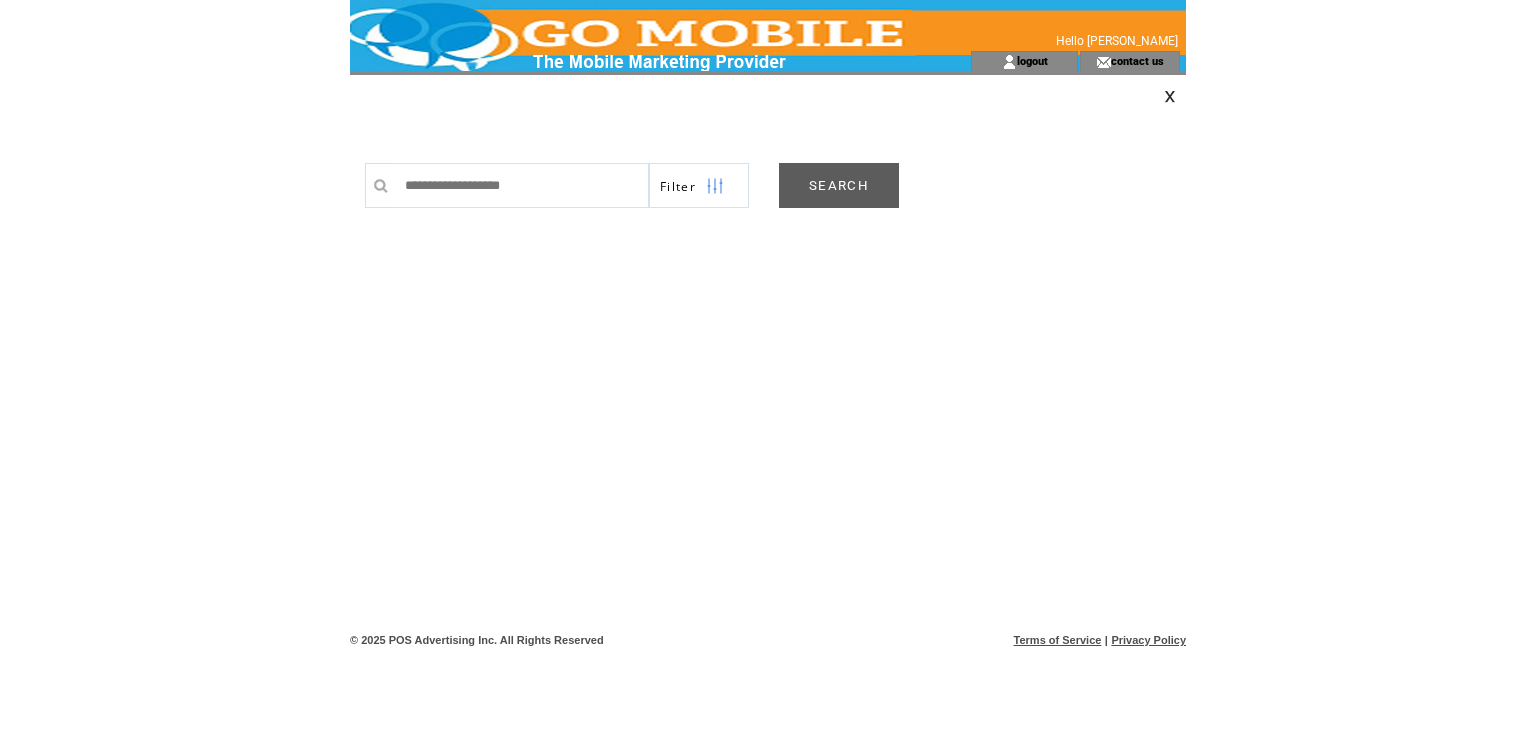 scroll, scrollTop: 0, scrollLeft: 0, axis: both 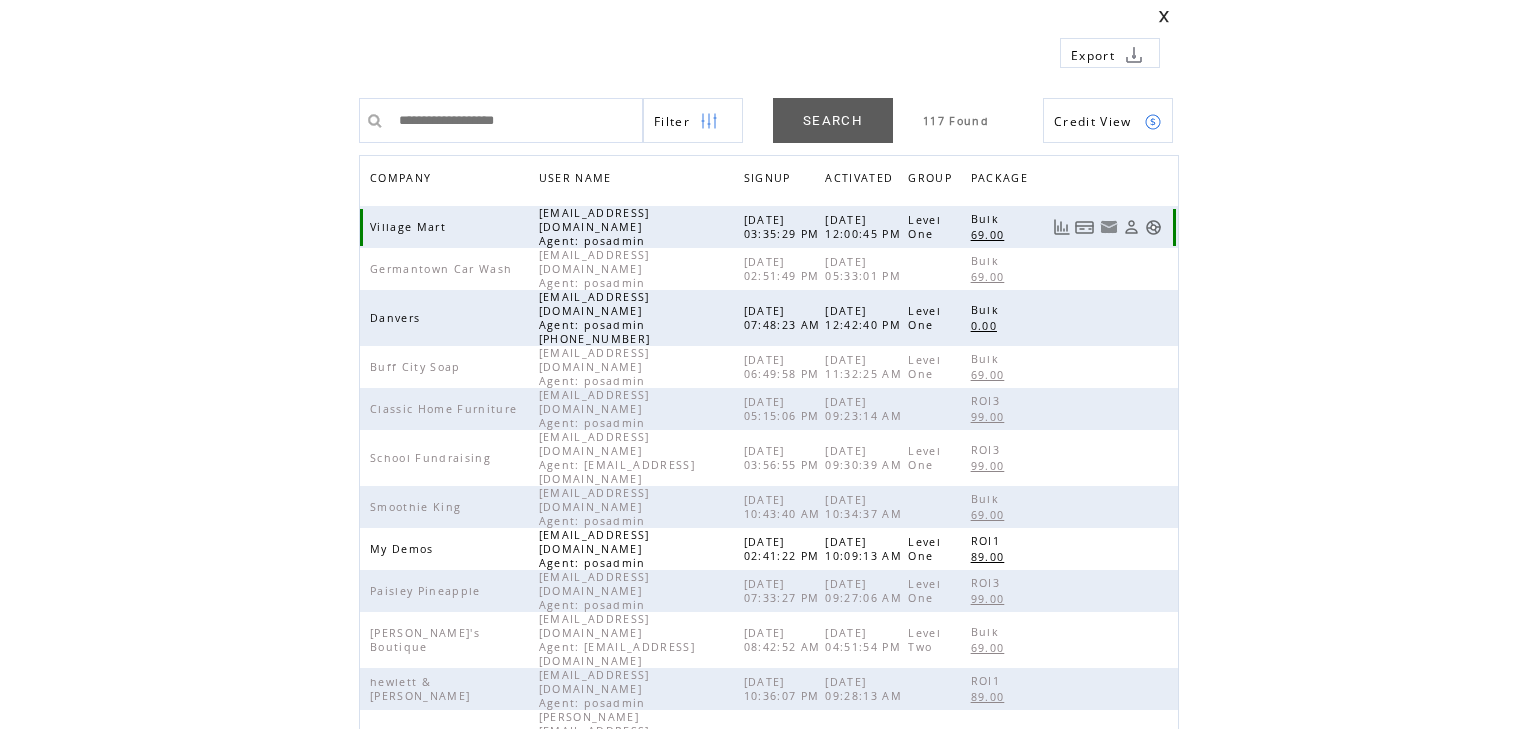 click on "69.00" at bounding box center [990, 235] 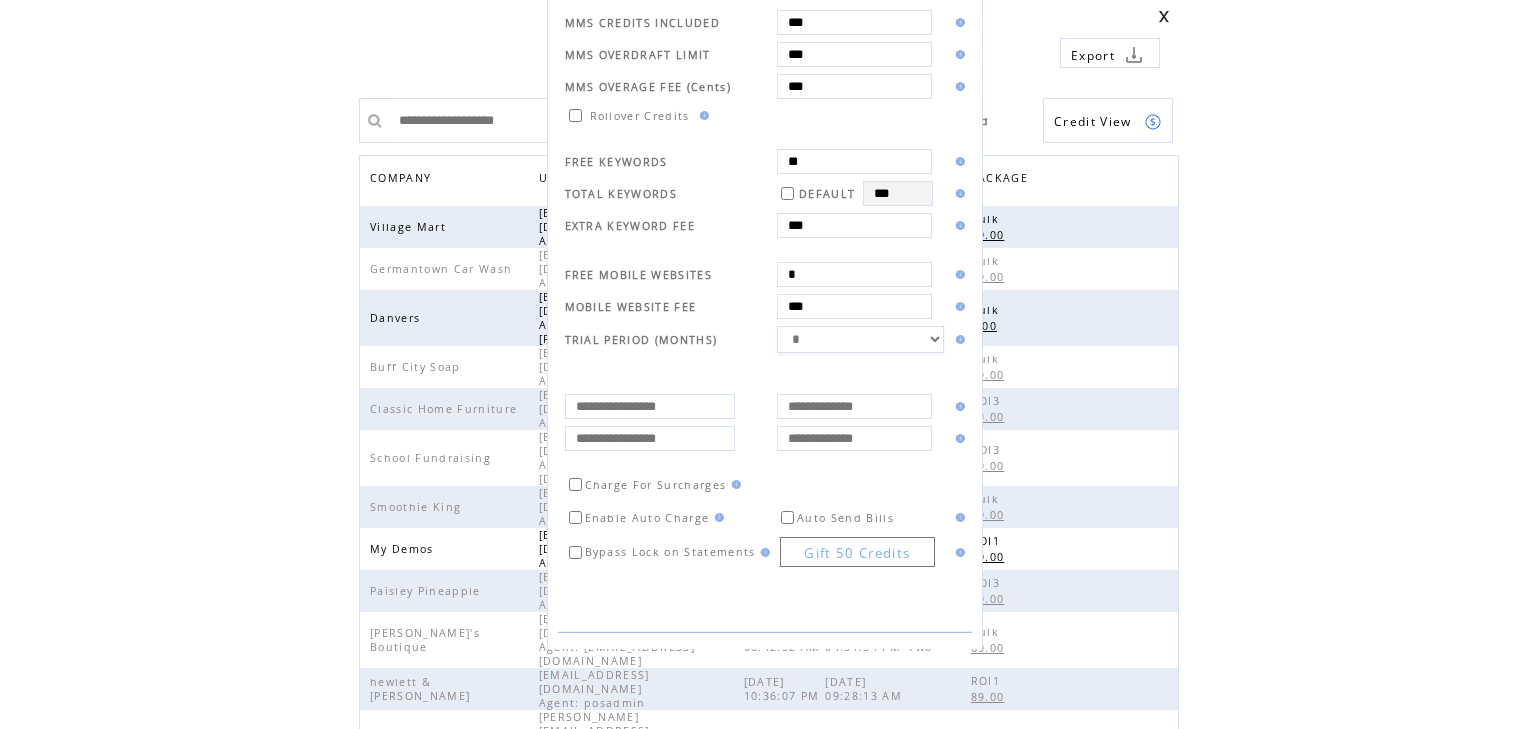 scroll, scrollTop: 364, scrollLeft: 0, axis: vertical 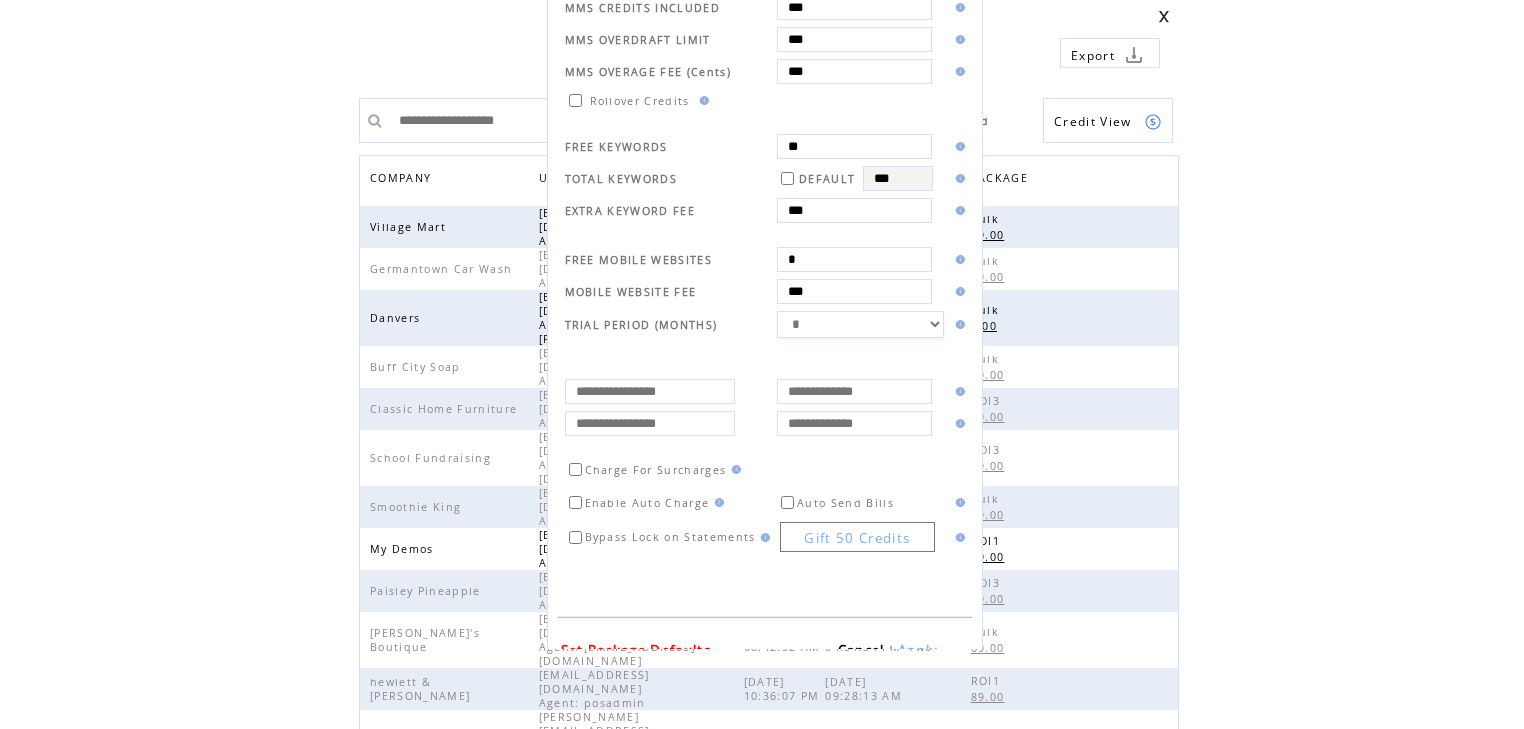 click on "**********" at bounding box center [762, 284] 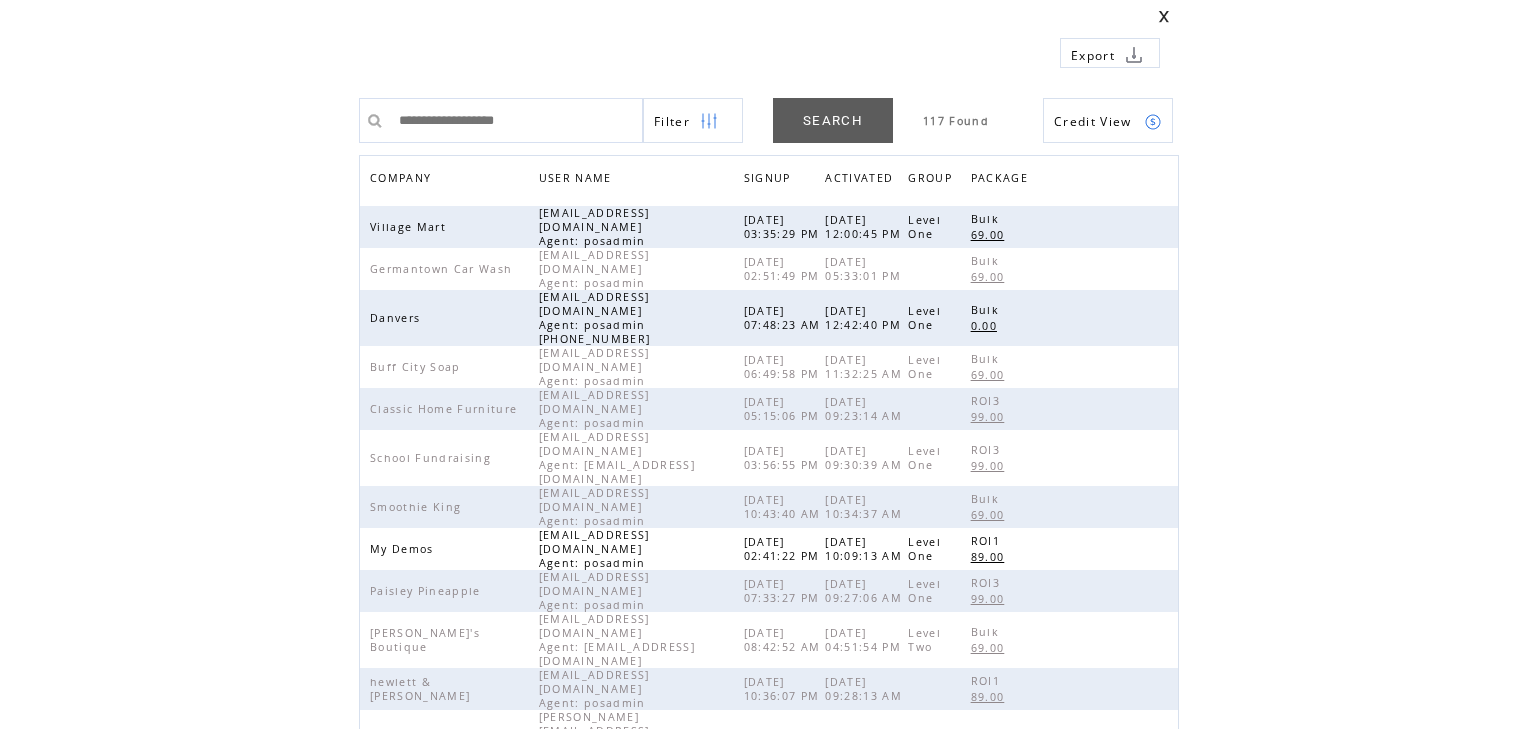 click on "COMPANY" at bounding box center [403, 180] 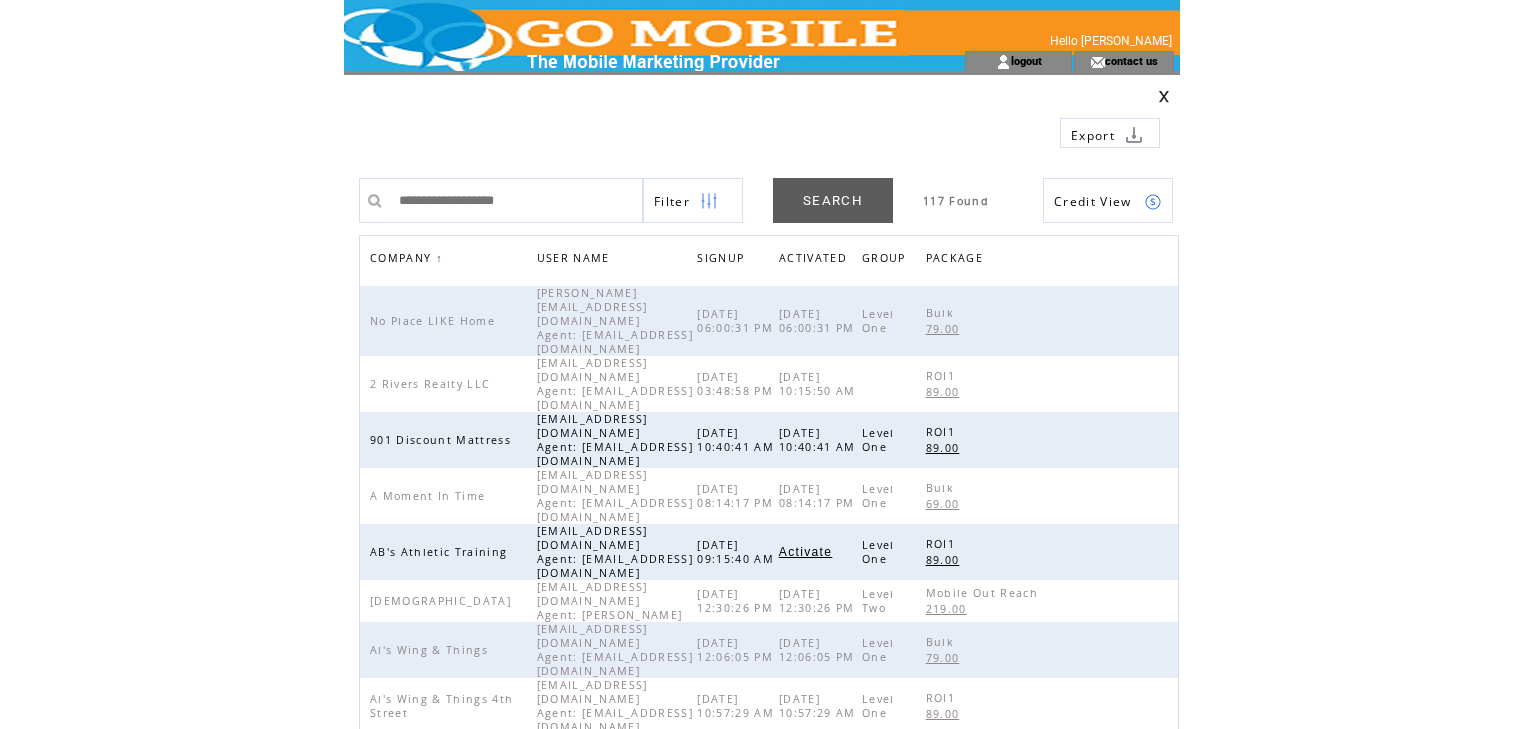 scroll, scrollTop: 0, scrollLeft: 0, axis: both 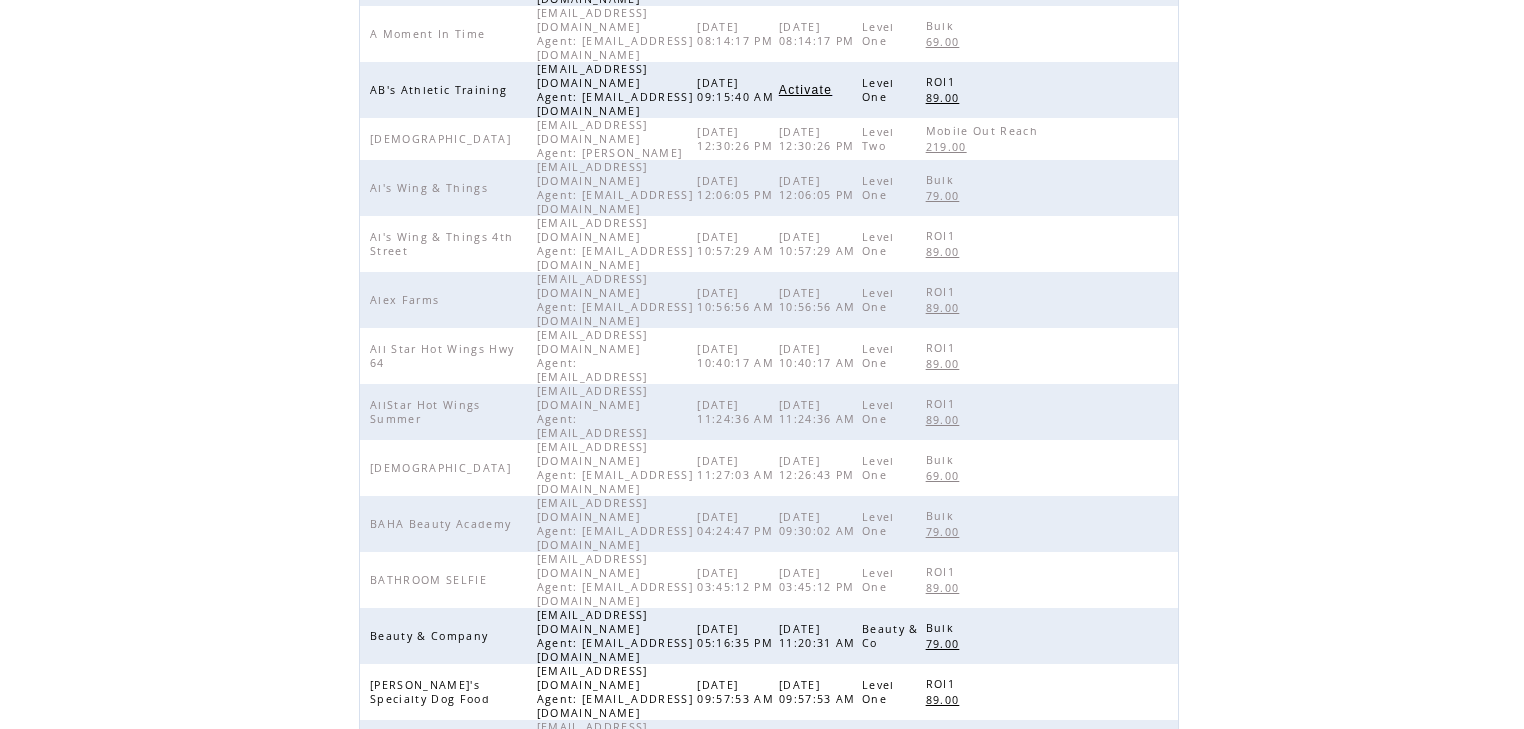 click on "6" at bounding box center [788, 909] 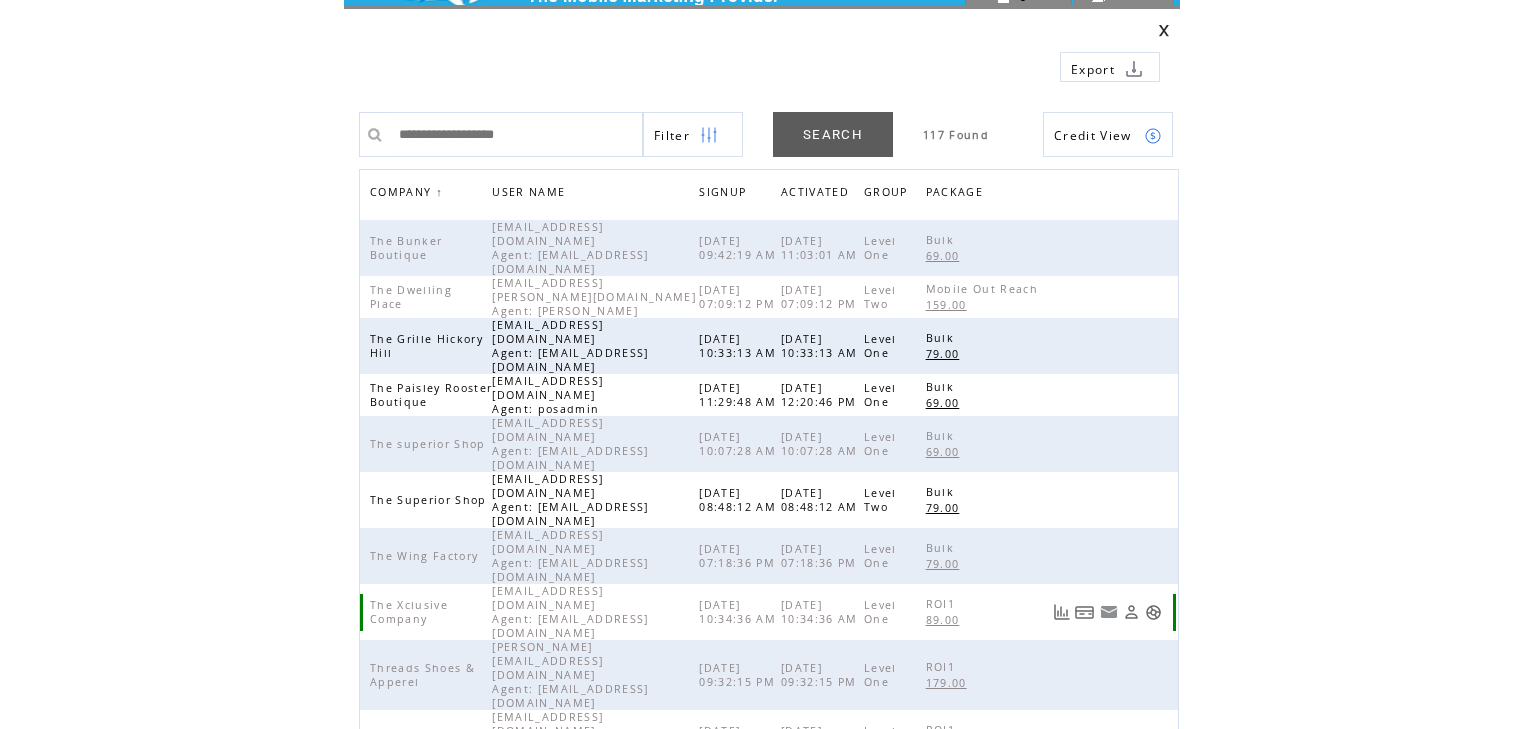 scroll, scrollTop: 62, scrollLeft: 0, axis: vertical 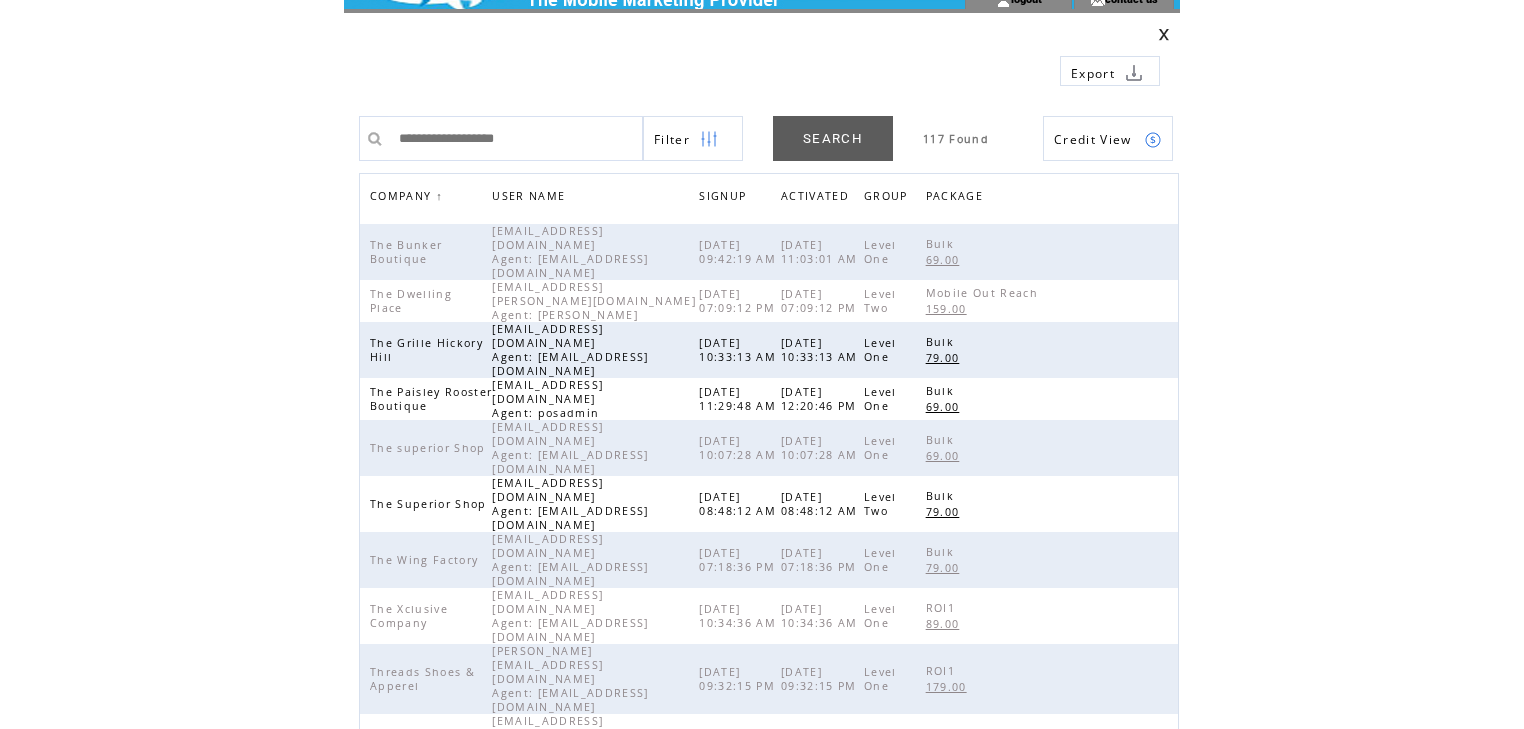 click on "COMPANY" at bounding box center [403, 198] 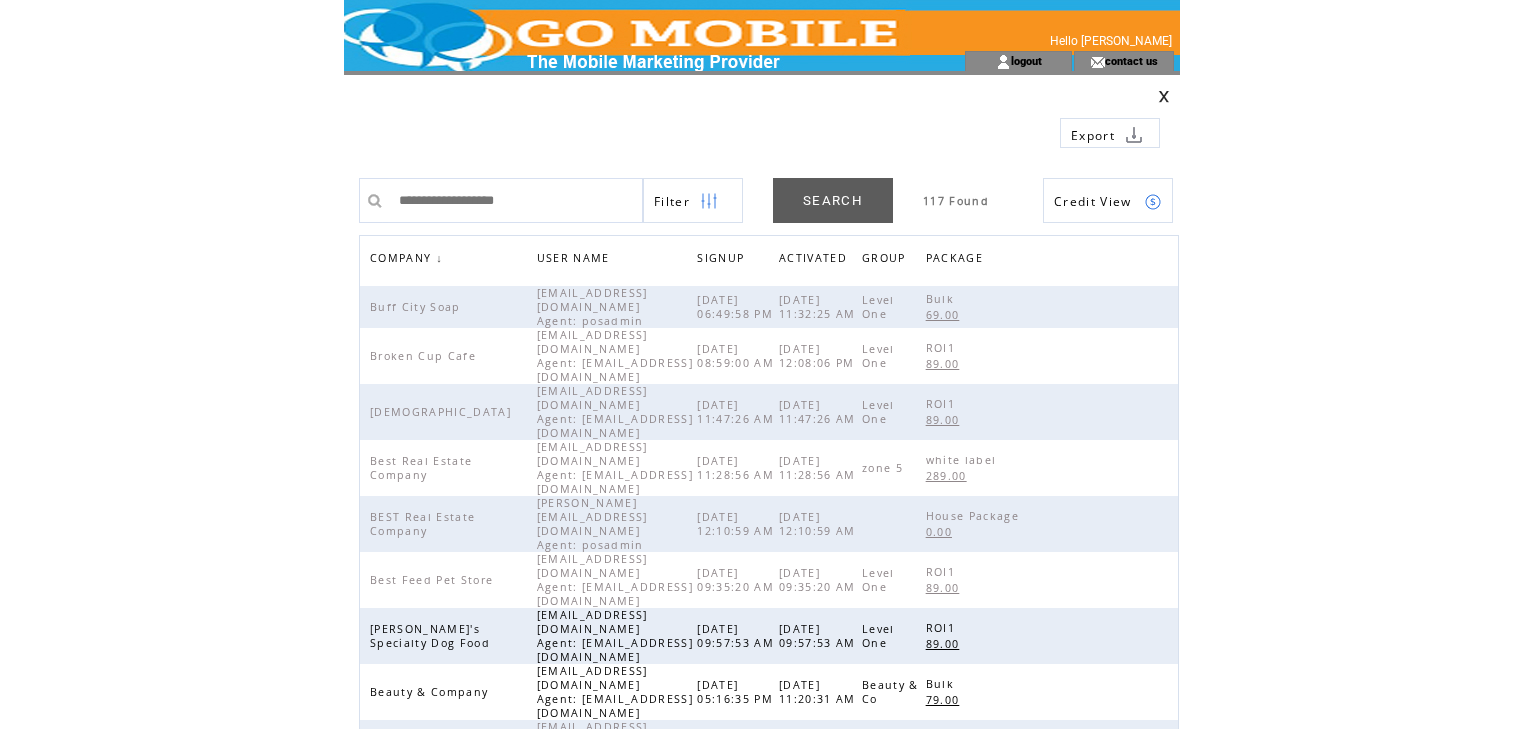 scroll, scrollTop: 0, scrollLeft: 0, axis: both 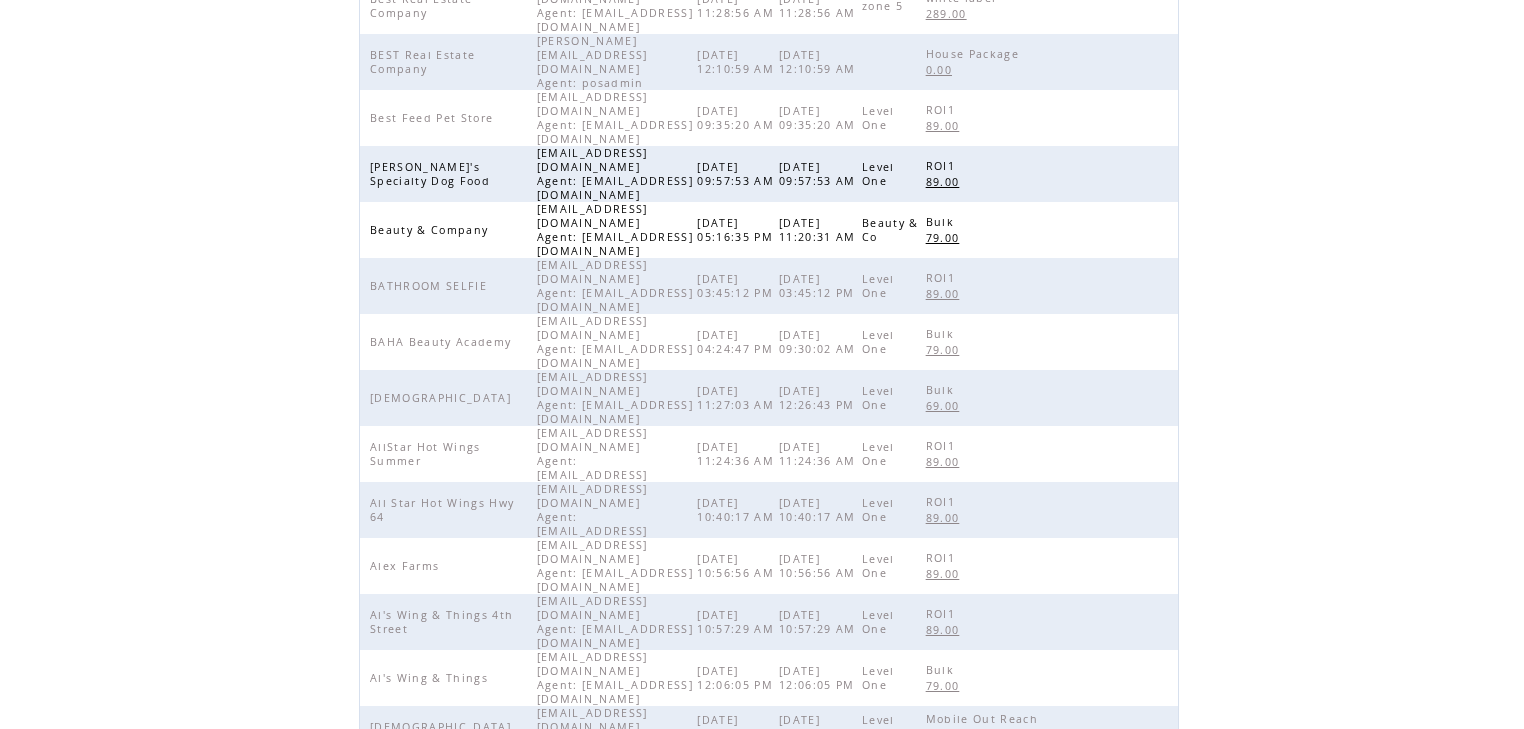 click on "1" at bounding box center [727, 881] 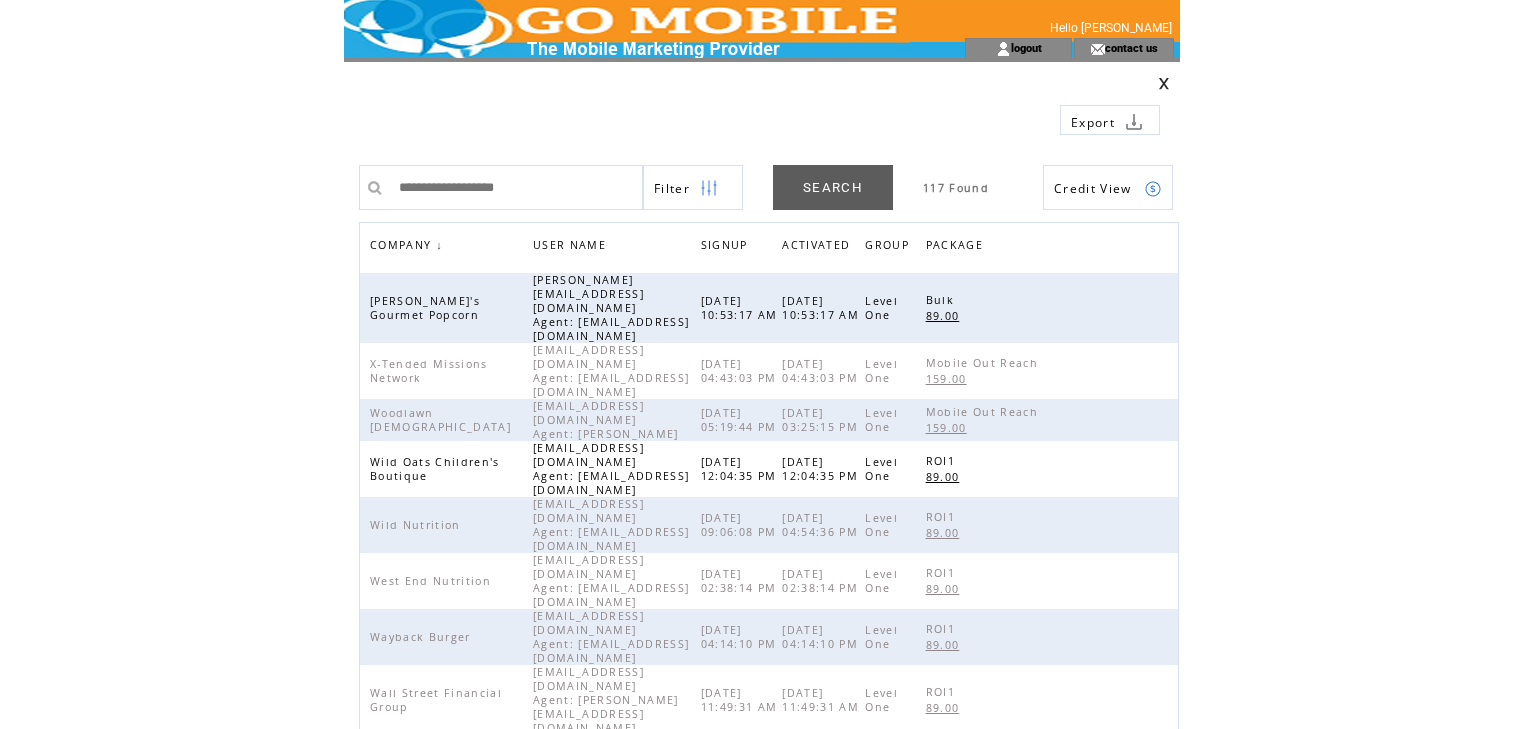 scroll, scrollTop: 0, scrollLeft: 0, axis: both 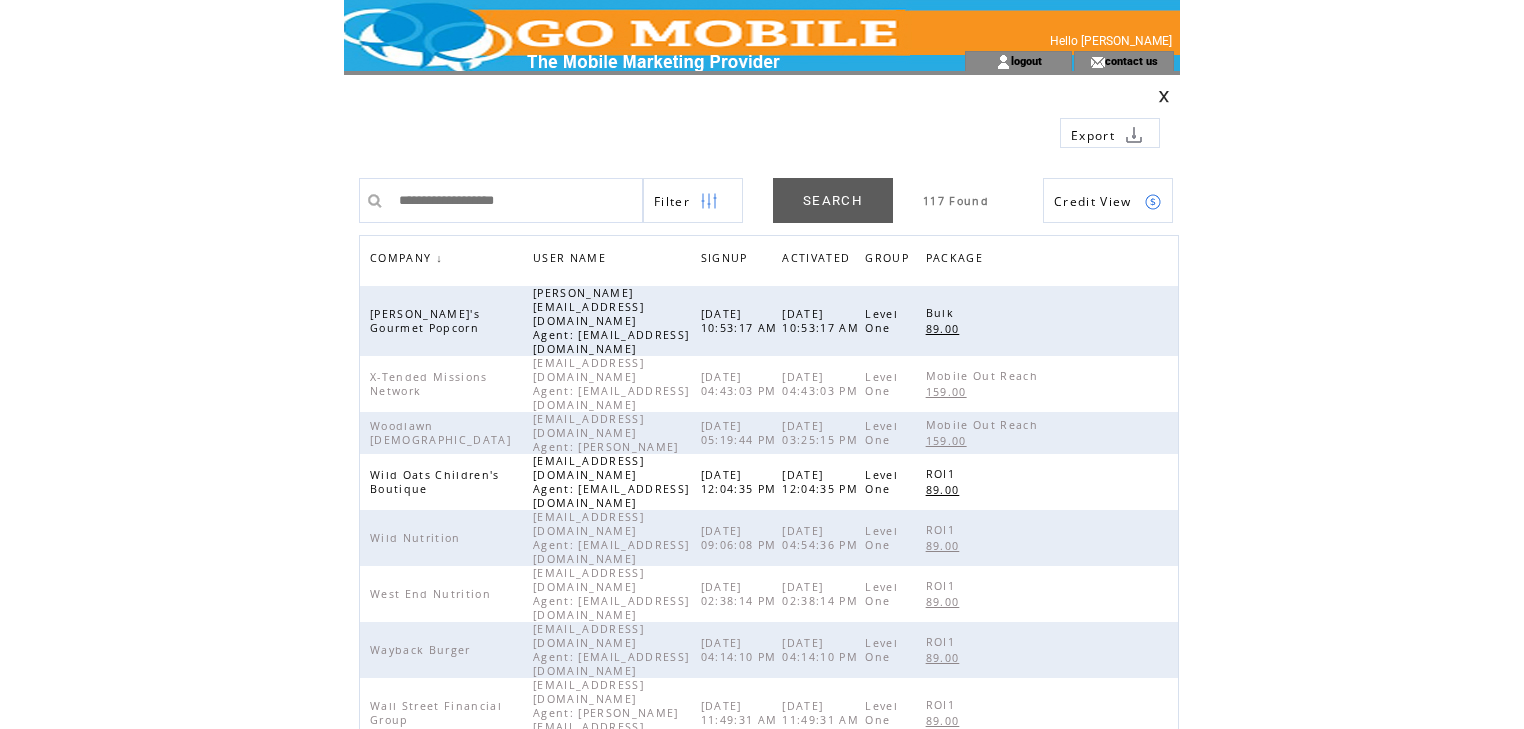 click on "COMPANY" at bounding box center [403, 260] 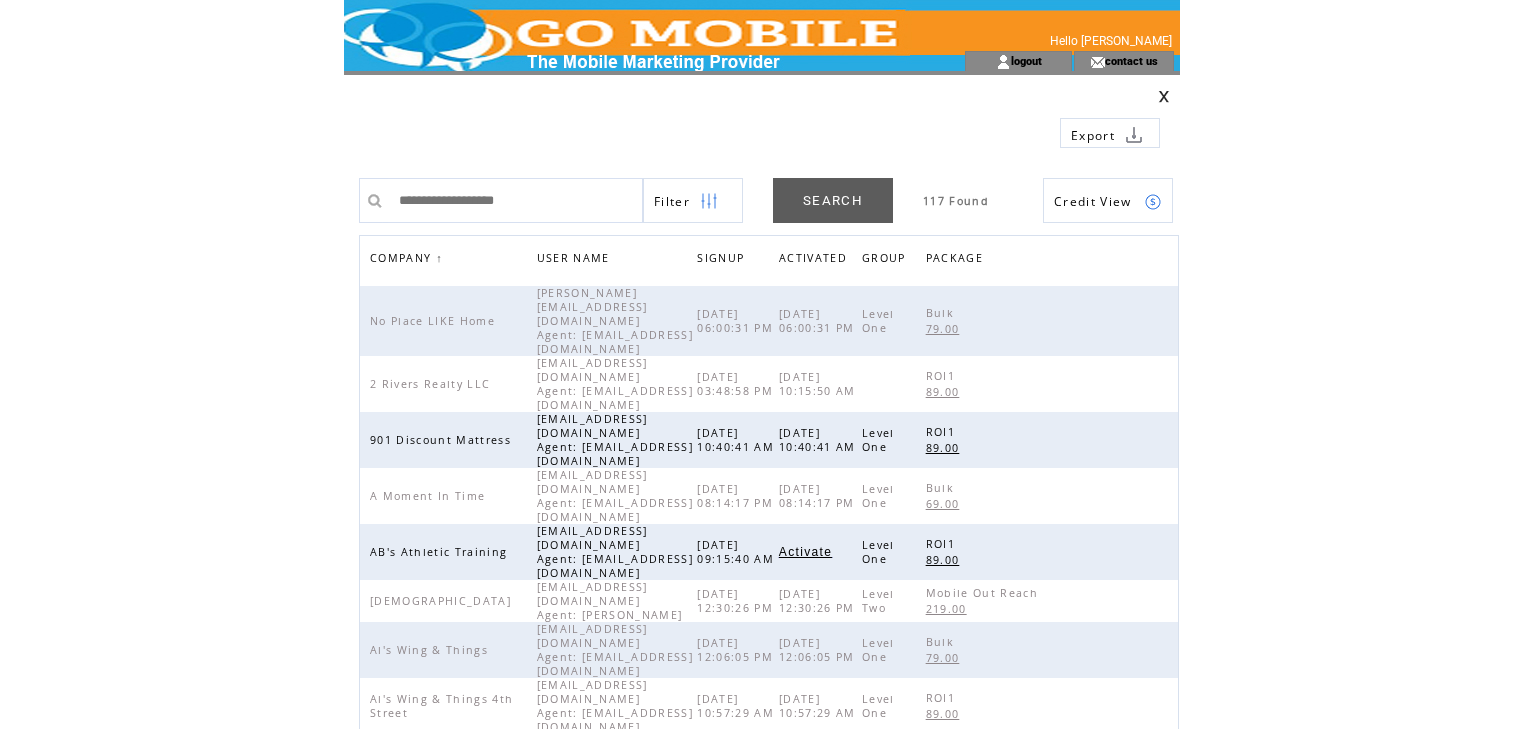 scroll, scrollTop: 0, scrollLeft: 0, axis: both 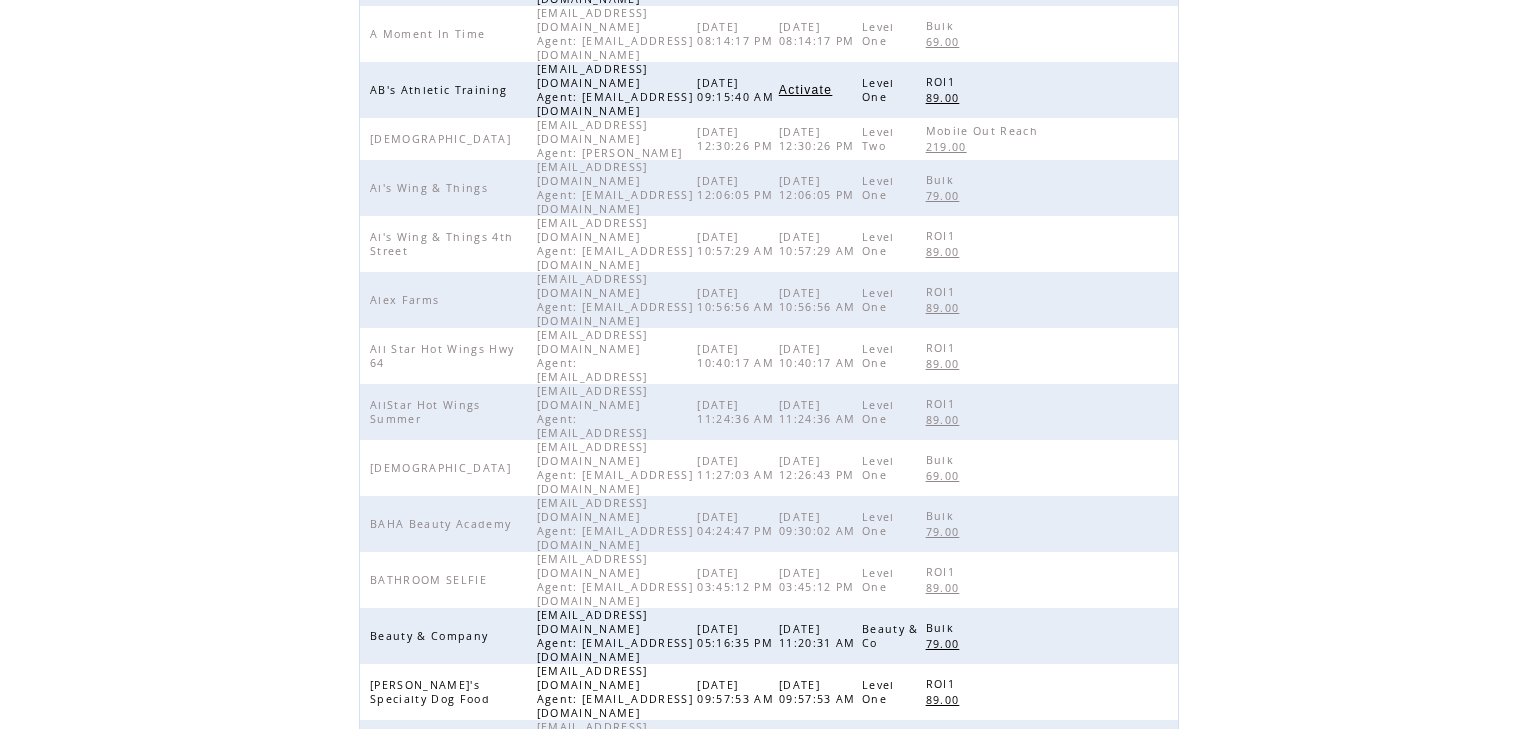 click on "6" at bounding box center [788, 909] 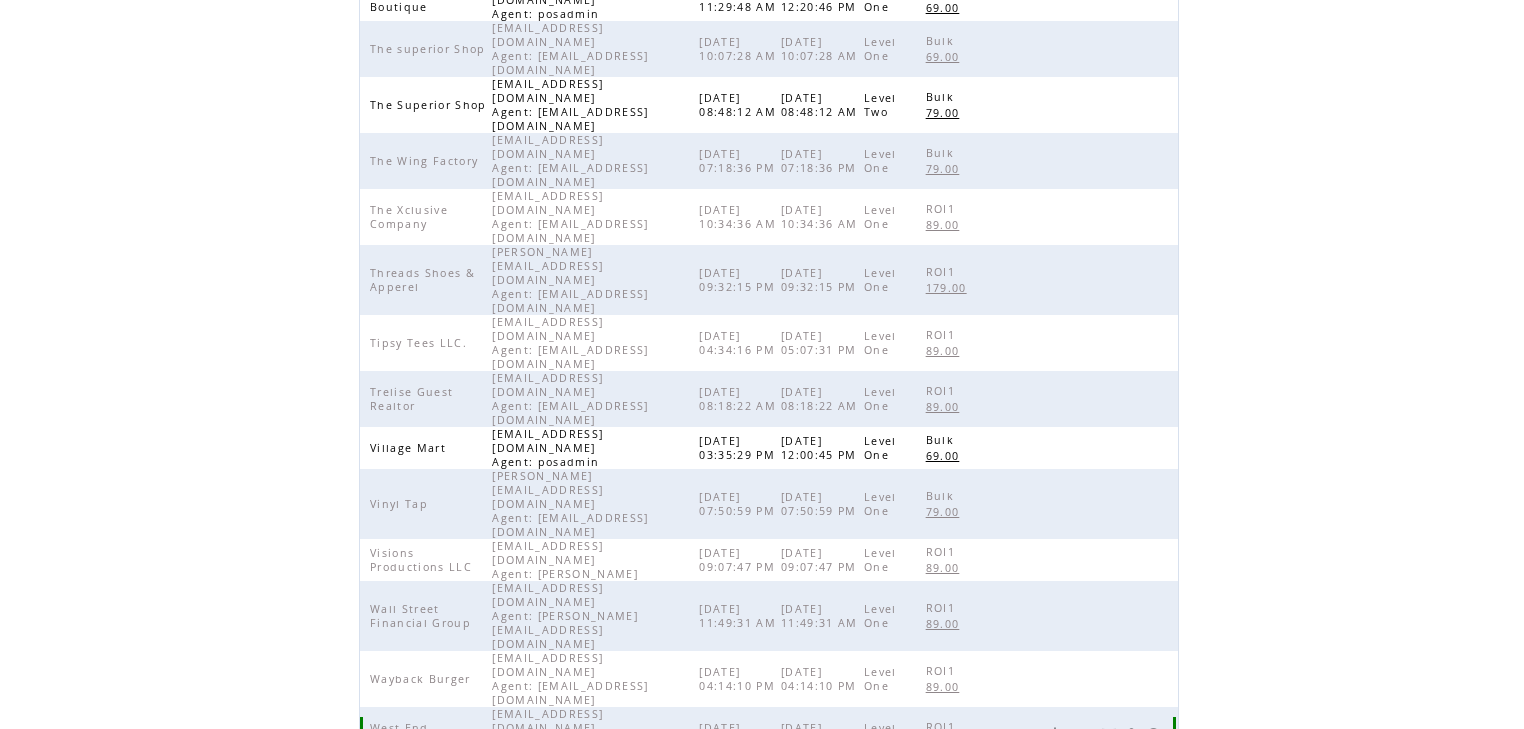 scroll, scrollTop: 462, scrollLeft: 0, axis: vertical 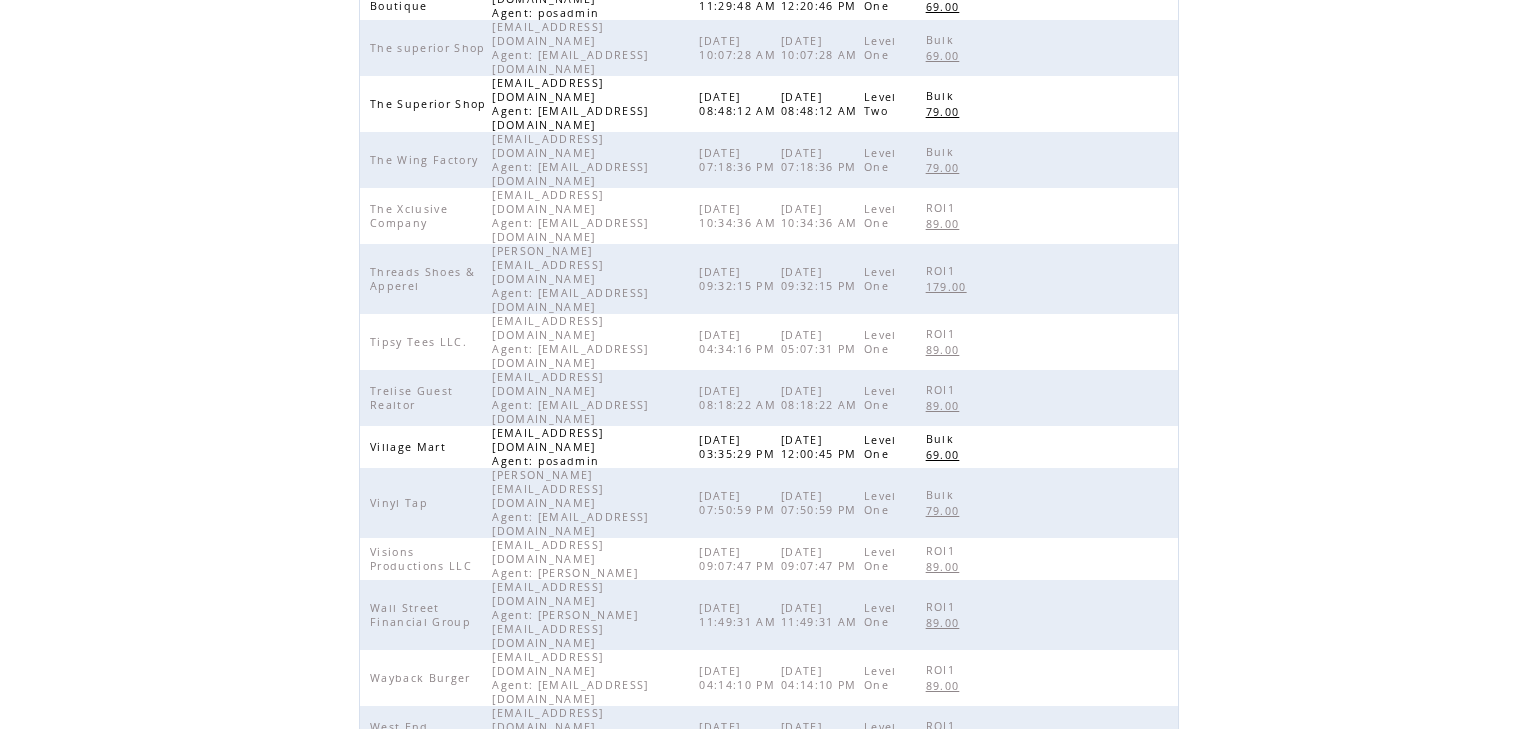 click on "7" at bounding box center (812, 895) 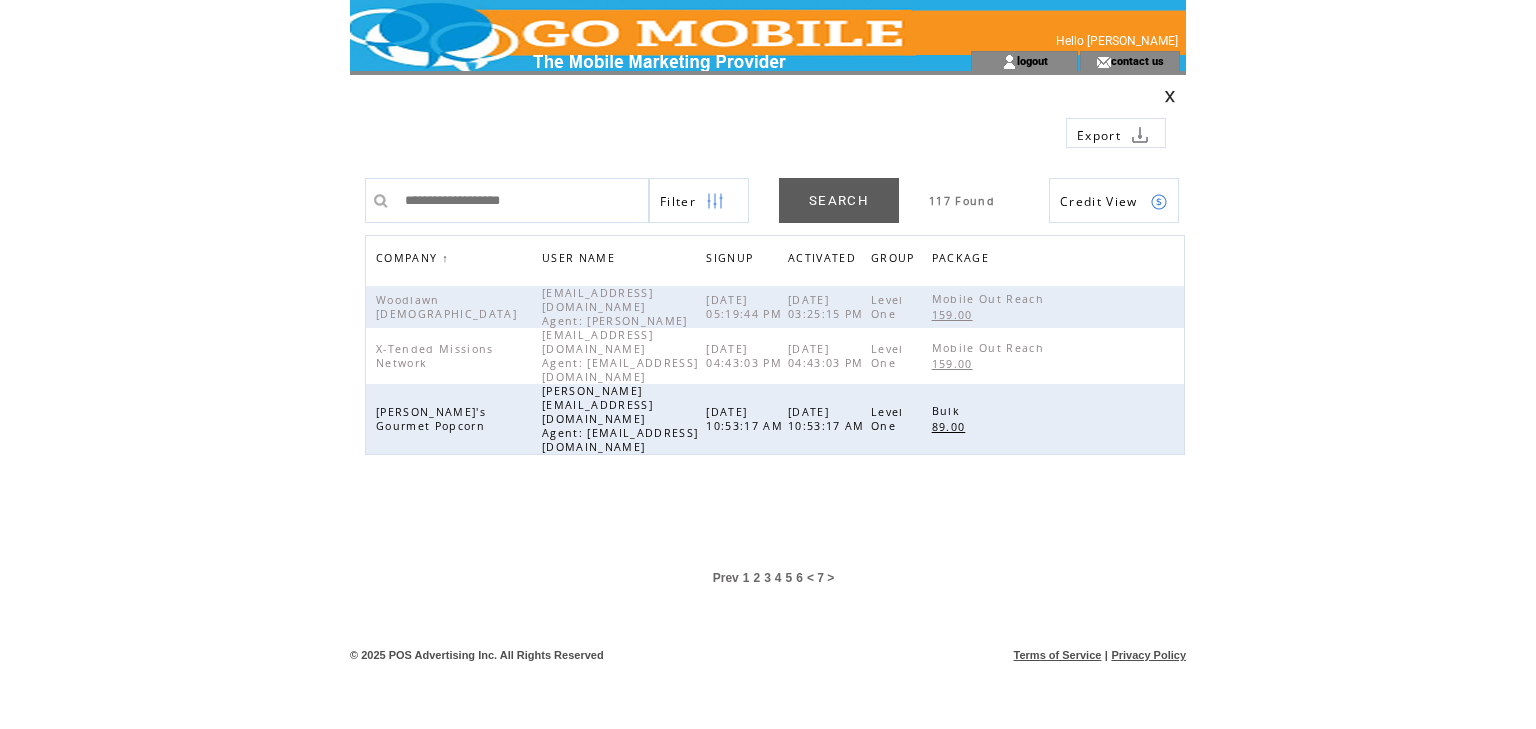 scroll, scrollTop: 0, scrollLeft: 0, axis: both 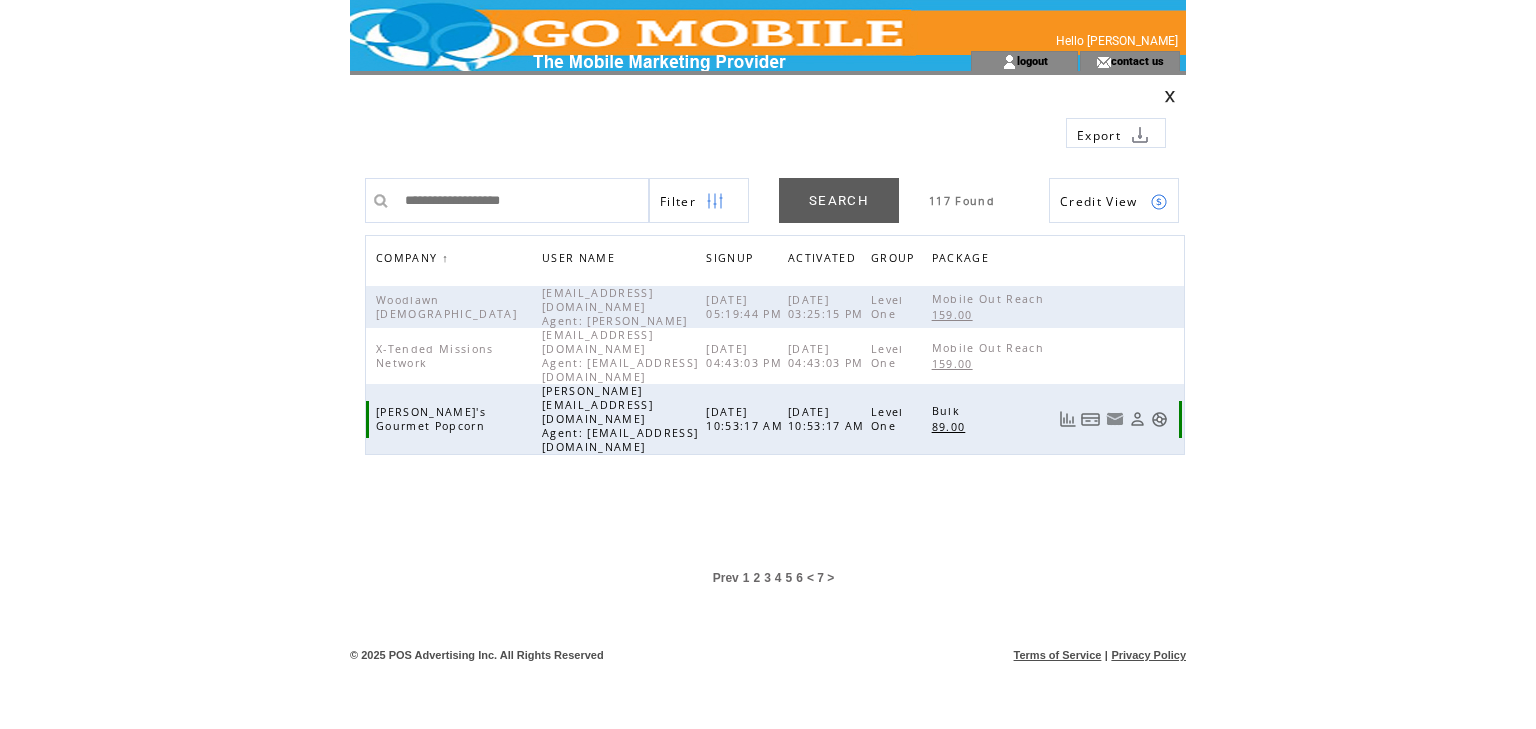 click at bounding box center (1159, 419) 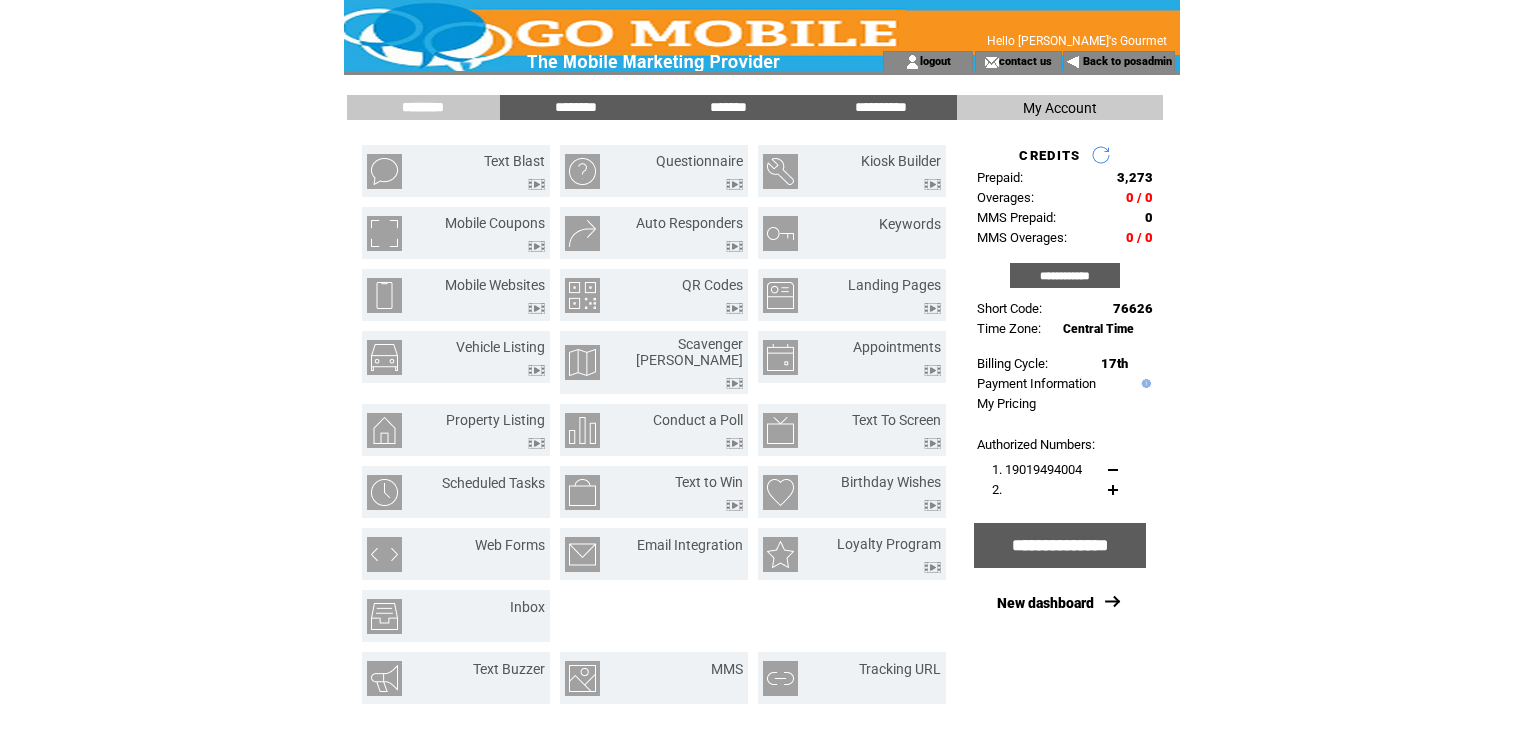 scroll, scrollTop: 0, scrollLeft: 0, axis: both 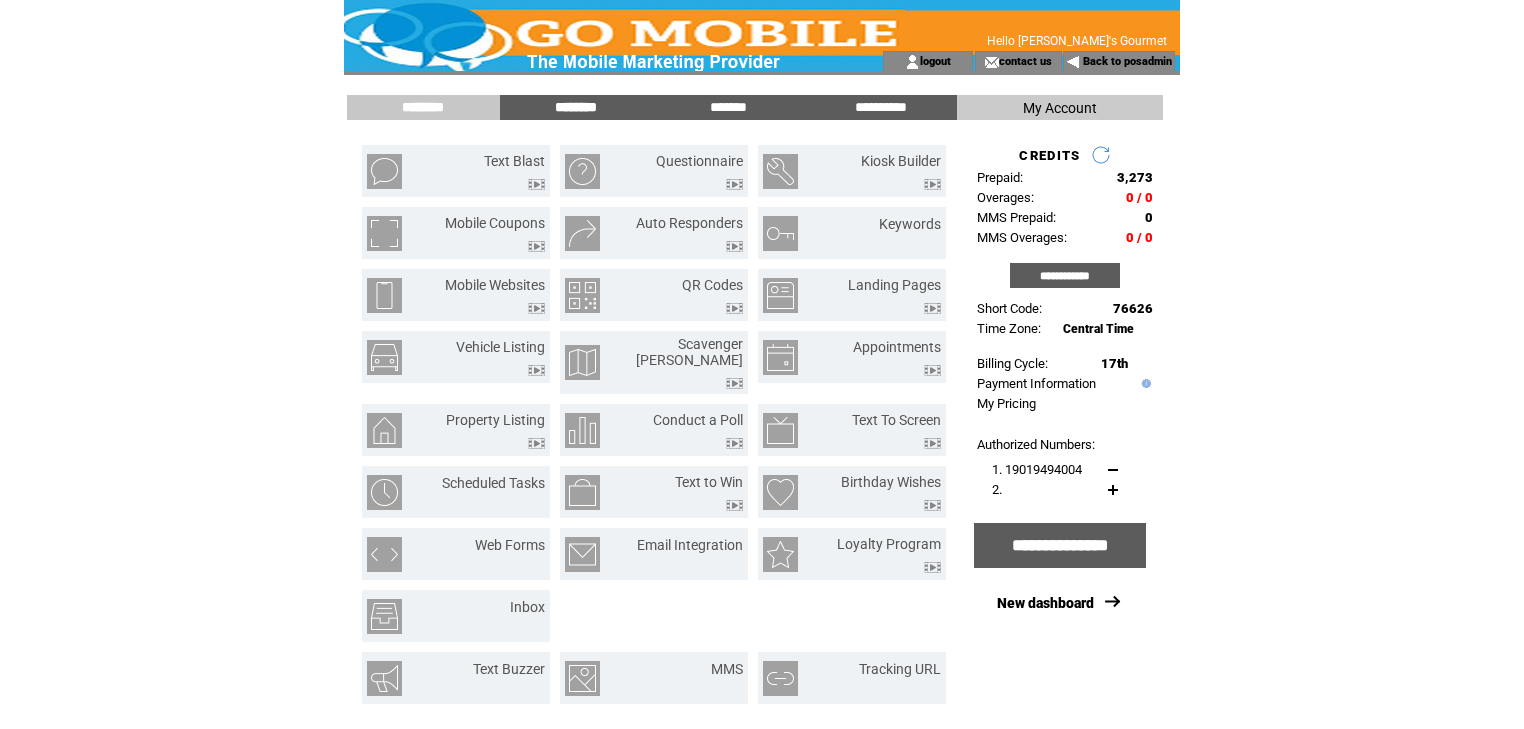 click on "********" at bounding box center [576, 107] 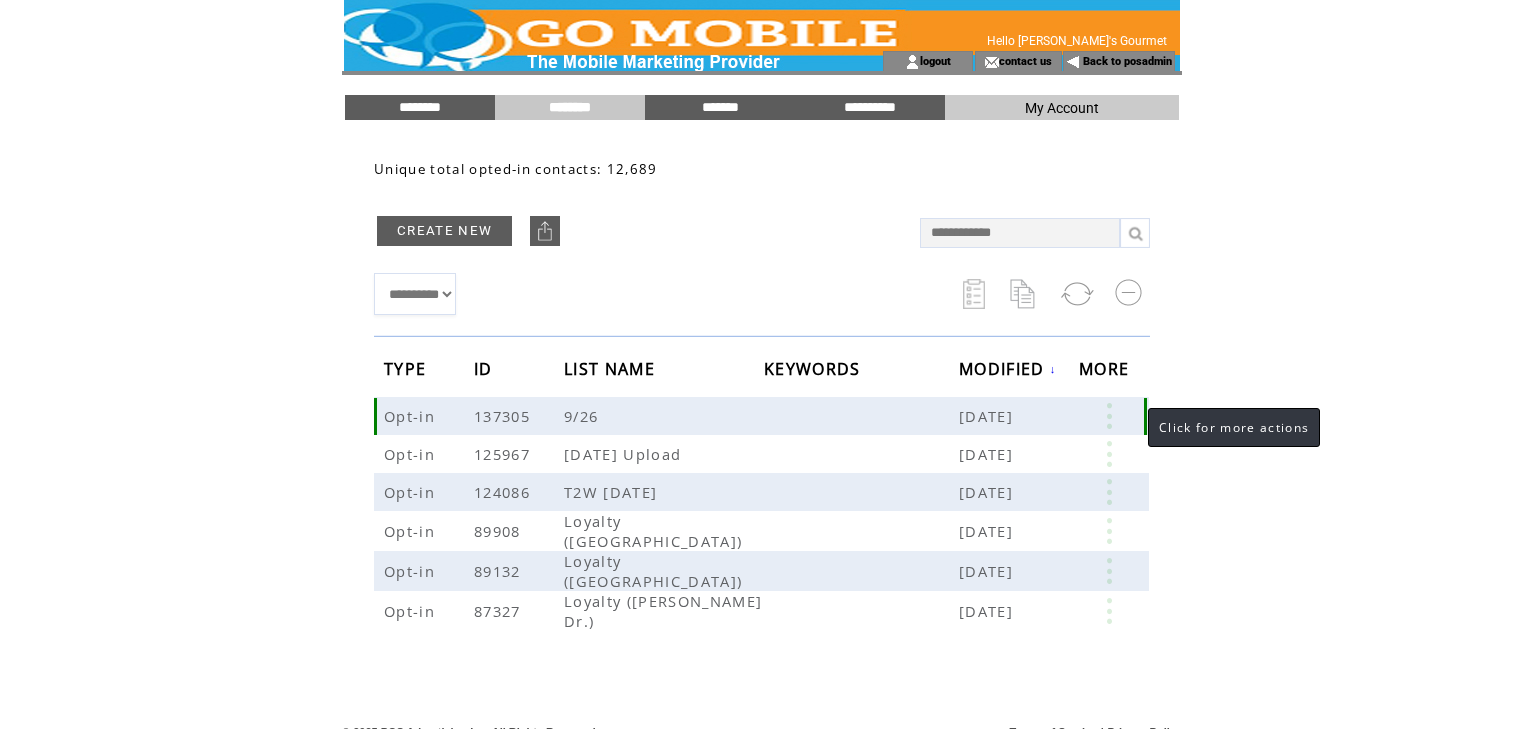 click at bounding box center [1109, 416] 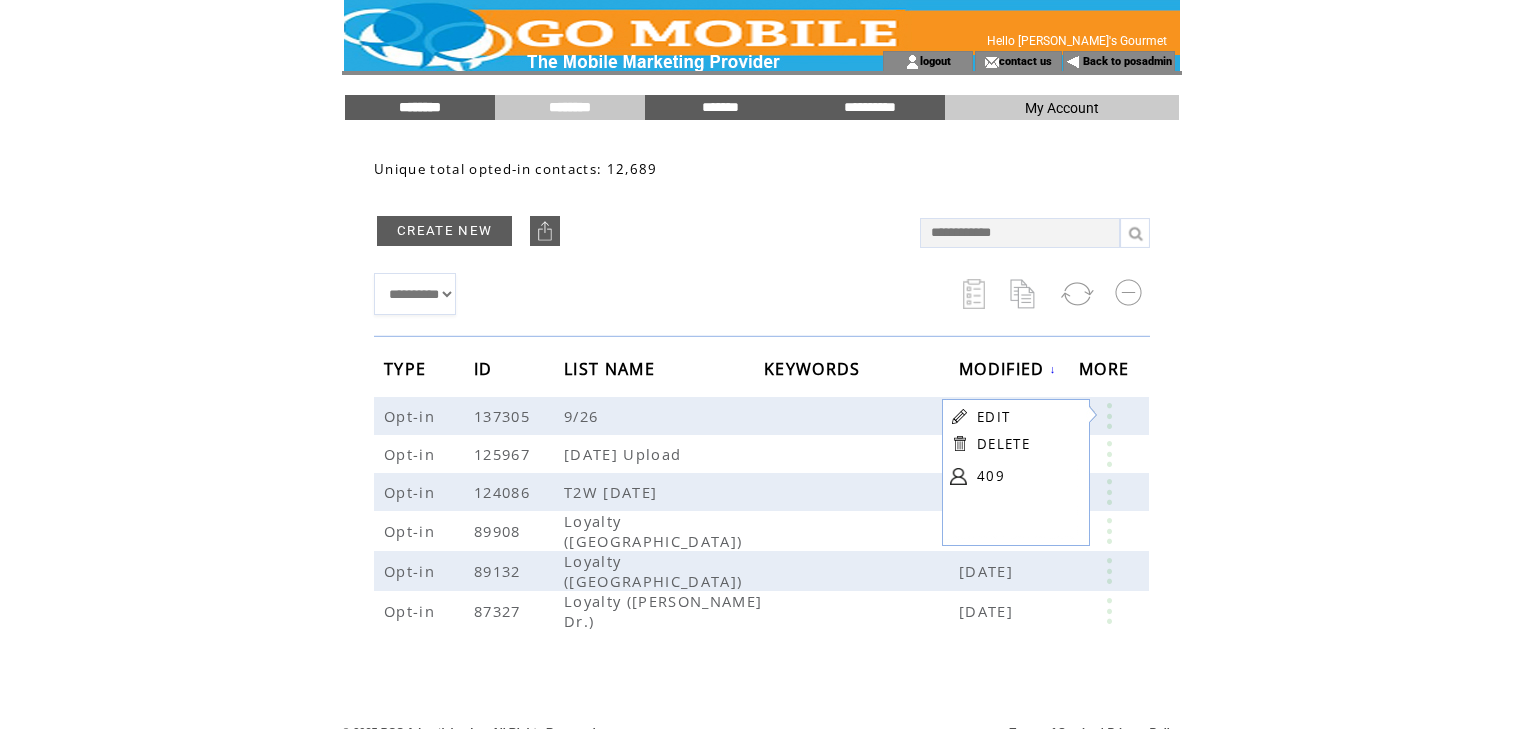 click on "********" at bounding box center (420, 107) 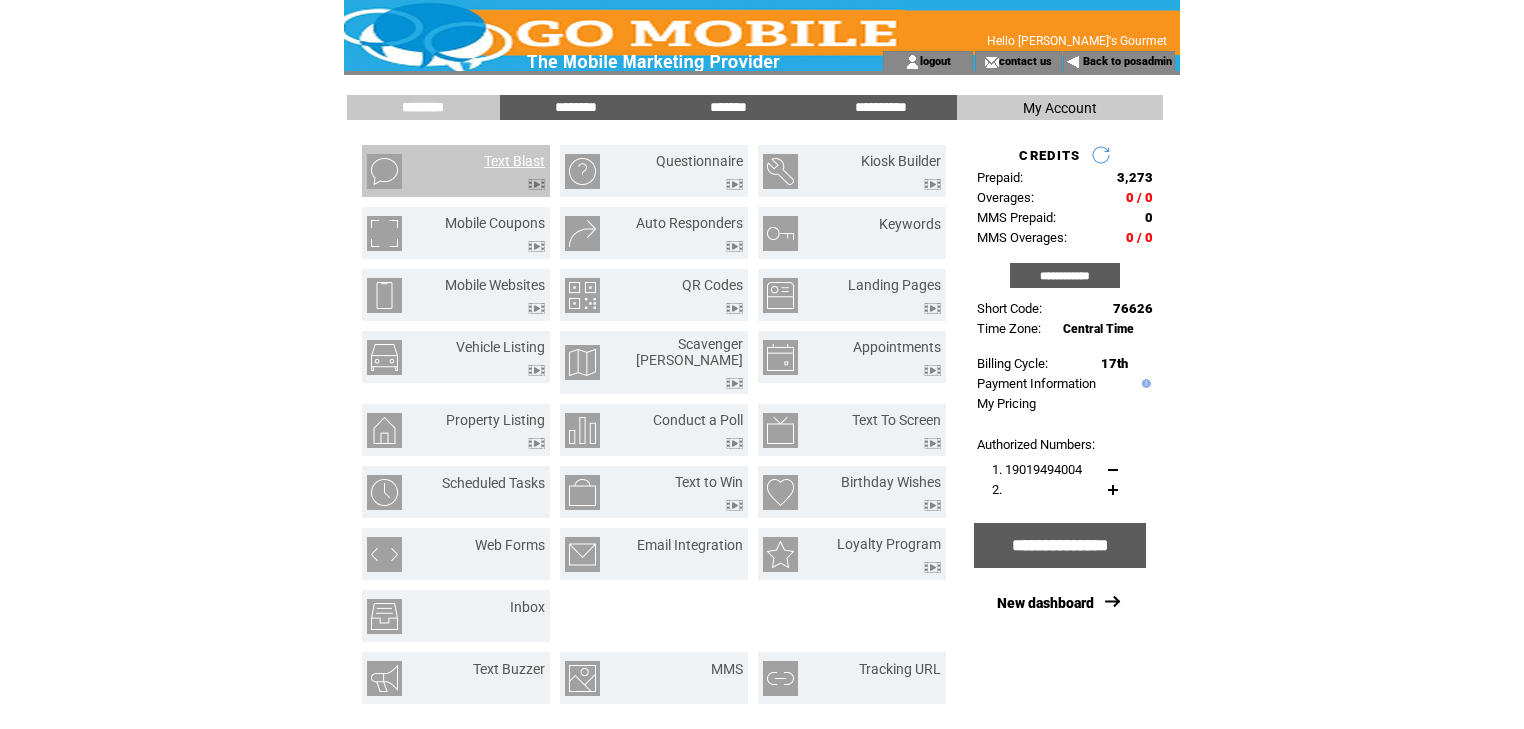 click on "Text Blast" at bounding box center [514, 161] 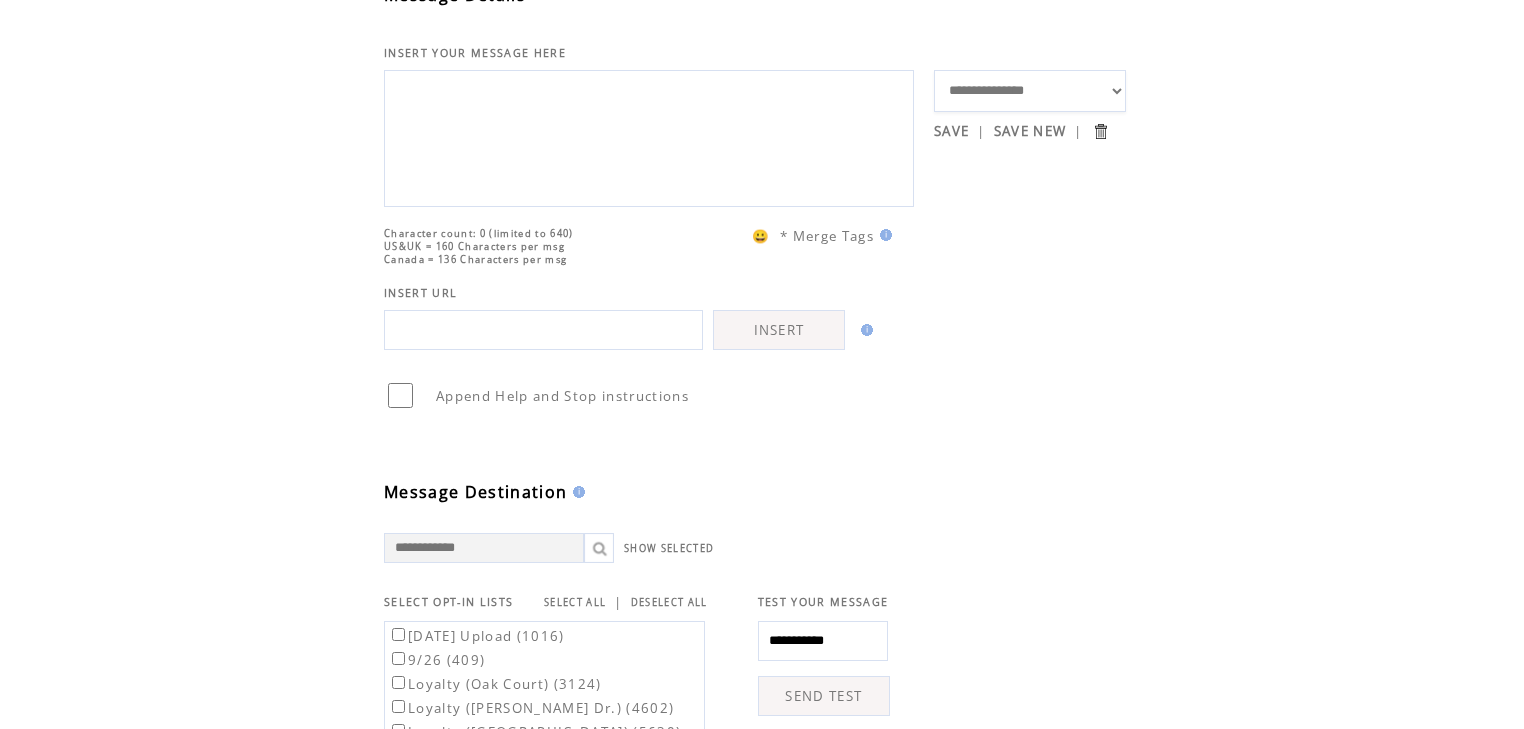 scroll, scrollTop: 320, scrollLeft: 0, axis: vertical 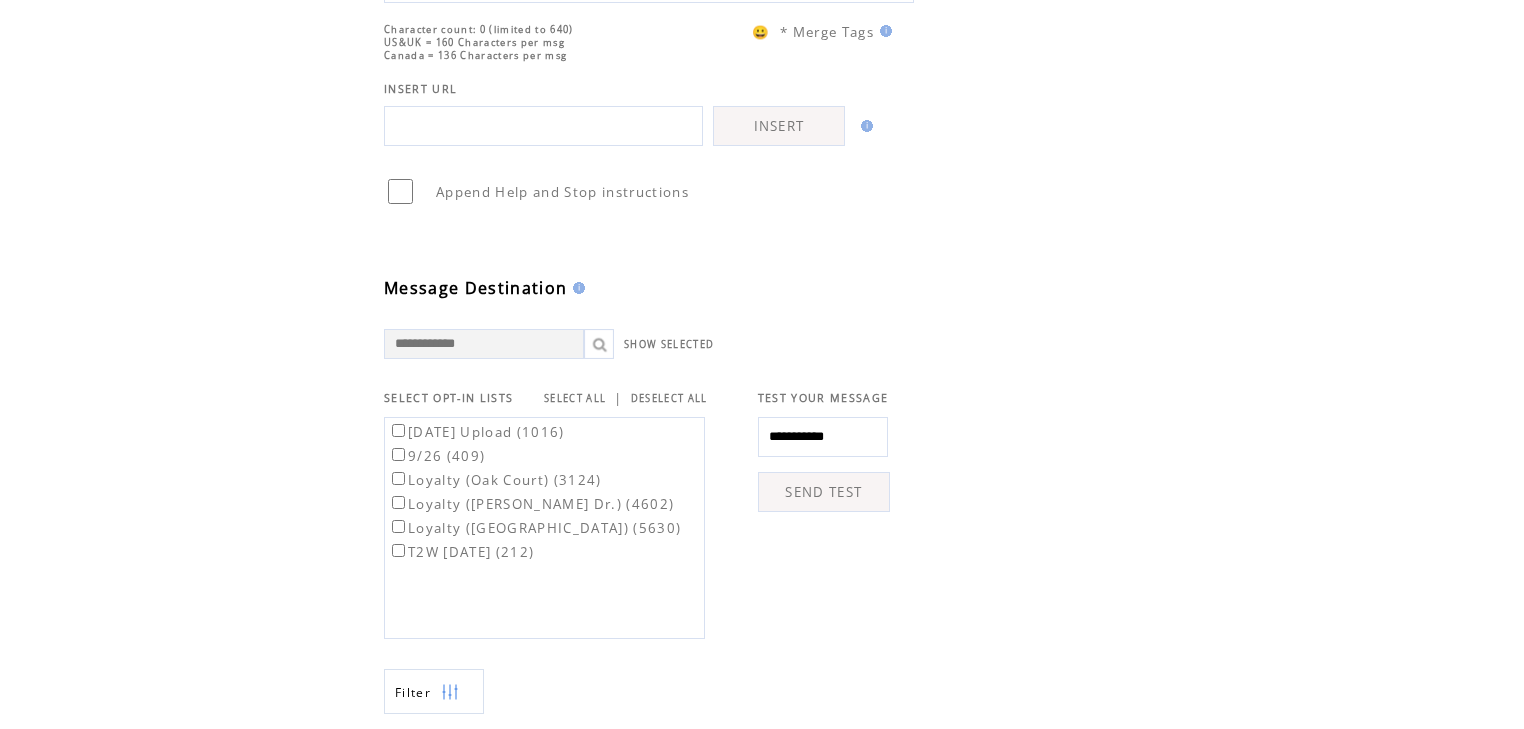 click on "SELECT ALL" at bounding box center (575, 398) 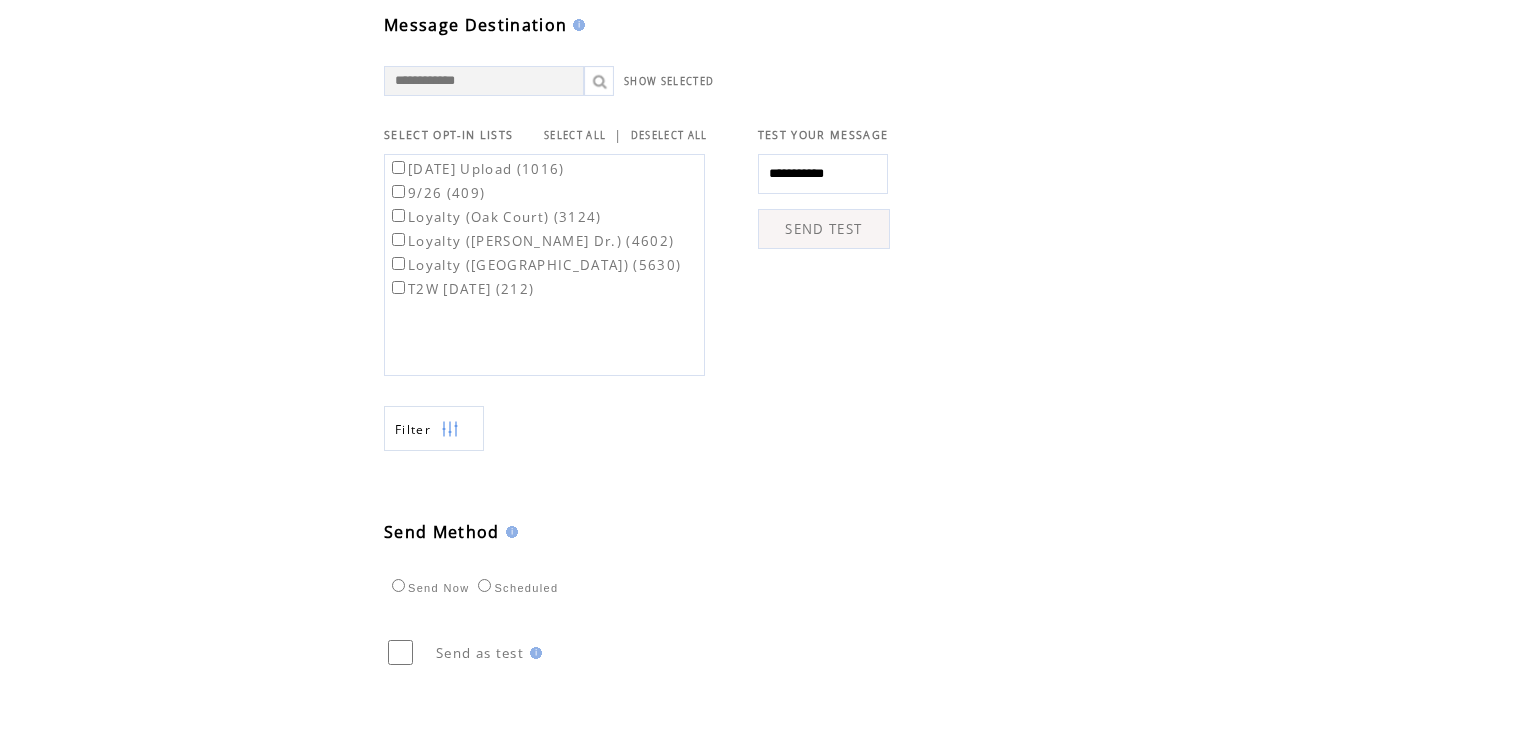 scroll, scrollTop: 640, scrollLeft: 0, axis: vertical 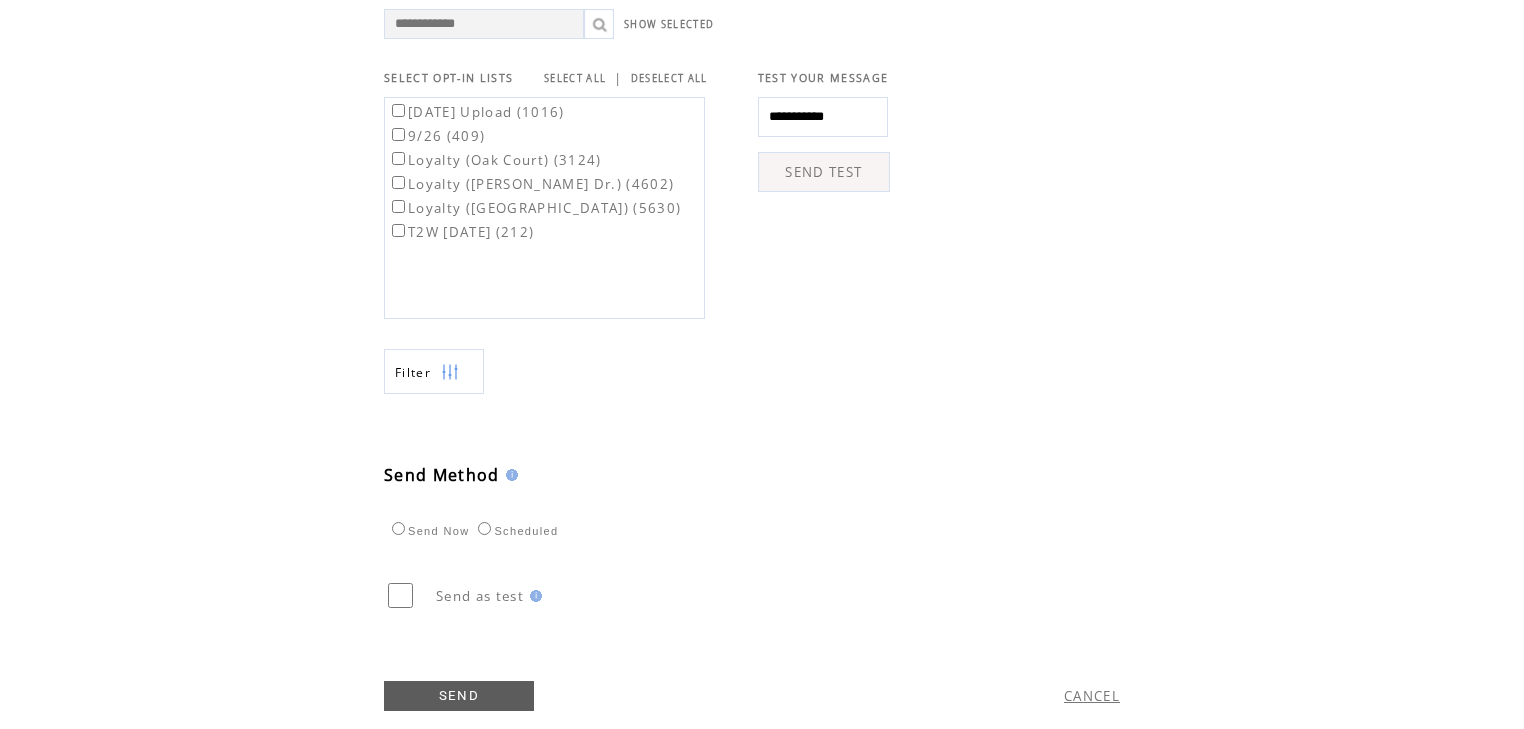 click at bounding box center [450, 372] 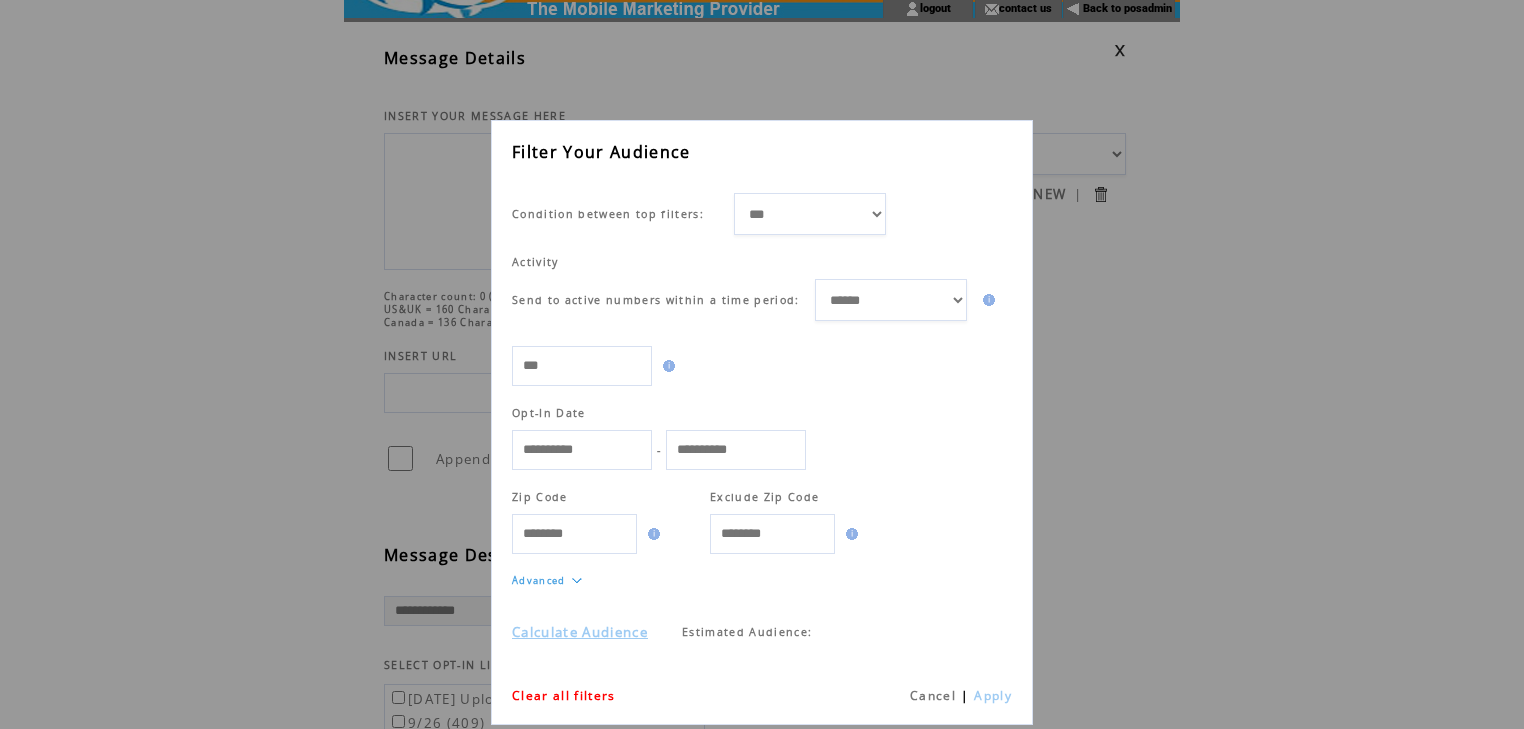 scroll, scrollTop: 80, scrollLeft: 0, axis: vertical 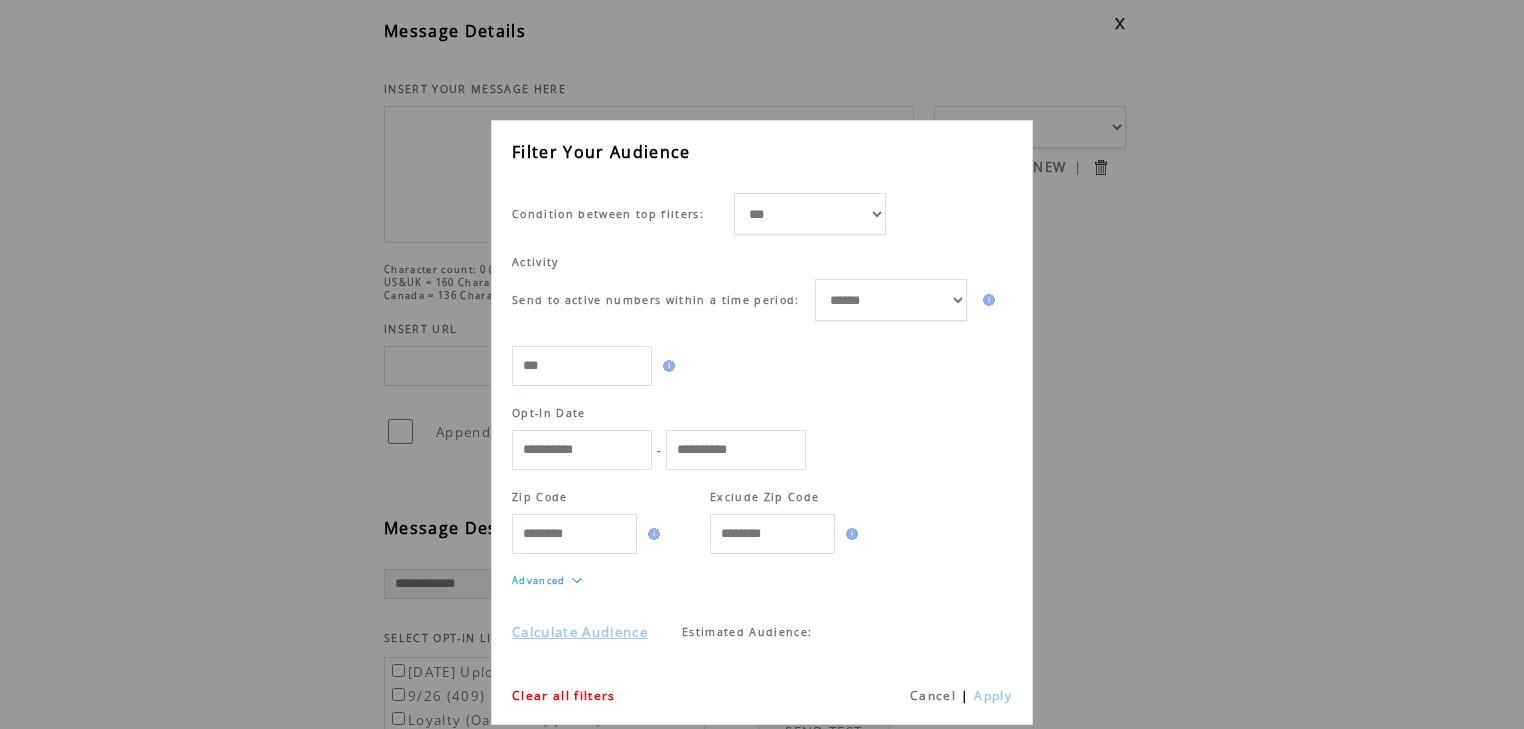 click on "Calculate Audience" at bounding box center [580, 632] 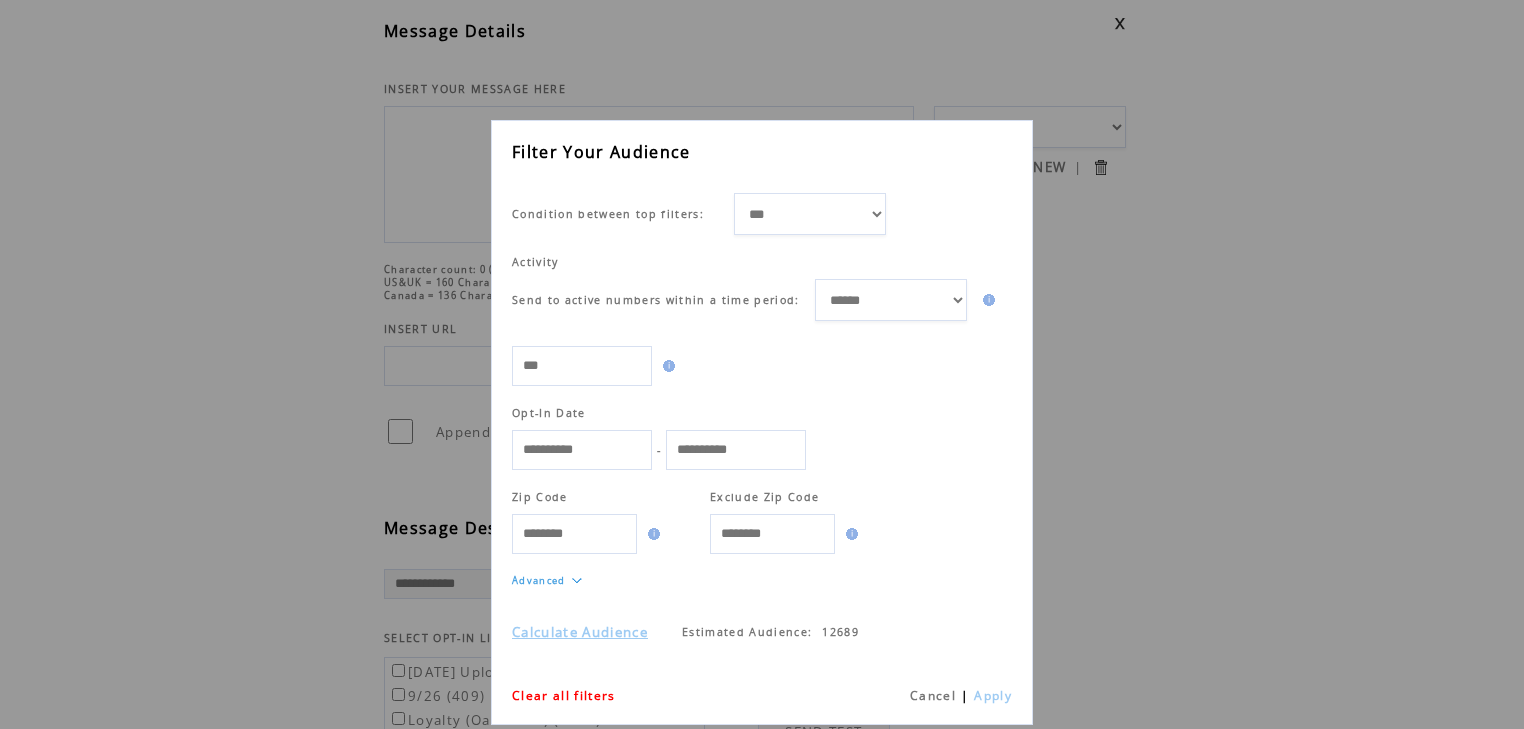 click on "Cancel" at bounding box center [933, 695] 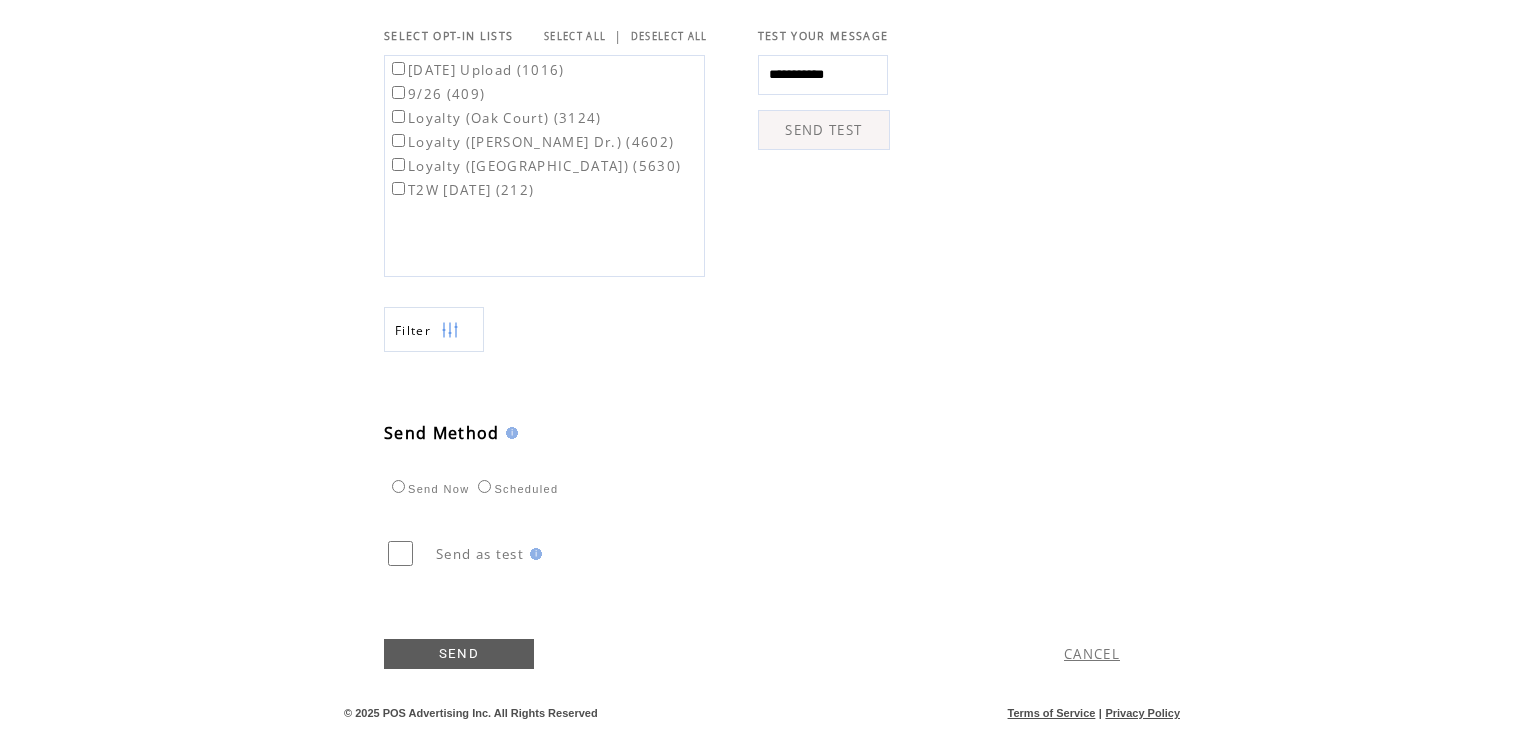 scroll, scrollTop: 708, scrollLeft: 0, axis: vertical 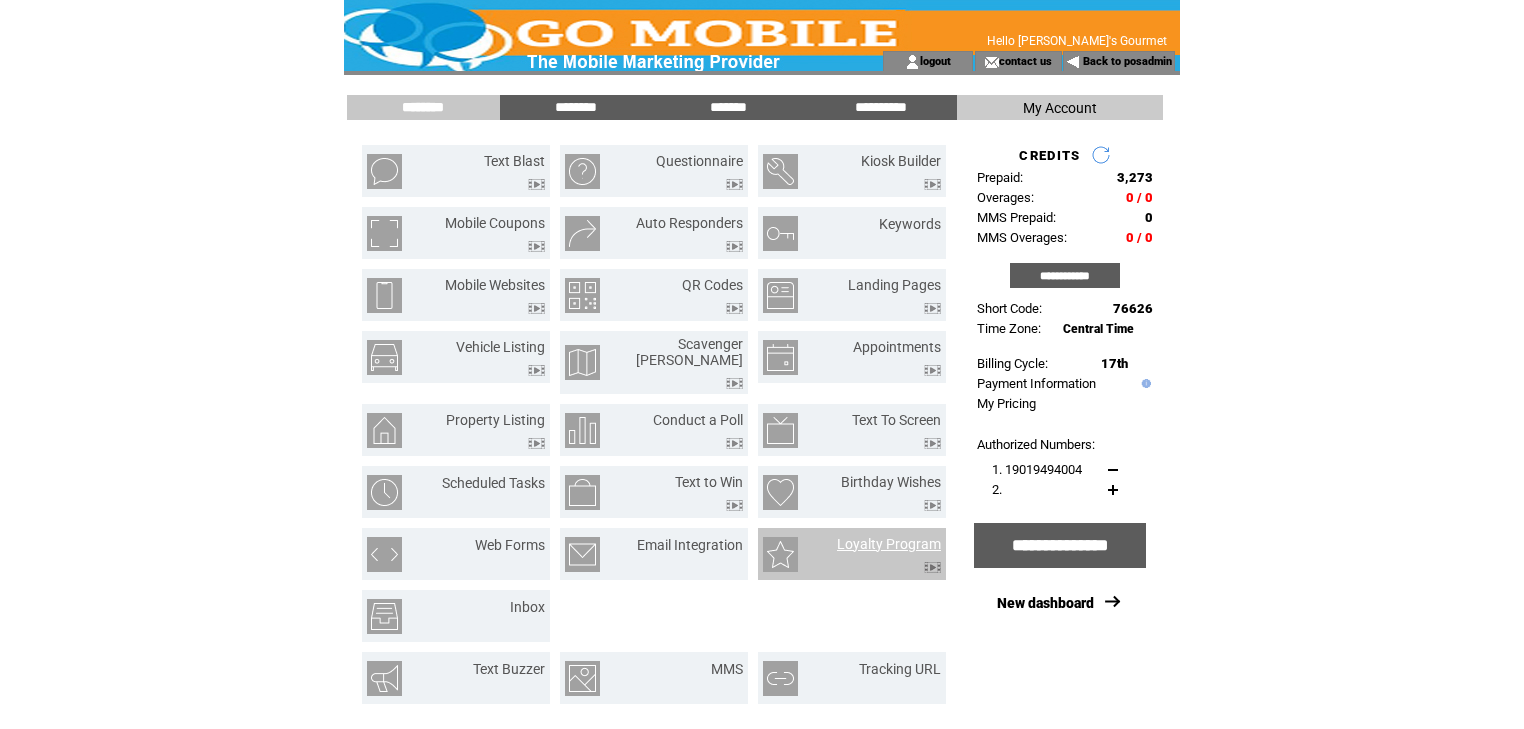 click on "Loyalty Program" at bounding box center (889, 544) 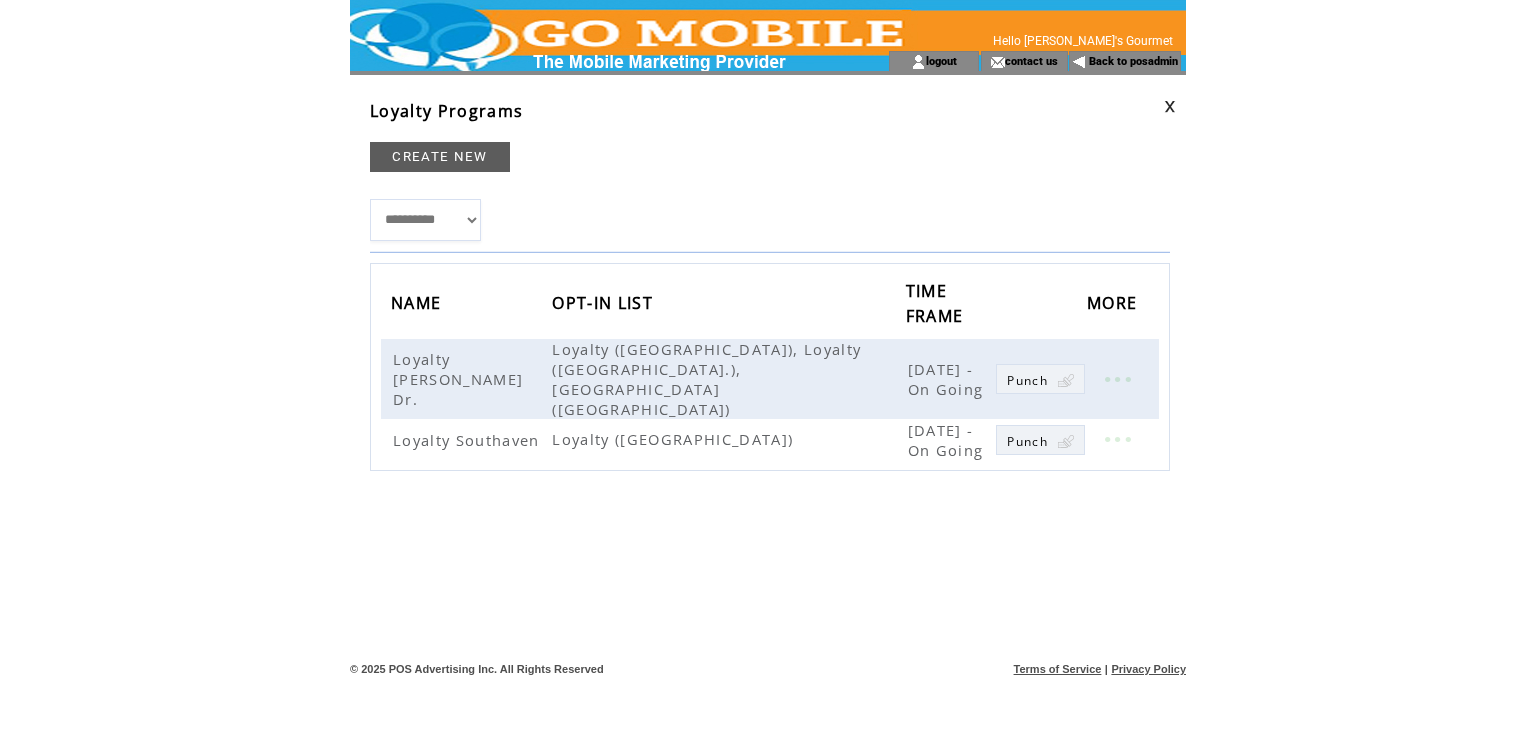 scroll, scrollTop: 0, scrollLeft: 0, axis: both 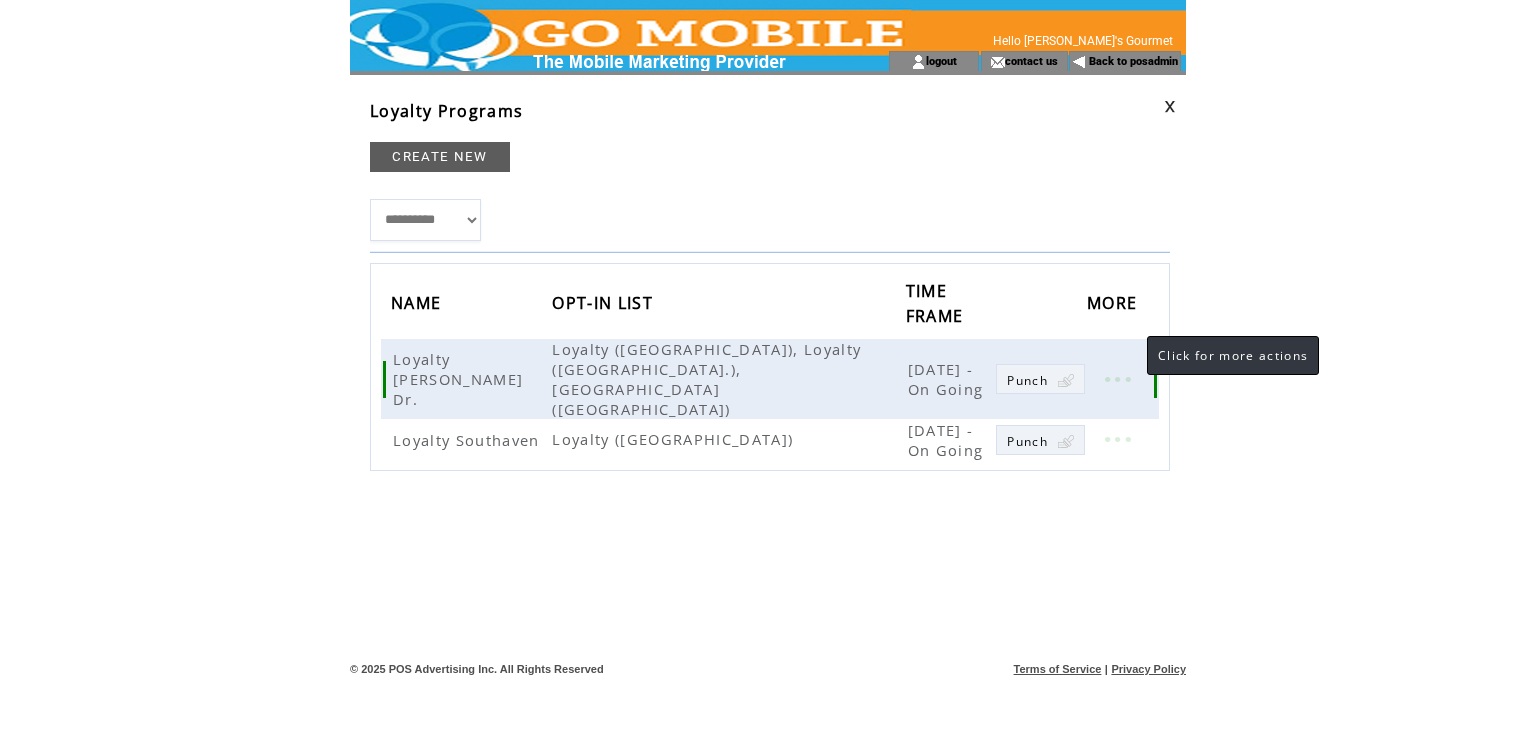 click at bounding box center [1117, 379] 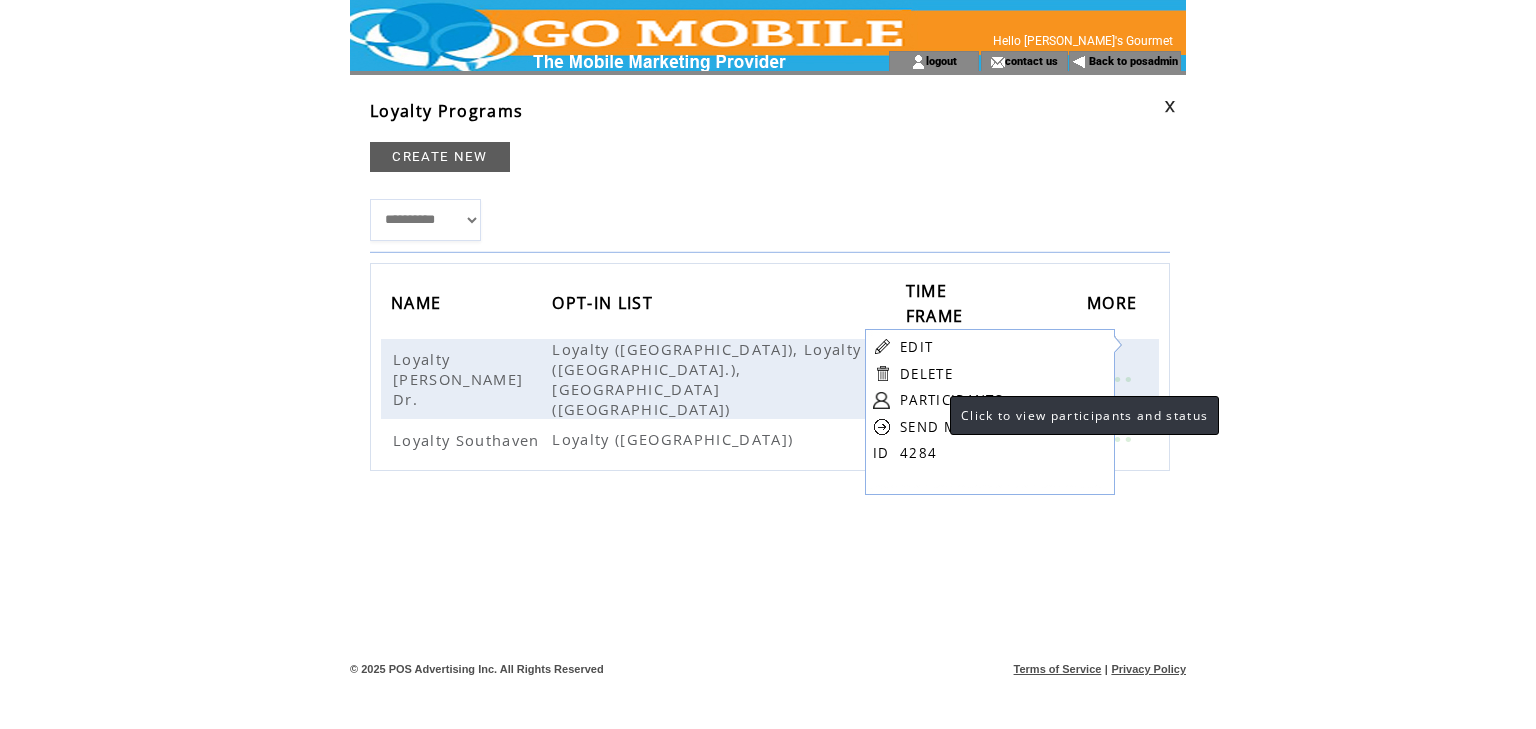 click on "PARTICIPANTS" at bounding box center (951, 400) 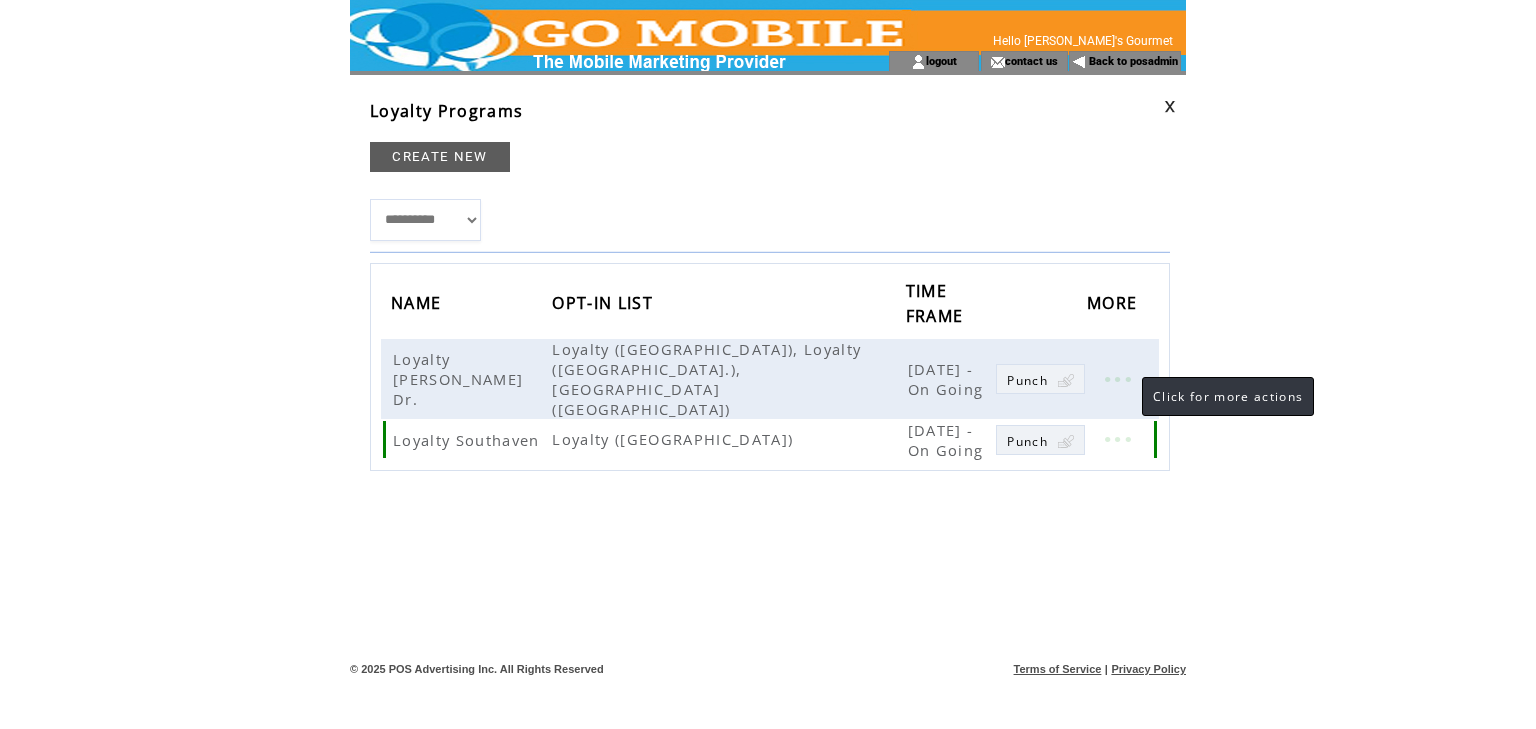 click at bounding box center [1117, 439] 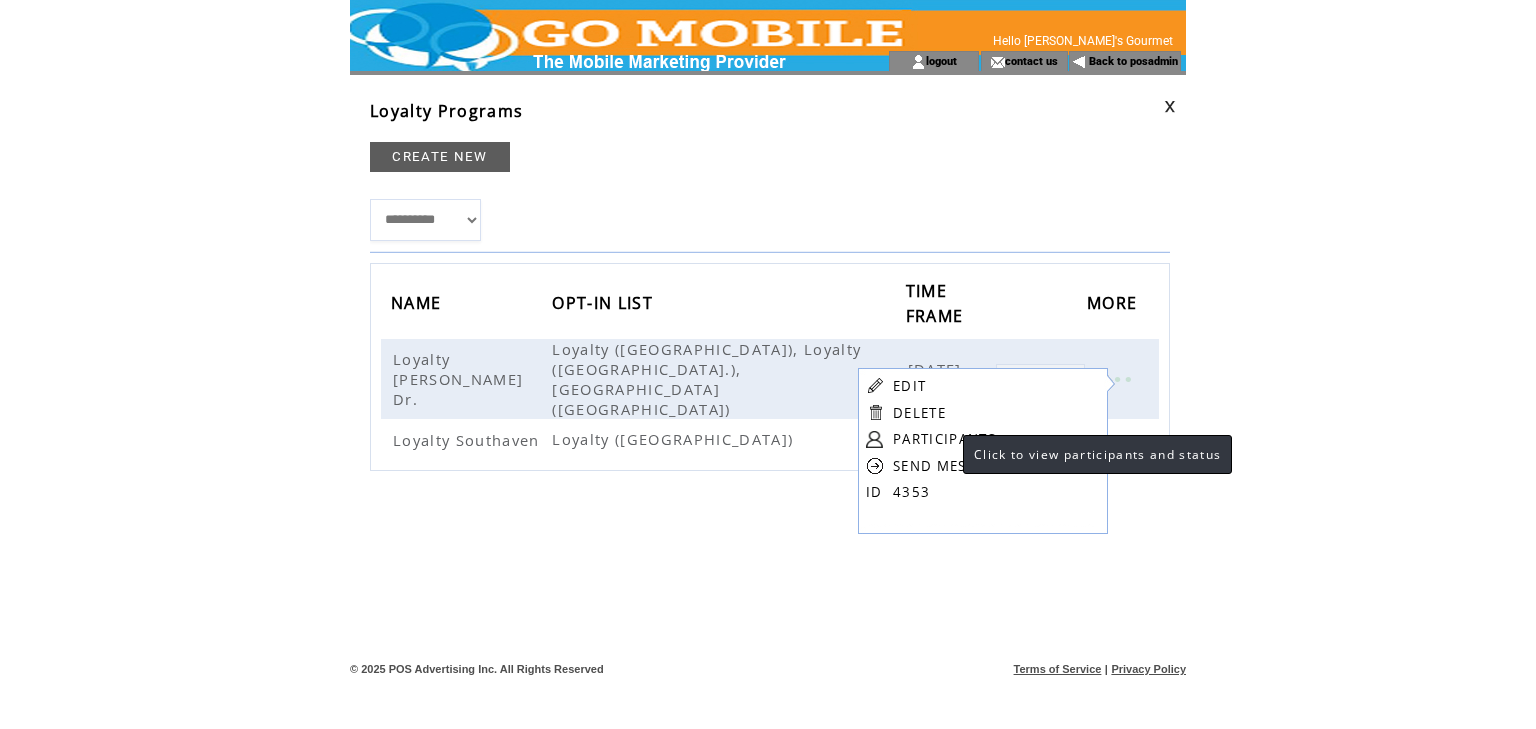 click on "PARTICIPANTS" at bounding box center [944, 439] 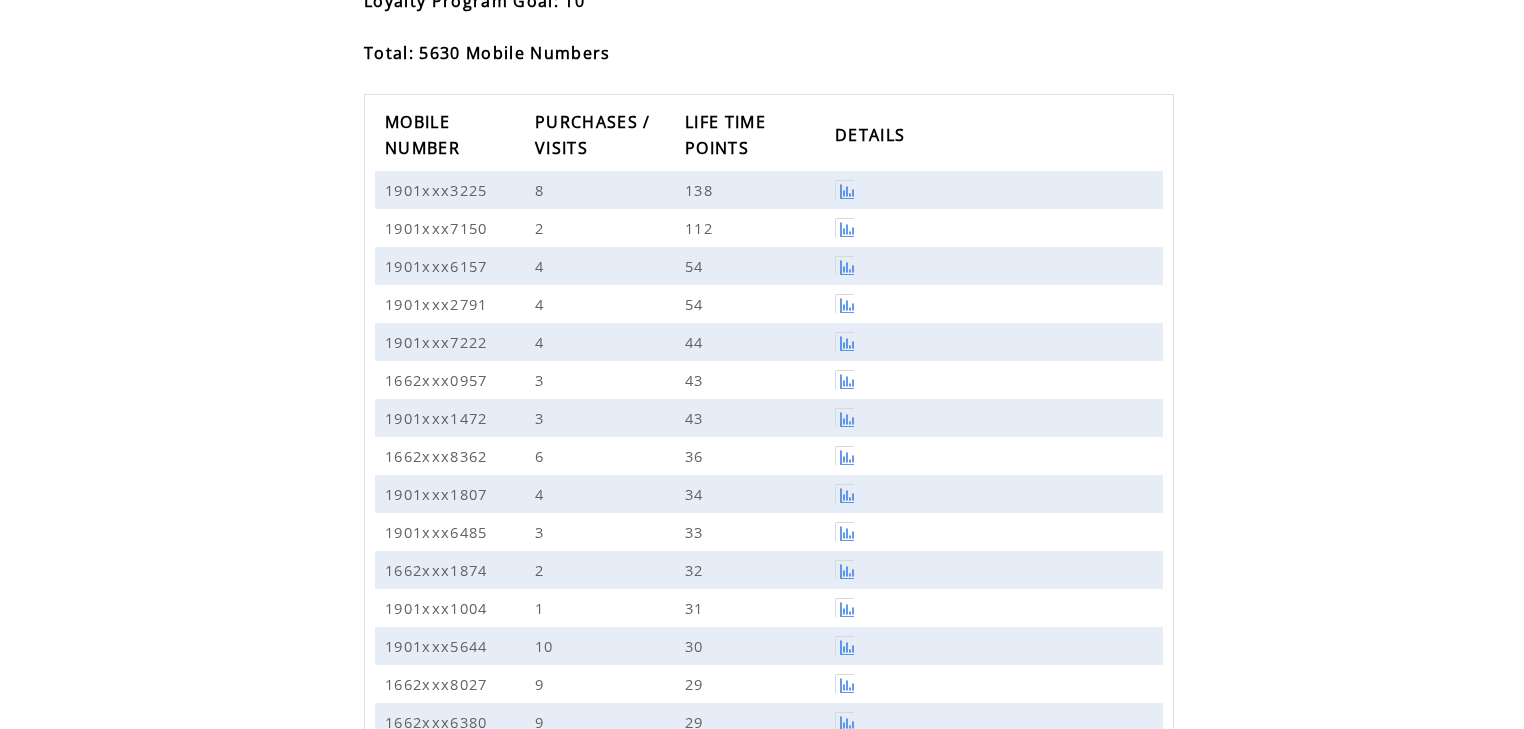 scroll, scrollTop: 108, scrollLeft: 0, axis: vertical 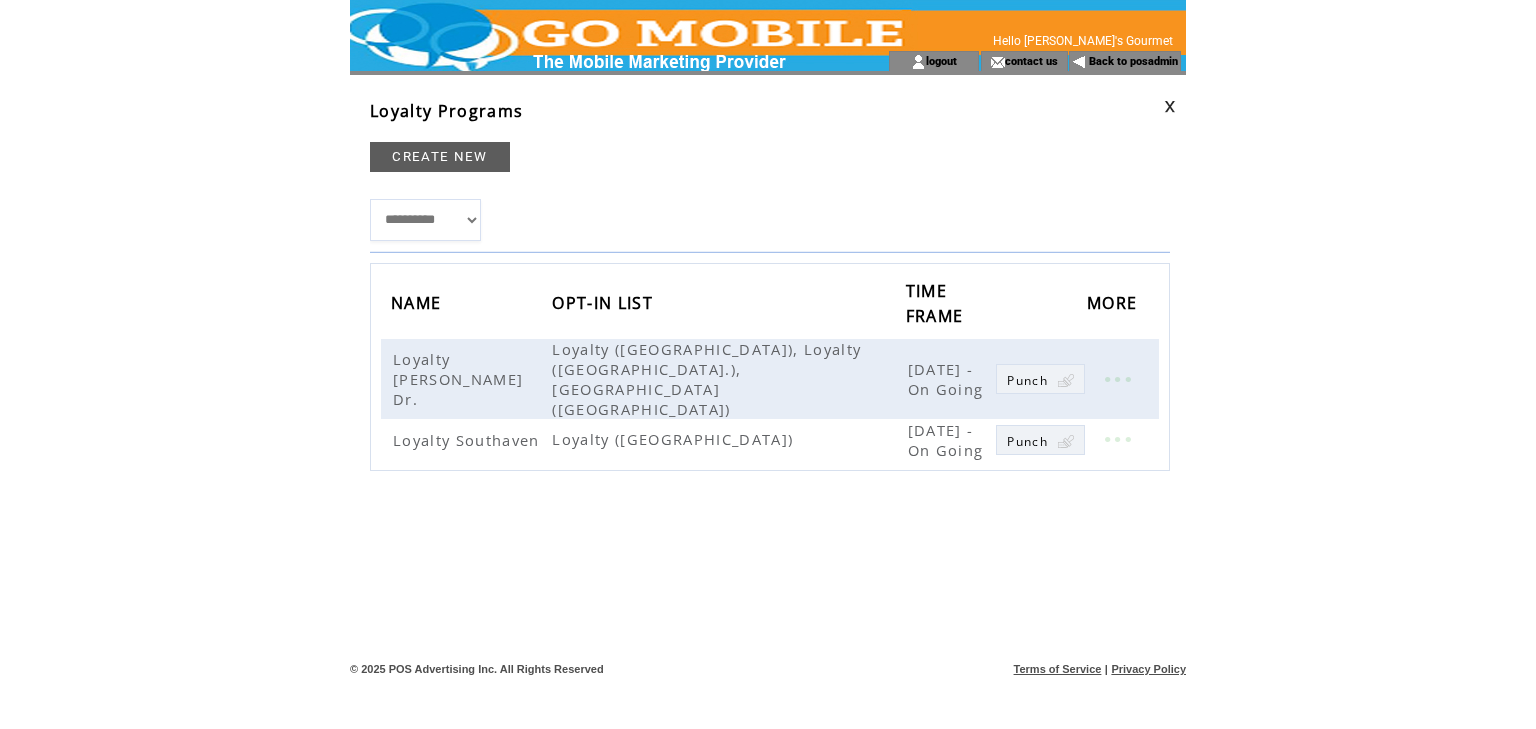 click at bounding box center [1170, 106] 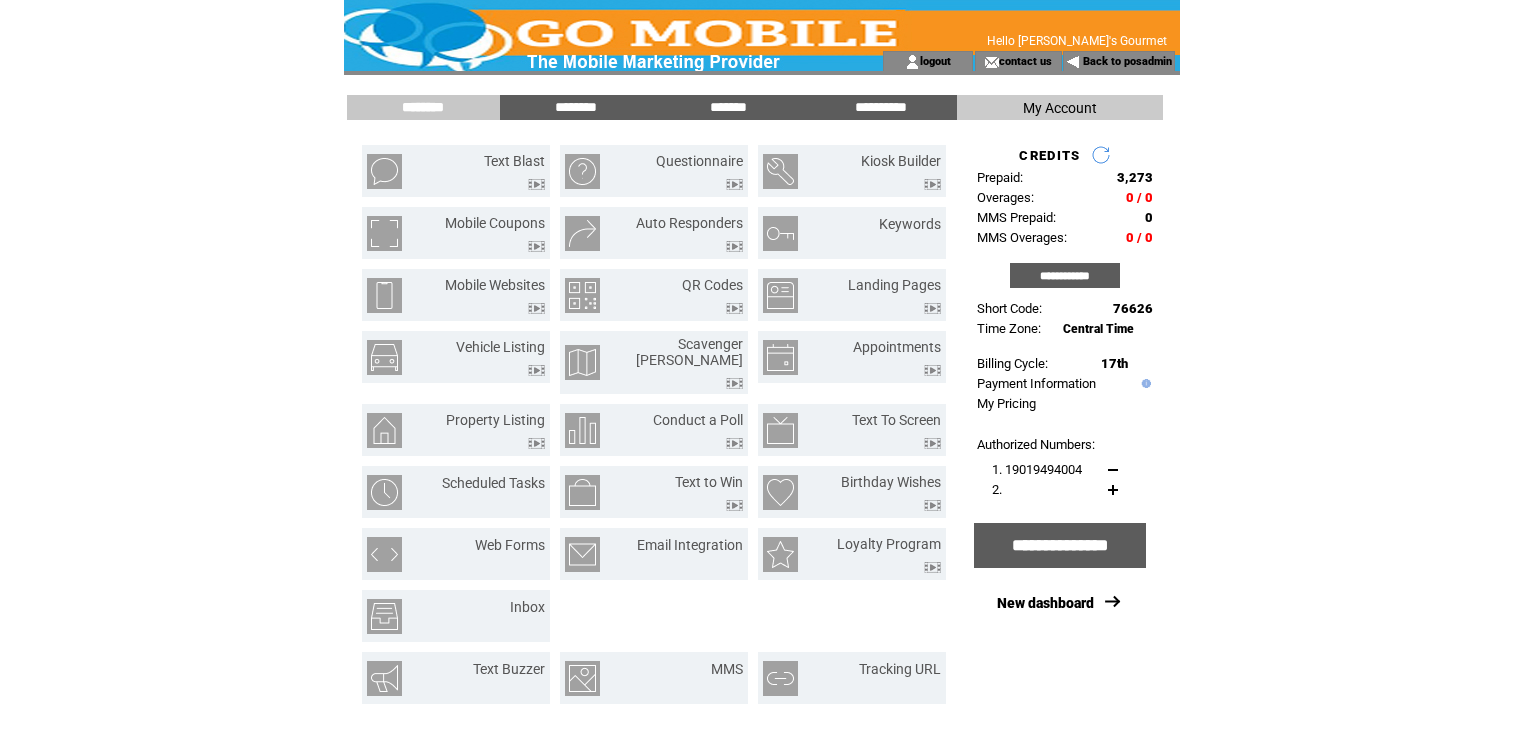 scroll, scrollTop: 0, scrollLeft: 0, axis: both 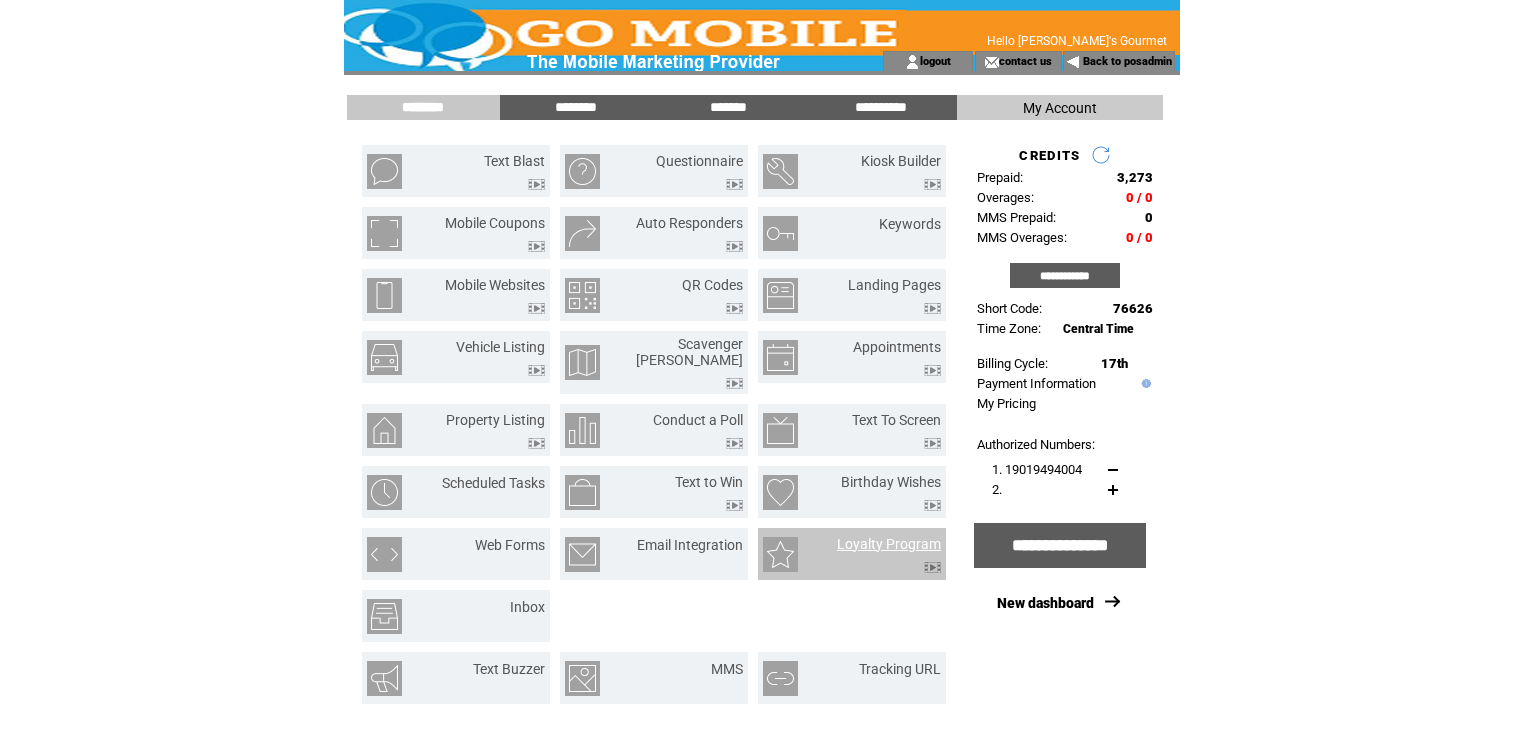 click on "Loyalty Program" at bounding box center (889, 544) 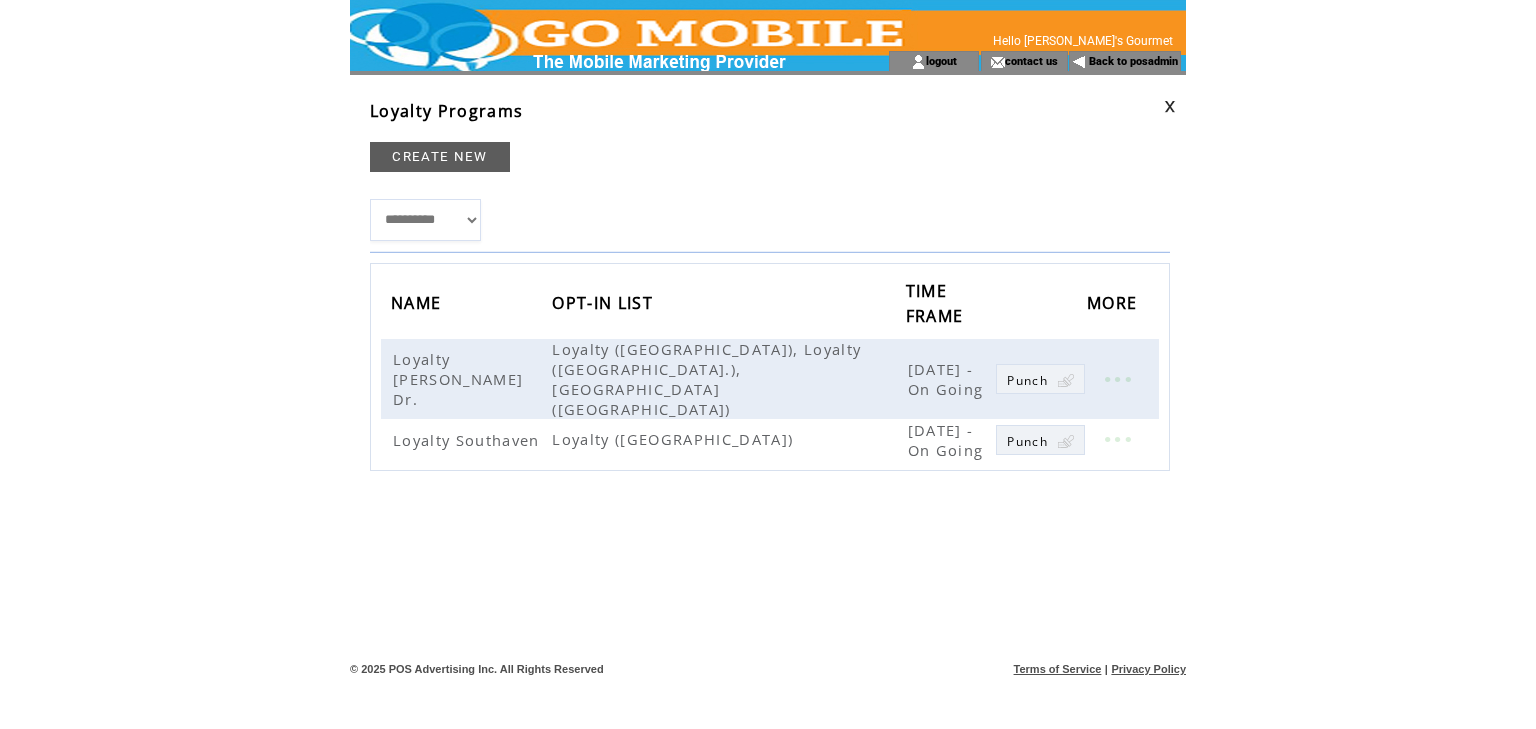 scroll, scrollTop: 0, scrollLeft: 0, axis: both 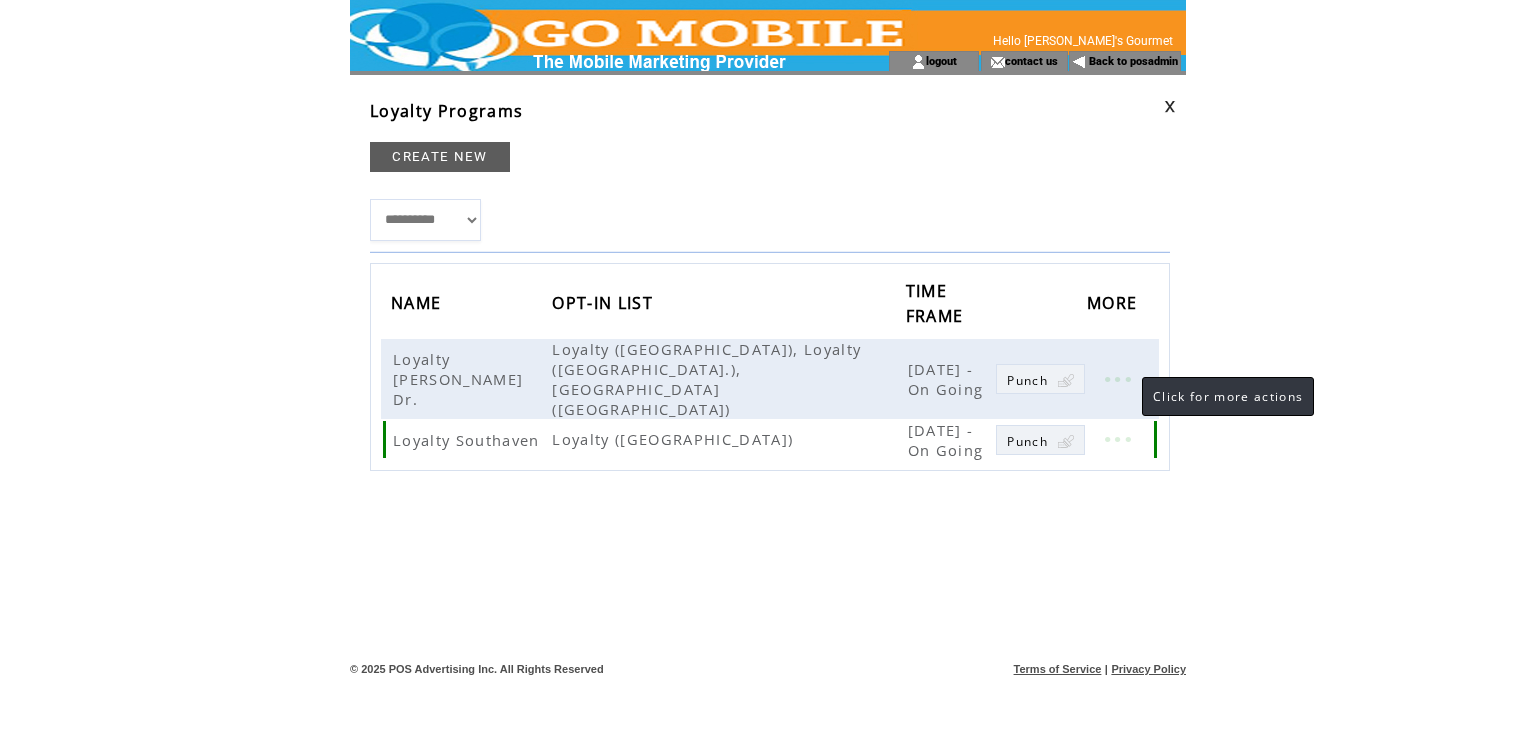 click at bounding box center [1117, 439] 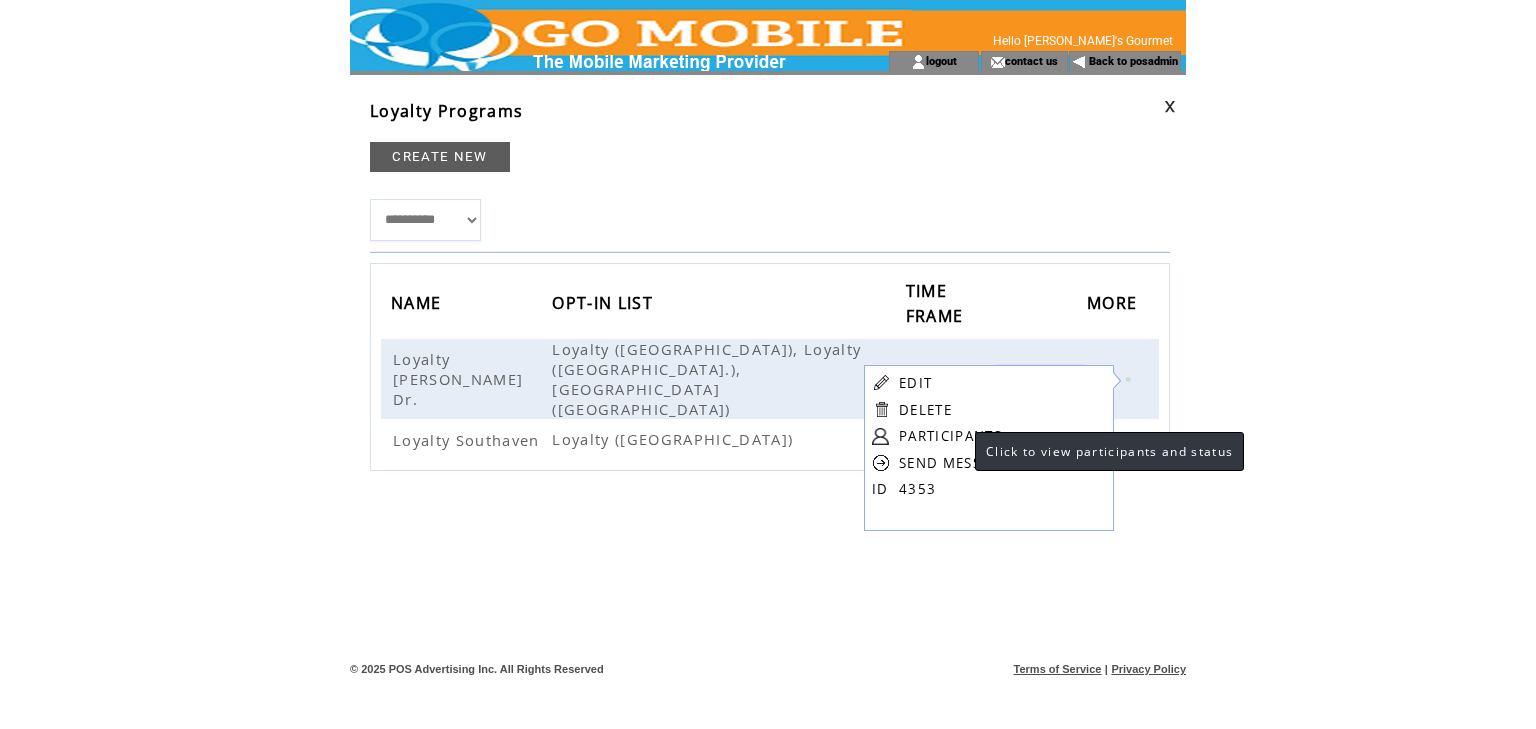 click on "PARTICIPANTS" at bounding box center [950, 436] 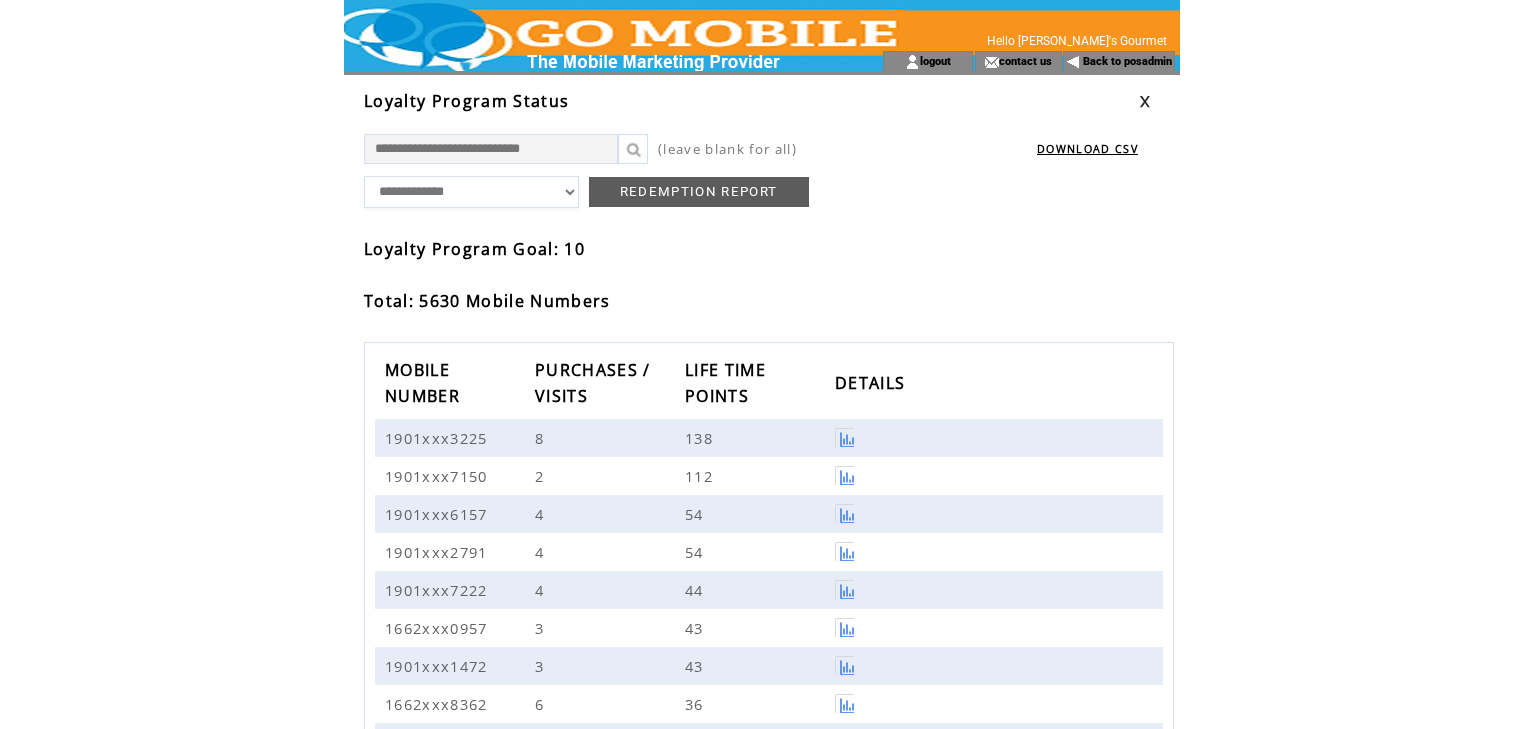scroll, scrollTop: 0, scrollLeft: 0, axis: both 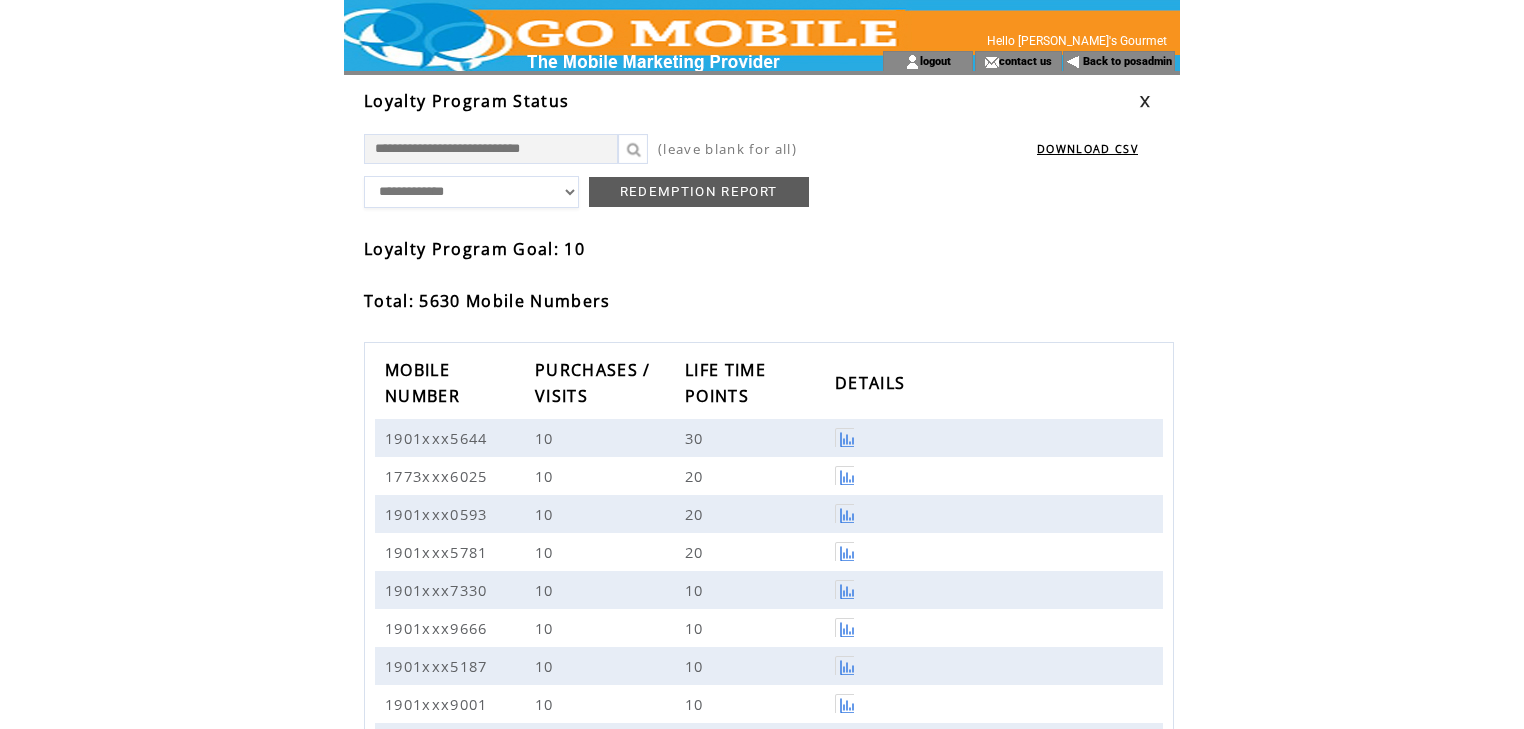 click on "DOWNLOAD CSV" at bounding box center (1087, 149) 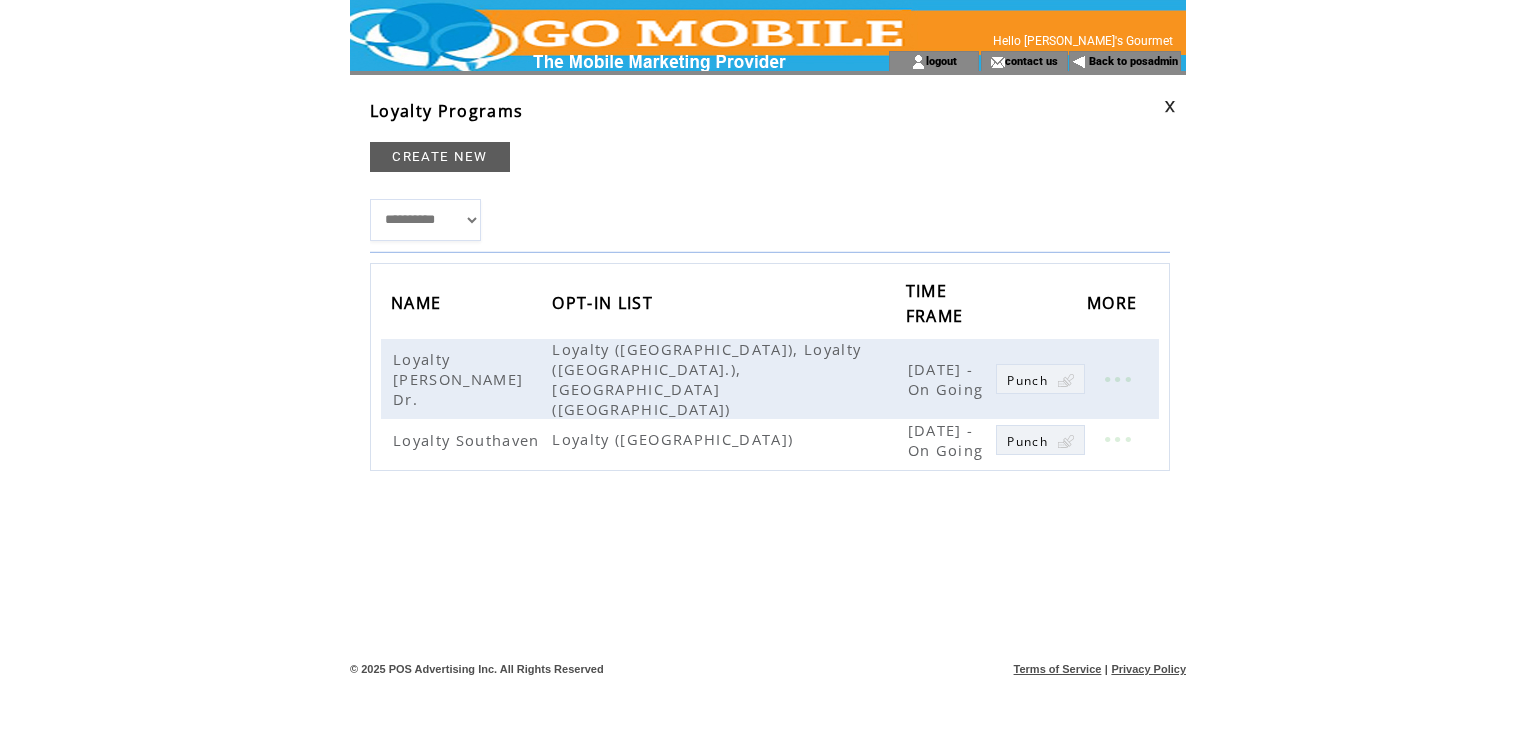 scroll, scrollTop: 0, scrollLeft: 0, axis: both 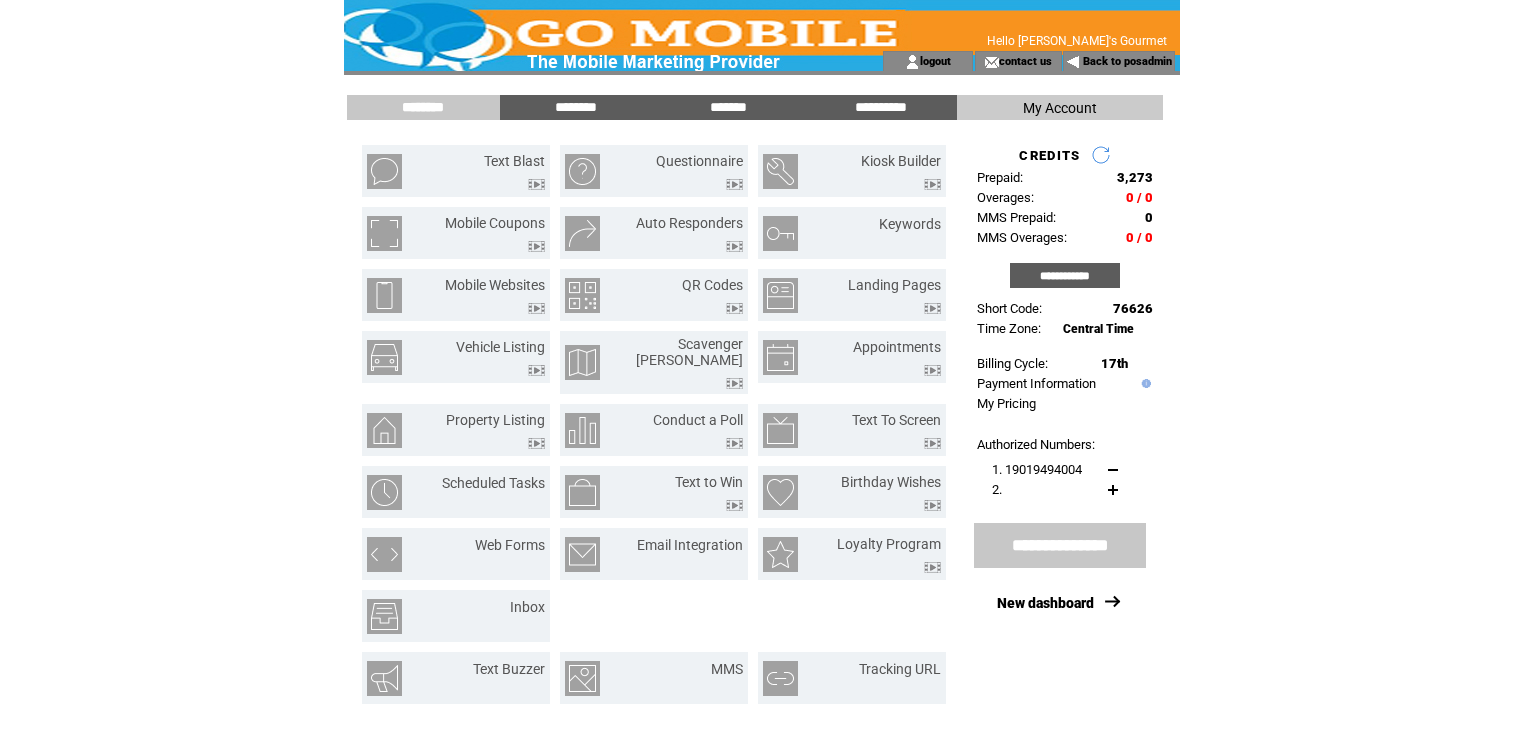 click on "**********" at bounding box center (1060, 545) 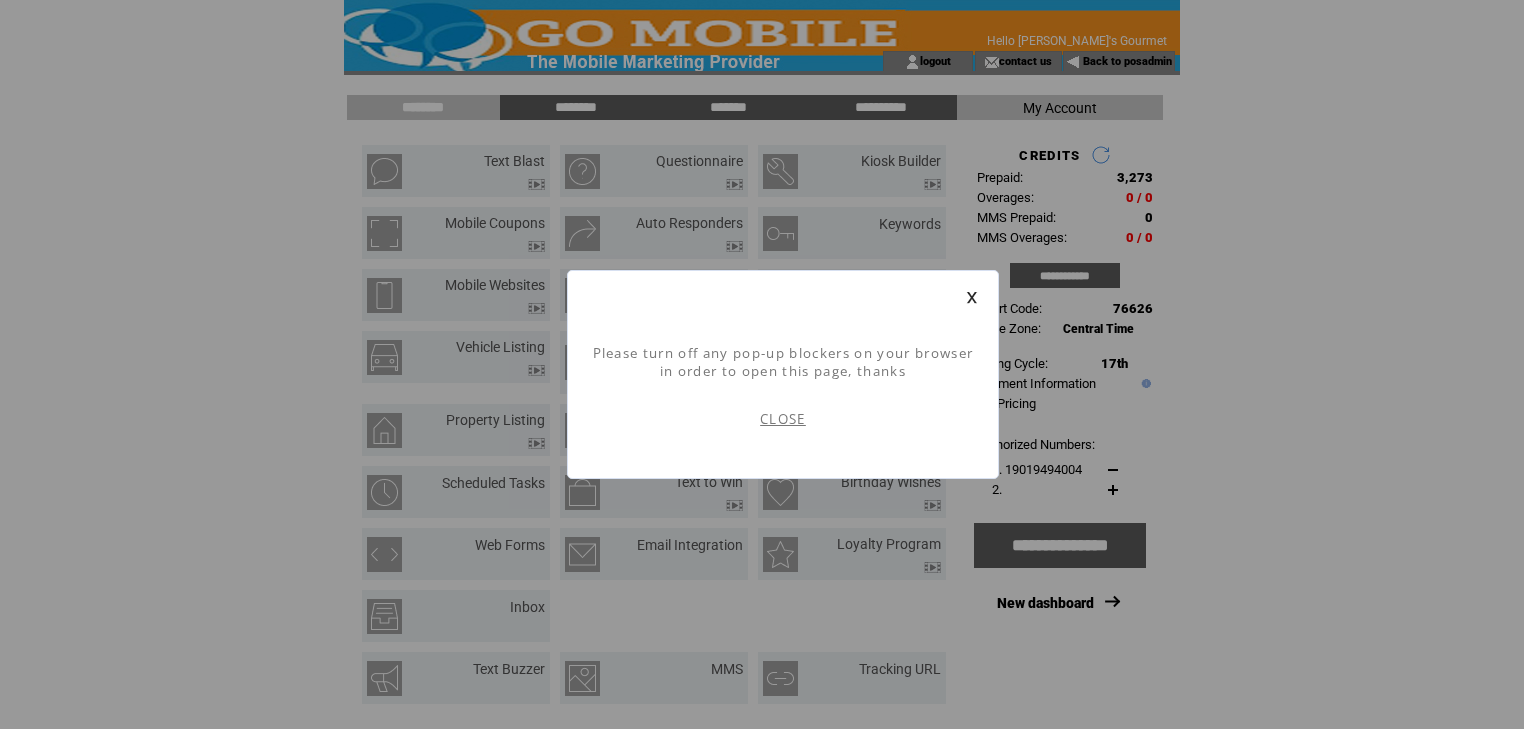 scroll, scrollTop: 0, scrollLeft: 0, axis: both 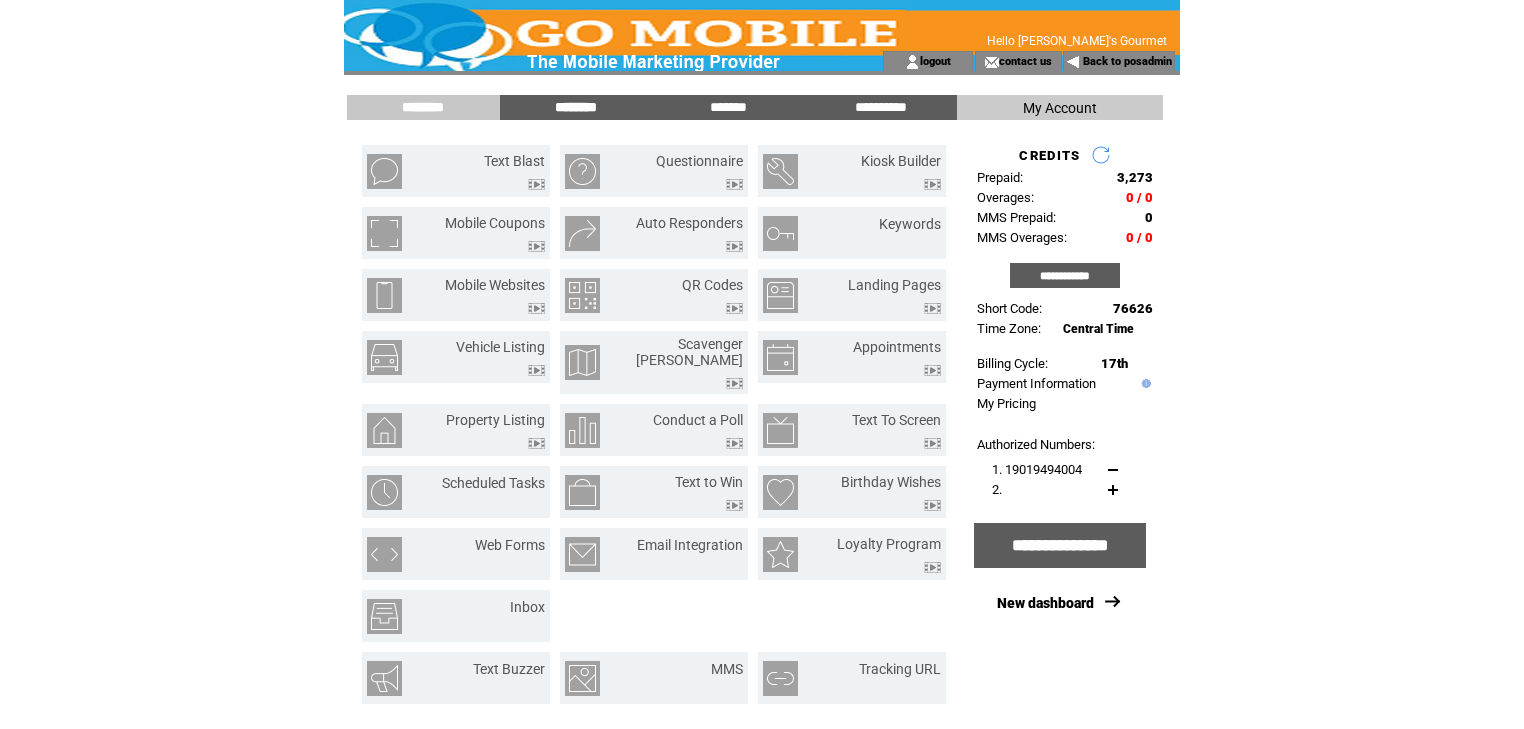 click on "********" at bounding box center (576, 107) 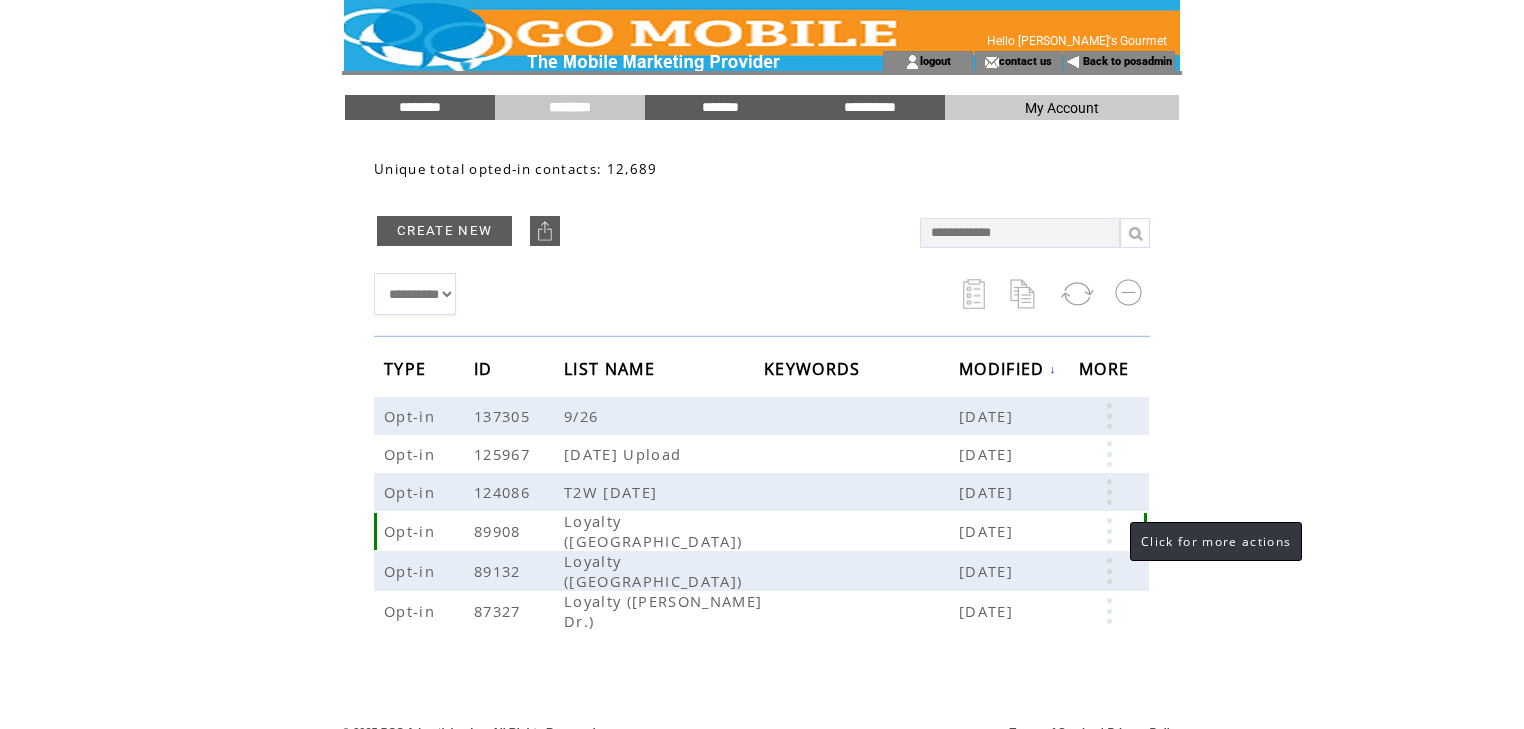 click at bounding box center (1109, 531) 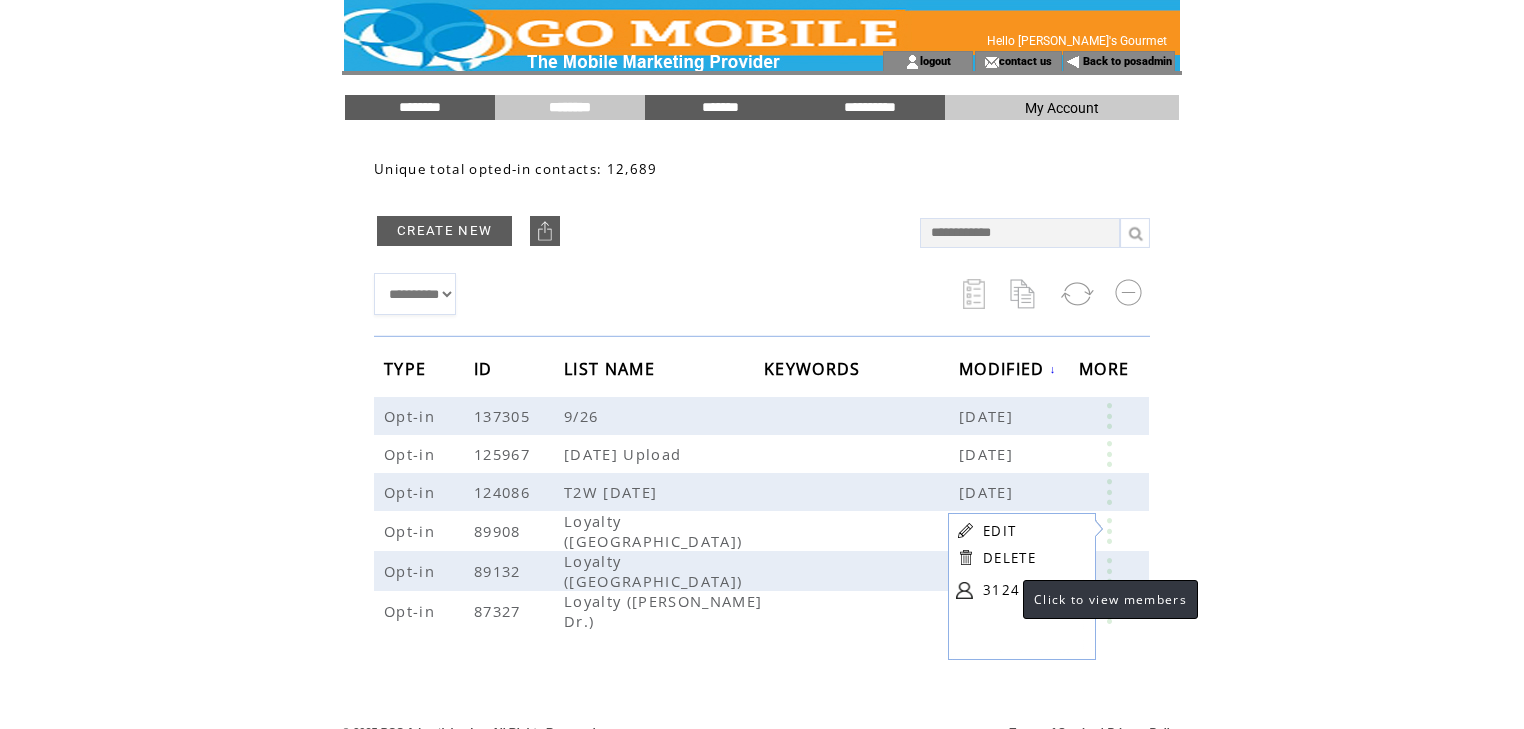 click on "3124" at bounding box center [1033, 590] 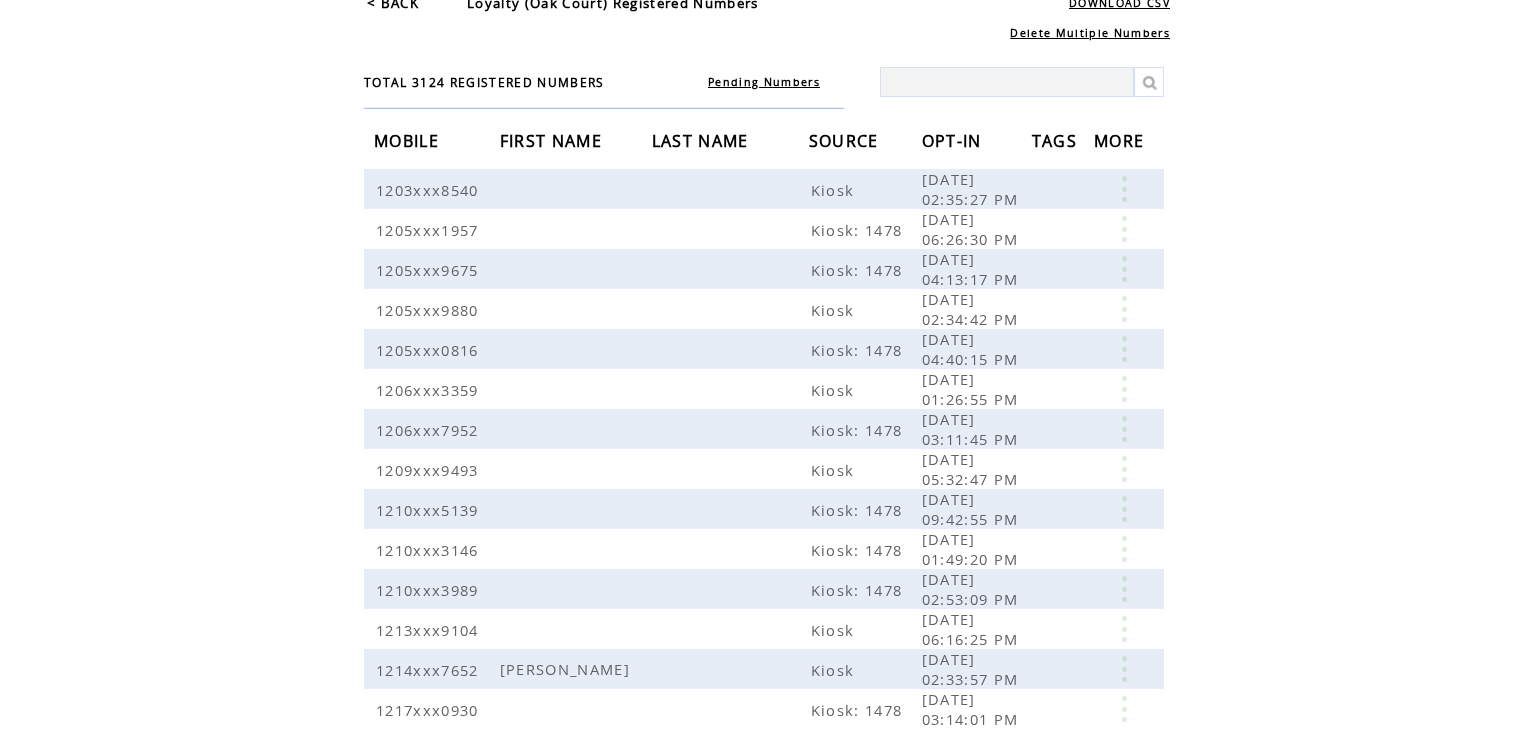 scroll, scrollTop: 87, scrollLeft: 0, axis: vertical 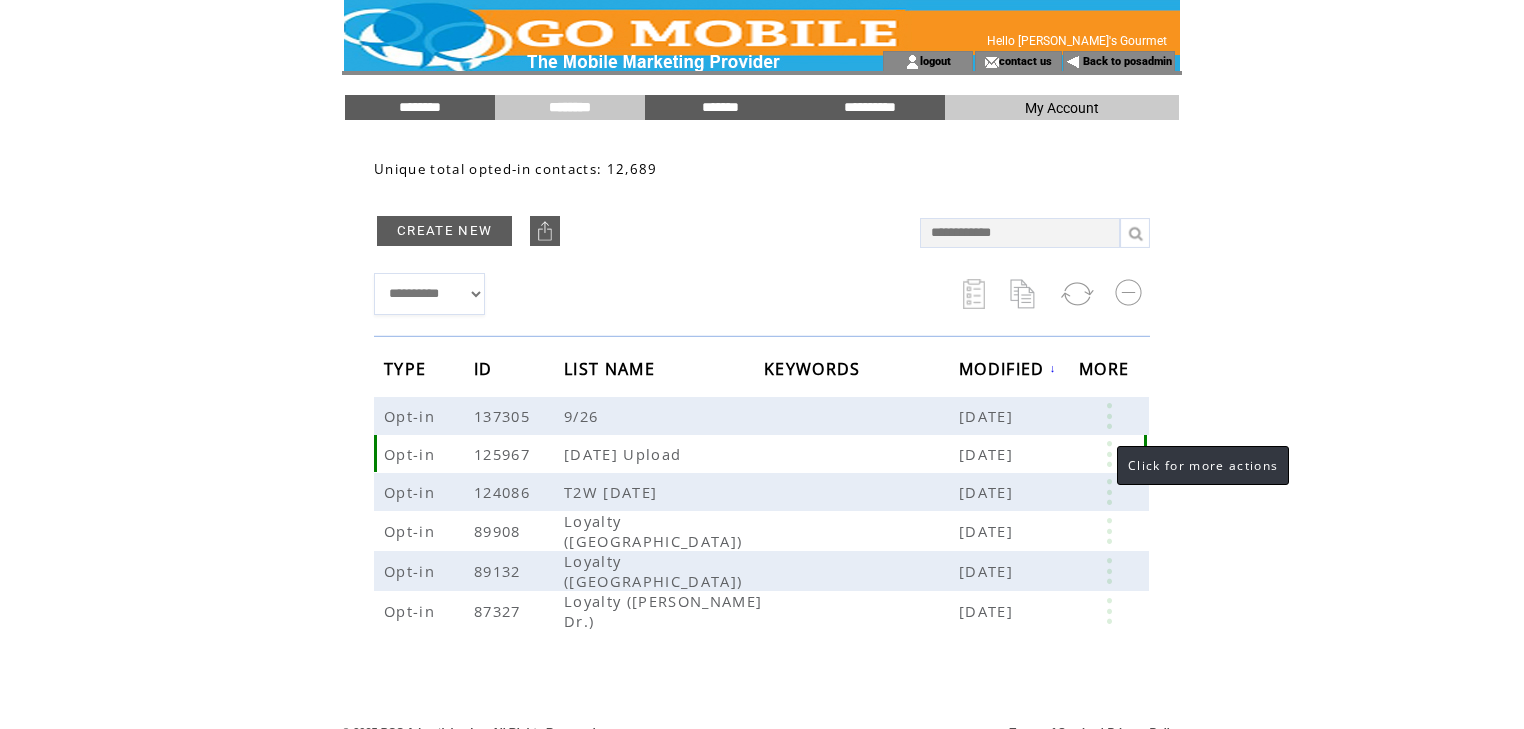 click at bounding box center (1109, 454) 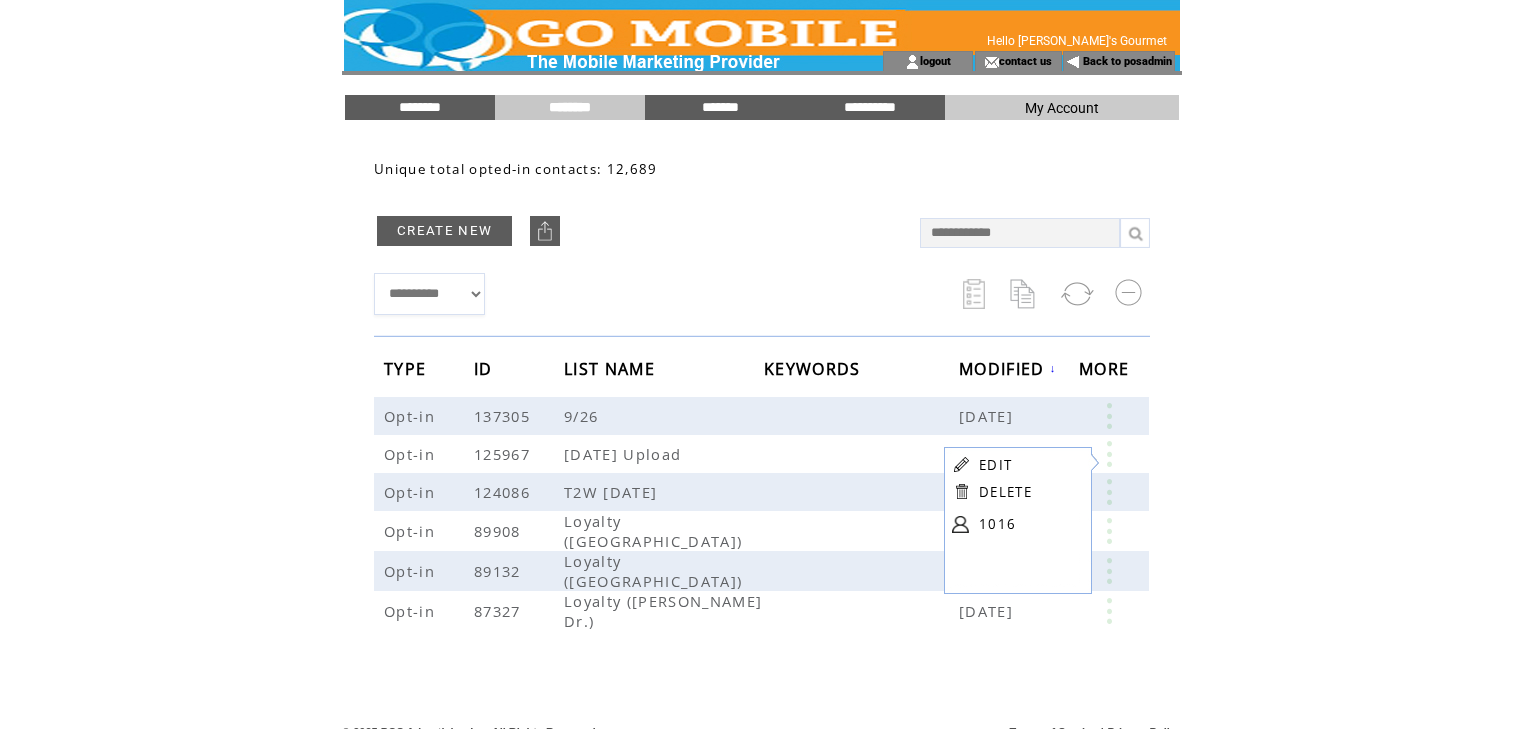 click on "1016" at bounding box center [1029, 524] 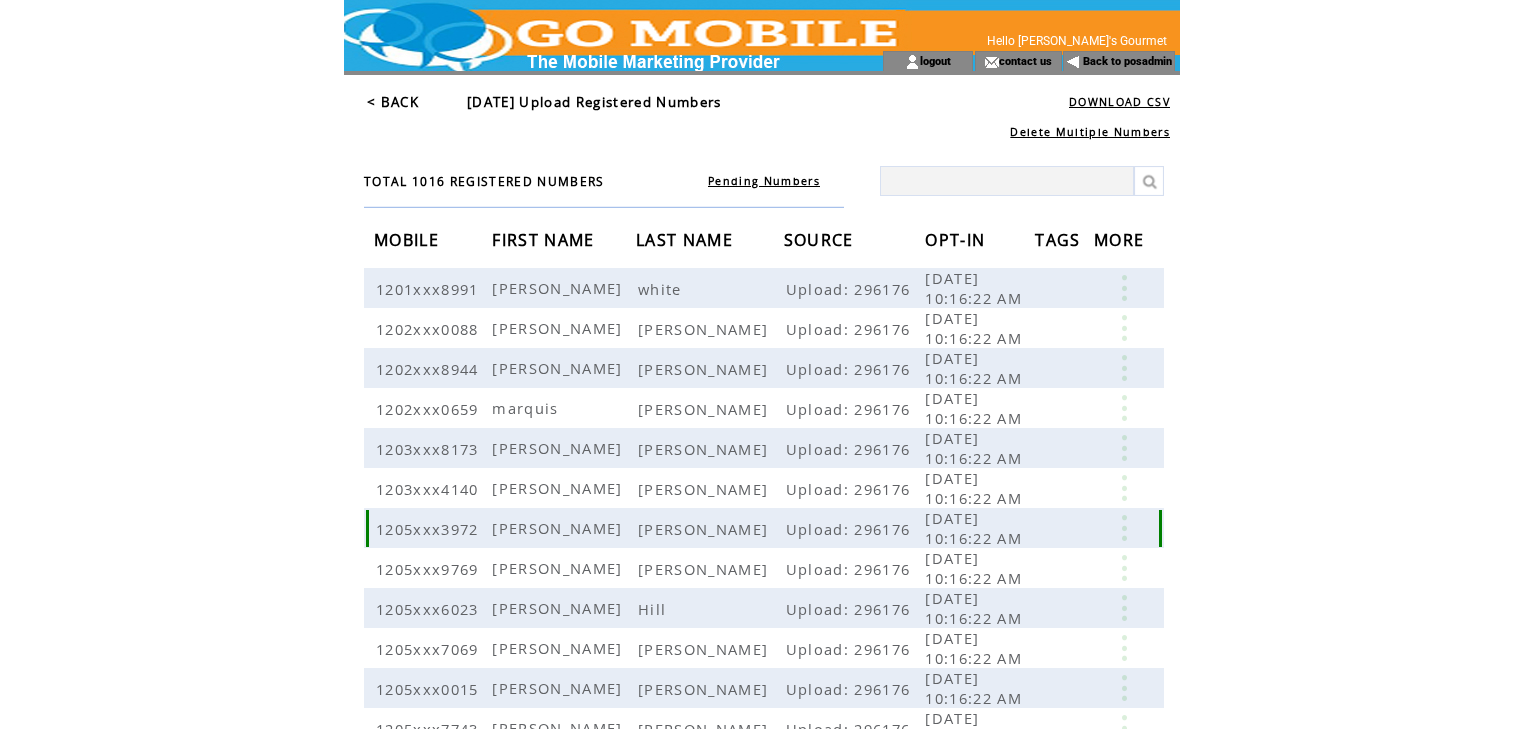 scroll, scrollTop: 0, scrollLeft: 0, axis: both 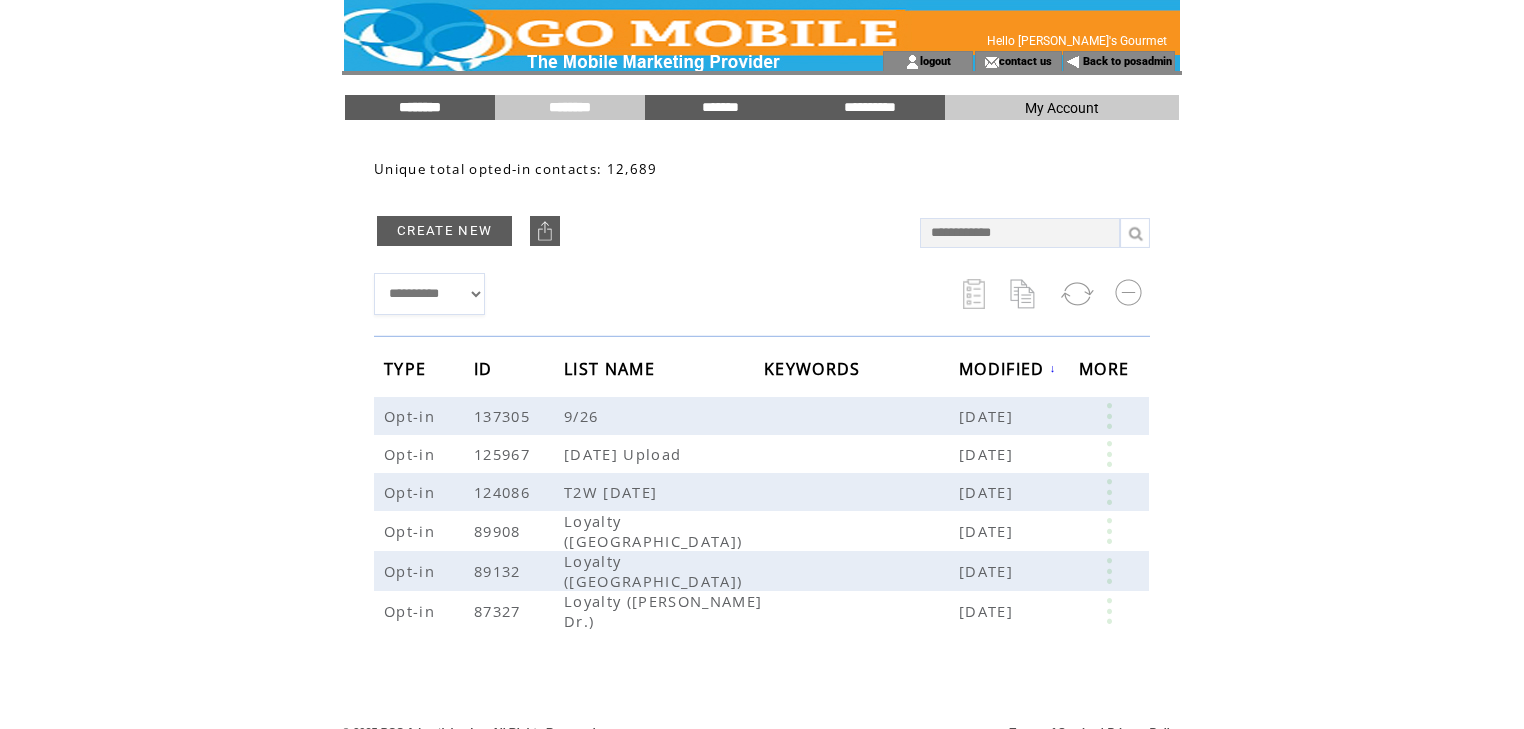 click on "********" at bounding box center [420, 107] 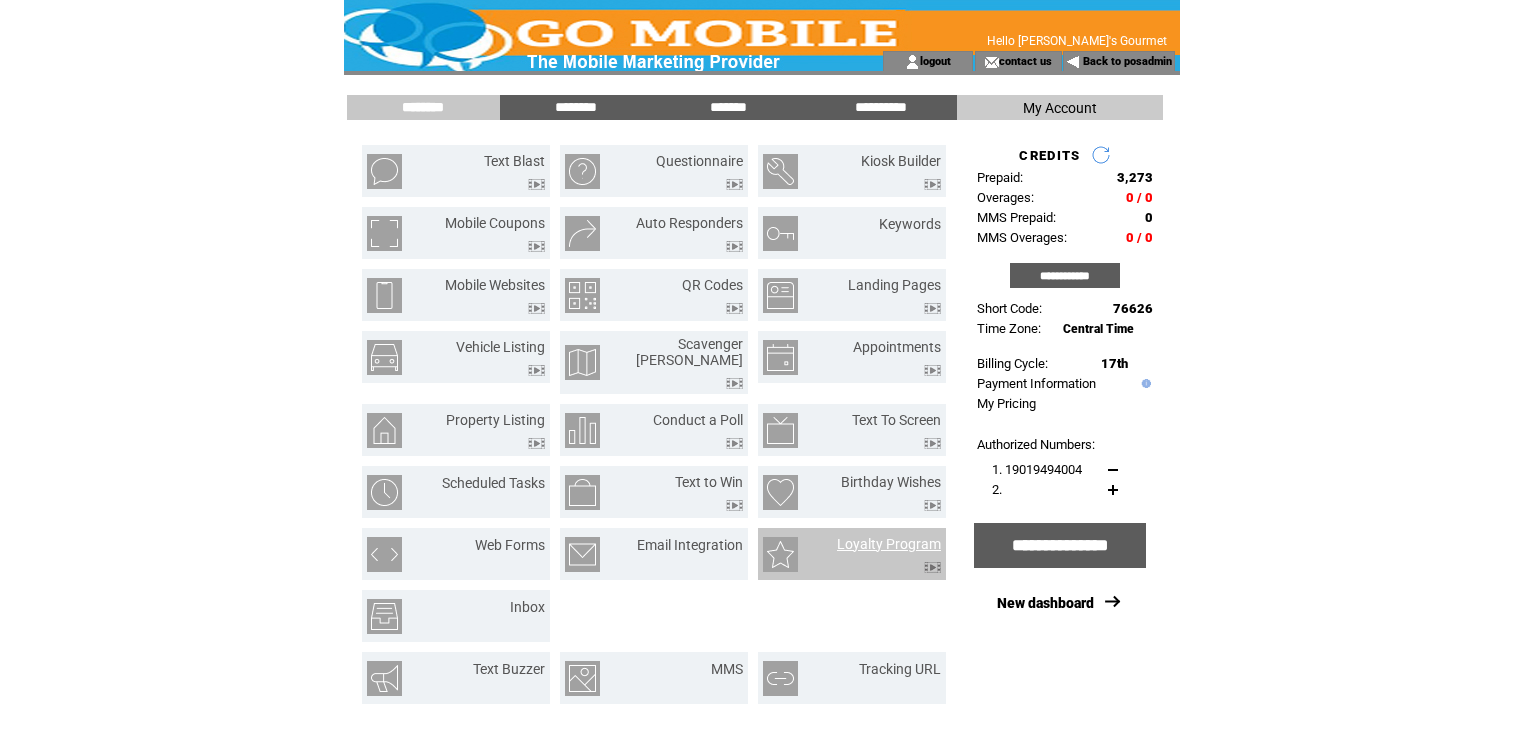 click on "Loyalty Program" at bounding box center (889, 544) 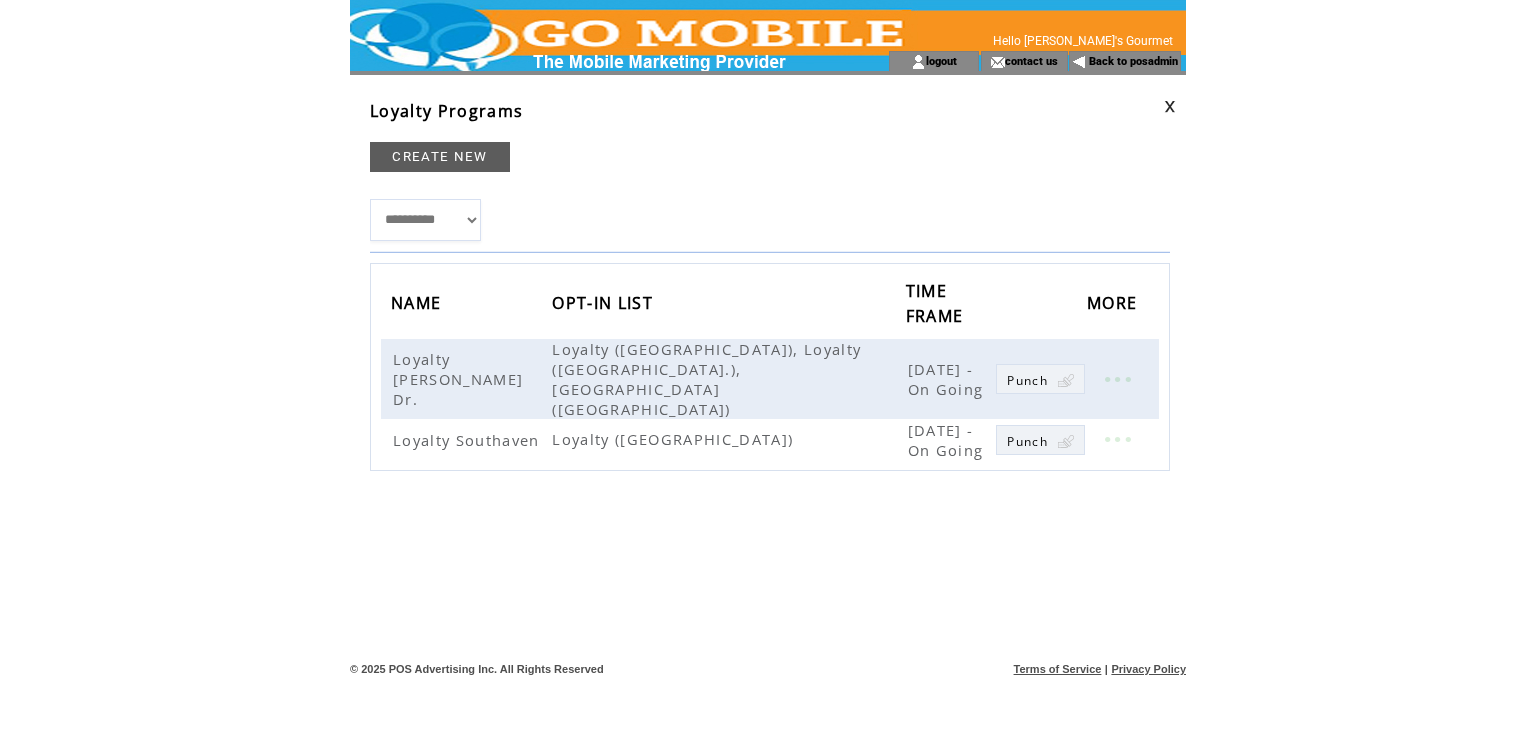scroll, scrollTop: 0, scrollLeft: 0, axis: both 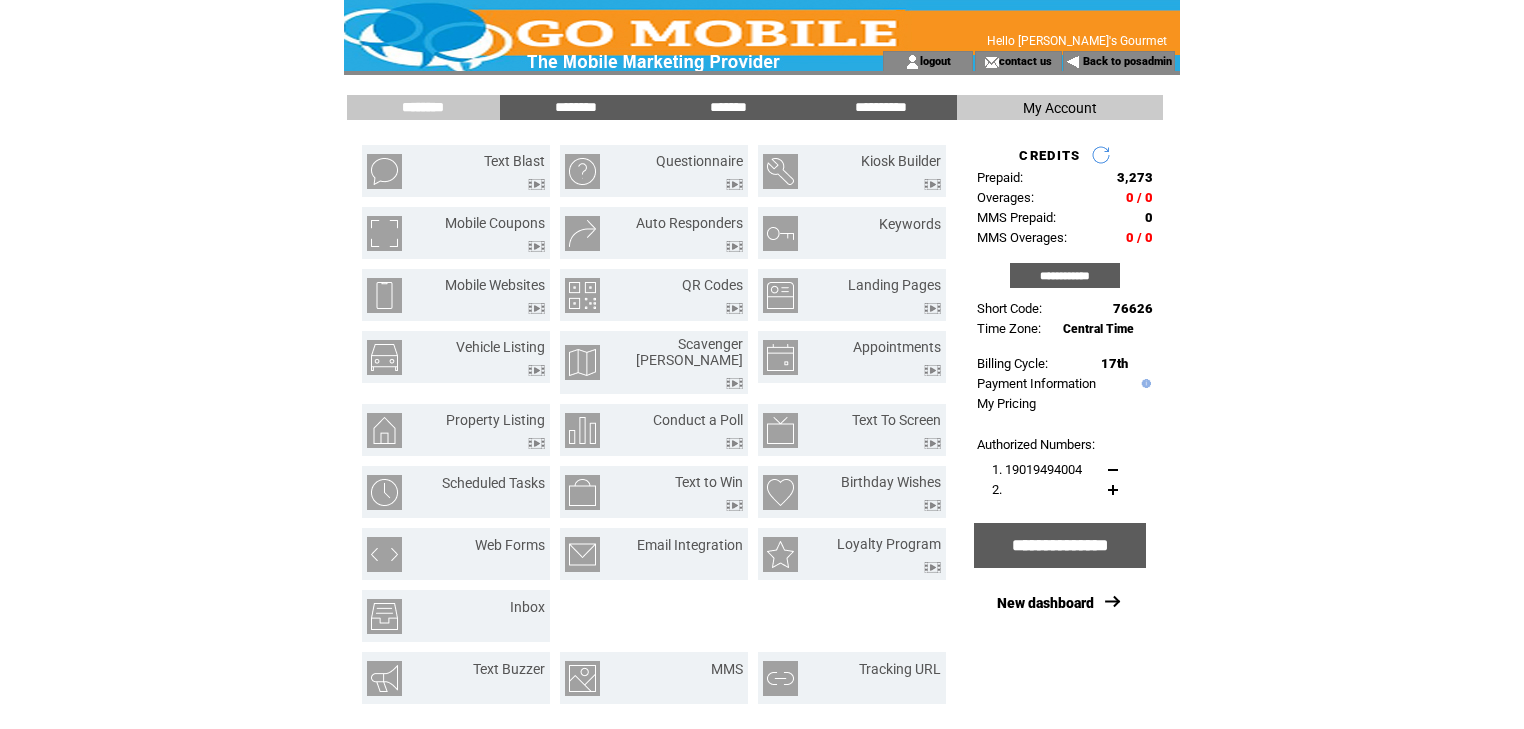 click on "********" at bounding box center (423, 107) 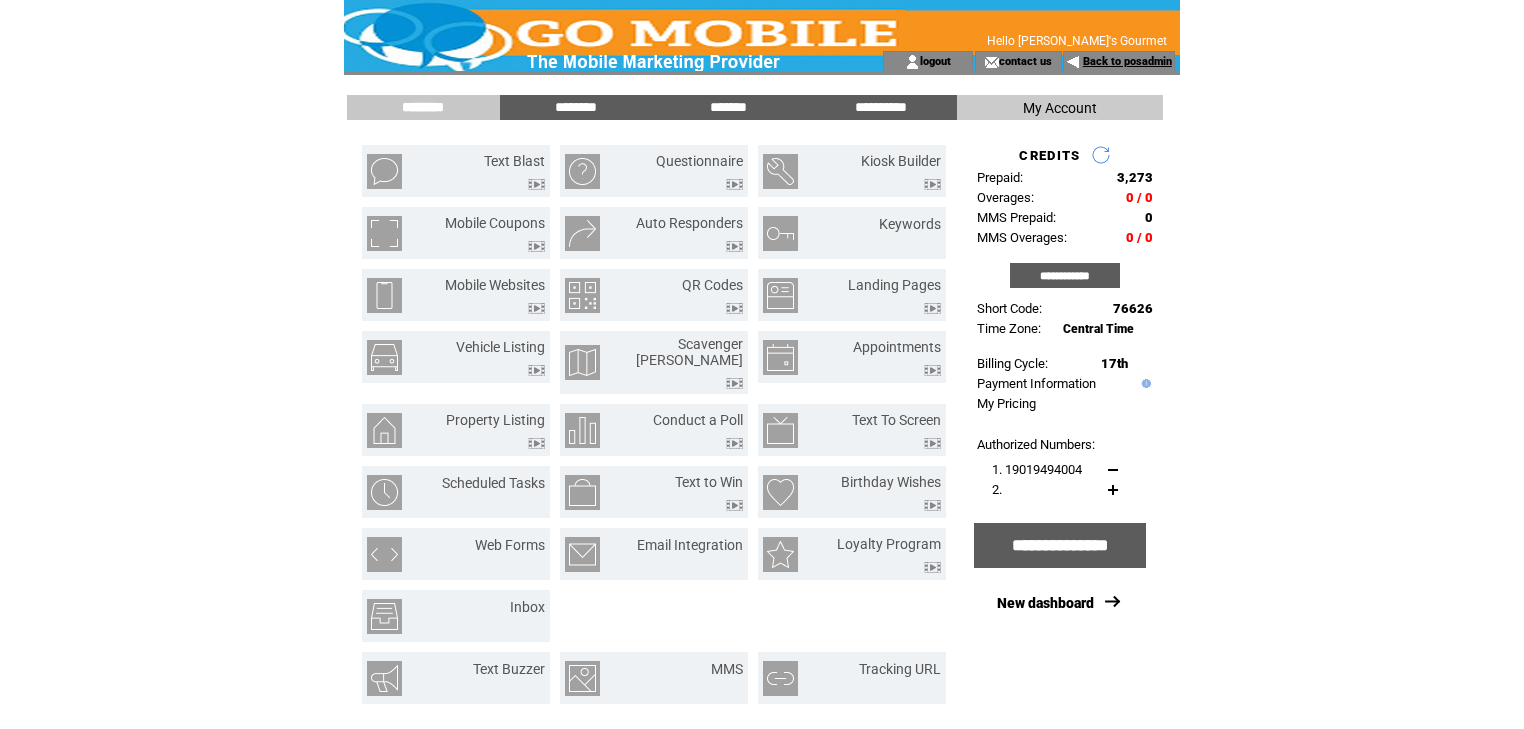 click on "Back to posadmin" at bounding box center [1127, 61] 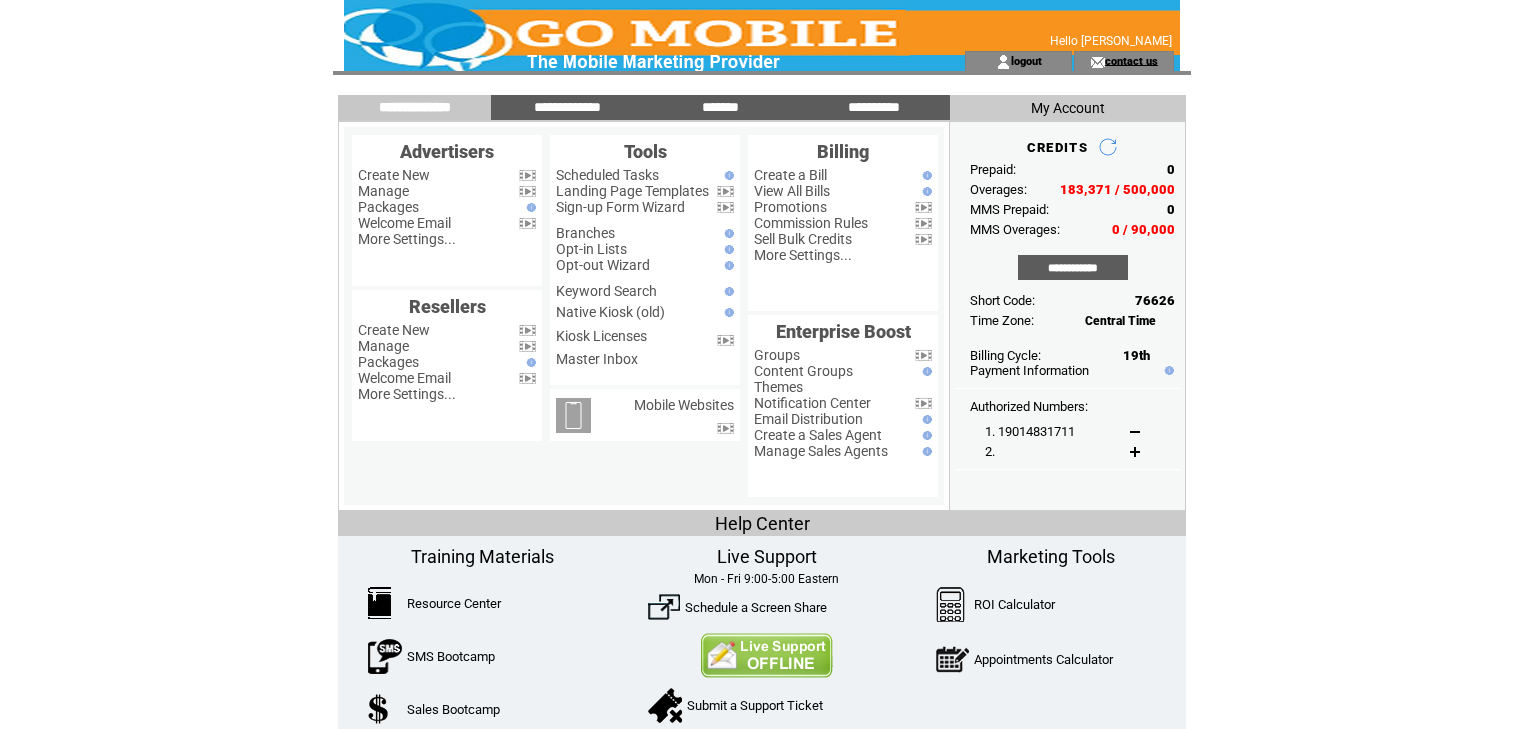 scroll, scrollTop: 0, scrollLeft: 0, axis: both 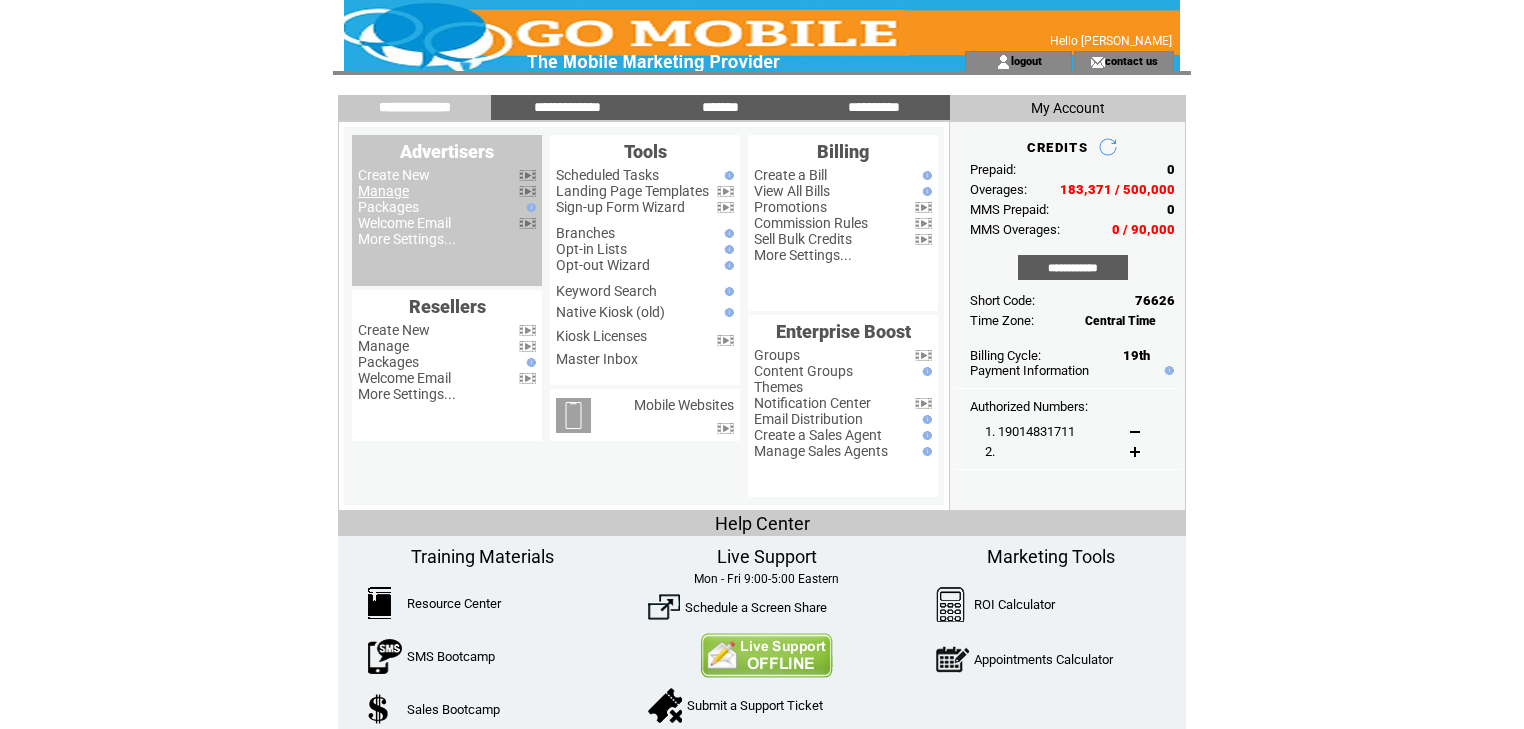 click on "Manage" at bounding box center [383, 191] 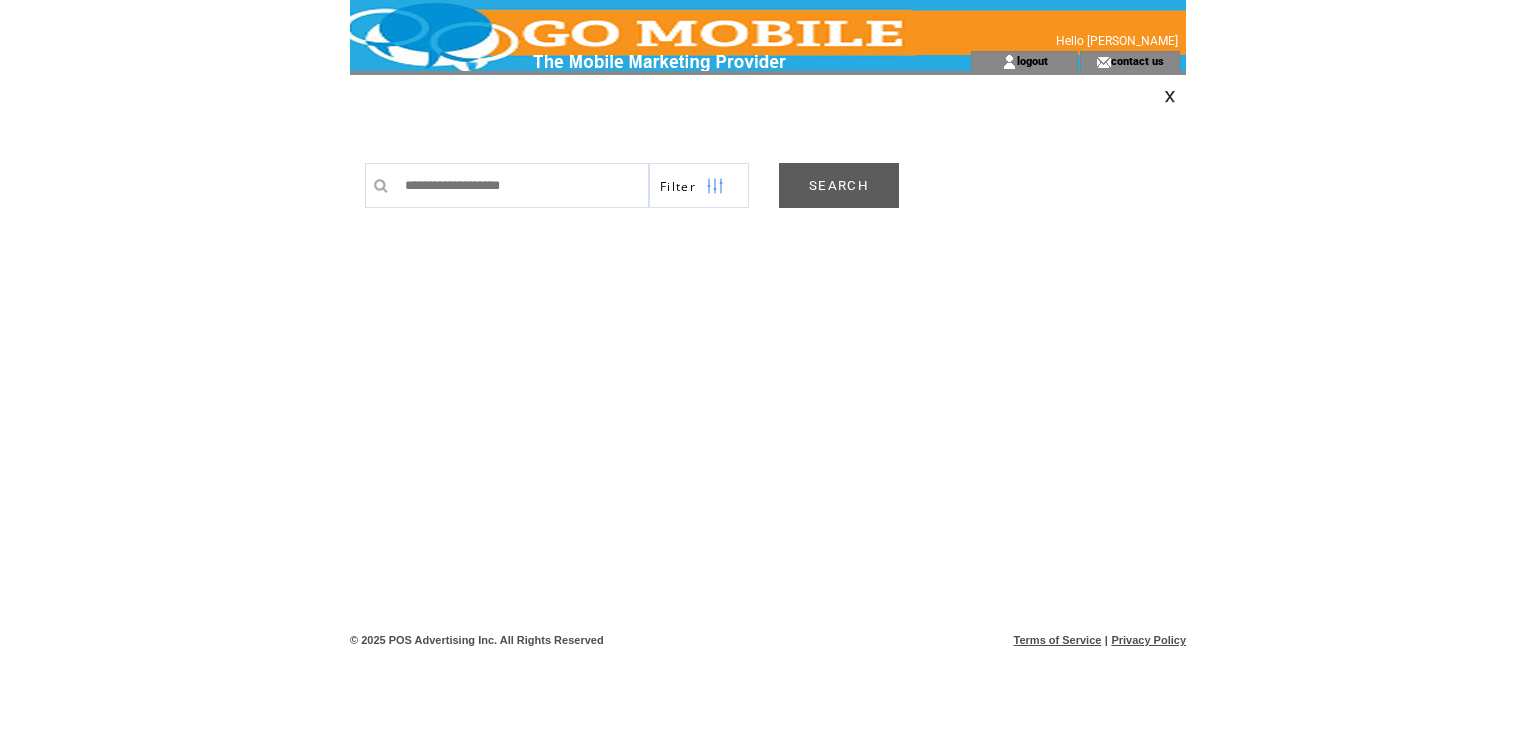 scroll, scrollTop: 0, scrollLeft: 0, axis: both 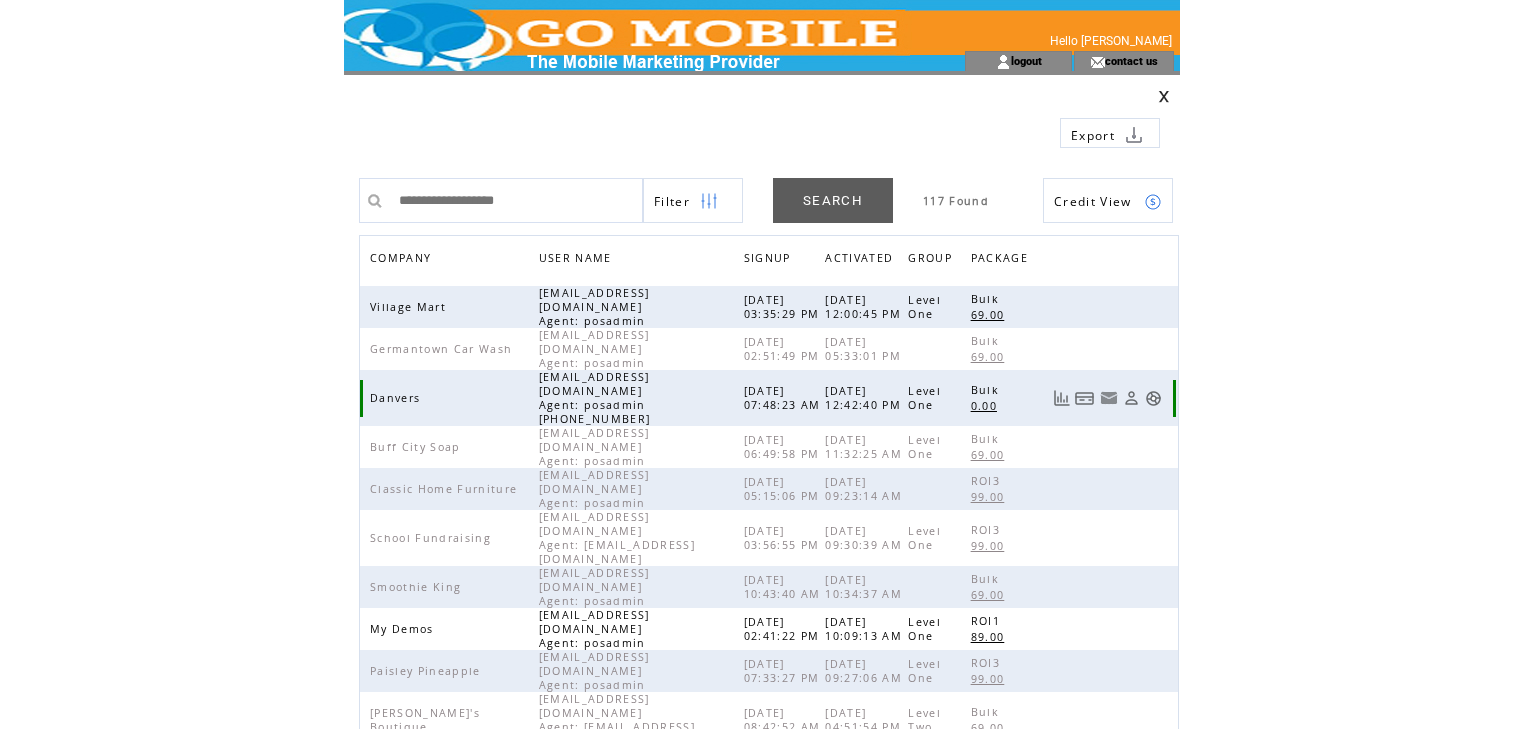 click at bounding box center [1153, 398] 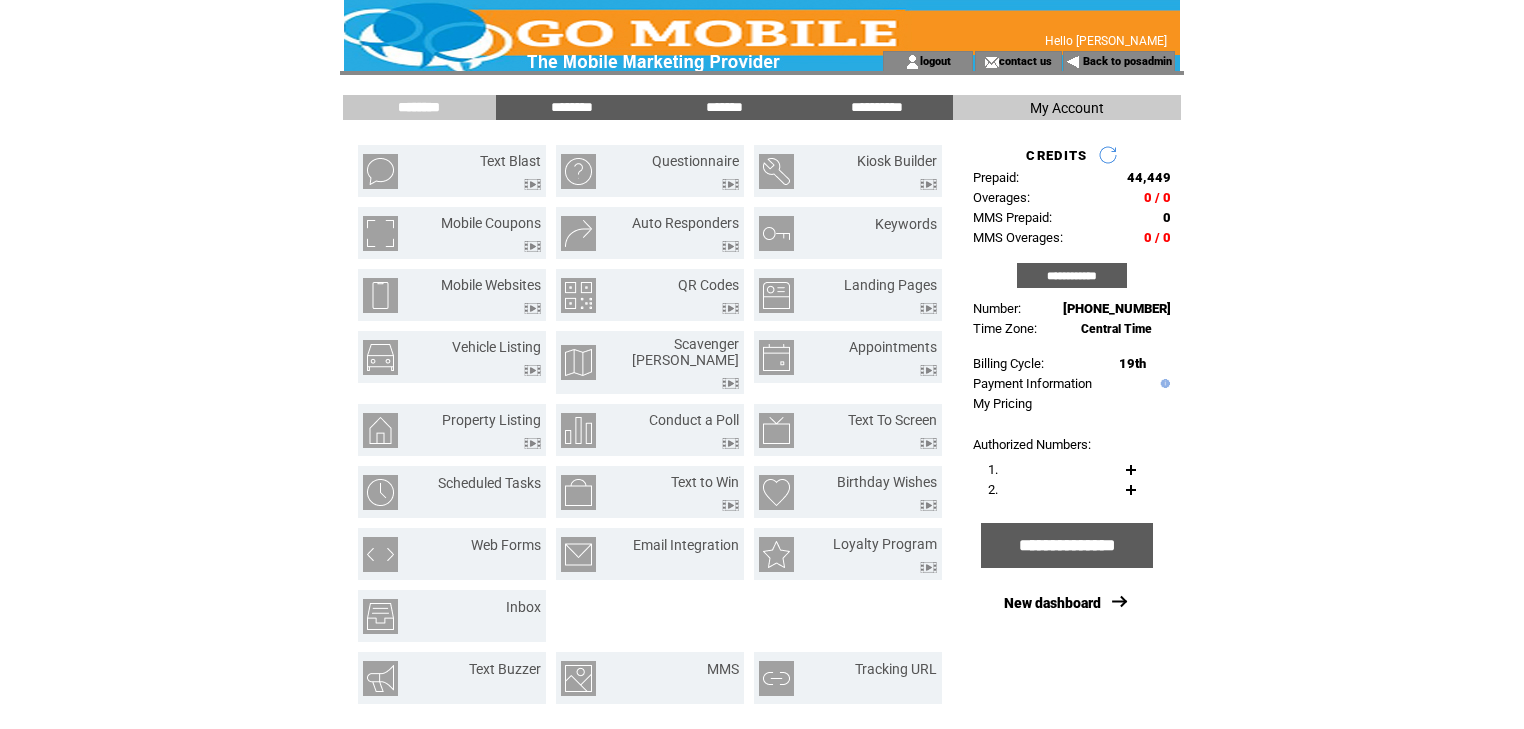 scroll, scrollTop: 0, scrollLeft: 0, axis: both 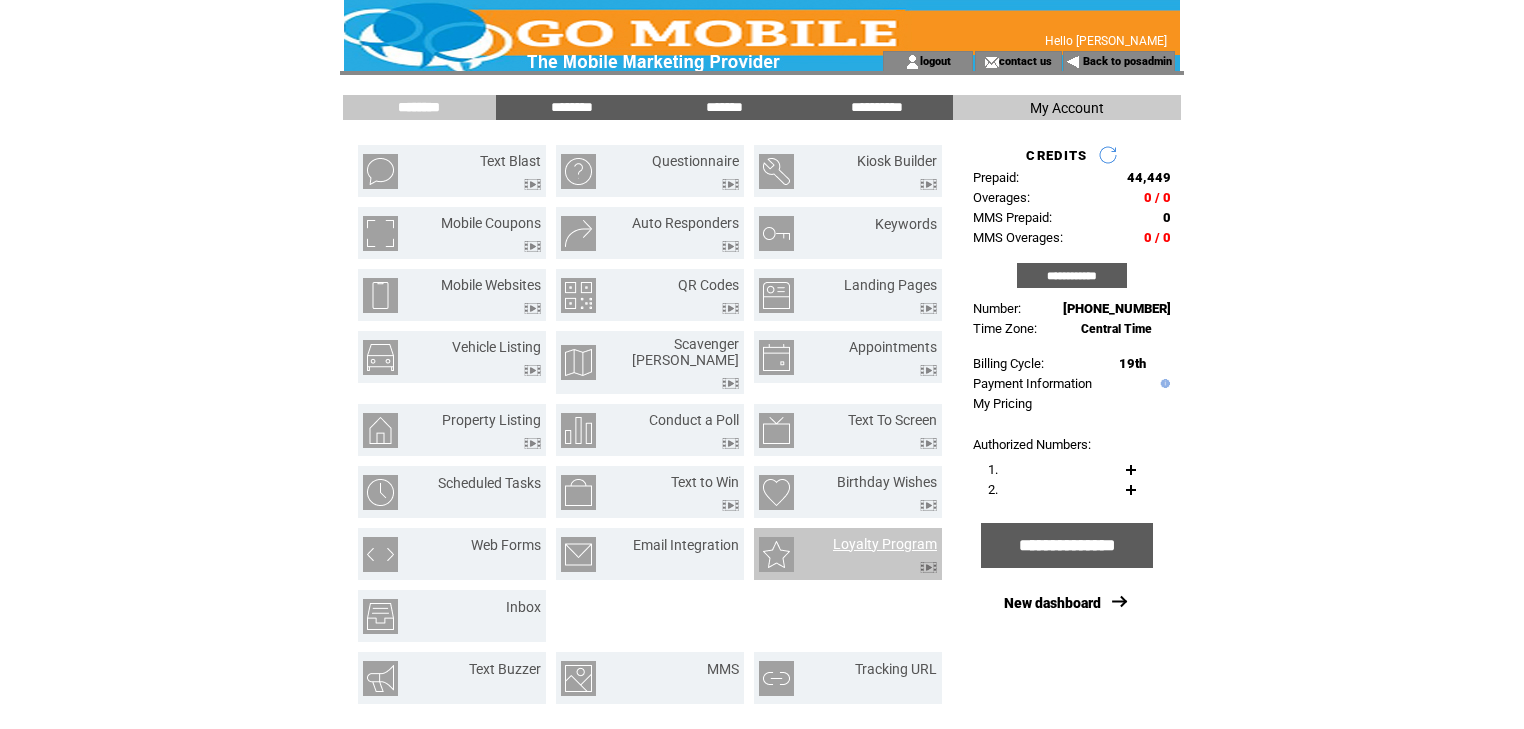 click on "Loyalty Program" at bounding box center (885, 544) 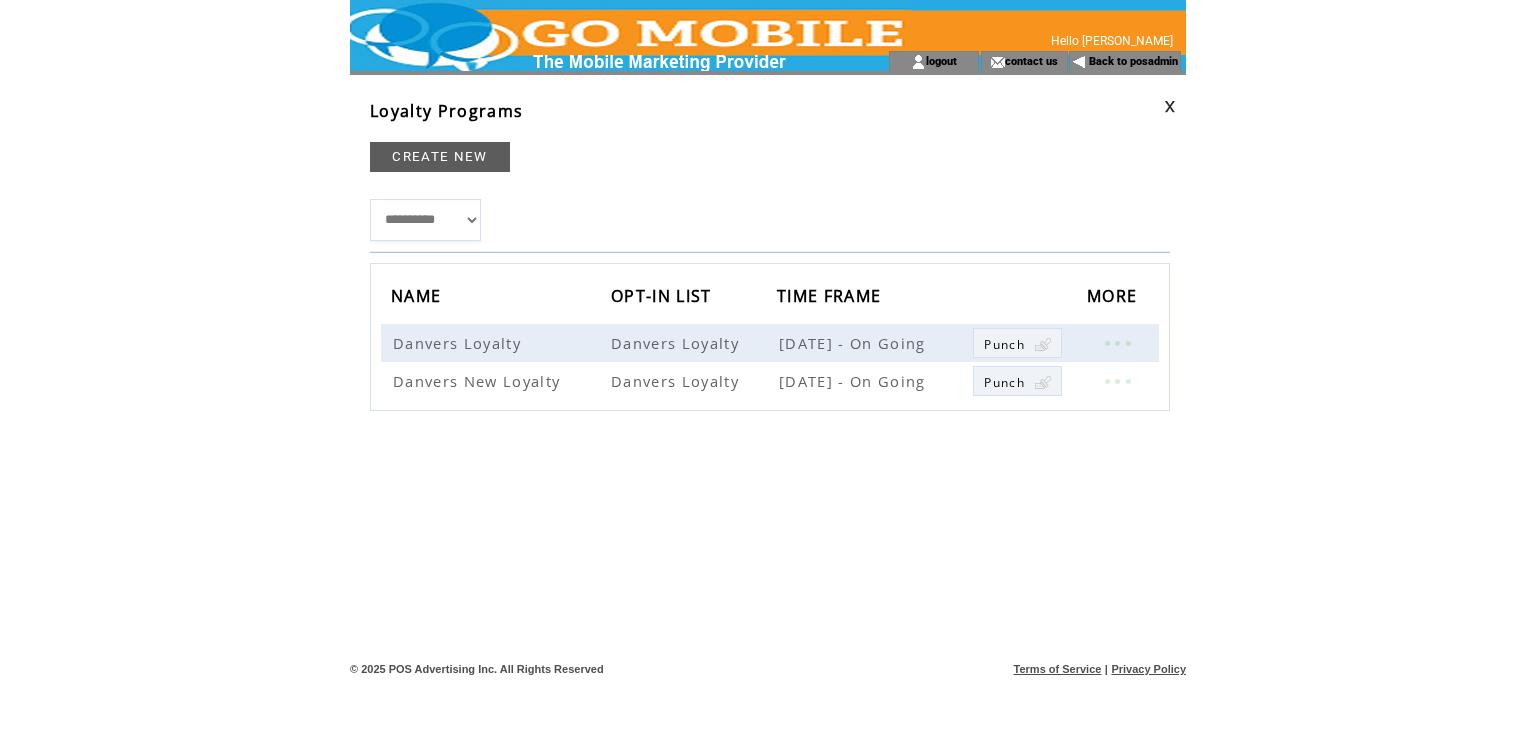 scroll, scrollTop: 0, scrollLeft: 0, axis: both 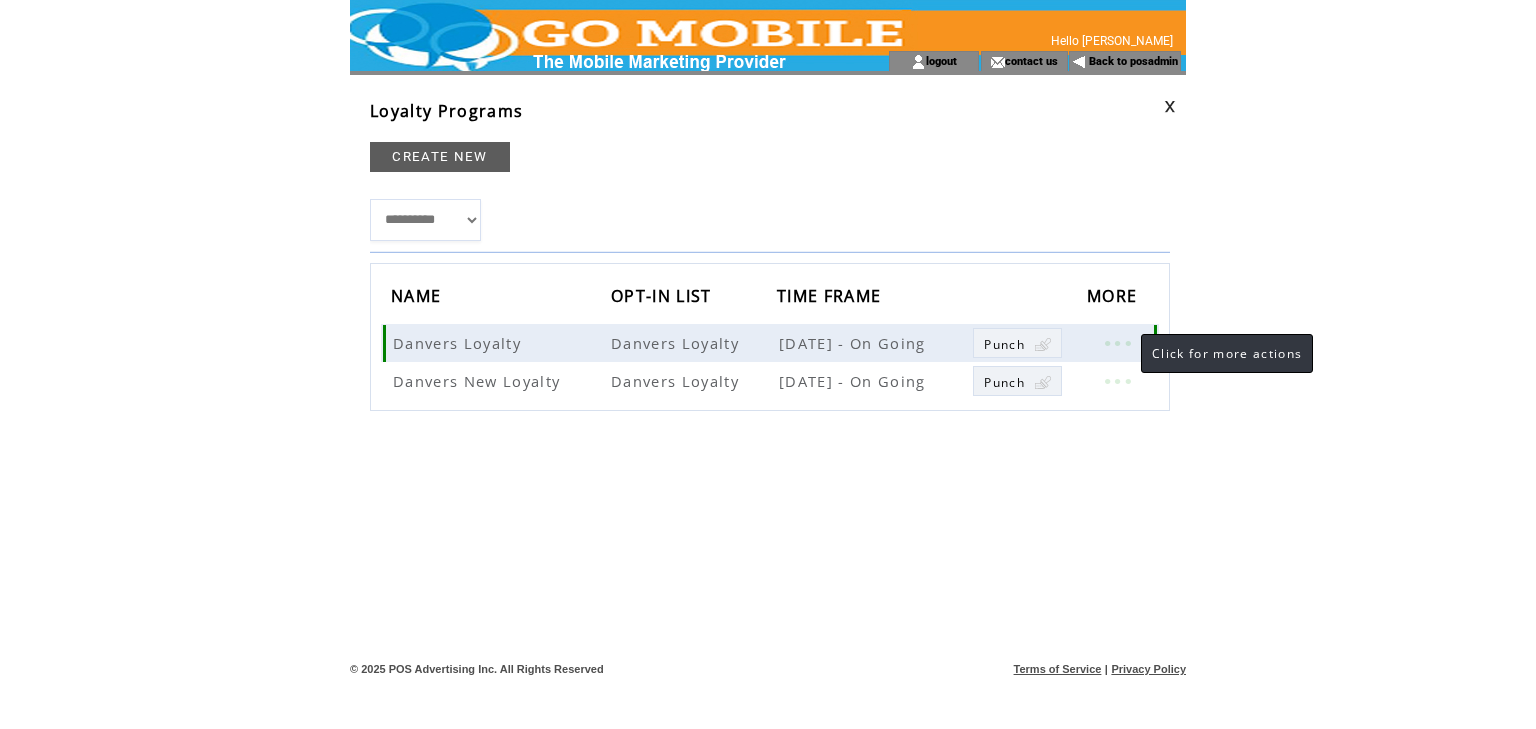click at bounding box center (1117, 343) 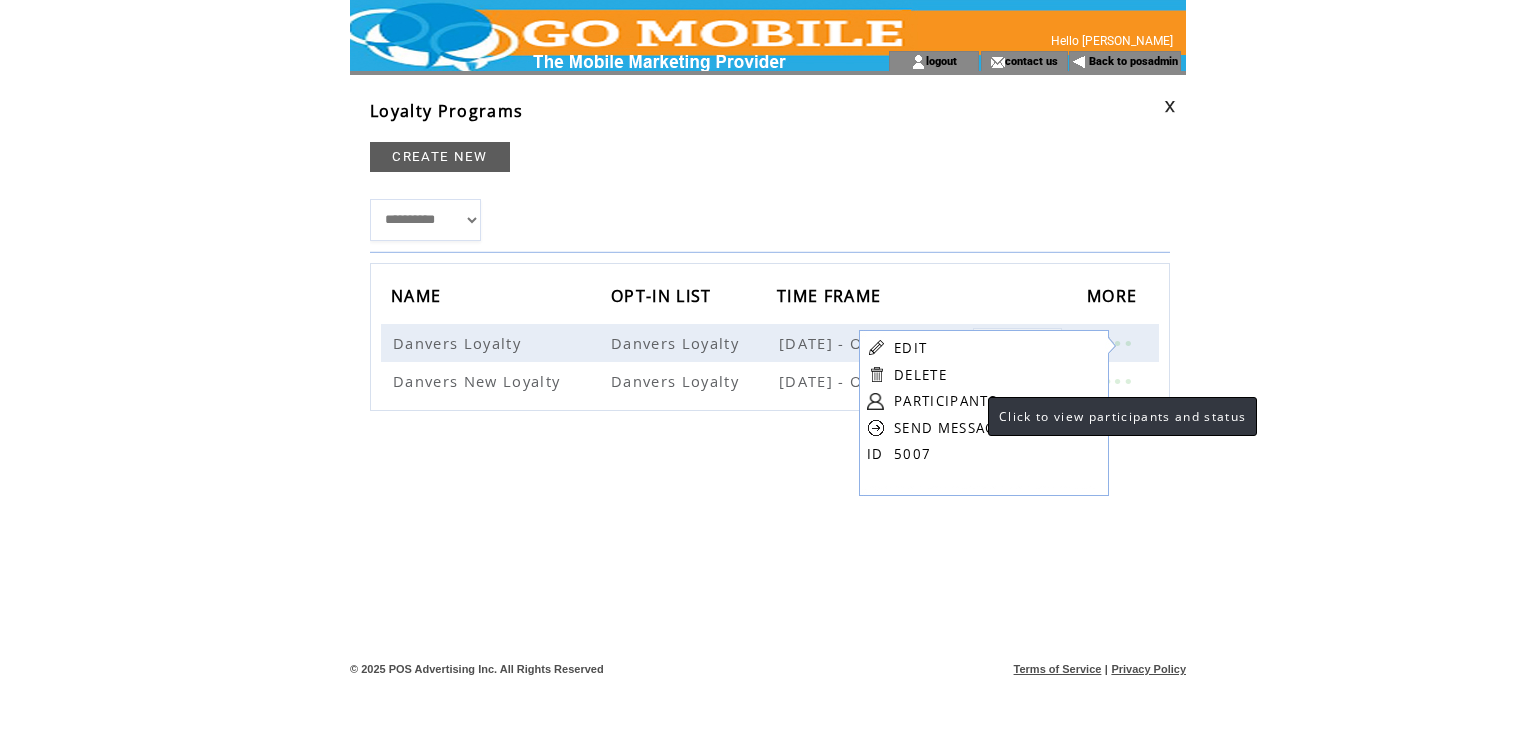 click on "PARTICIPANTS" at bounding box center (945, 401) 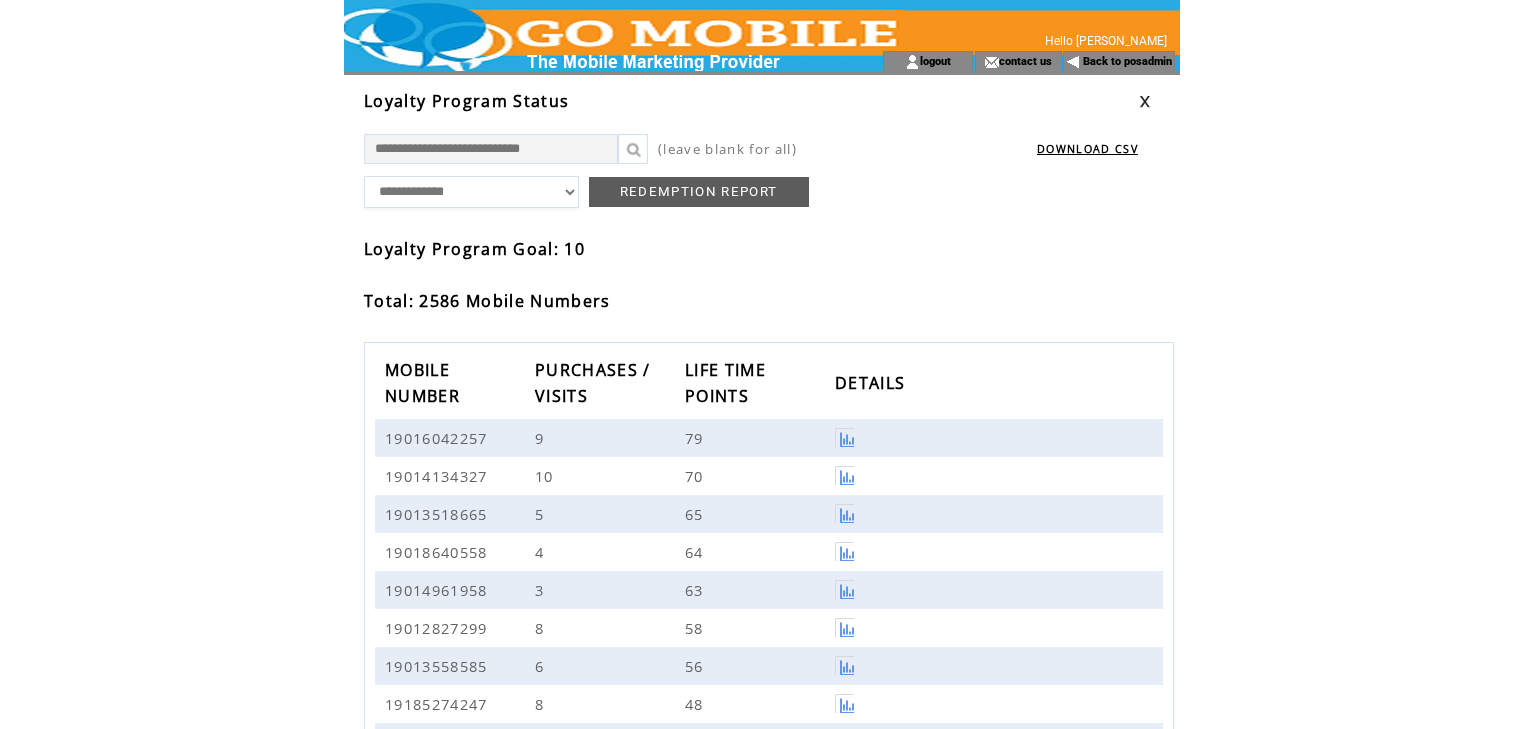 scroll, scrollTop: 0, scrollLeft: 0, axis: both 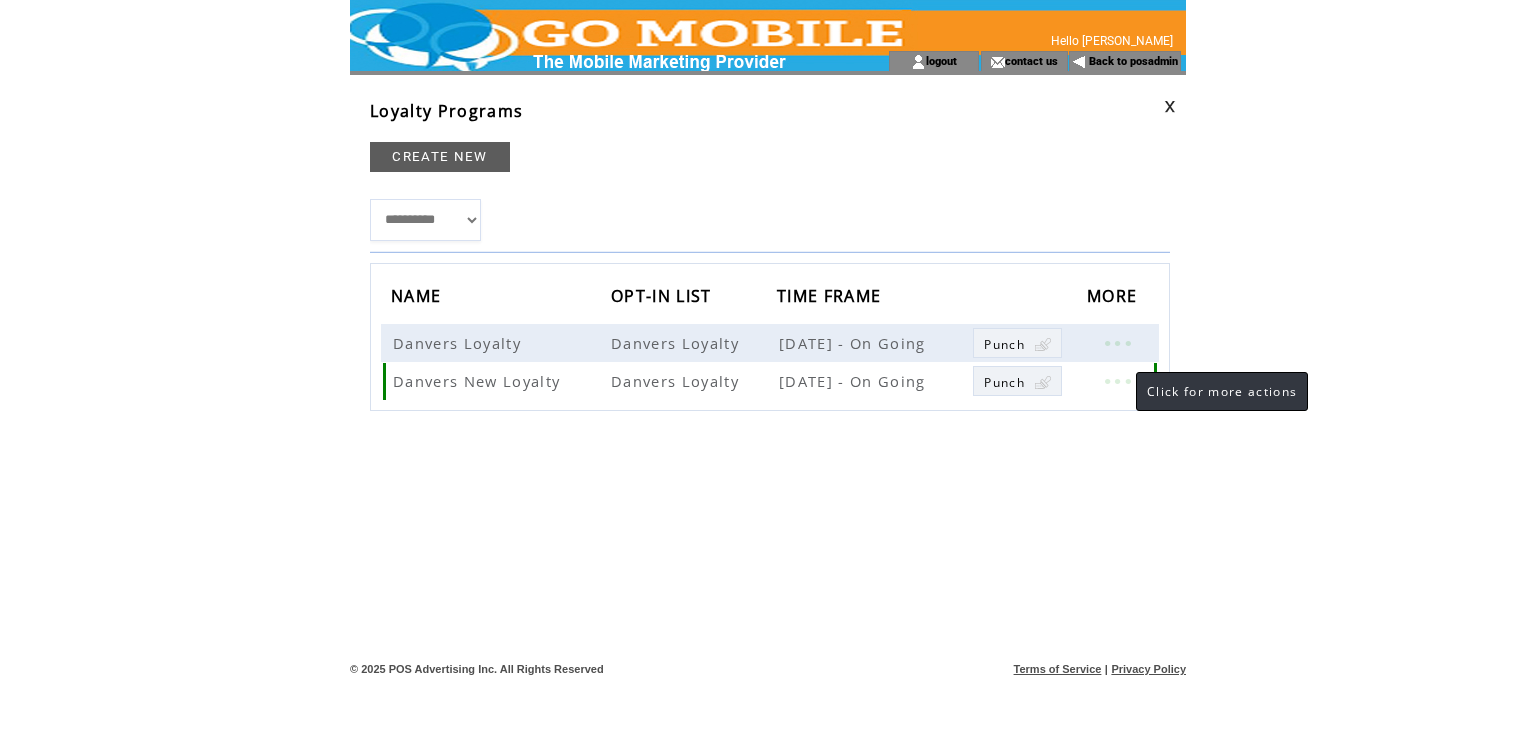 click at bounding box center (1117, 381) 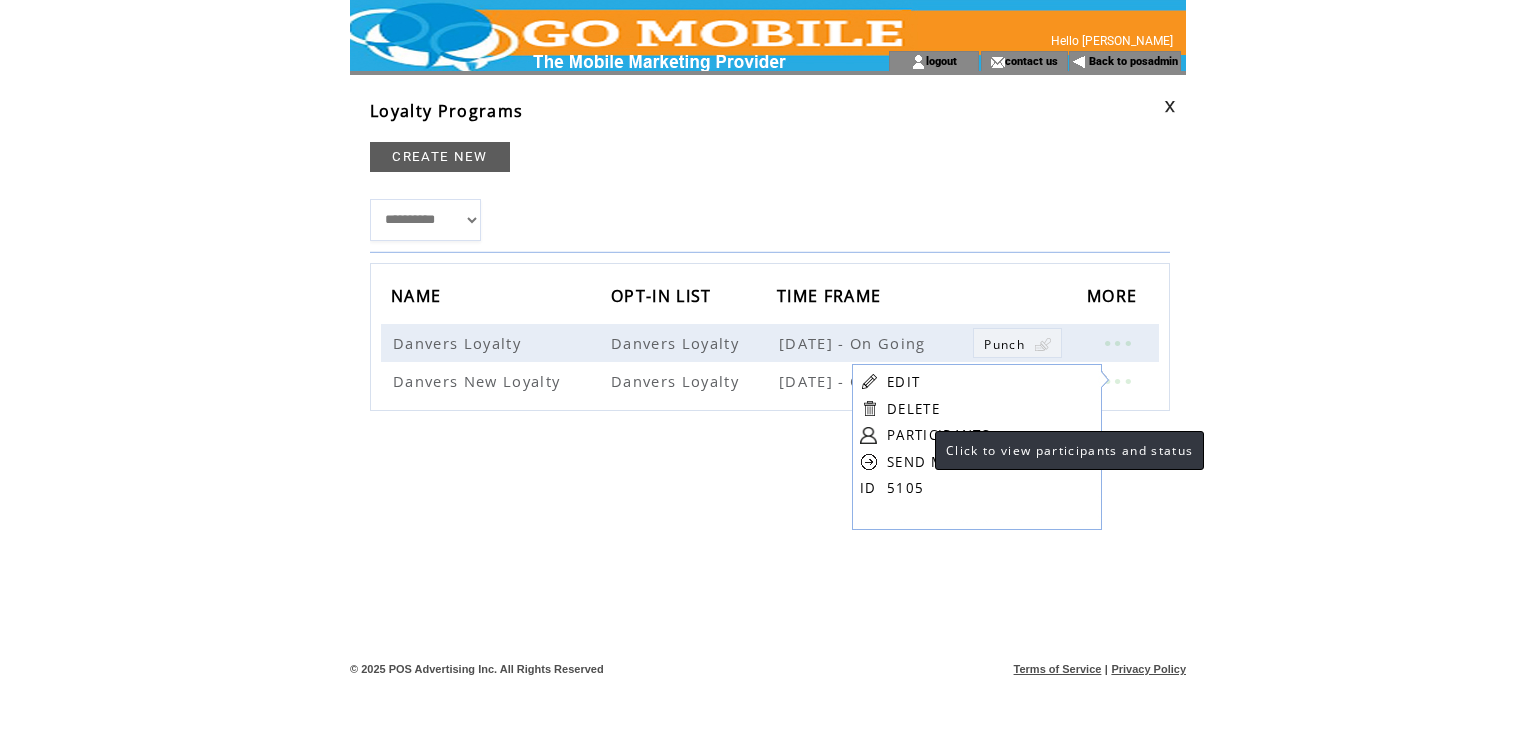 click on "PARTICIPANTS" at bounding box center [938, 435] 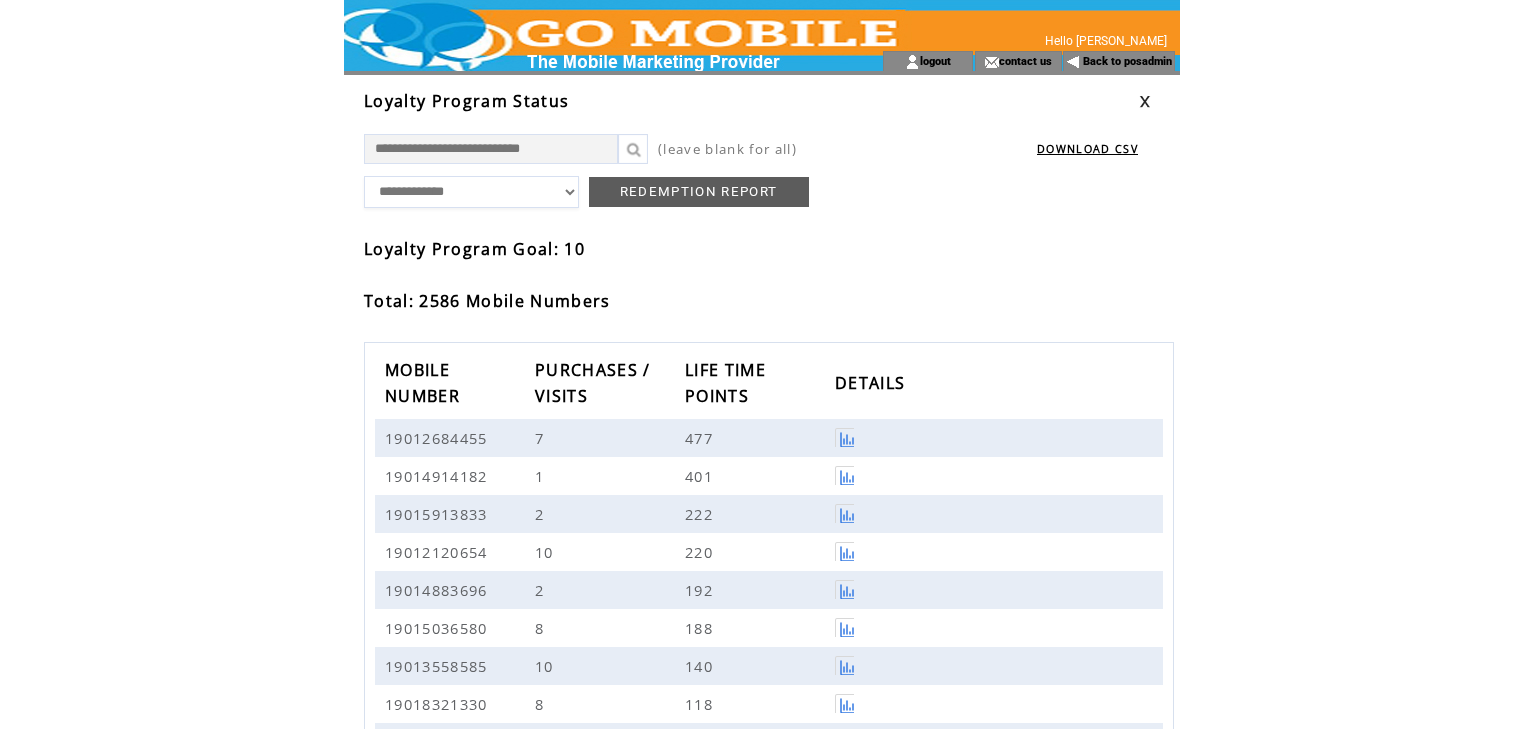 scroll, scrollTop: 0, scrollLeft: 0, axis: both 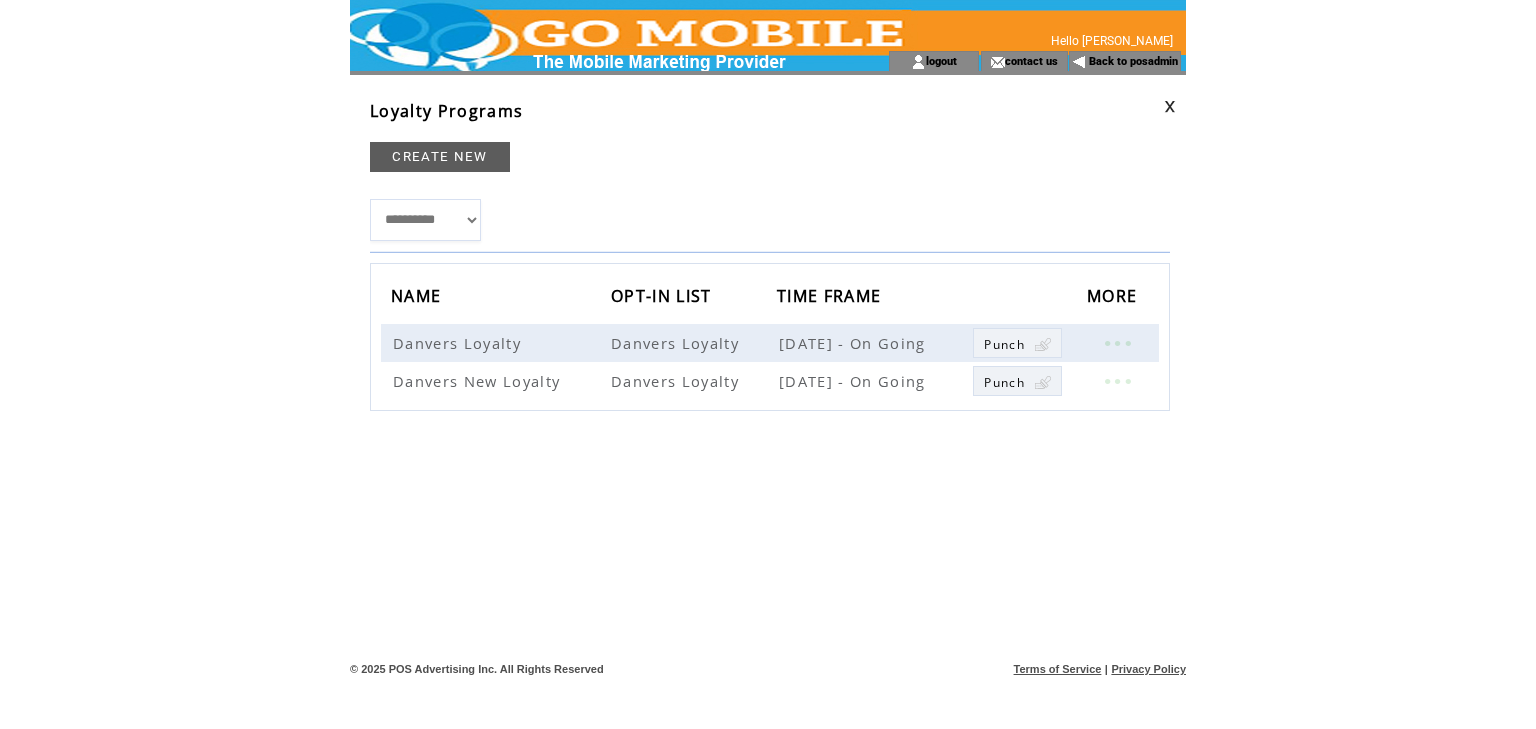 click at bounding box center [1170, 106] 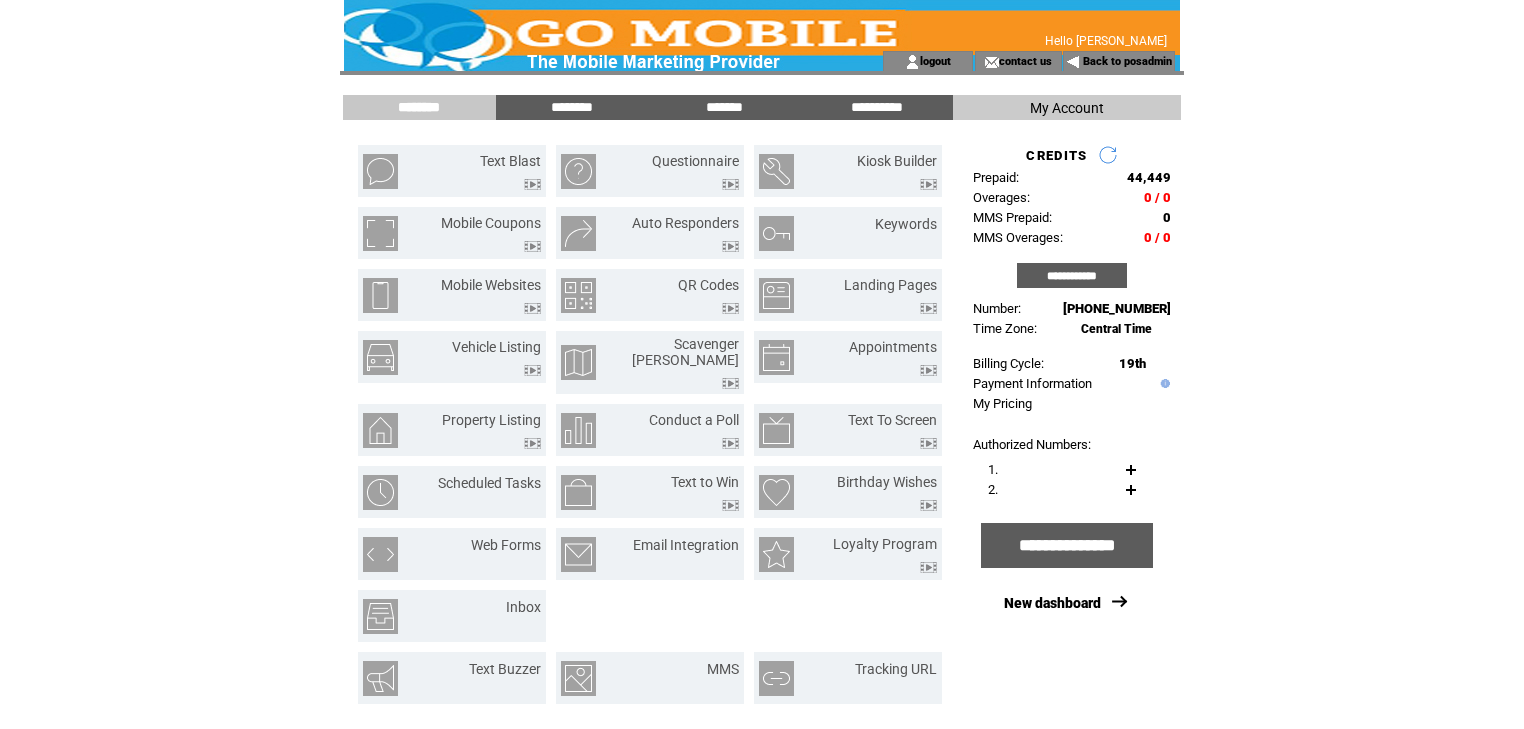 scroll, scrollTop: 0, scrollLeft: 0, axis: both 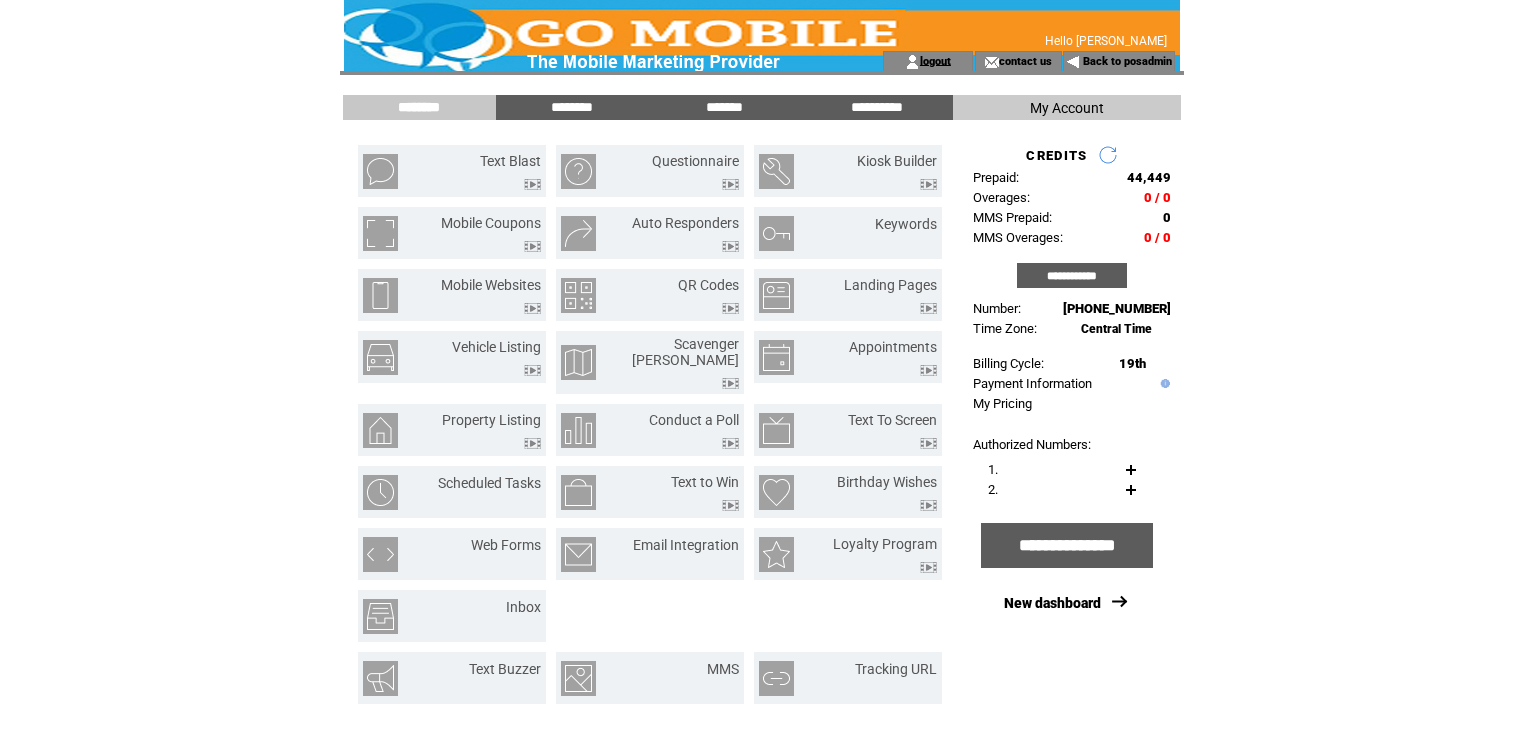 click on "logout" at bounding box center (935, 60) 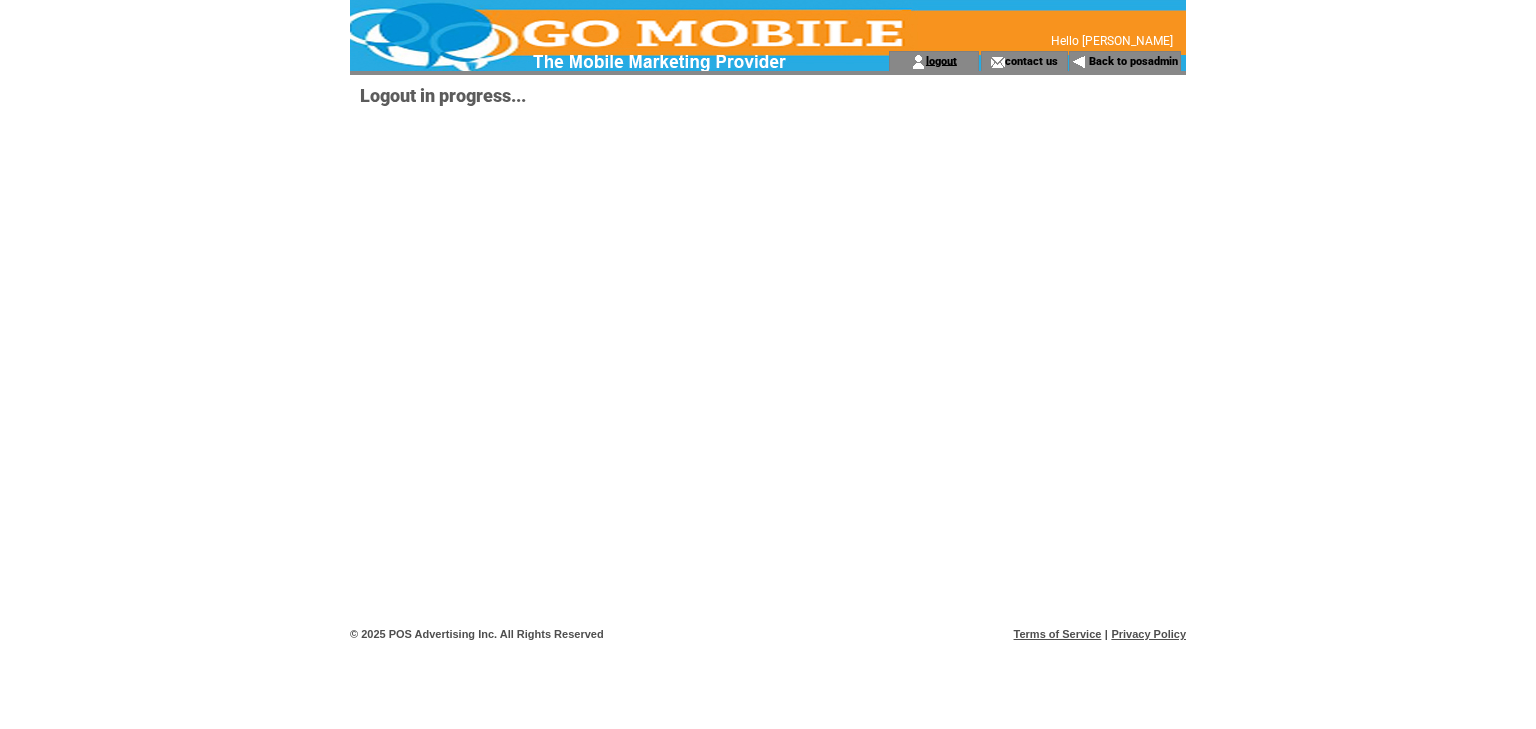 scroll, scrollTop: 0, scrollLeft: 0, axis: both 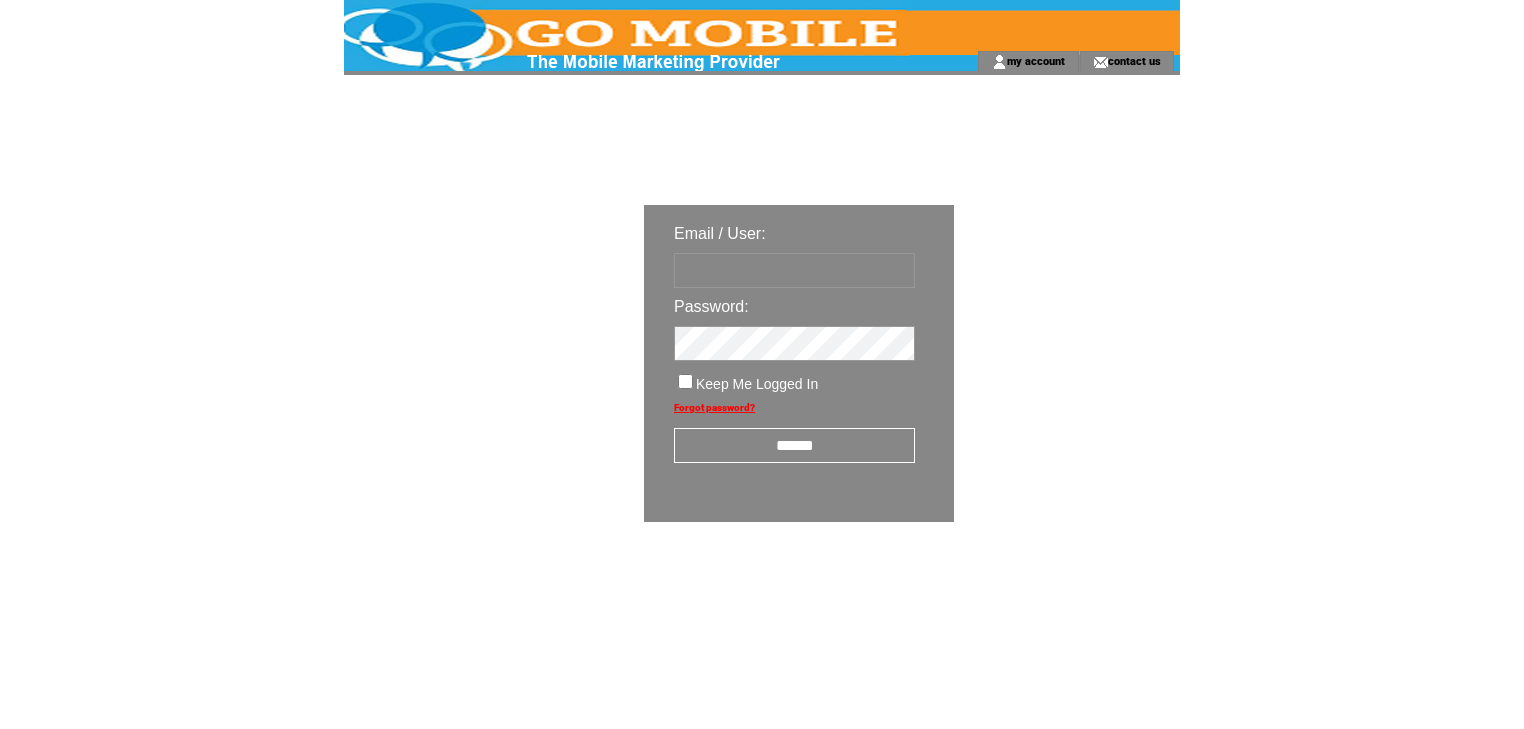 type on "********" 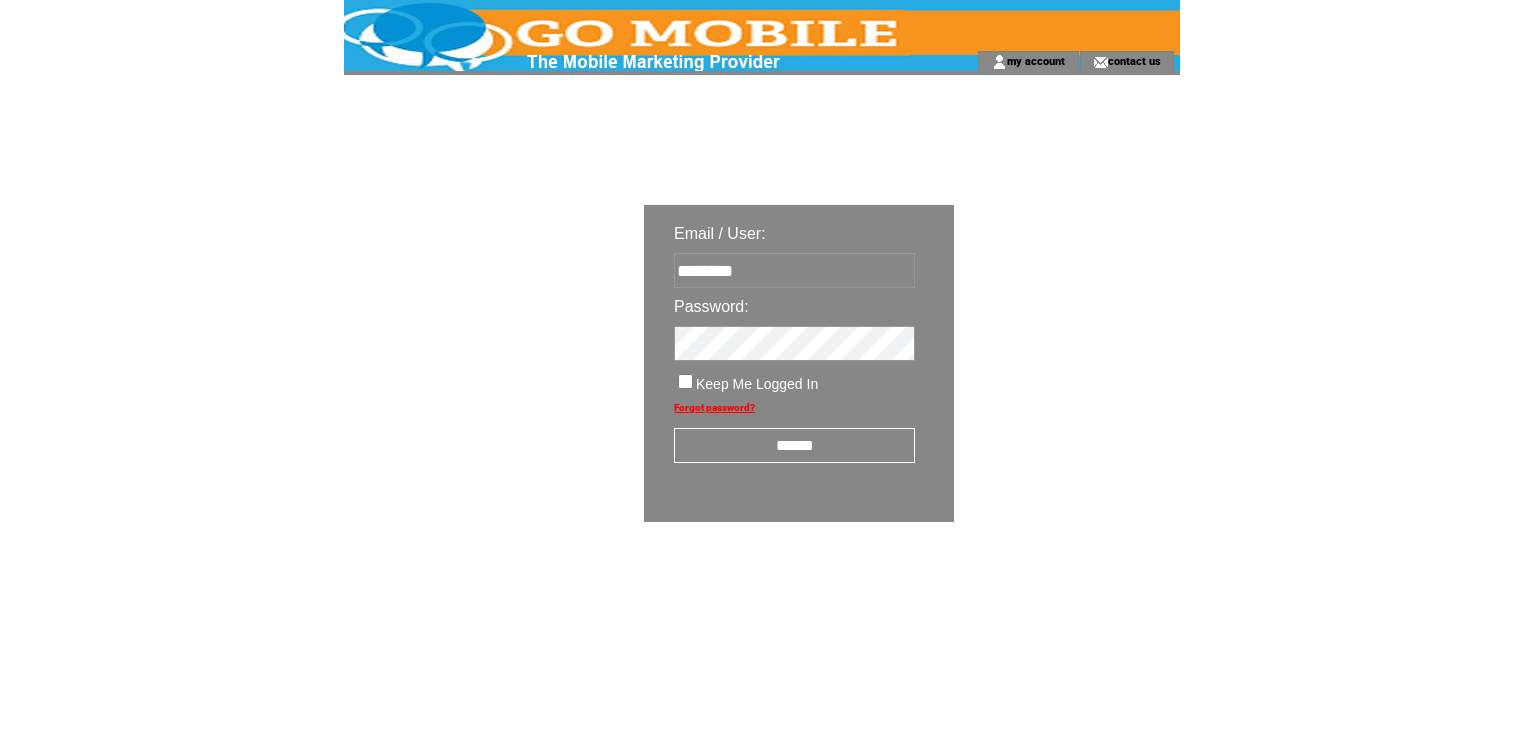 click on "******" at bounding box center [794, 445] 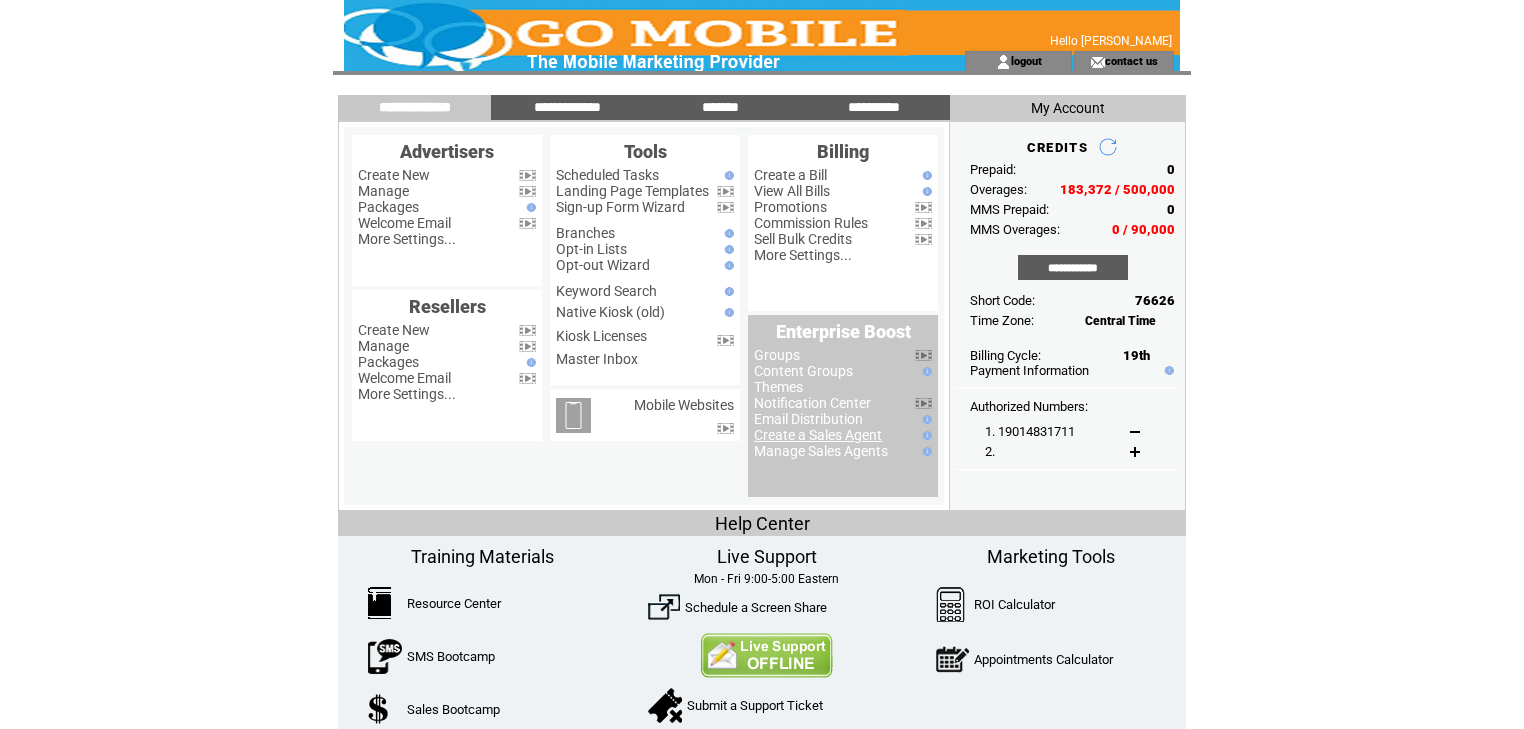 scroll, scrollTop: 0, scrollLeft: 0, axis: both 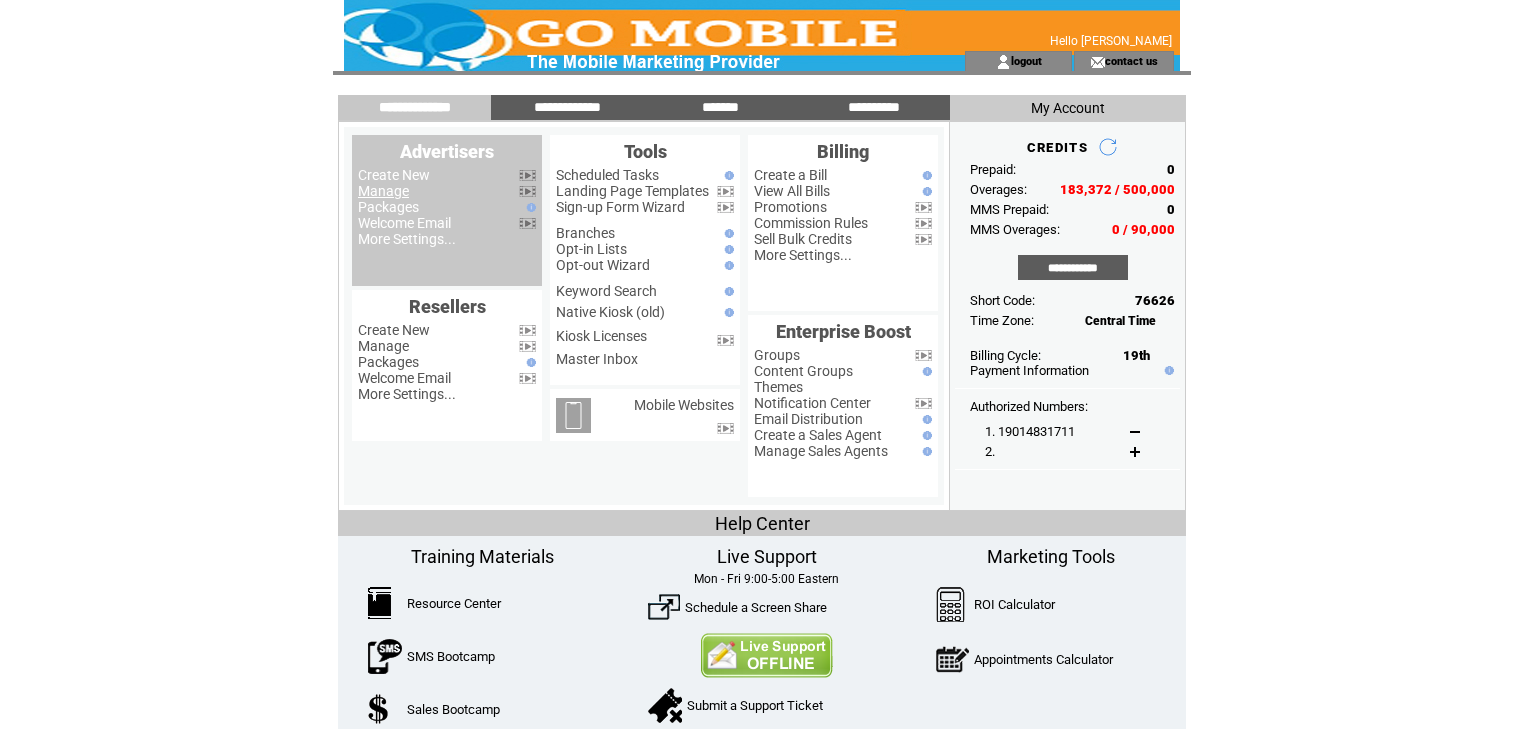 click on "Manage" at bounding box center [383, 191] 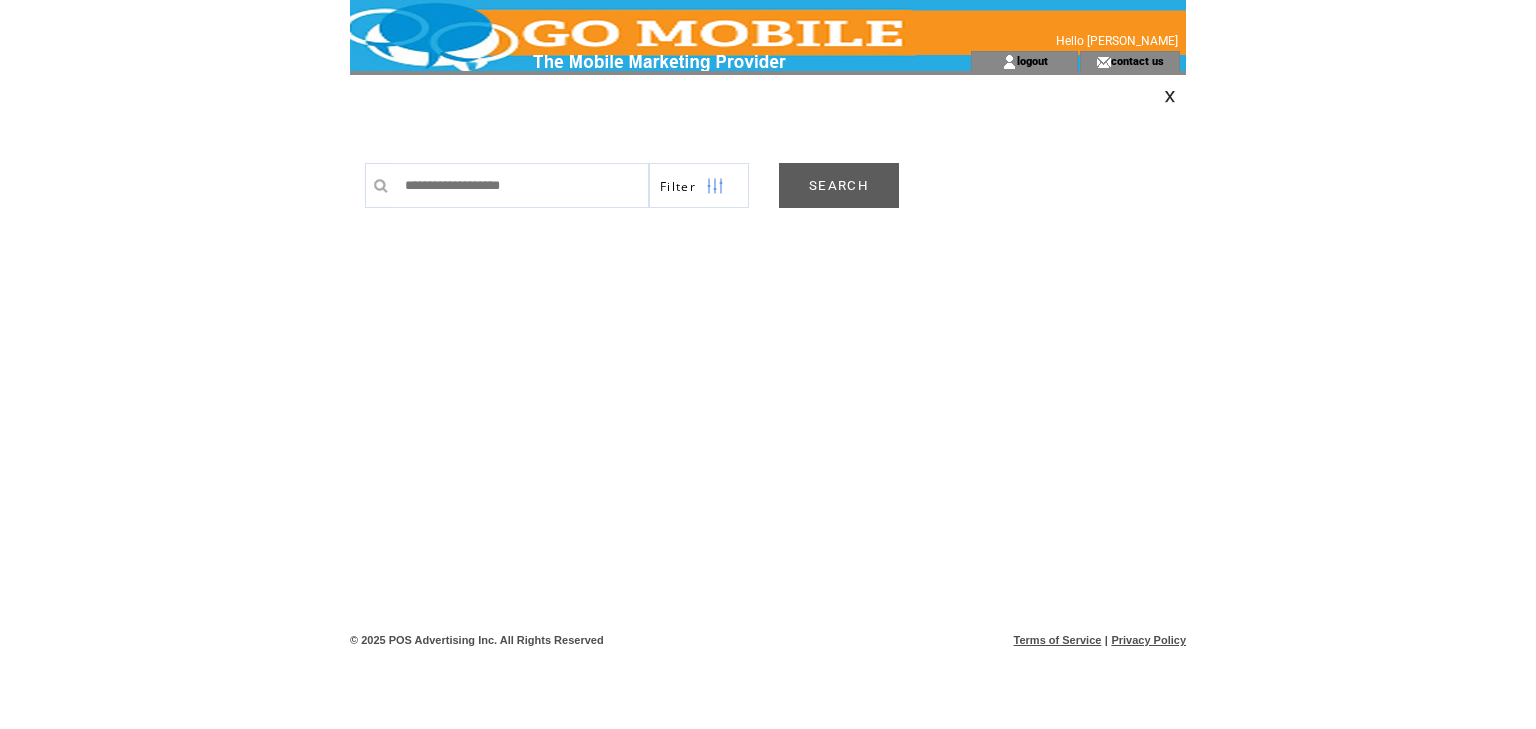 scroll, scrollTop: 0, scrollLeft: 0, axis: both 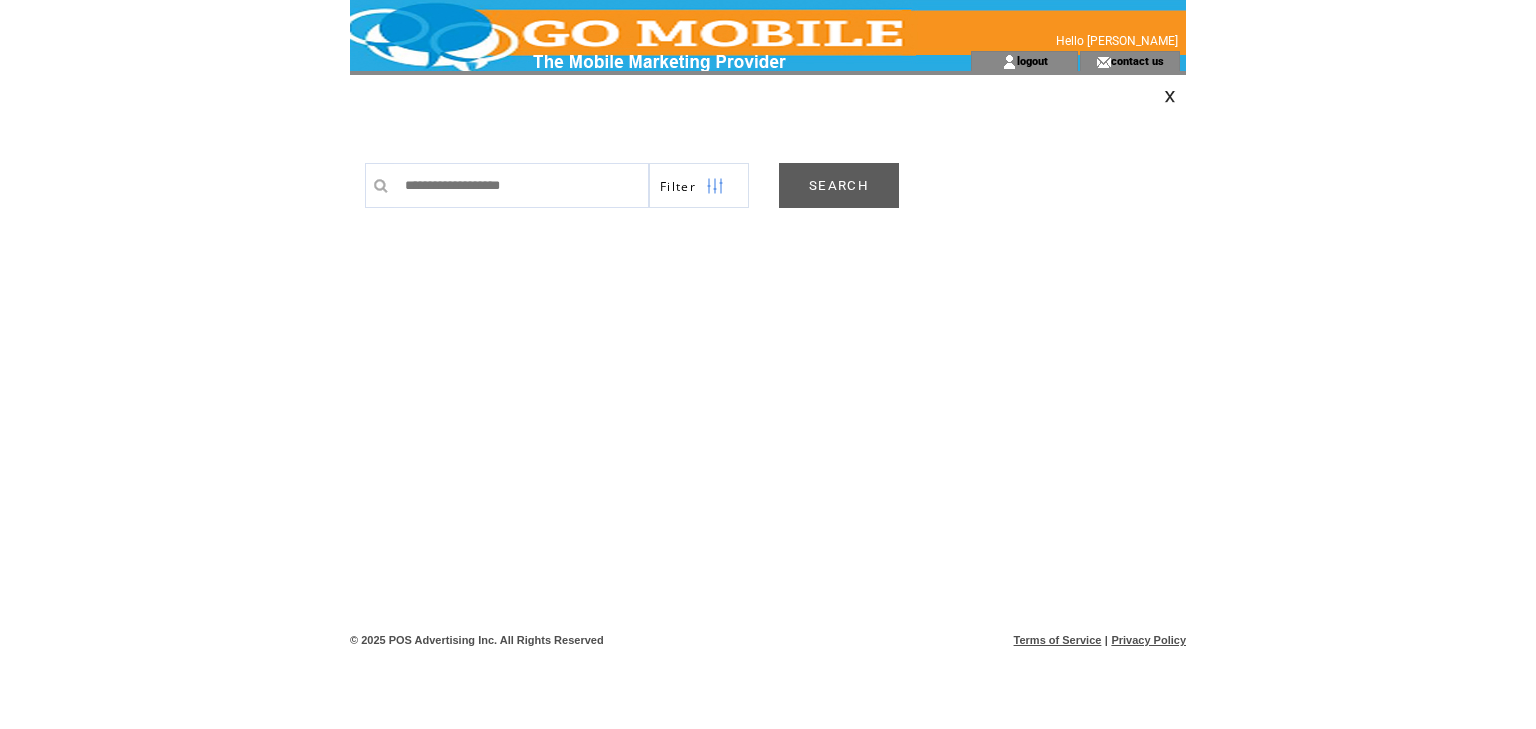 click on "SEARCH" at bounding box center (839, 185) 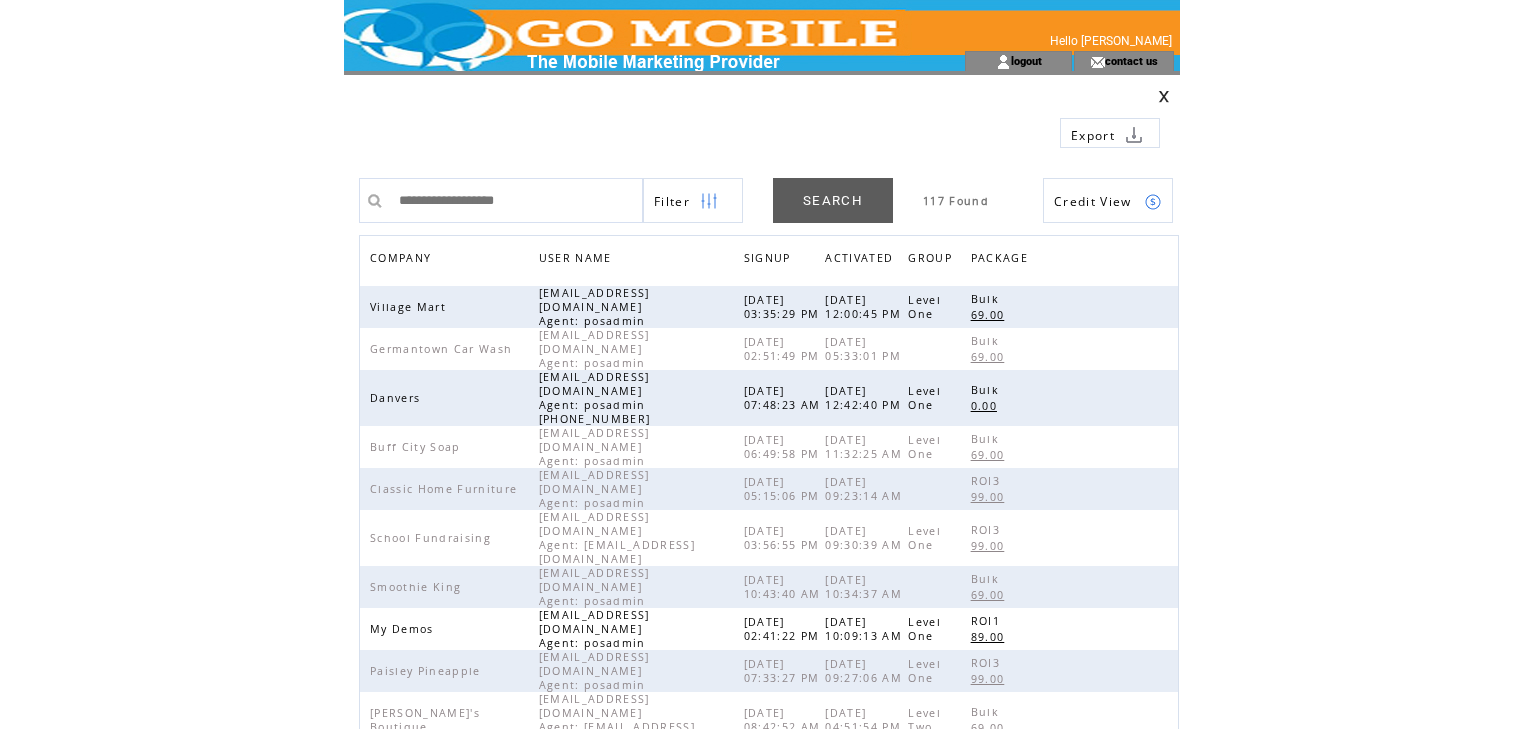 scroll, scrollTop: 0, scrollLeft: 0, axis: both 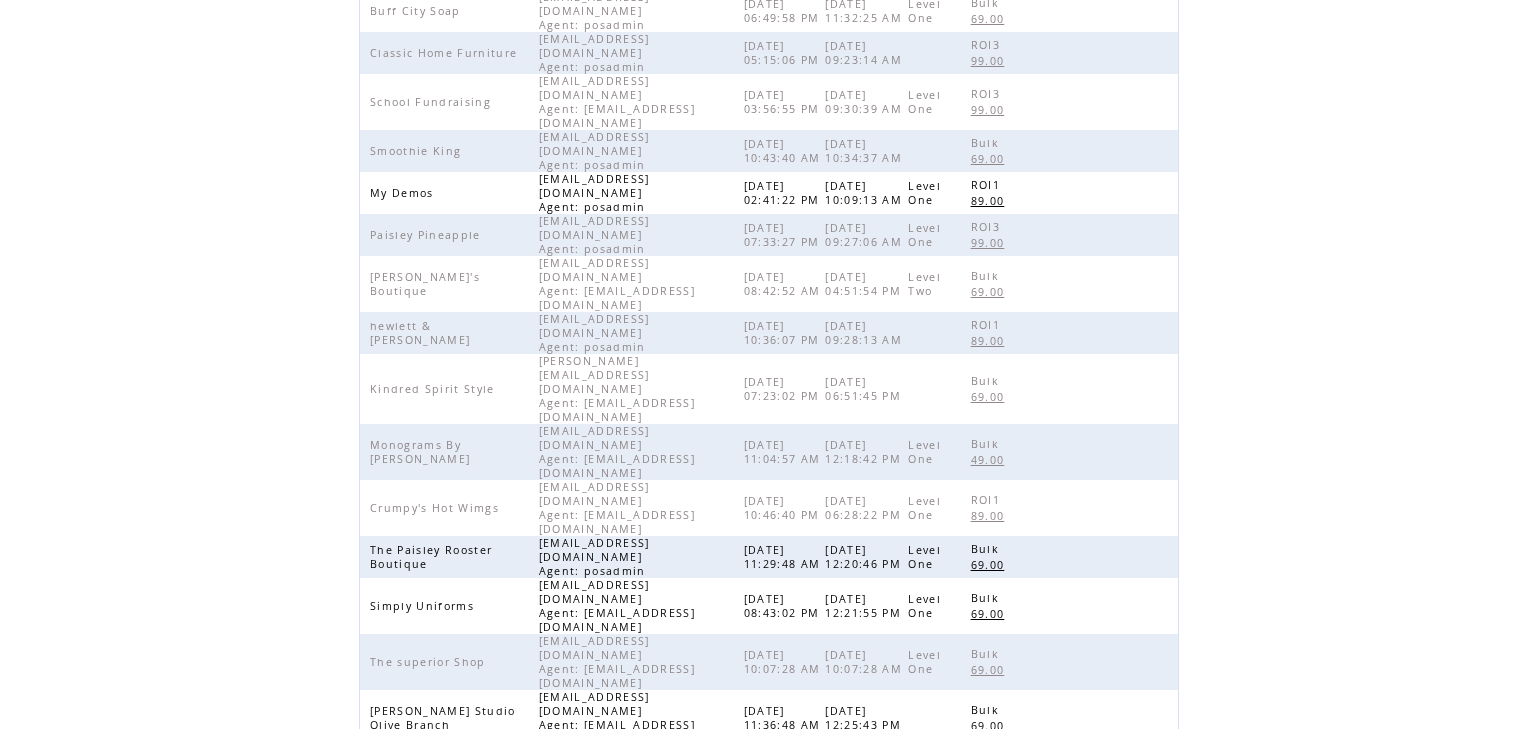 click on "6" at bounding box center (788, 837) 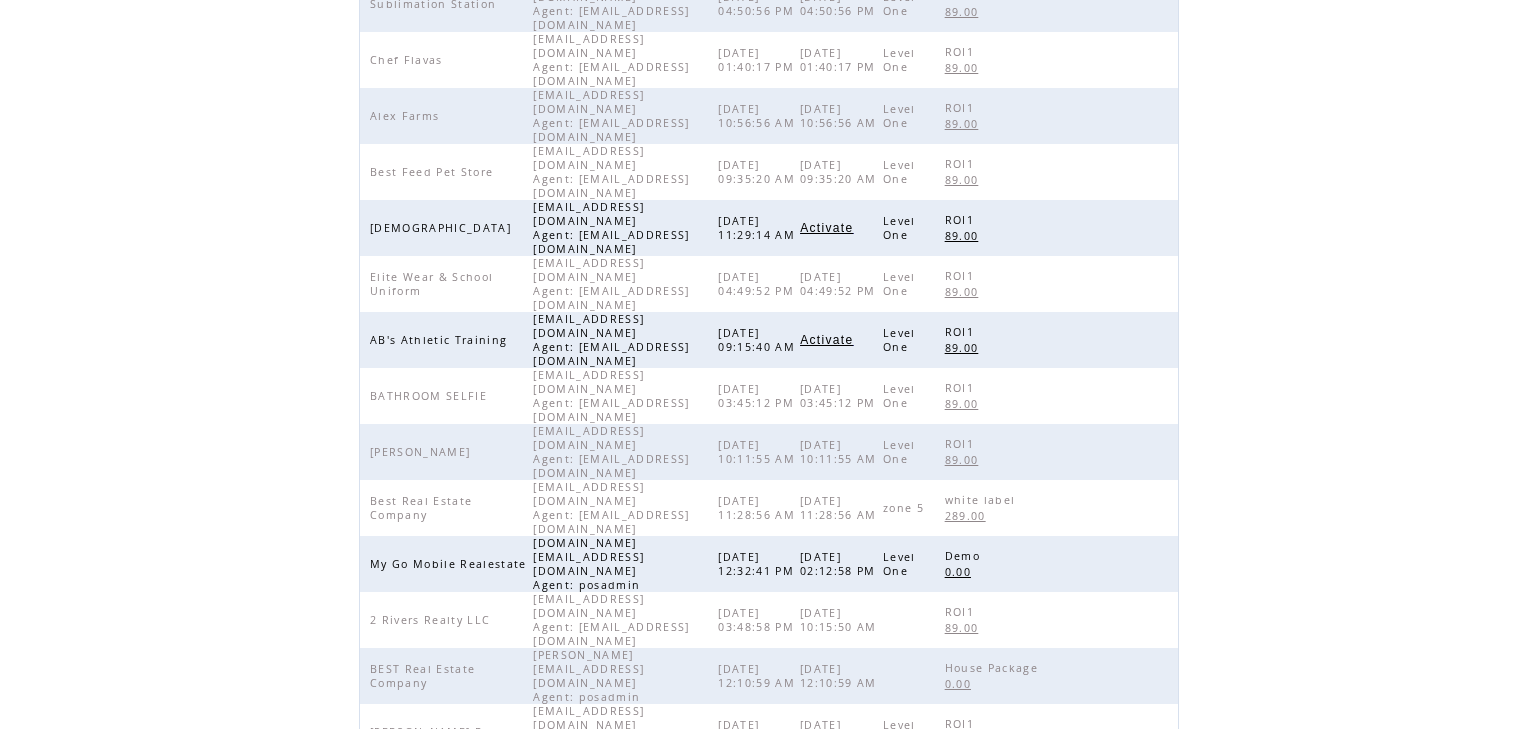 click on "7" at bounding box center (812, 963) 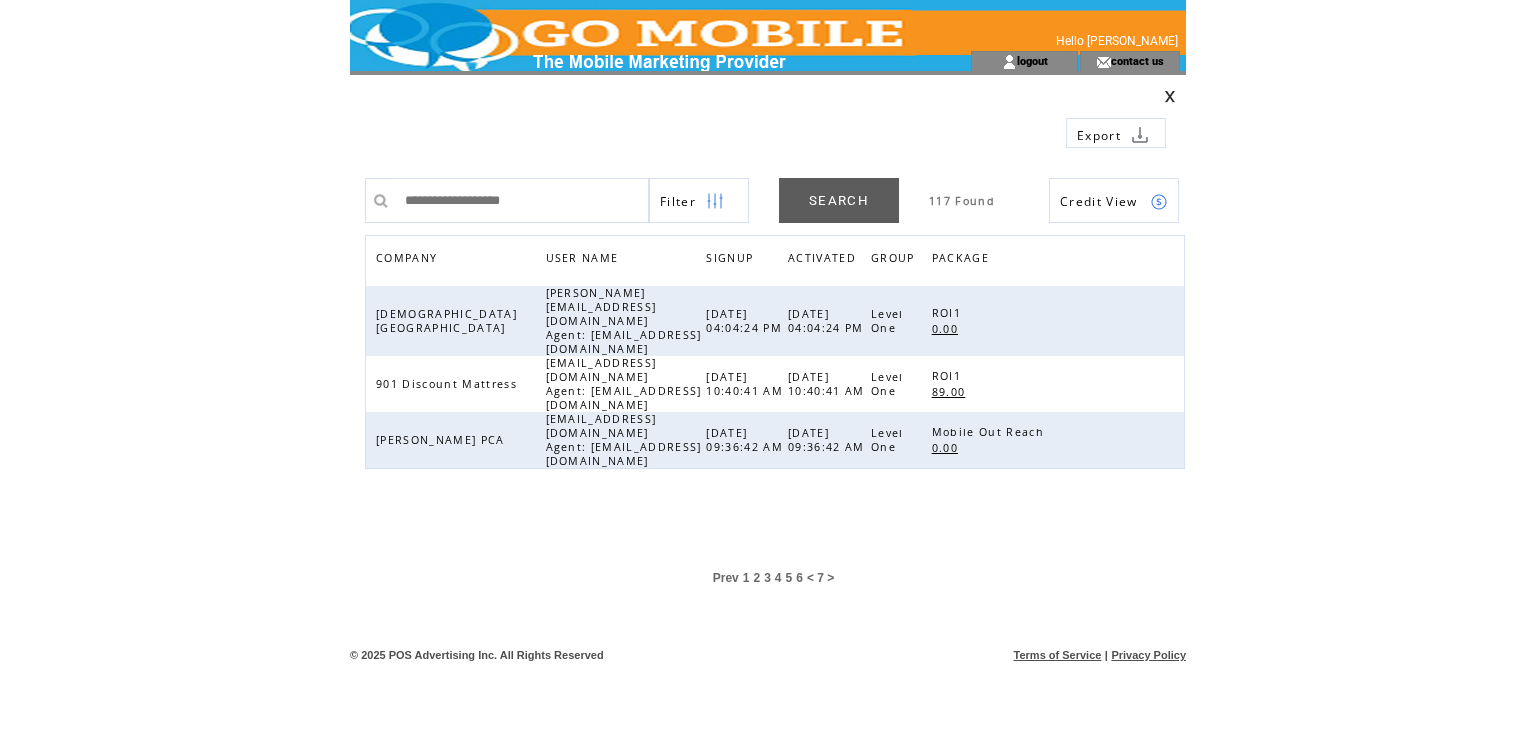 scroll, scrollTop: 0, scrollLeft: 0, axis: both 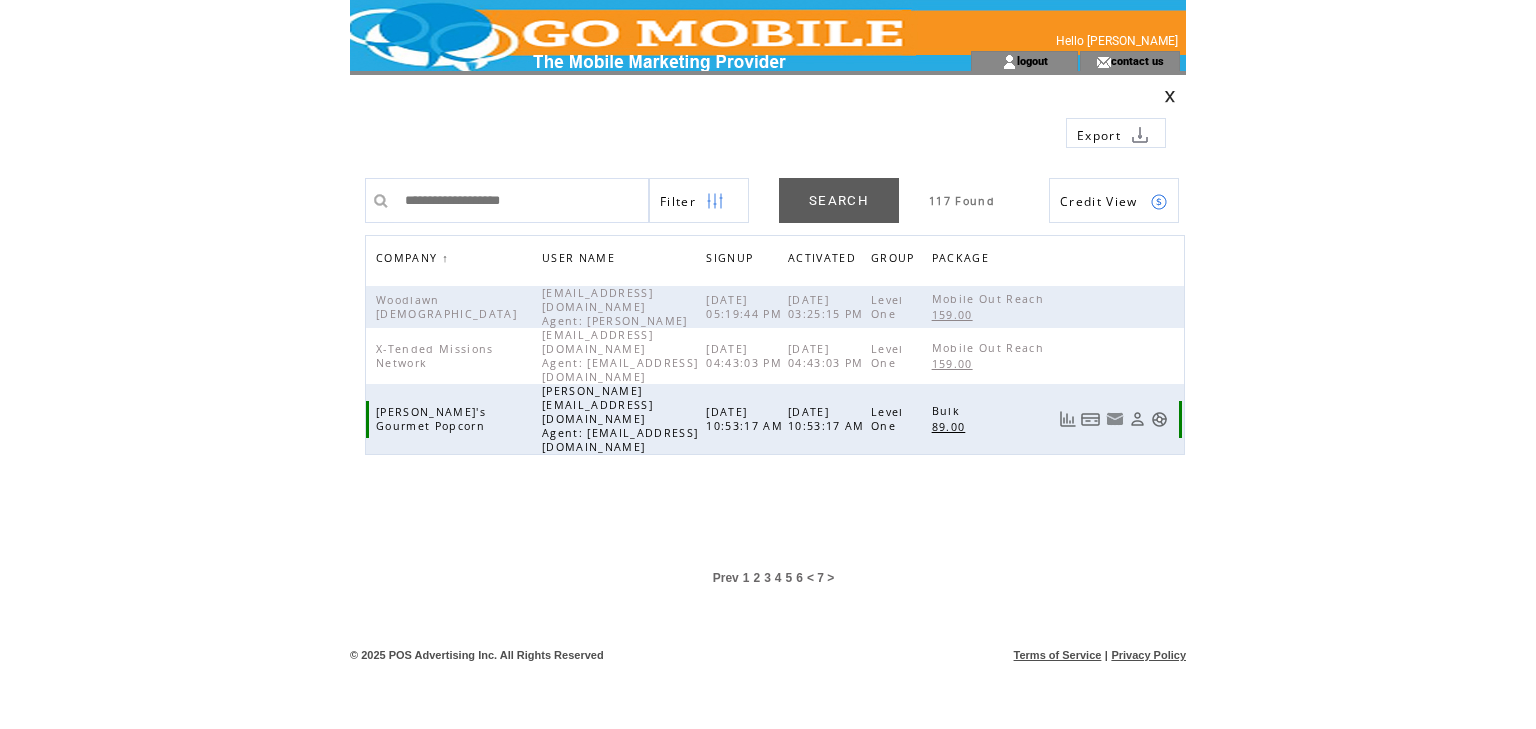 click at bounding box center [1159, 419] 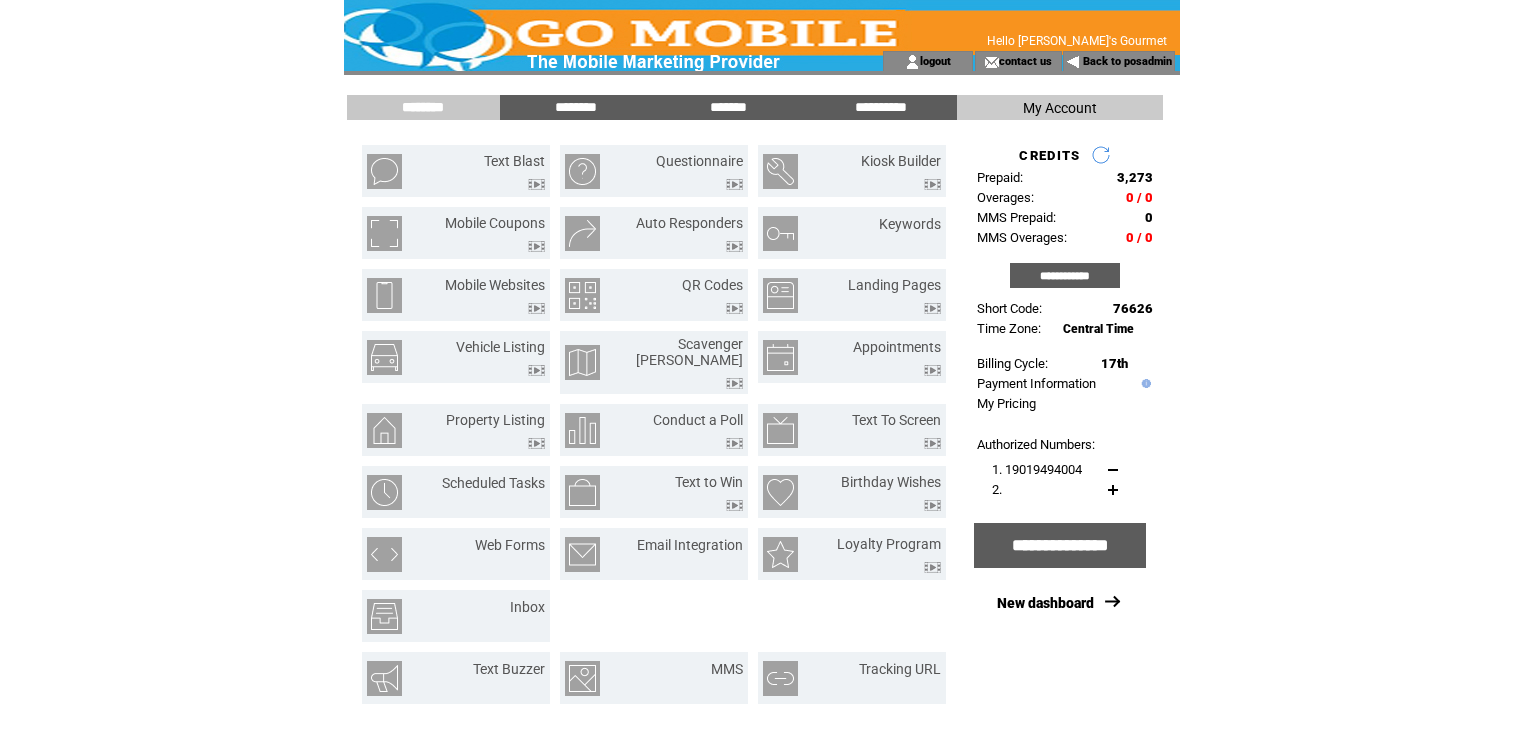 scroll, scrollTop: 0, scrollLeft: 0, axis: both 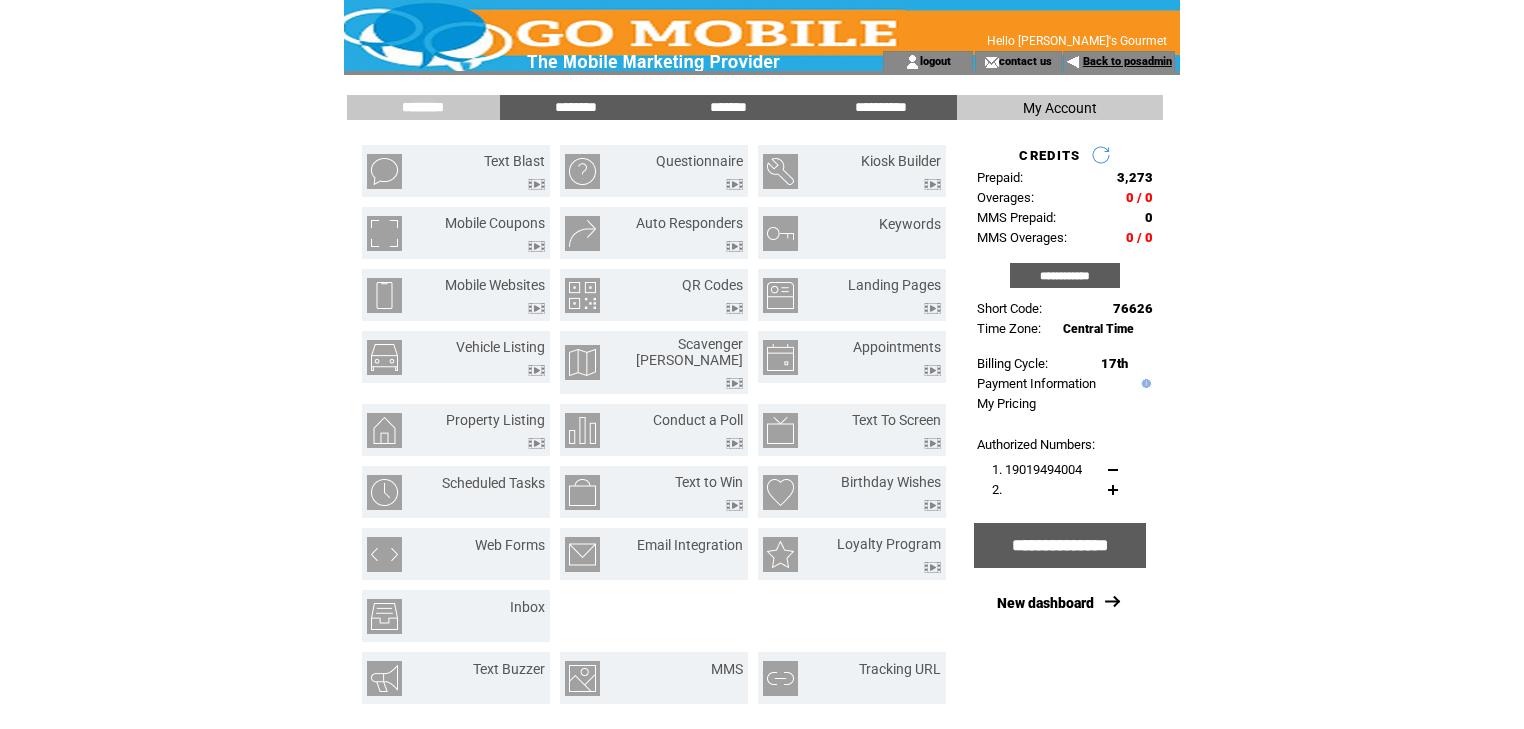 click on "Back to posadmin" at bounding box center (1127, 61) 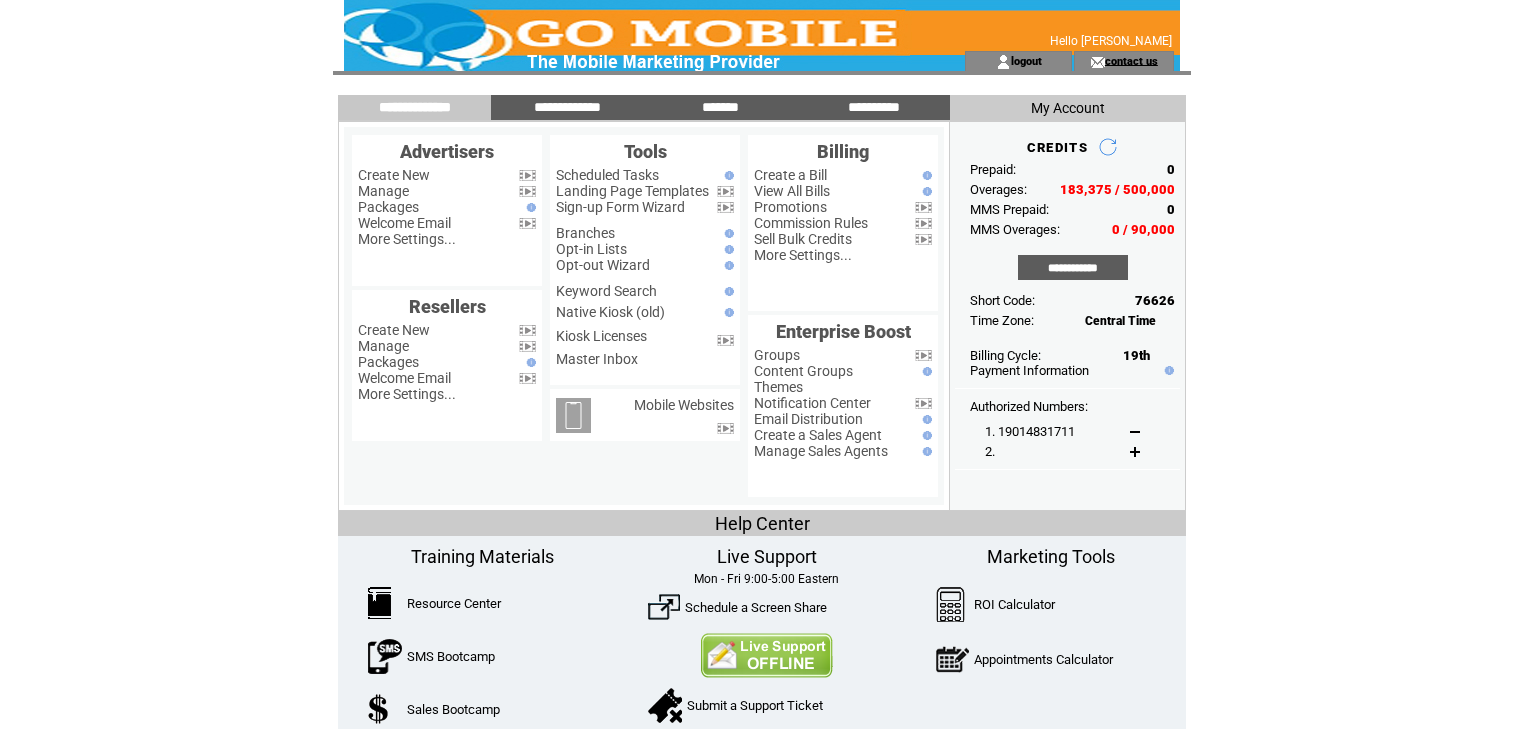 scroll, scrollTop: 0, scrollLeft: 0, axis: both 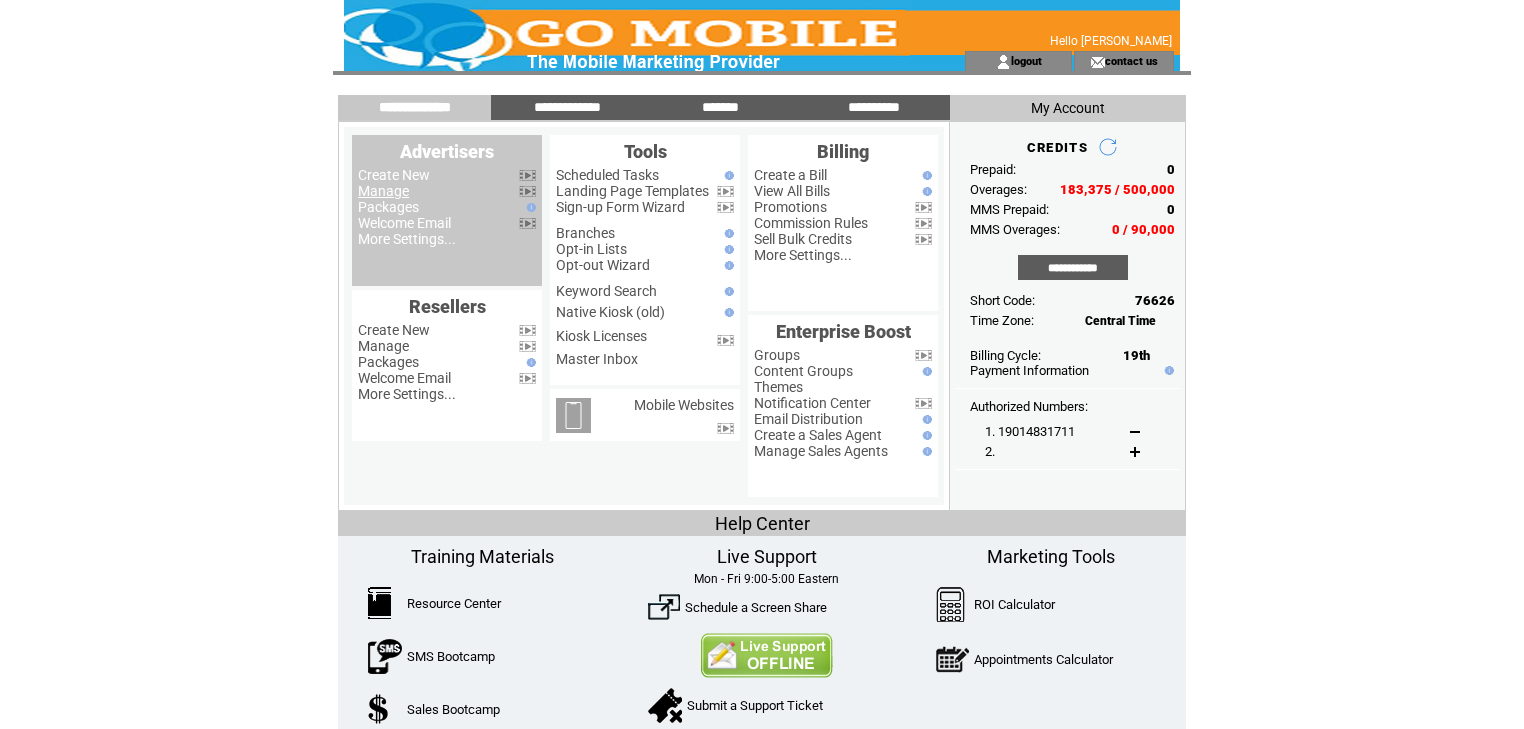 click on "Manage" at bounding box center (383, 191) 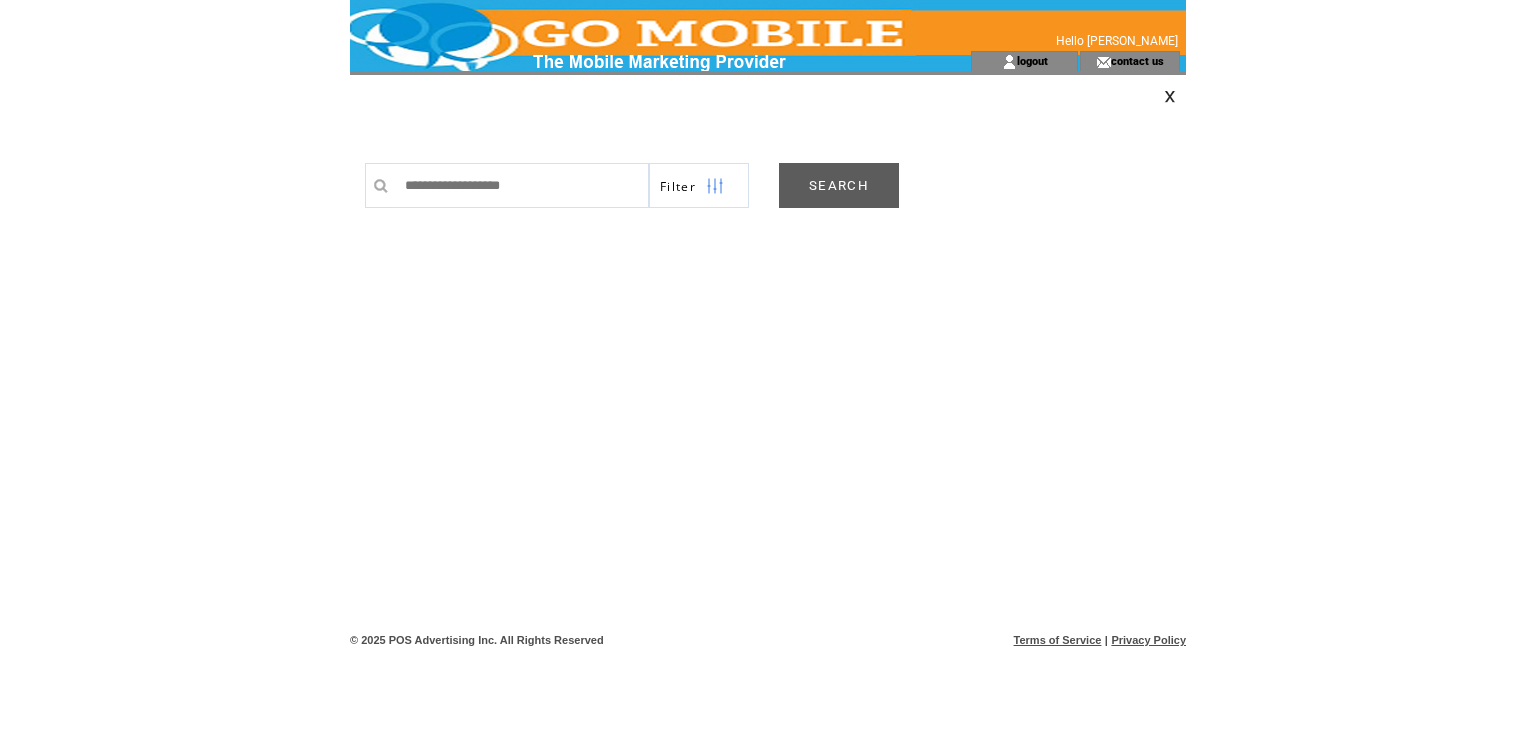 scroll, scrollTop: 0, scrollLeft: 0, axis: both 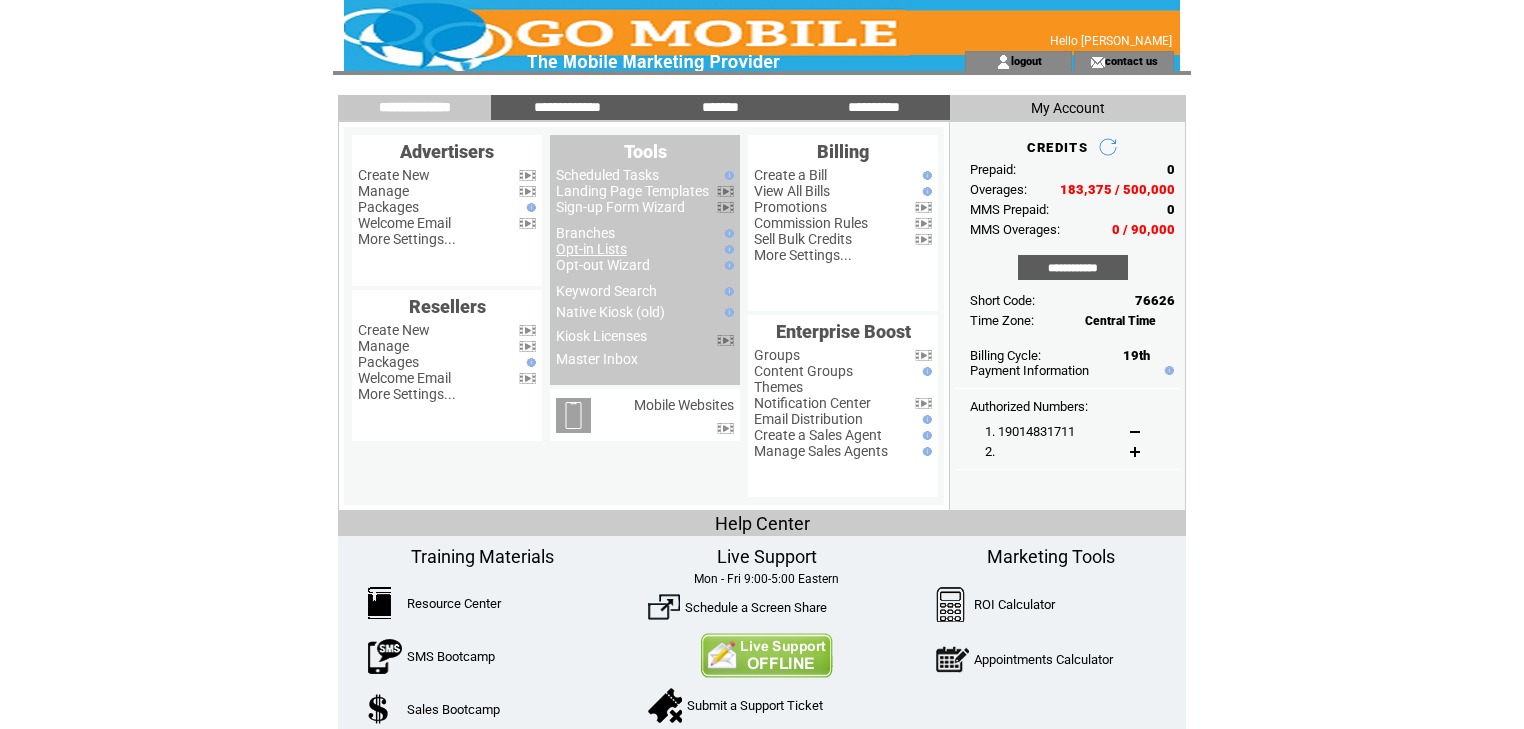 click on "Opt-in Lists" at bounding box center (591, 249) 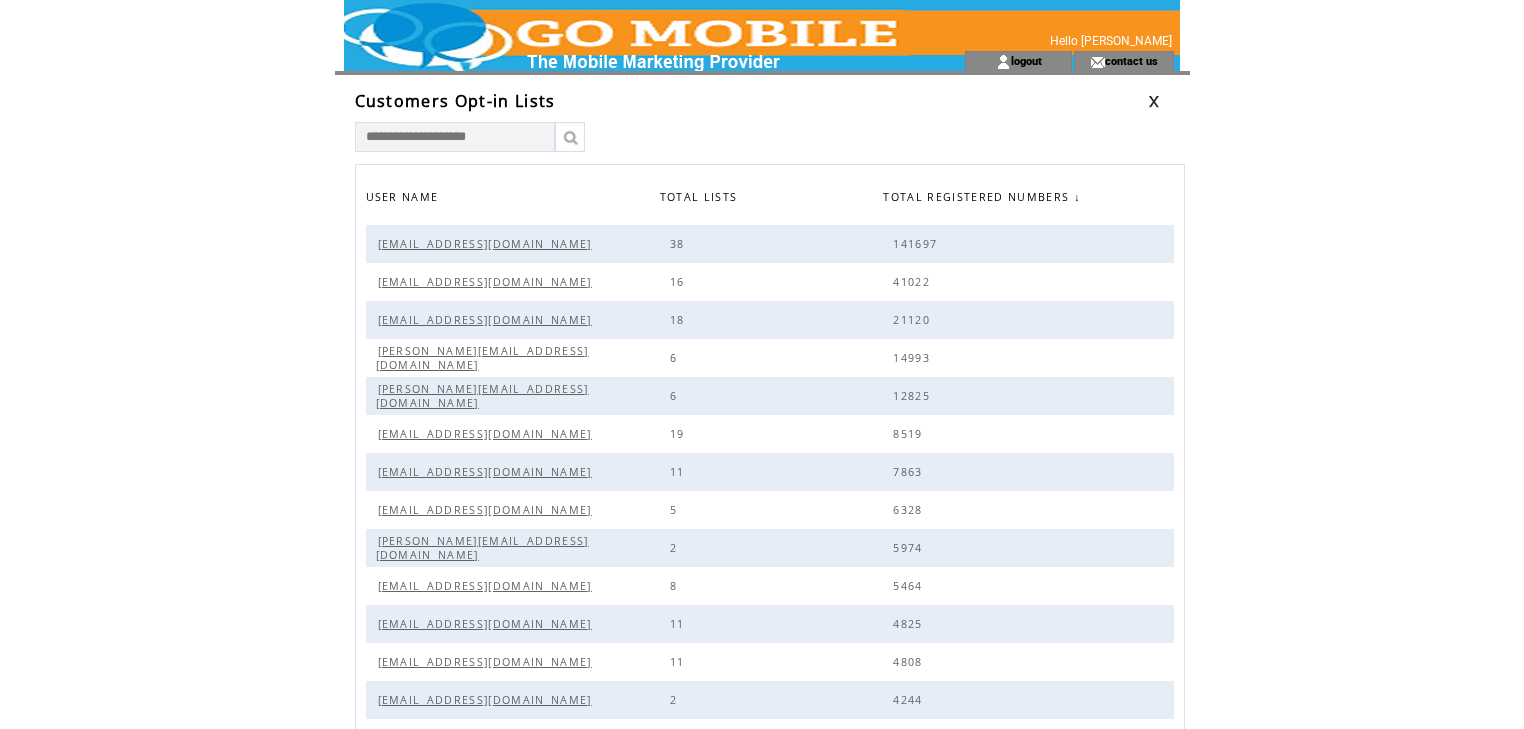 scroll, scrollTop: 0, scrollLeft: 0, axis: both 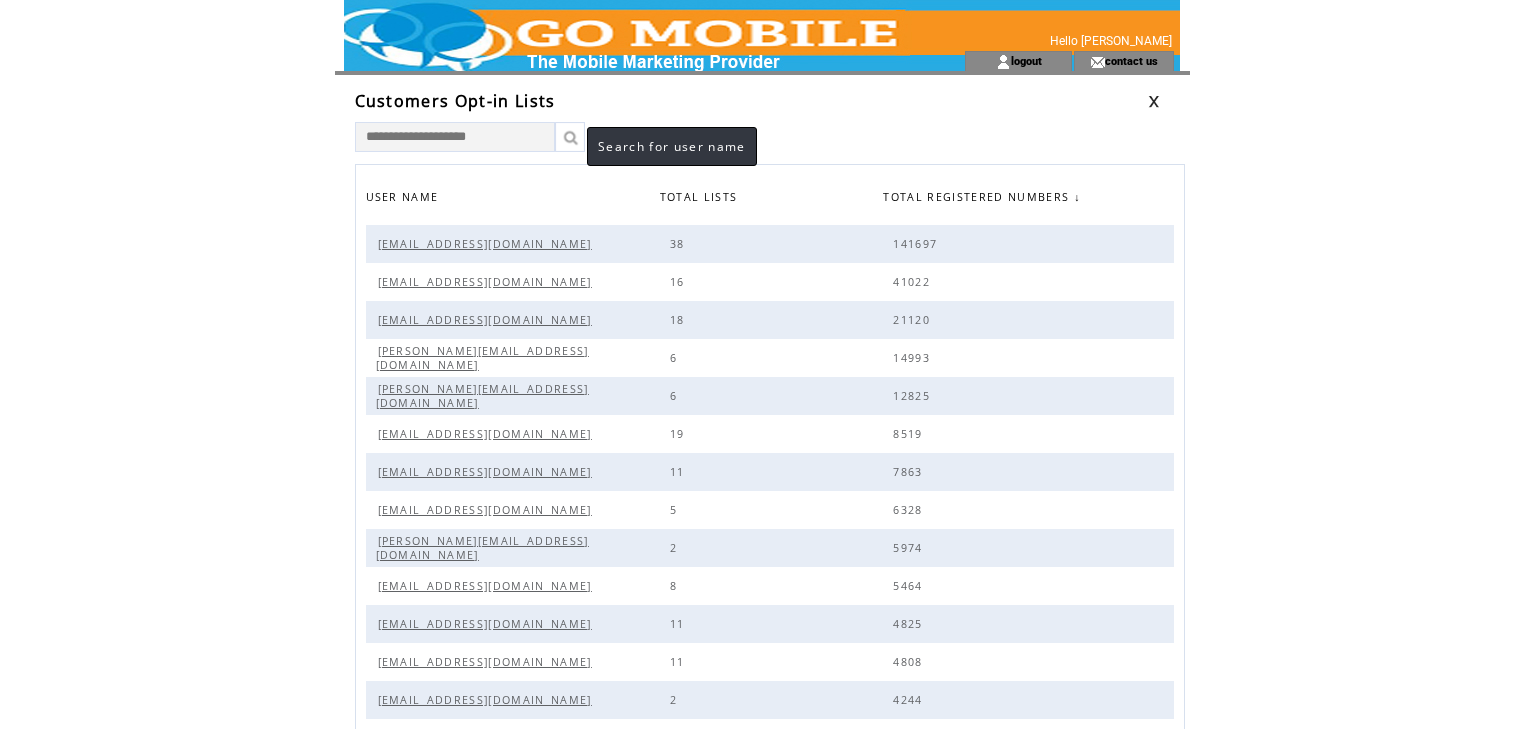 click at bounding box center [570, 137] 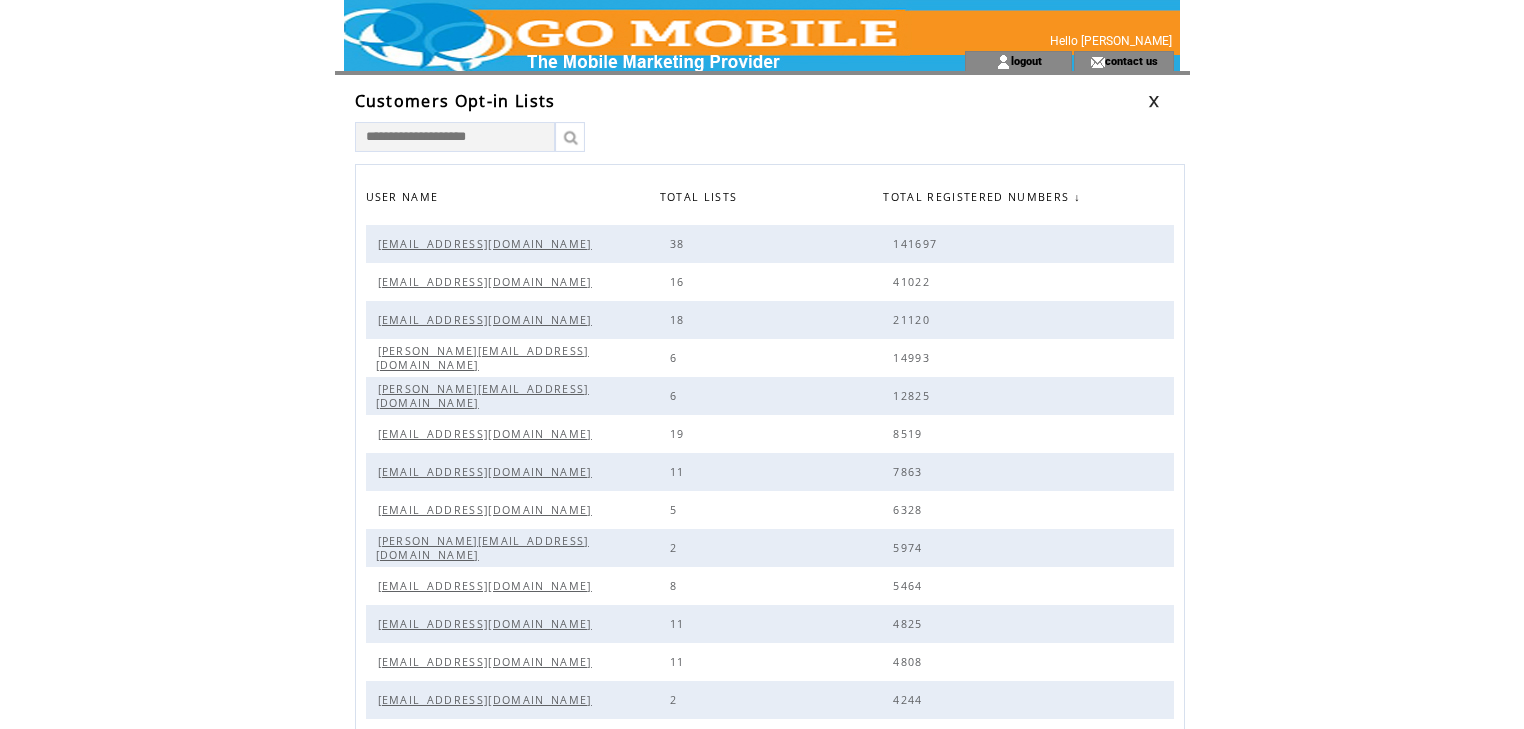 scroll, scrollTop: 0, scrollLeft: 0, axis: both 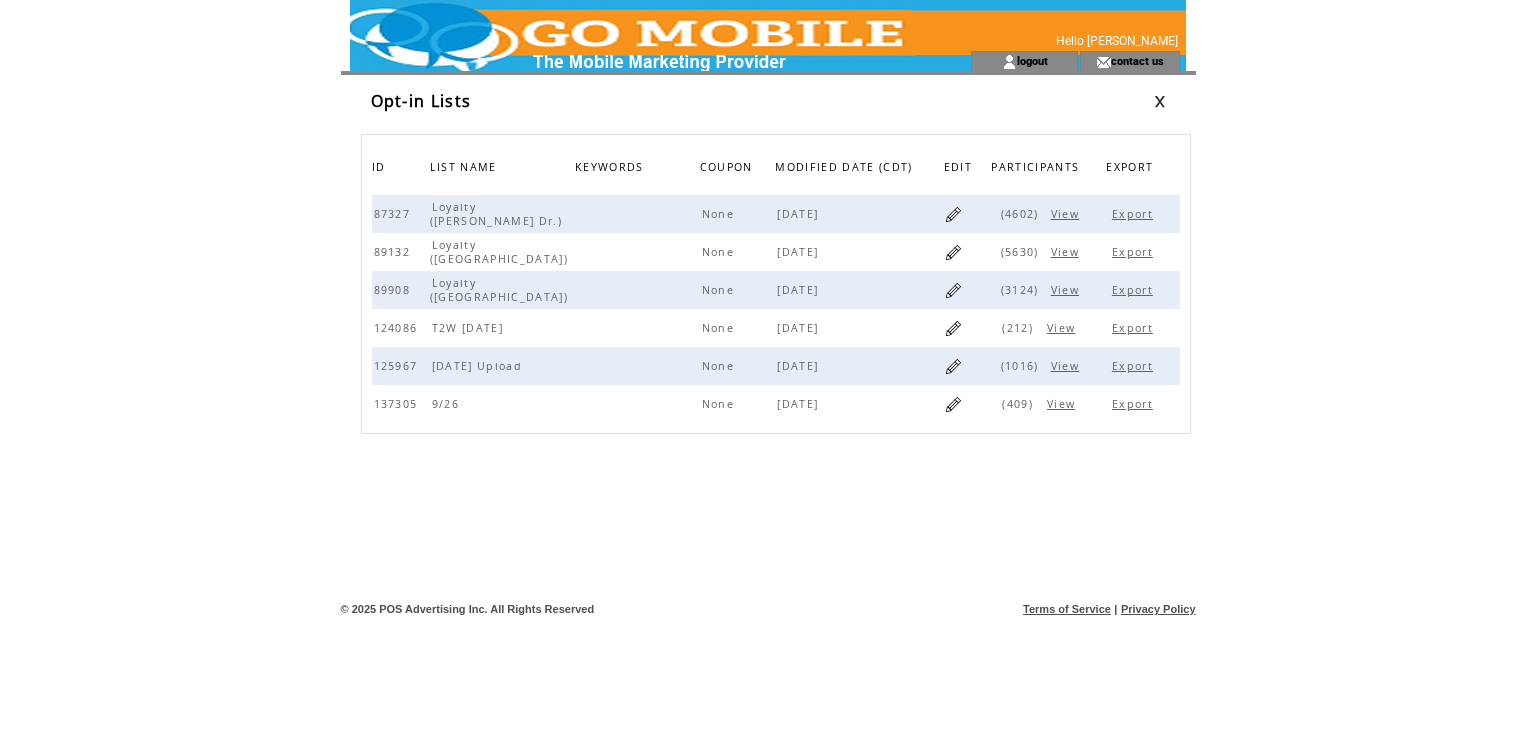 click on "View" at bounding box center (1067, 214) 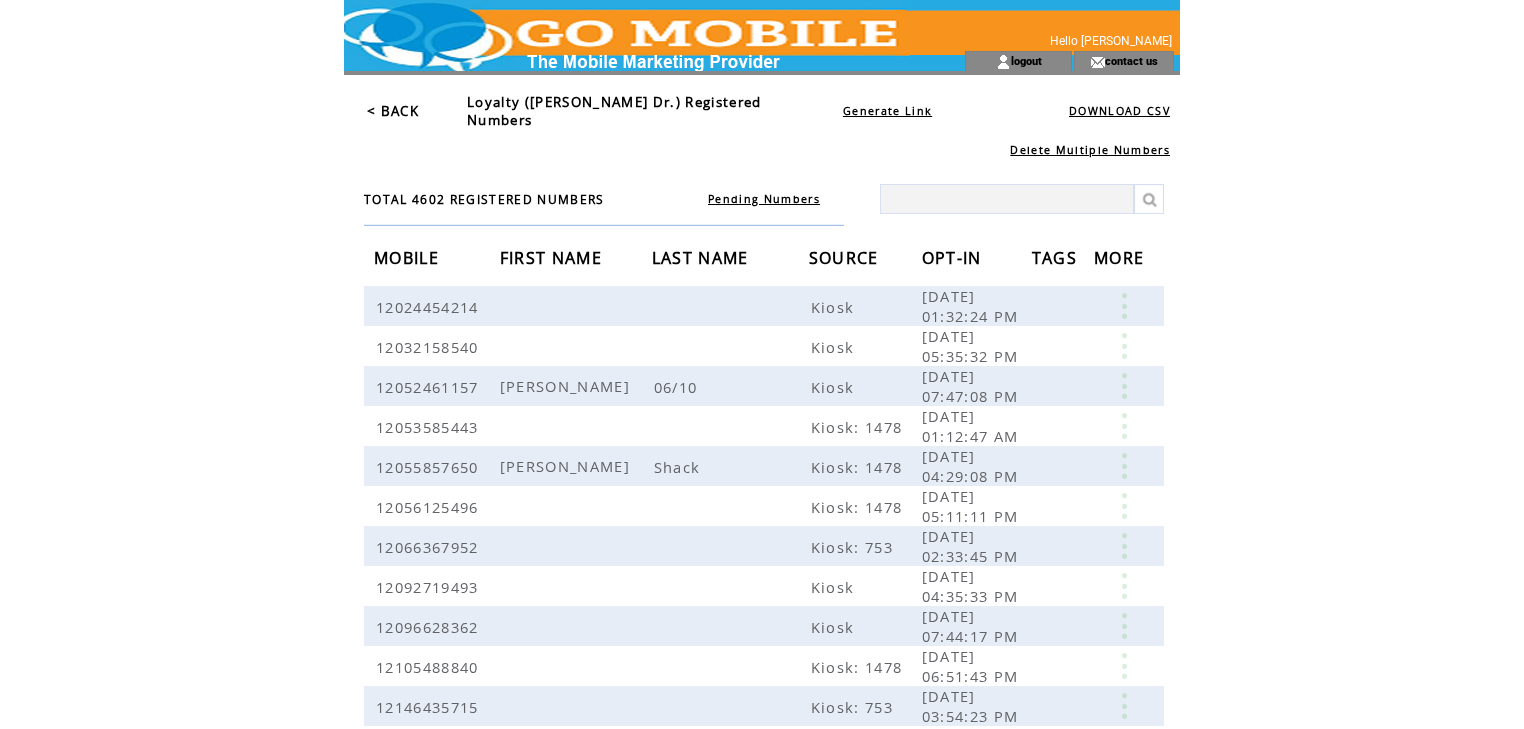 scroll, scrollTop: 0, scrollLeft: 0, axis: both 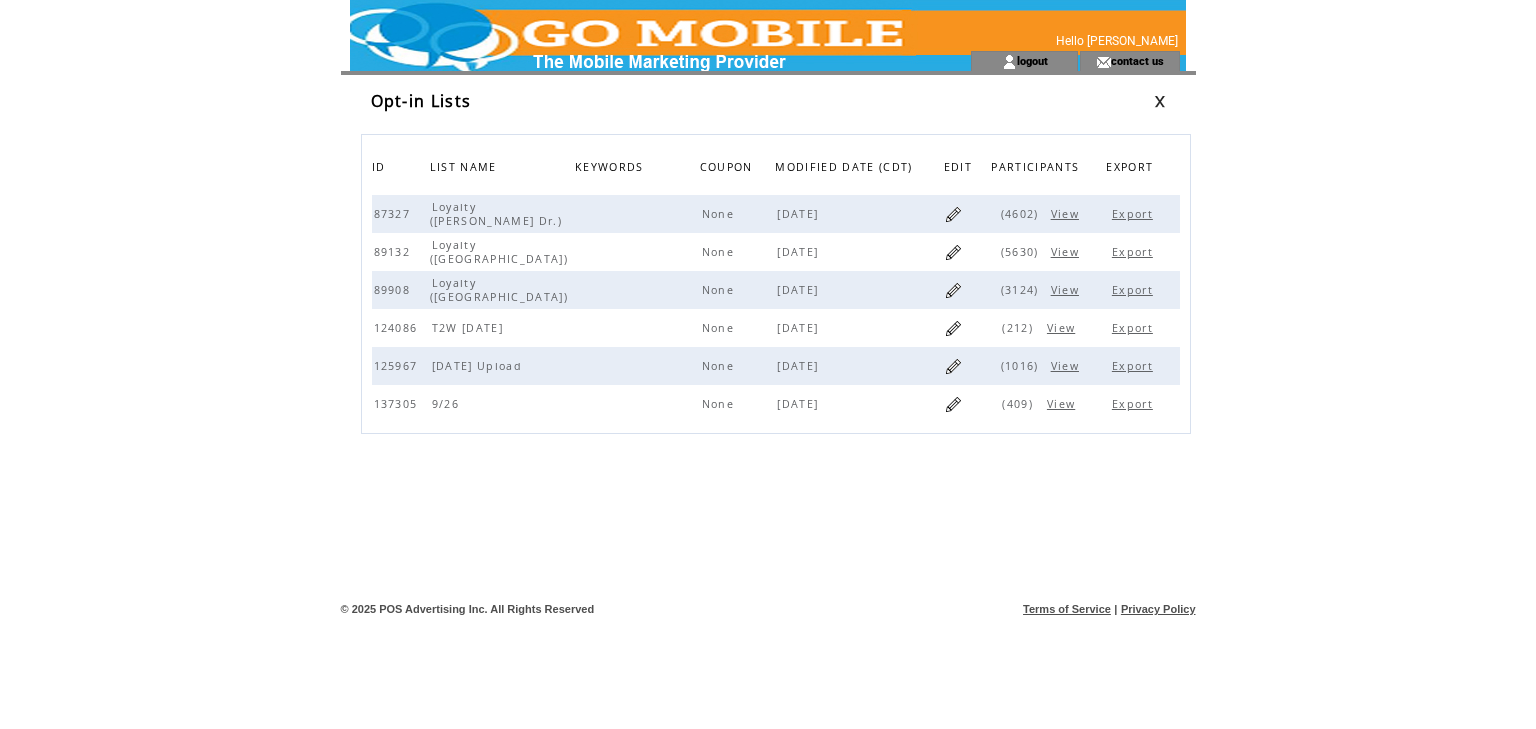 click at bounding box center [1160, 101] 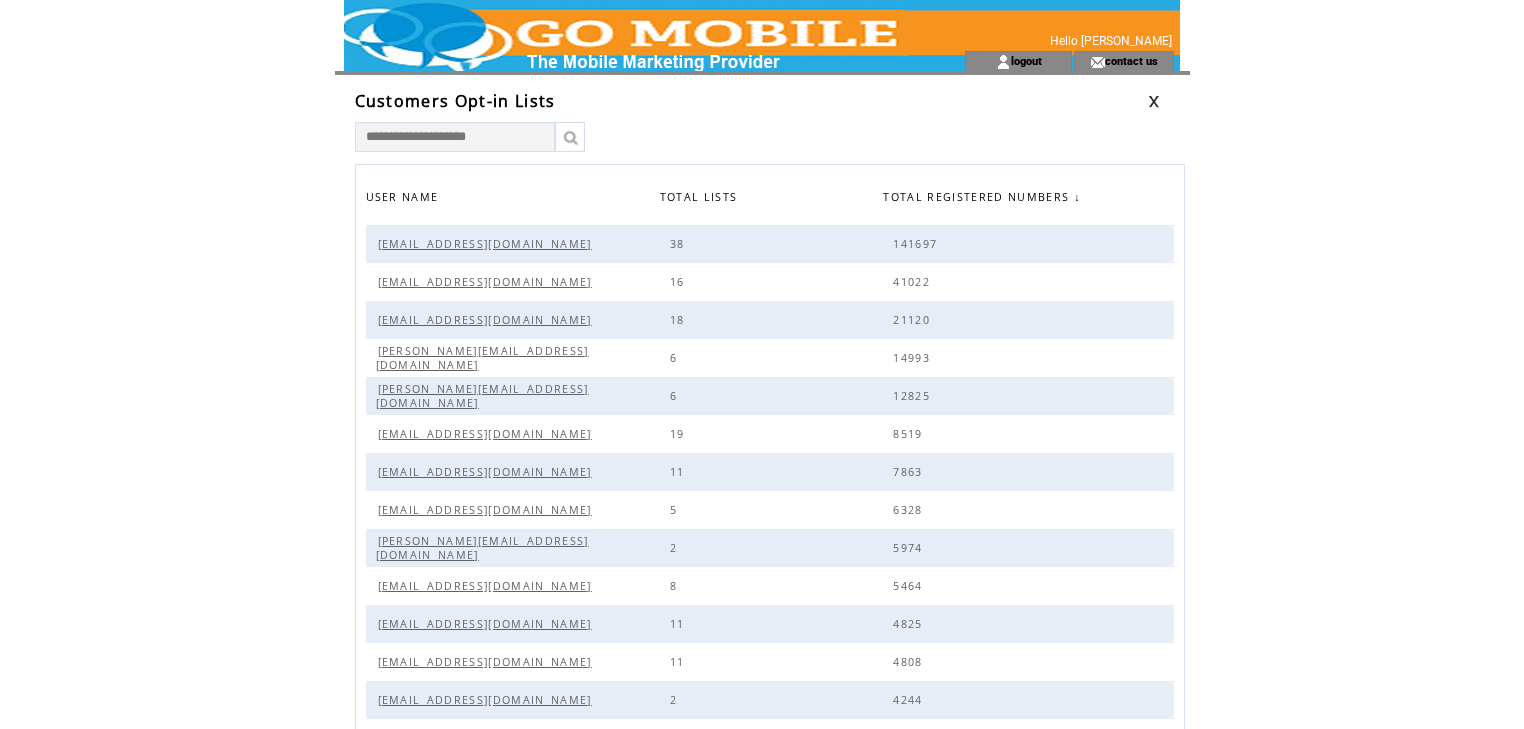 scroll, scrollTop: 0, scrollLeft: 0, axis: both 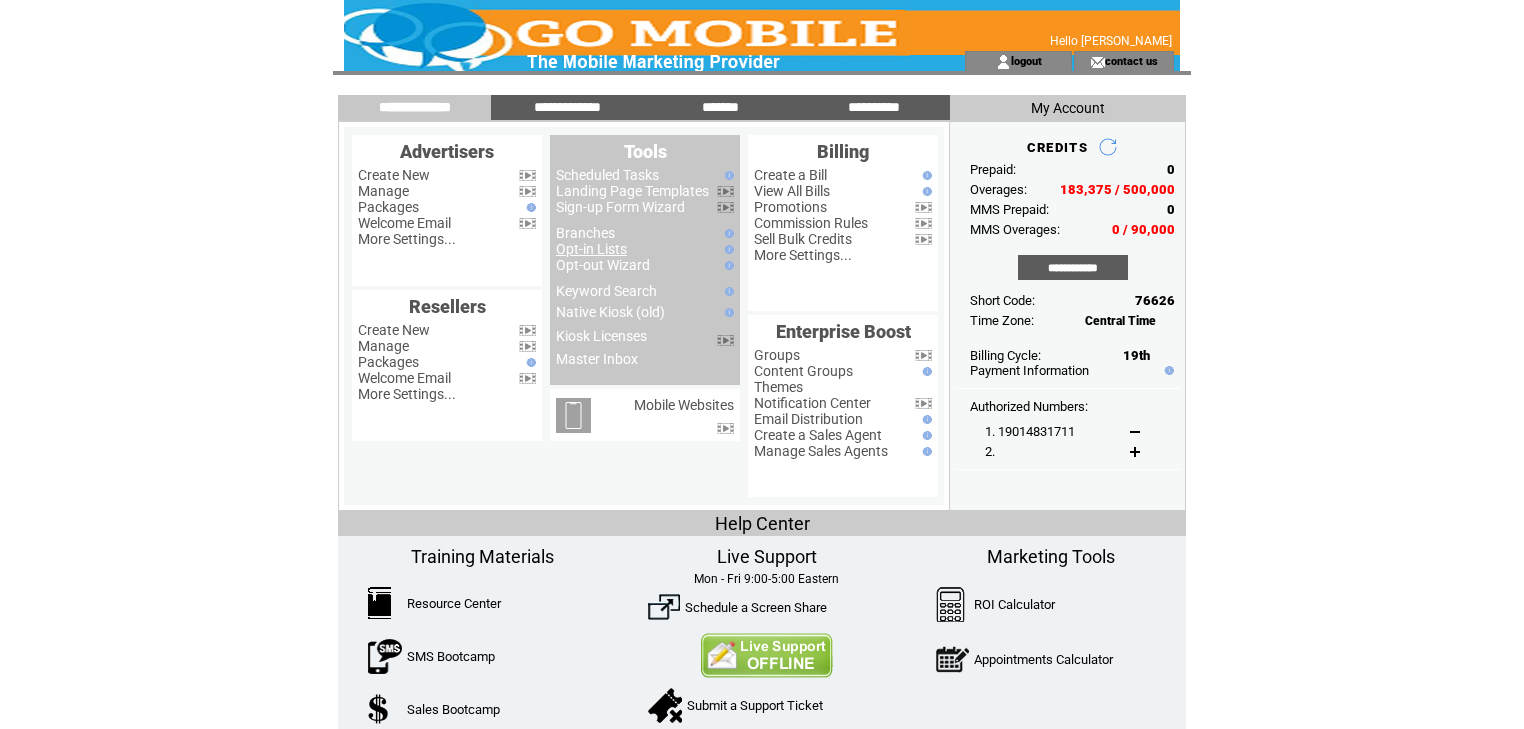 click on "Opt-in Lists" at bounding box center (591, 249) 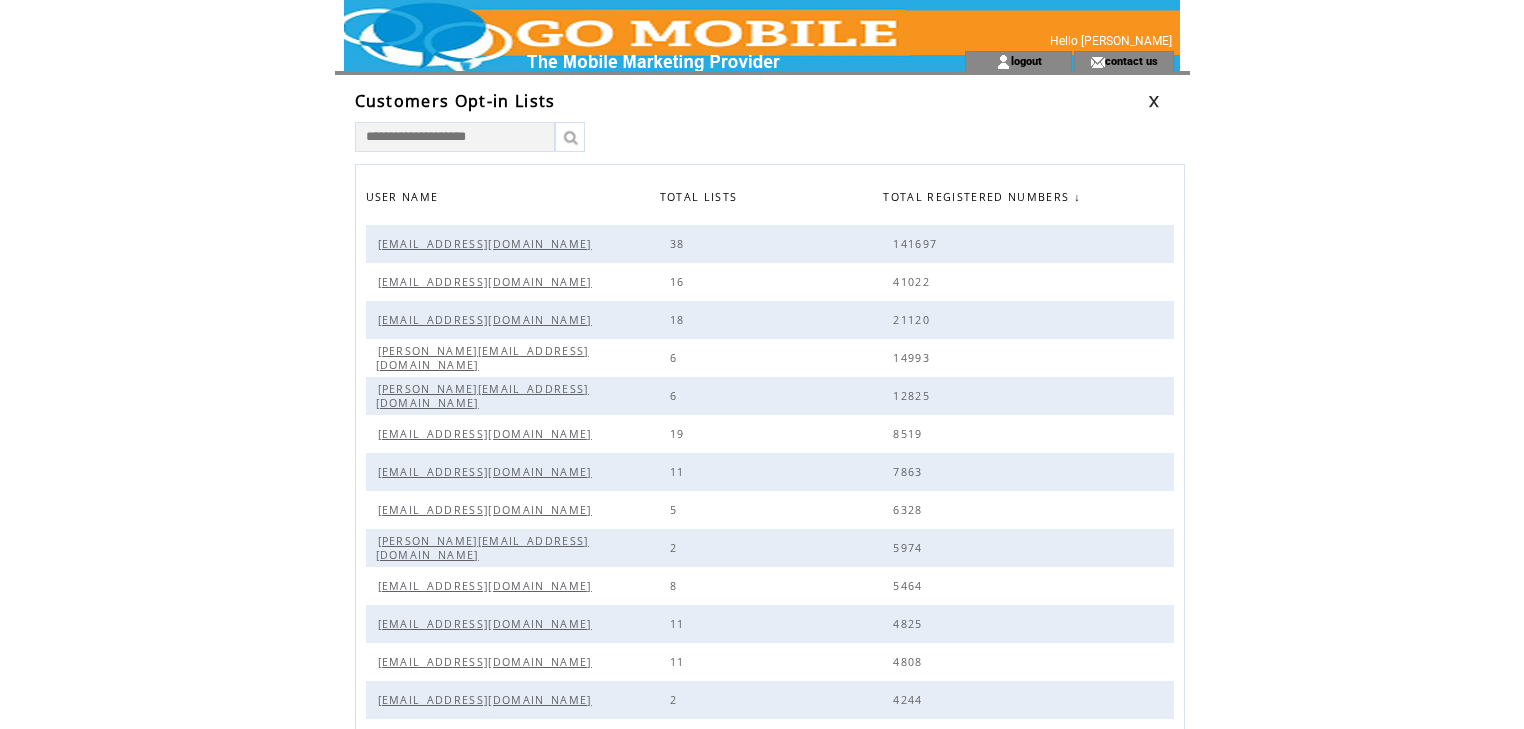 scroll, scrollTop: 0, scrollLeft: 0, axis: both 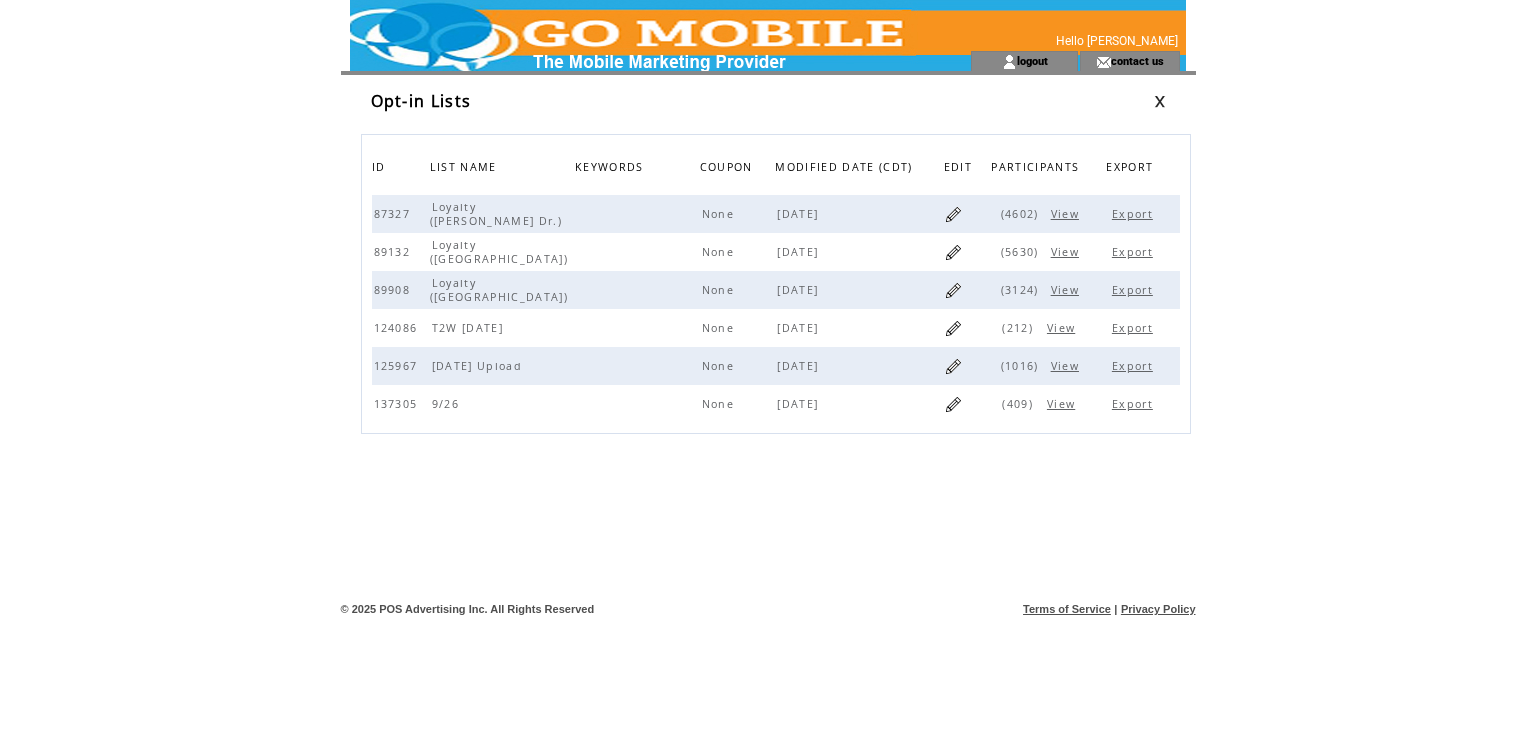 click on "Export" at bounding box center (1135, 214) 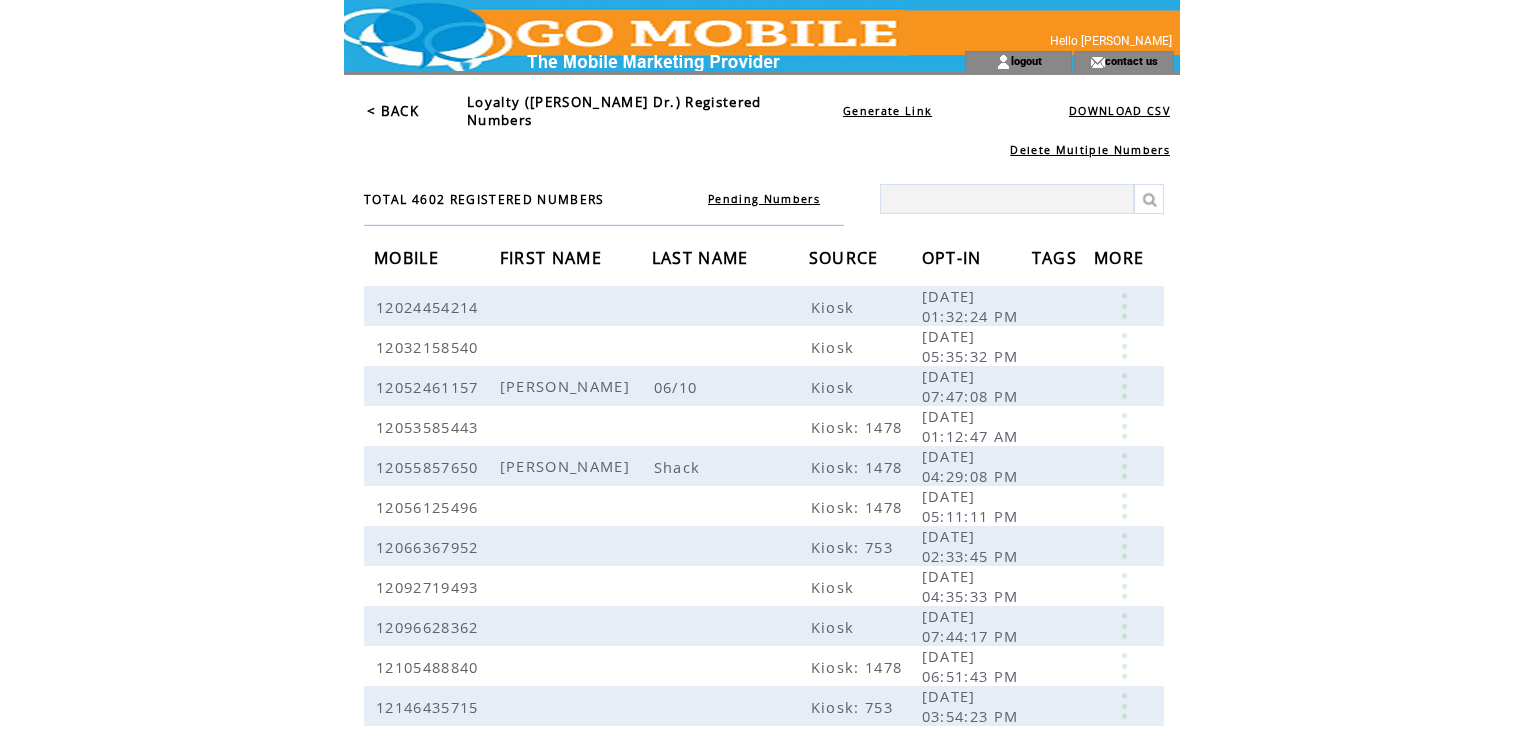 scroll, scrollTop: 0, scrollLeft: 0, axis: both 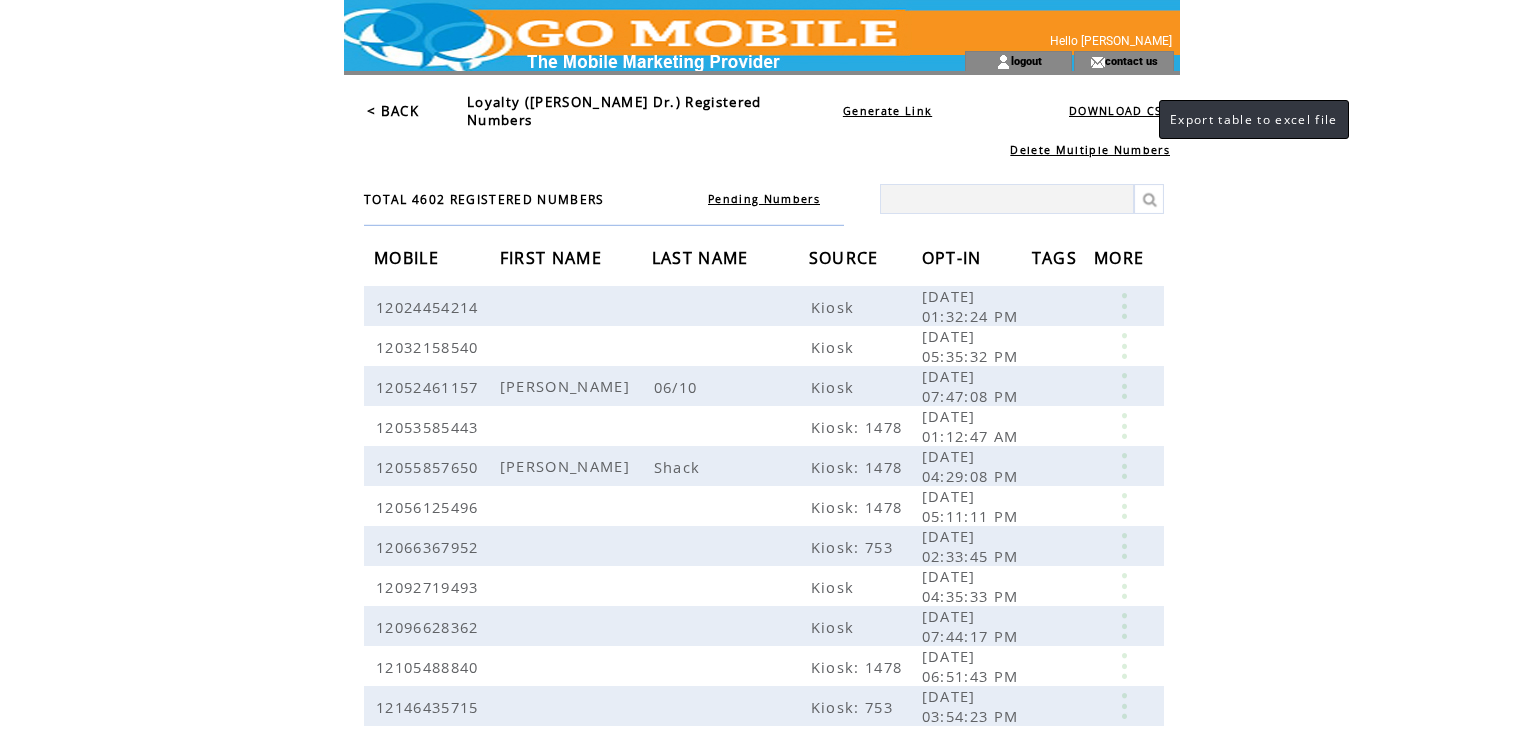 click on "DOWNLOAD CSV" at bounding box center (1119, 111) 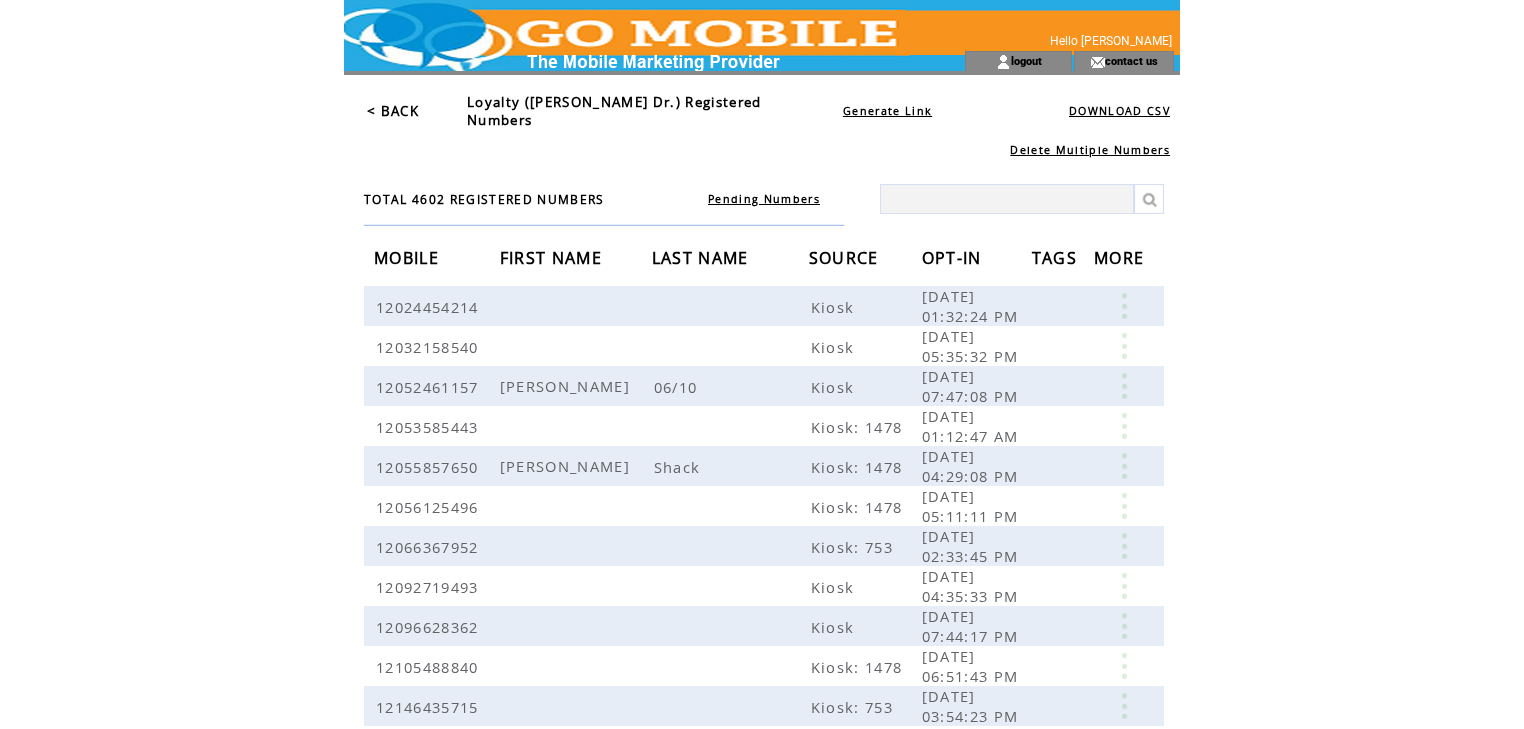 click on "Pending Numbers" at bounding box center [764, 191] 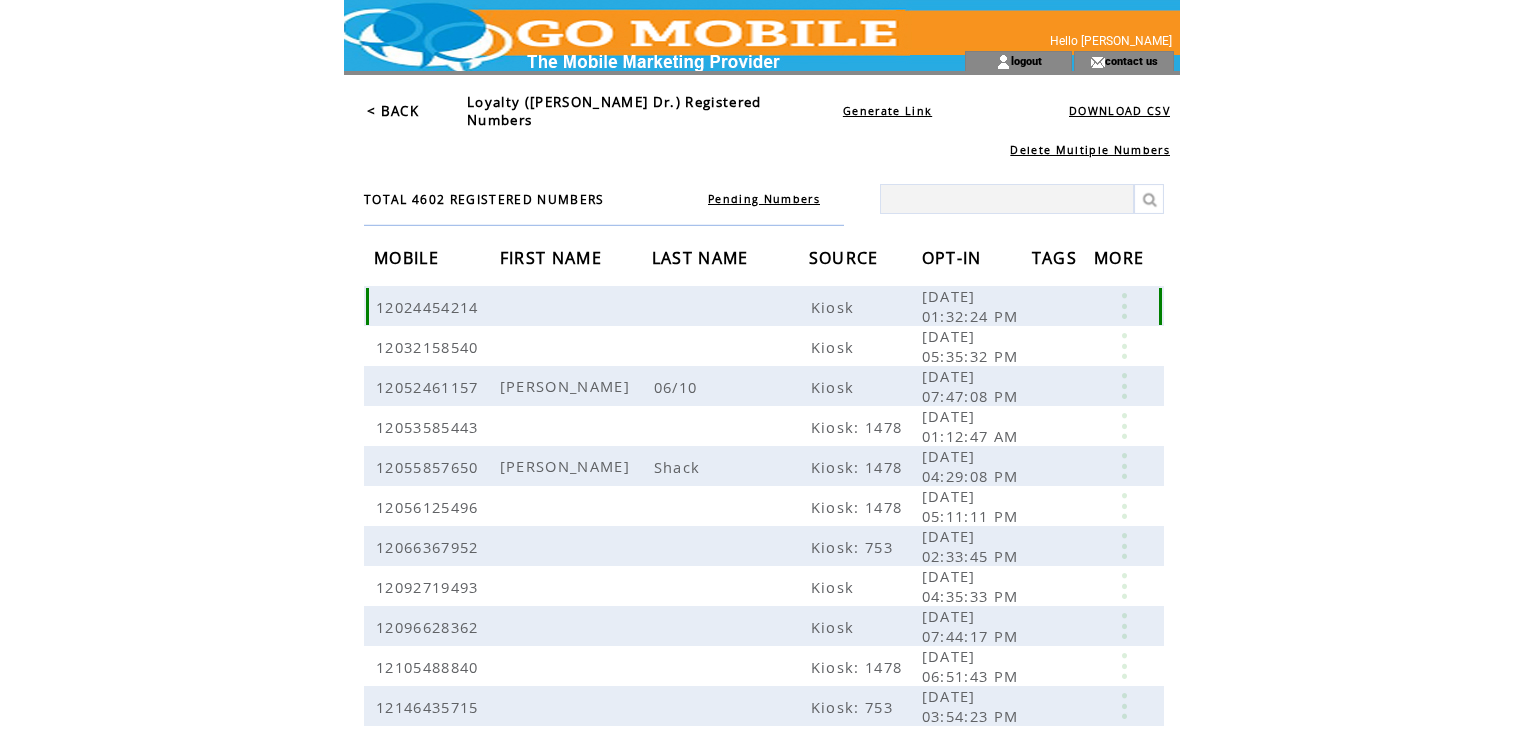 click at bounding box center (1124, 306) 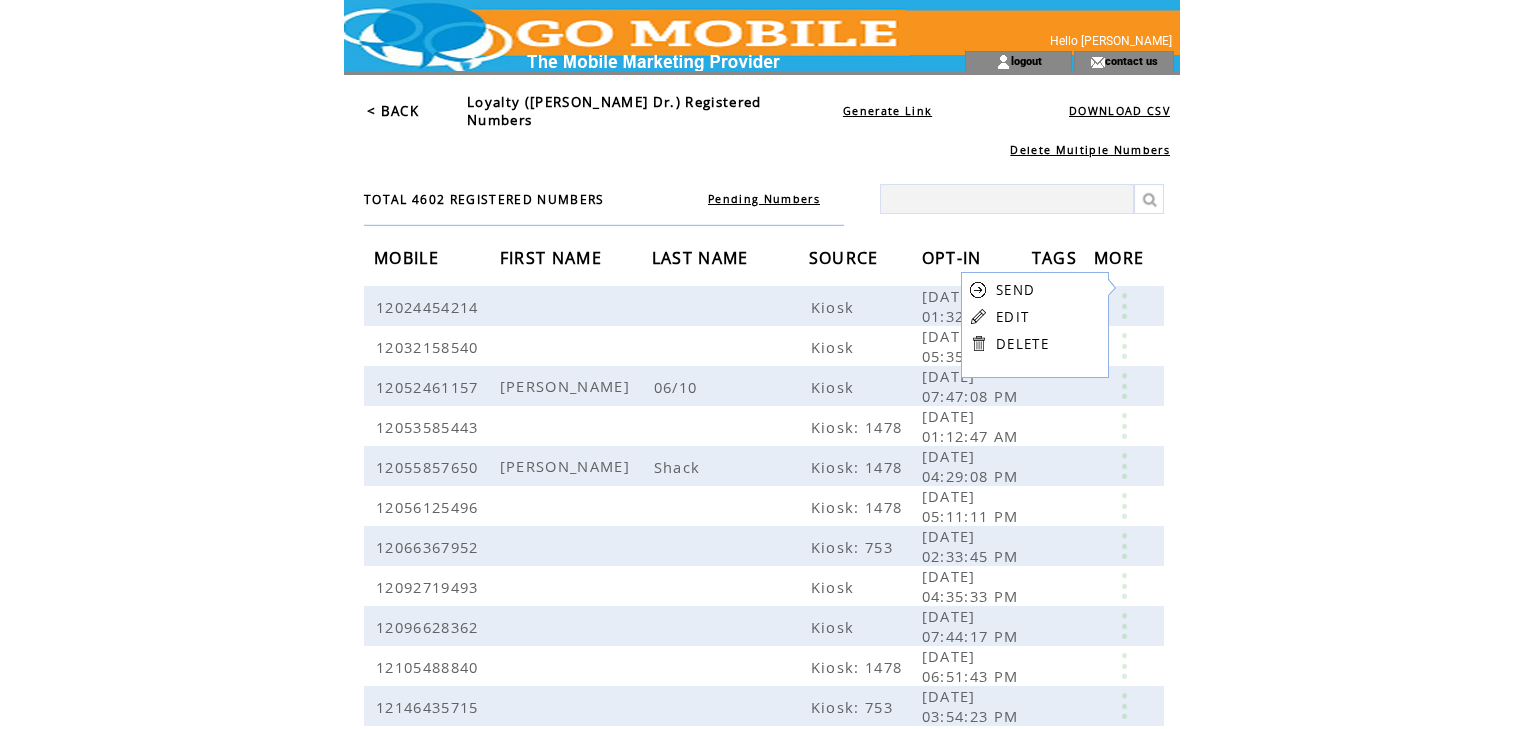 click on "**********" 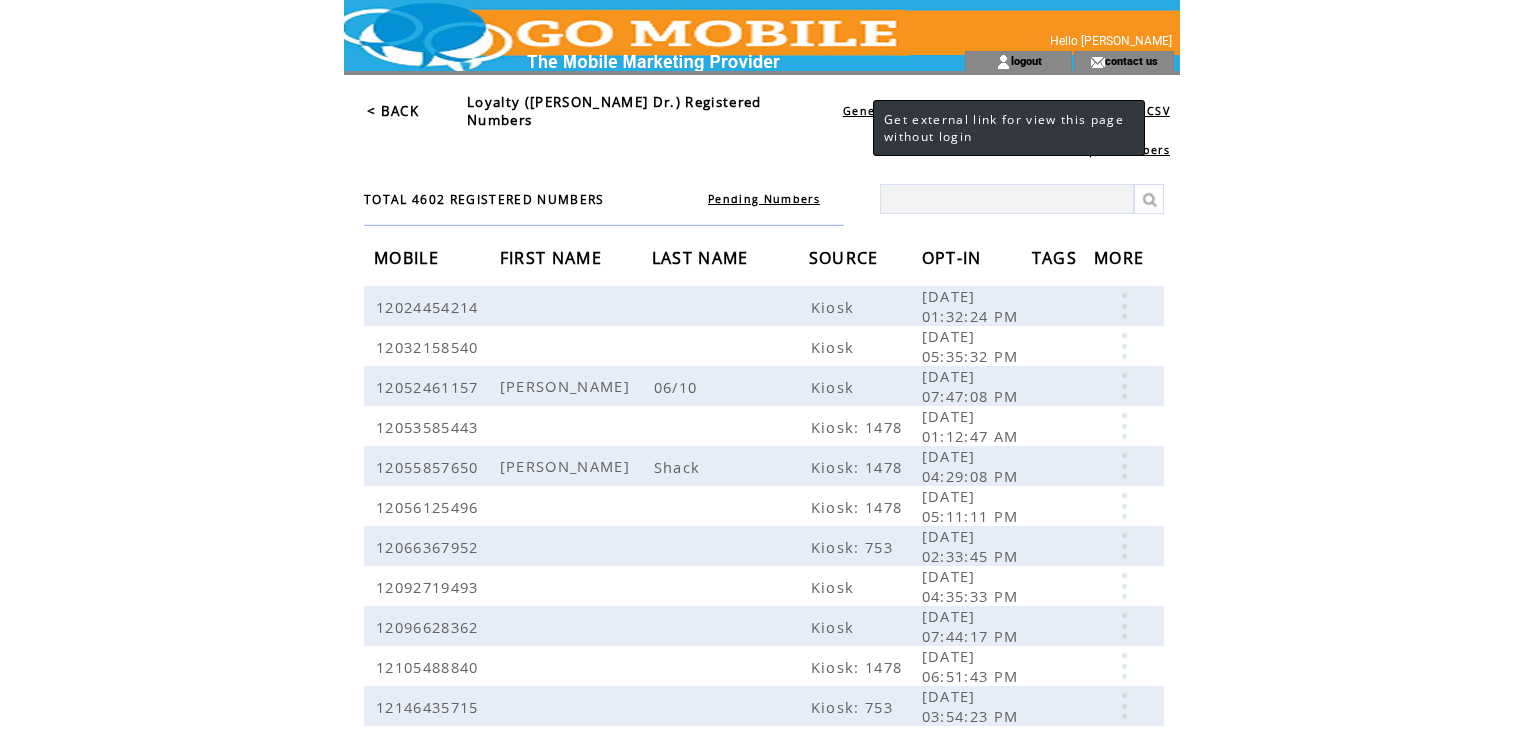click on "Generate Link" at bounding box center [887, 111] 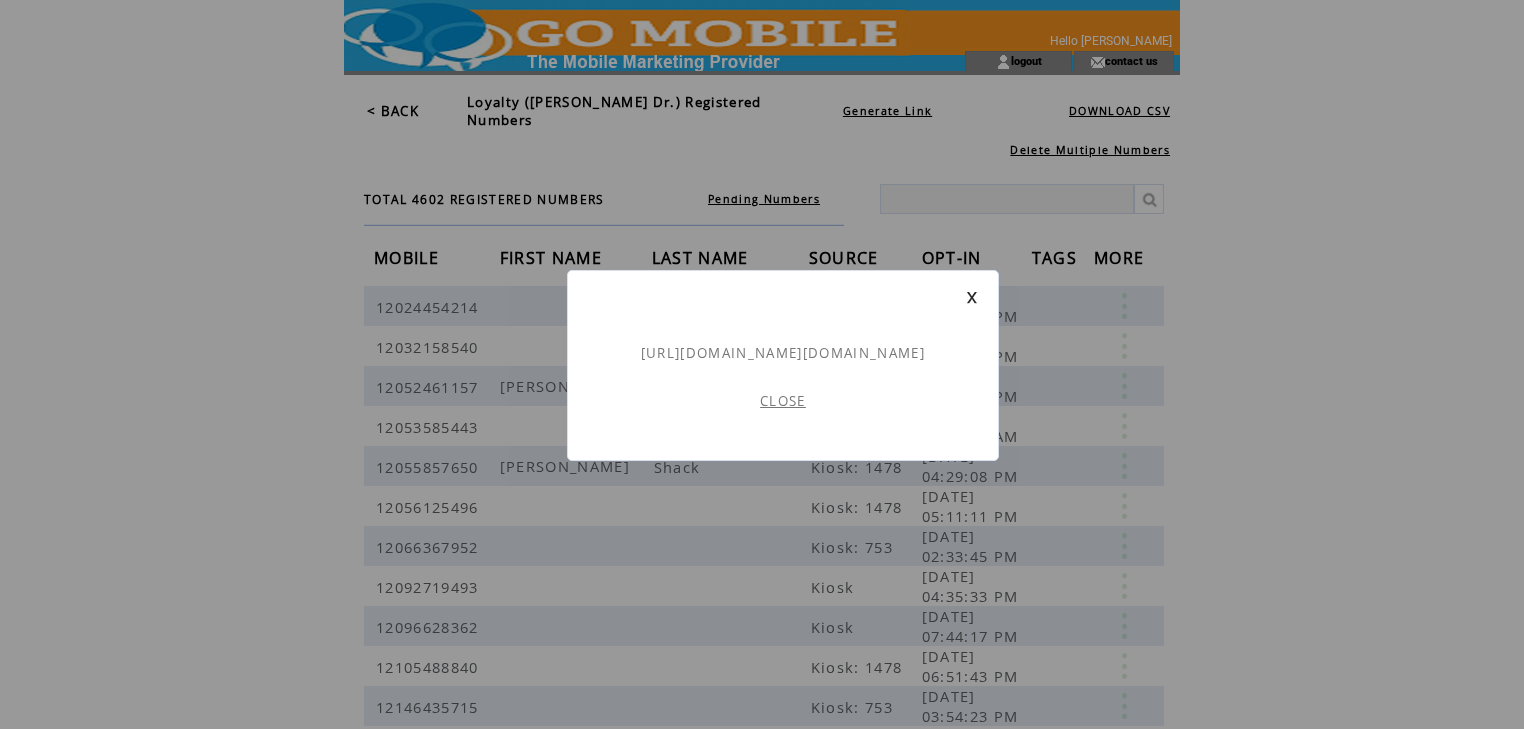 scroll, scrollTop: 0, scrollLeft: 0, axis: both 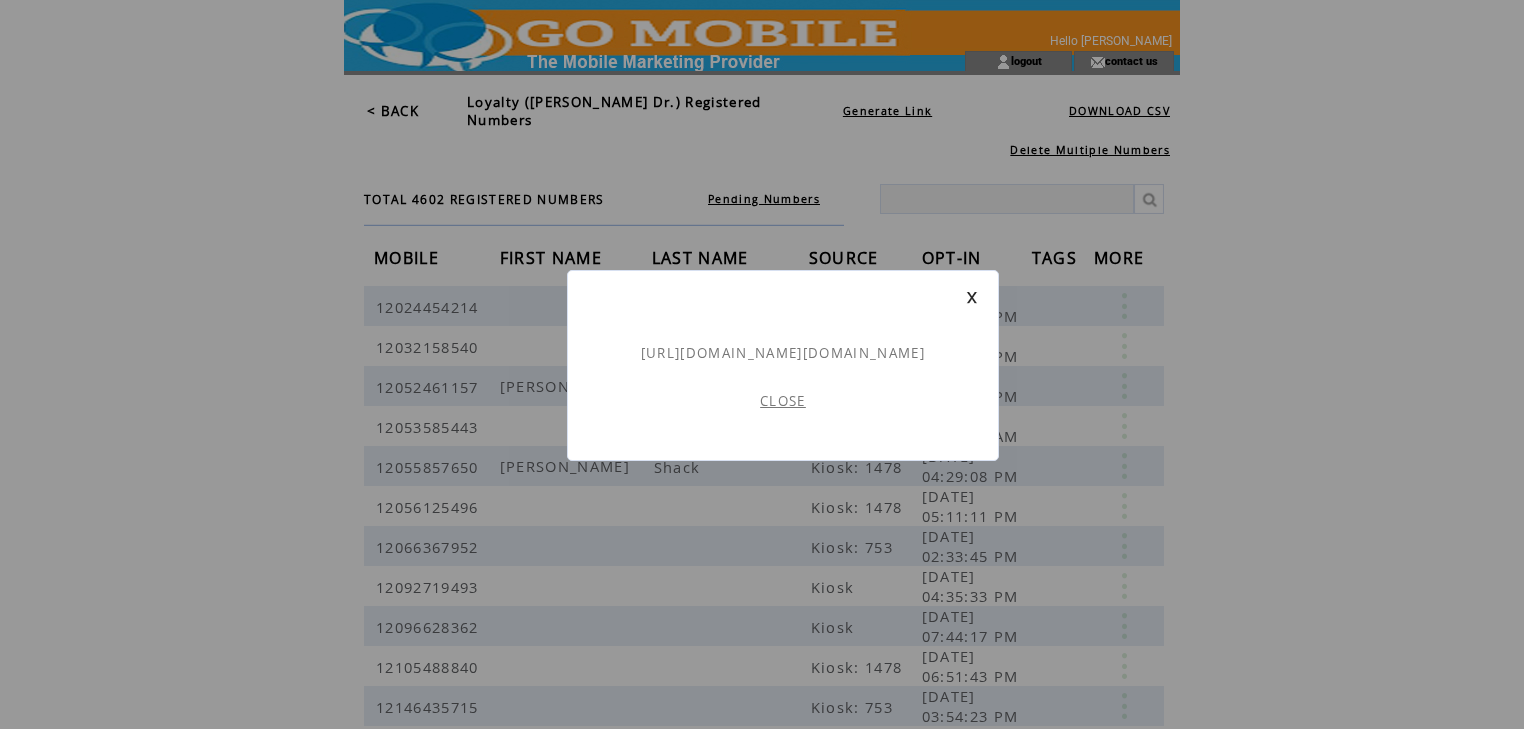 click on "[URL][DOMAIN_NAME][DOMAIN_NAME]" at bounding box center [783, 353] 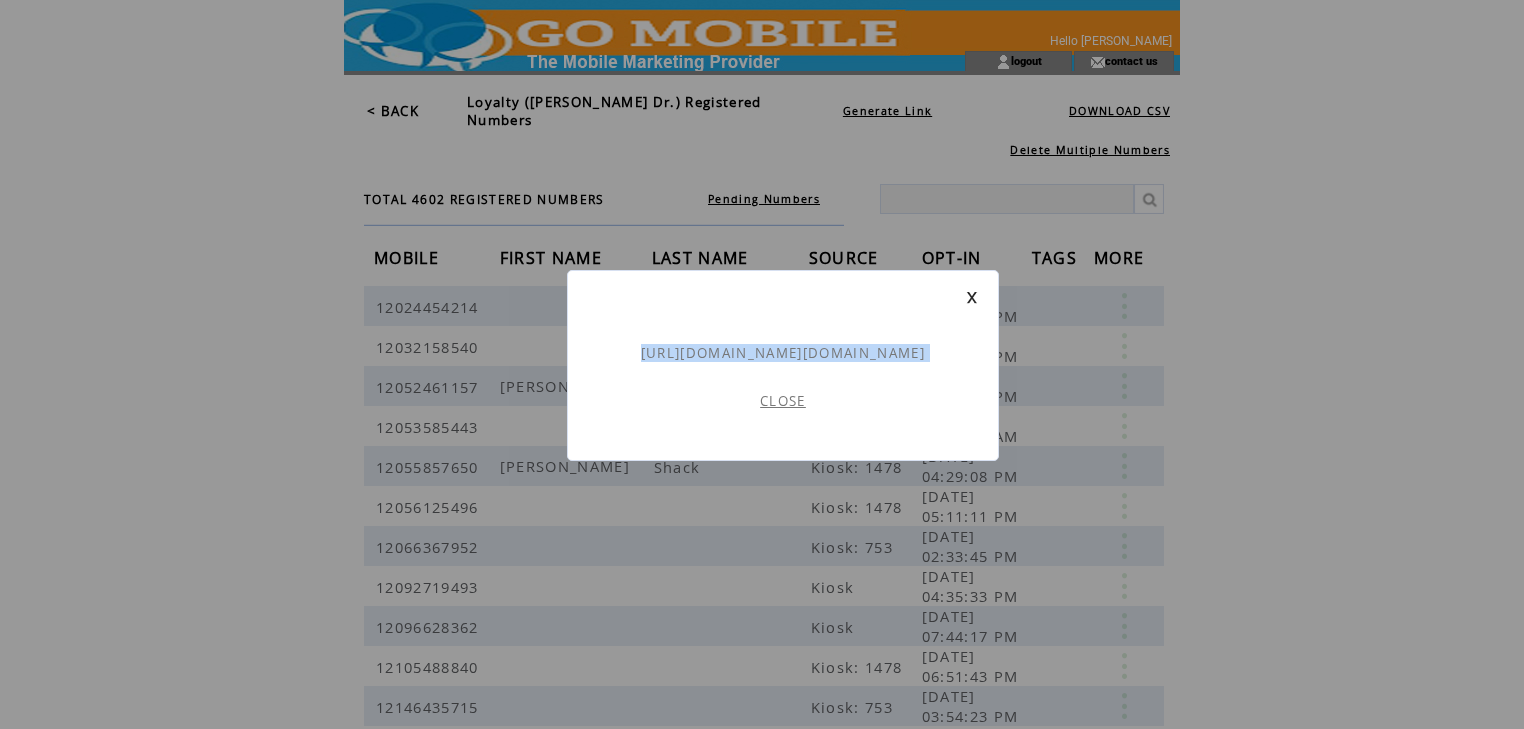 click on "https://login.mygomobileco.com/numbers.jsf?i=q2WEwnZkQ4GfT2bOAno4Lg=*0" at bounding box center [783, 353] 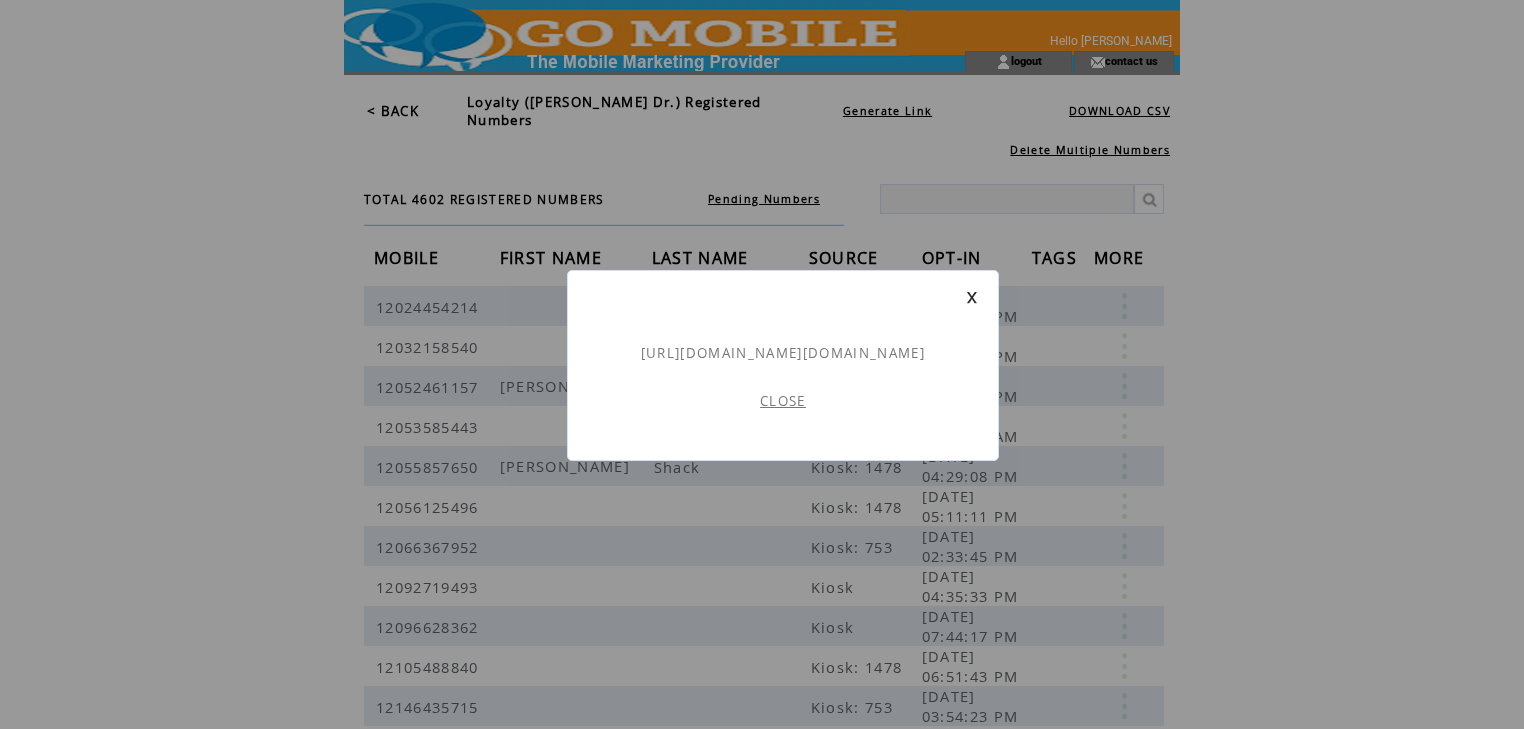 click on "https://login.mygomobileco.com/numbers.jsf?i=q2WEwnZkQ4GfT2bOAno4Lg=*0
CLOSE" at bounding box center [762, 568] 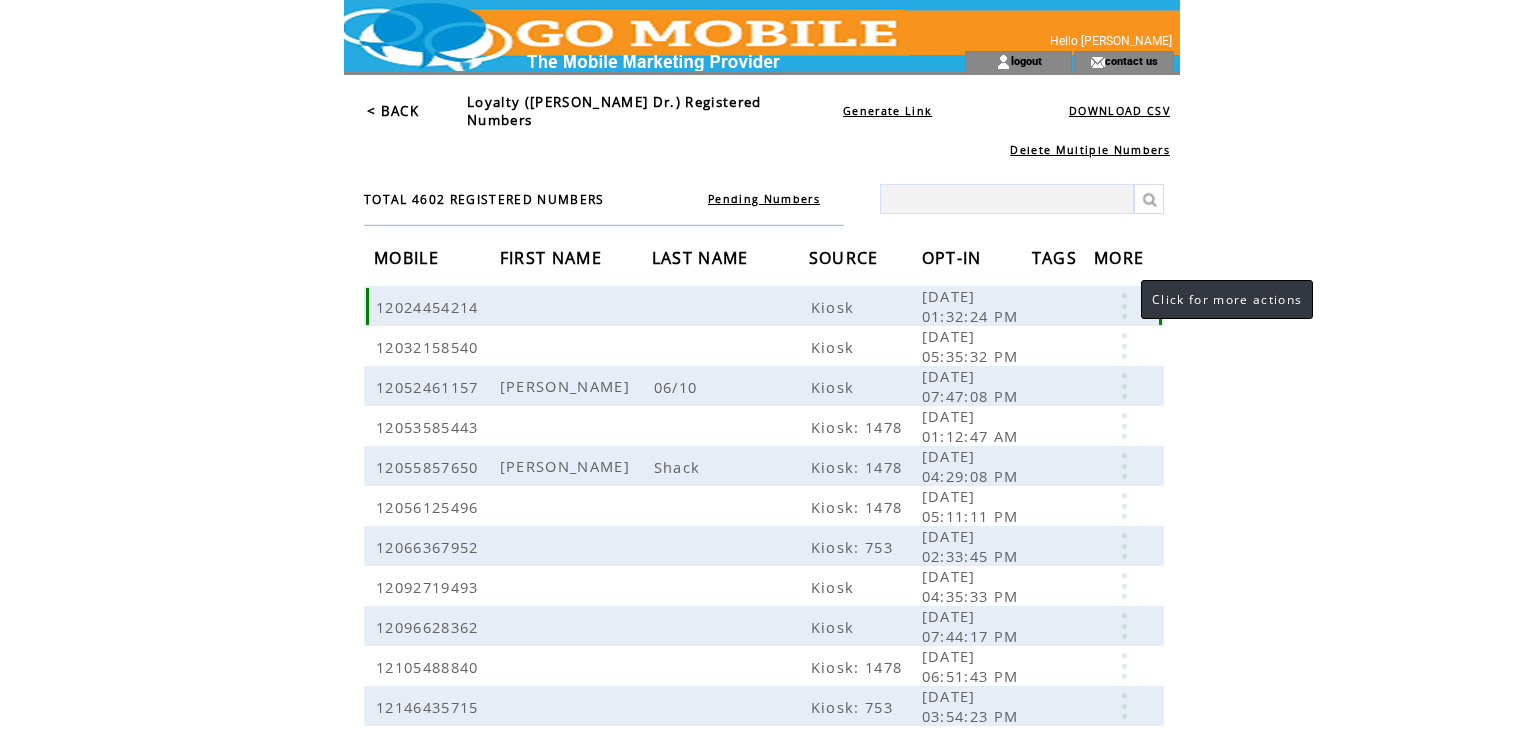 click at bounding box center (1124, 306) 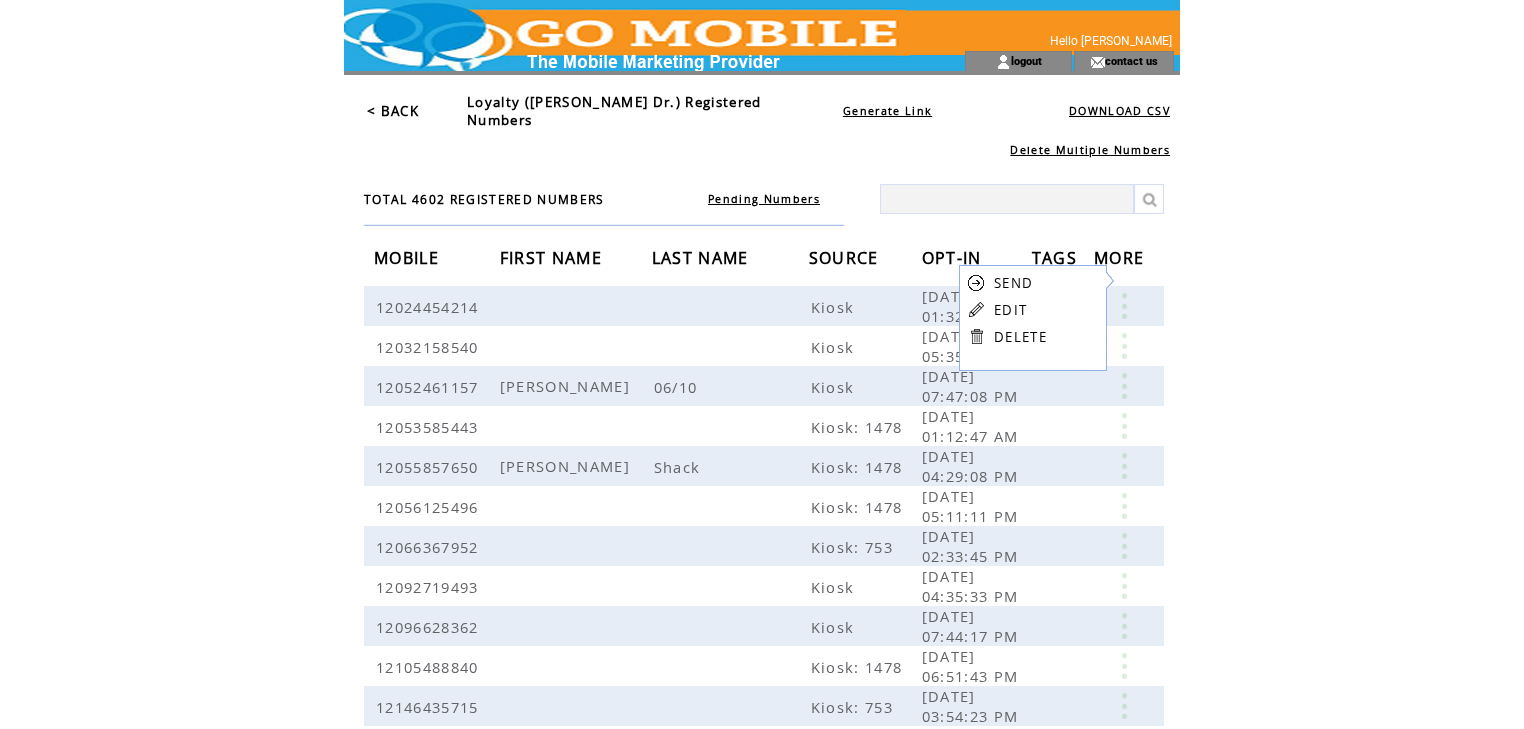 click on "**********" 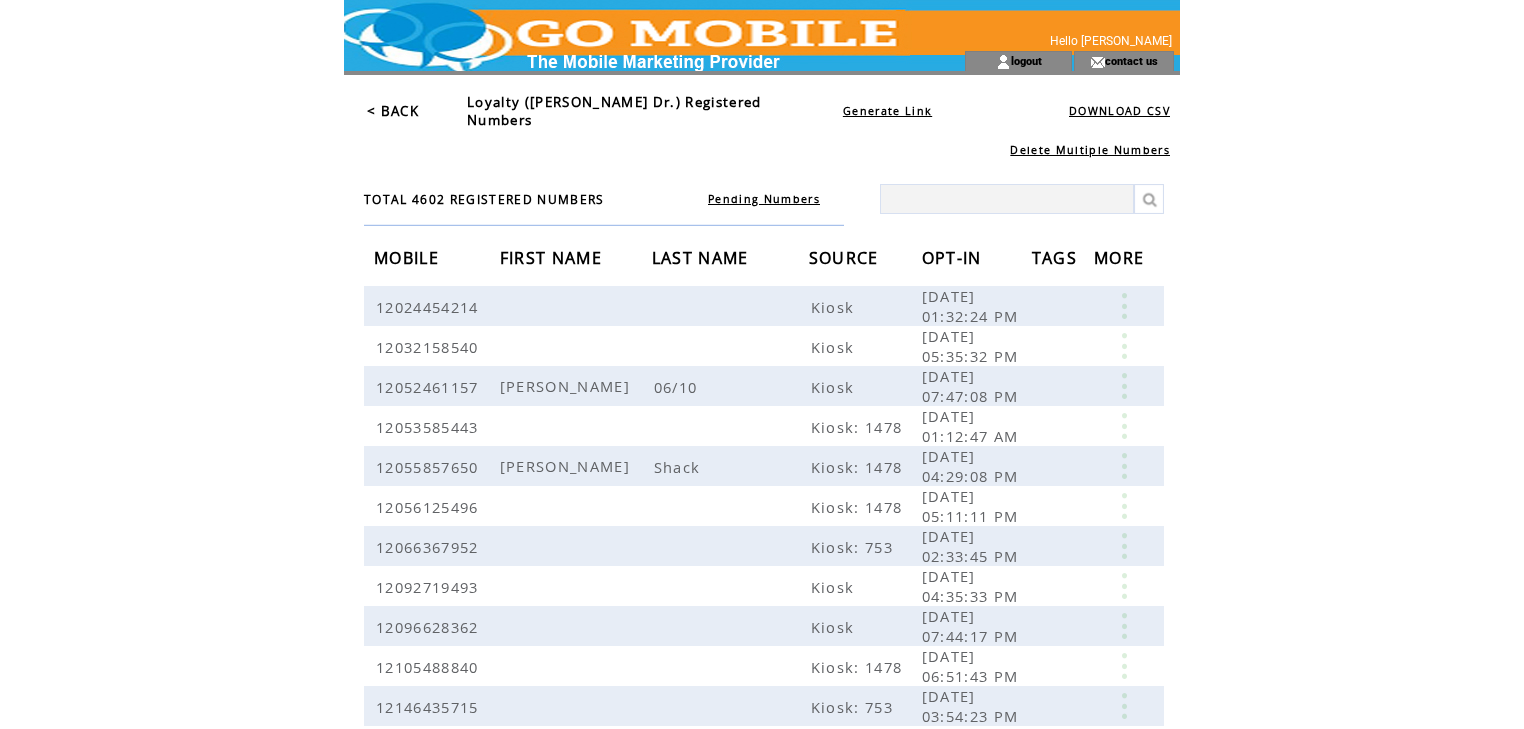 scroll, scrollTop: 0, scrollLeft: 0, axis: both 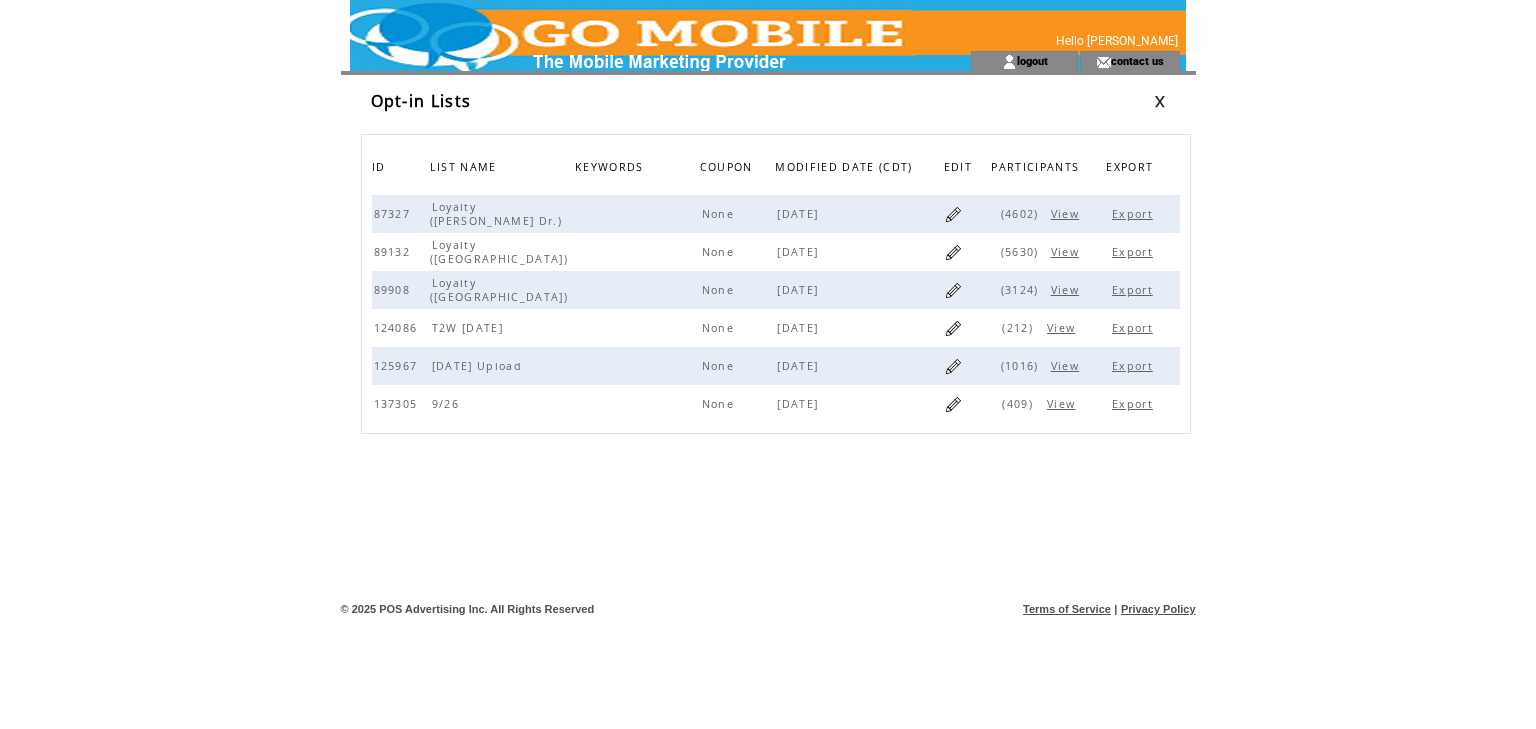 click on "View" at bounding box center (1067, 252) 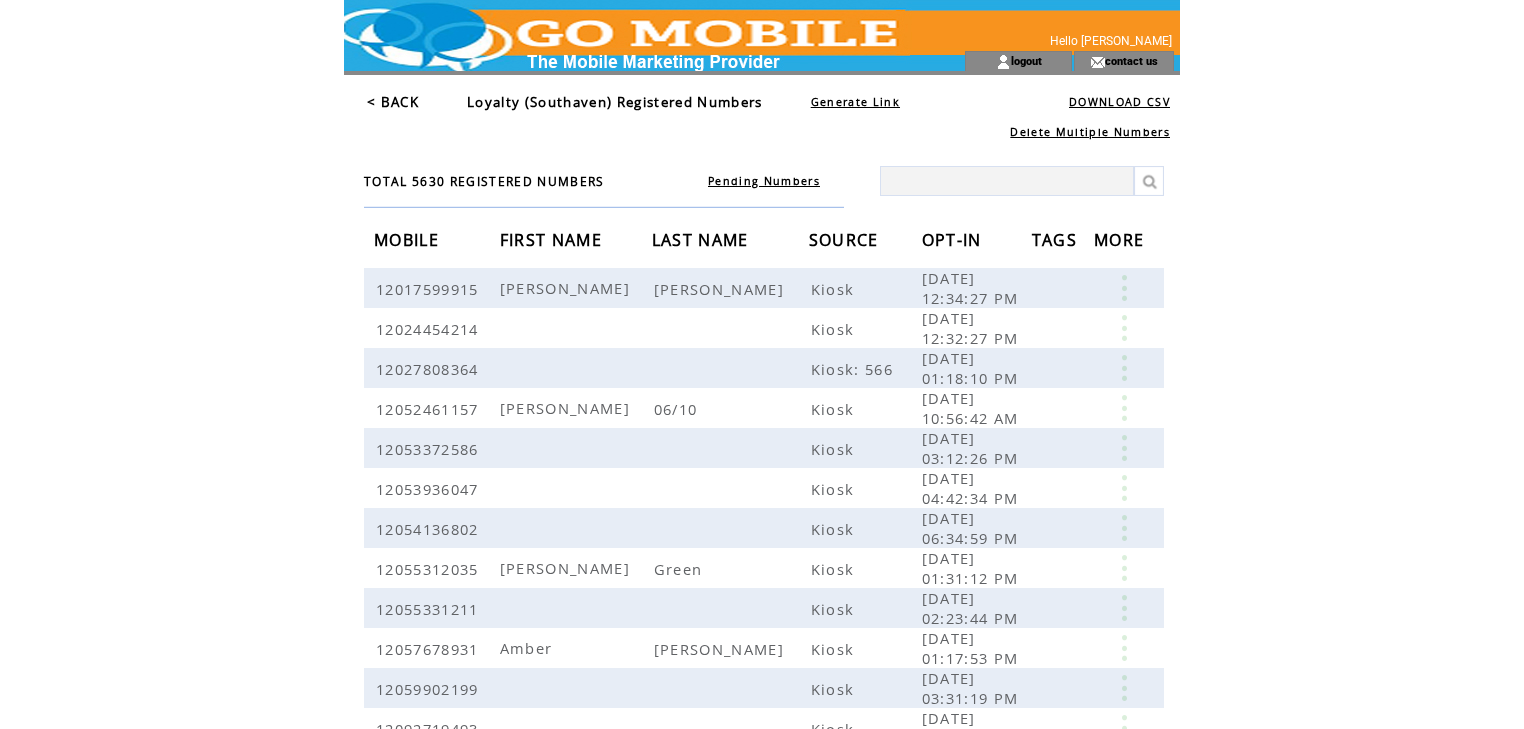 scroll, scrollTop: 0, scrollLeft: 0, axis: both 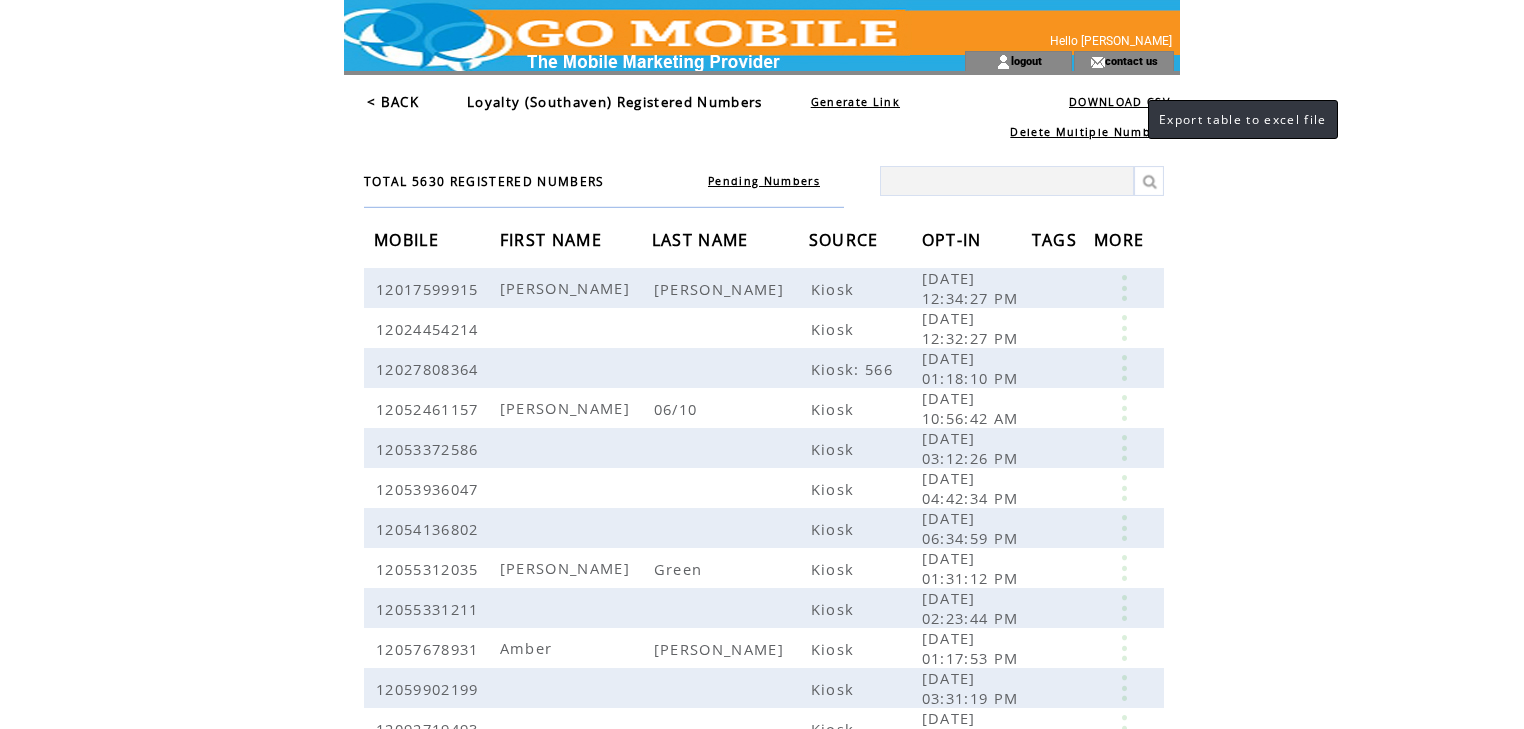click on "DOWNLOAD CSV" at bounding box center (1119, 102) 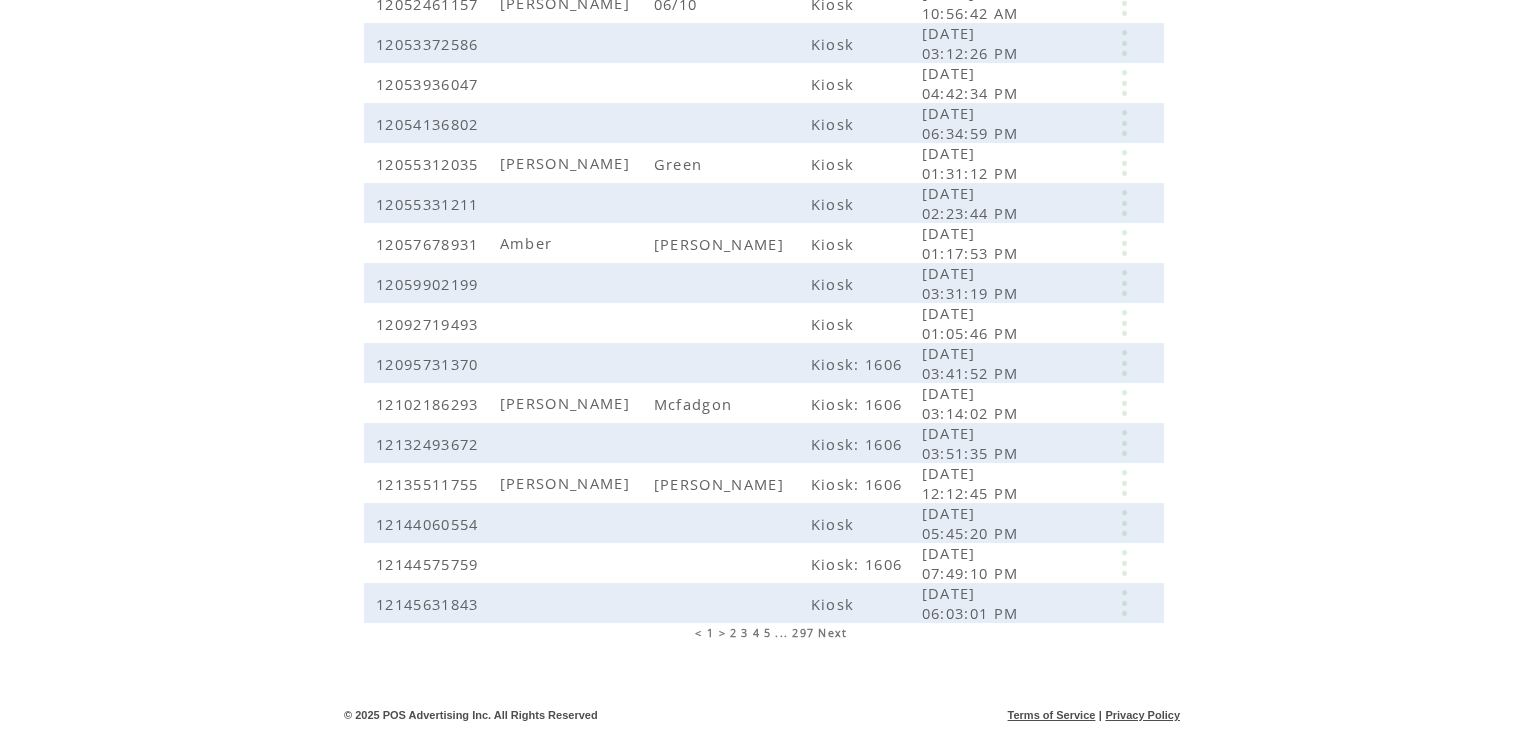 scroll, scrollTop: 407, scrollLeft: 0, axis: vertical 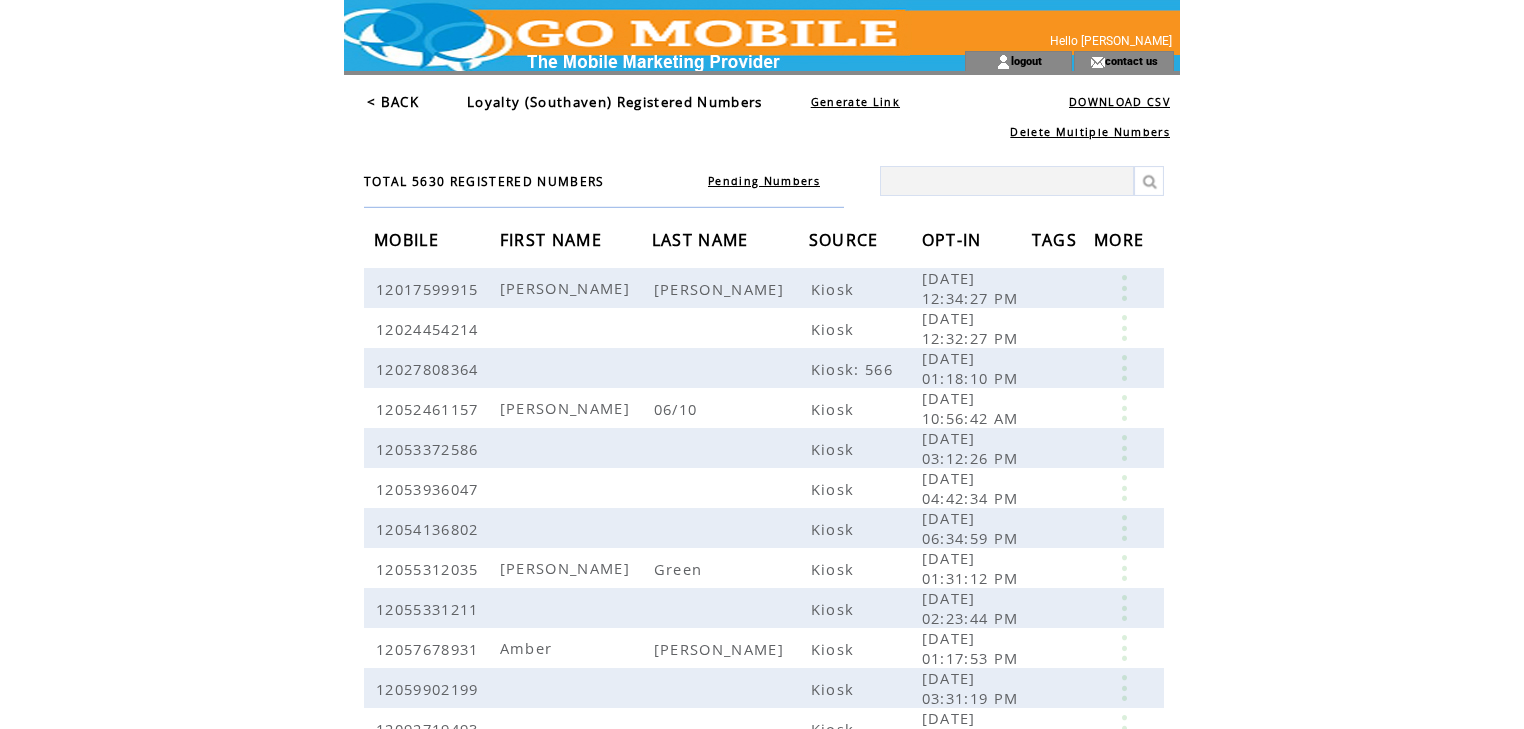 click on "TOTAL 5630 REGISTERED NUMBERS" at bounding box center (484, 181) 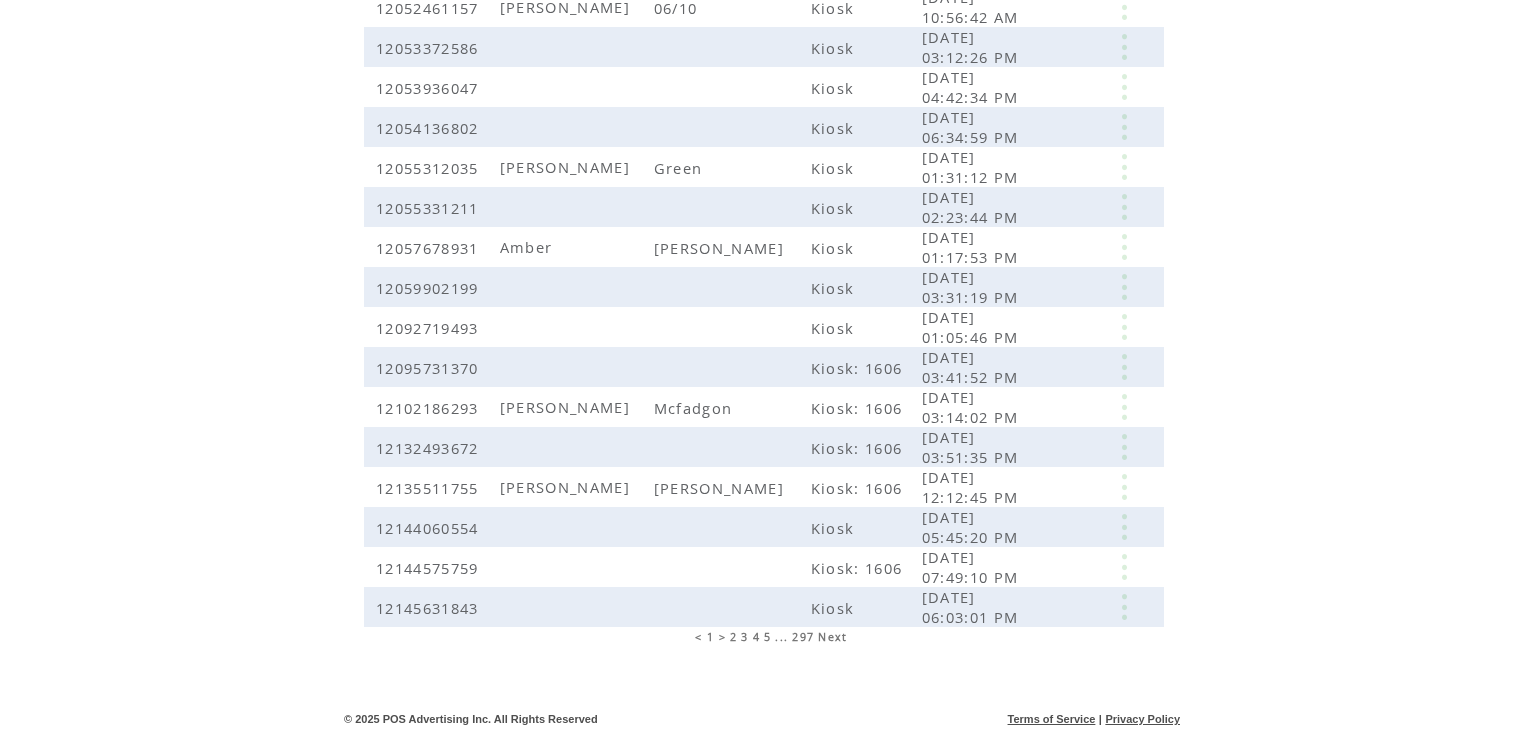 scroll, scrollTop: 407, scrollLeft: 0, axis: vertical 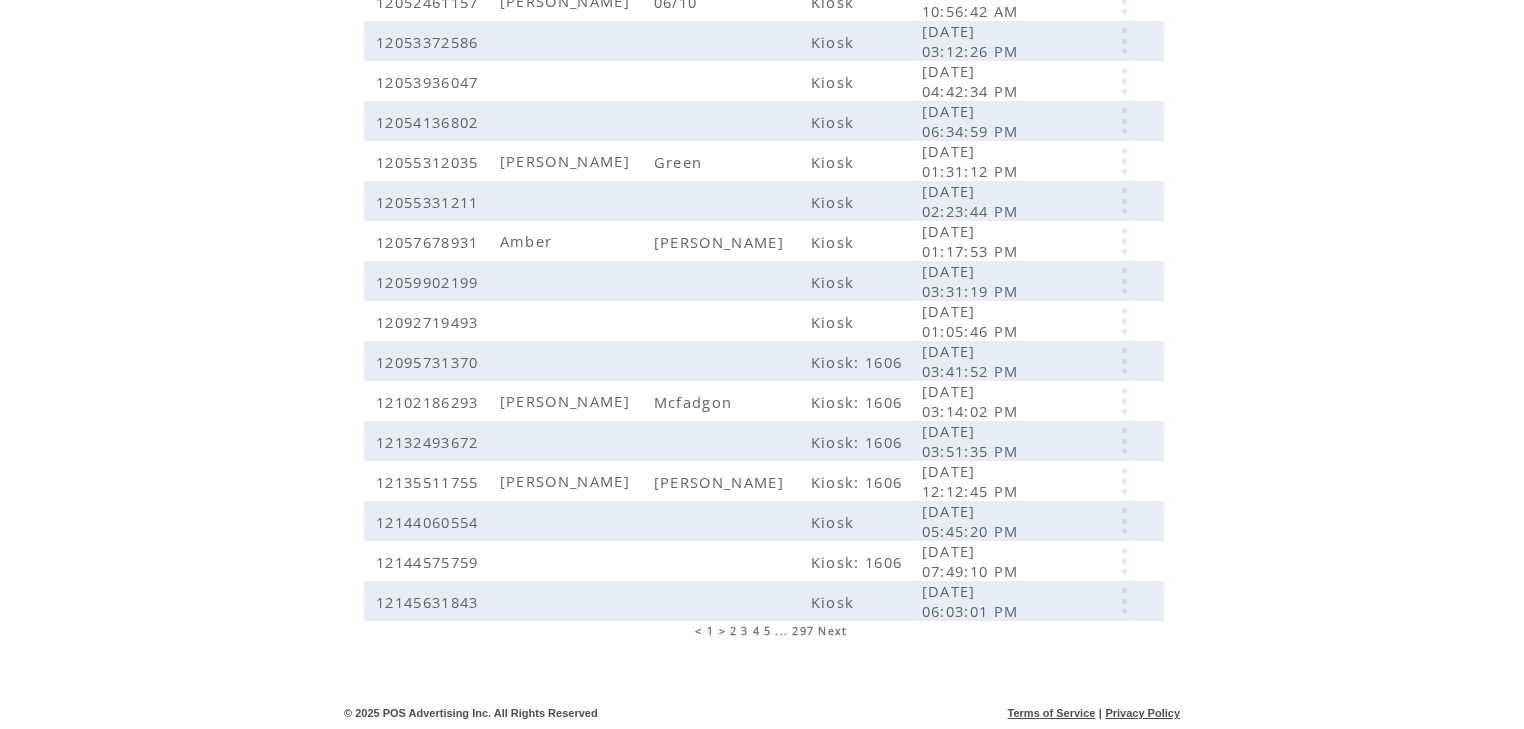click on "297" at bounding box center [803, 631] 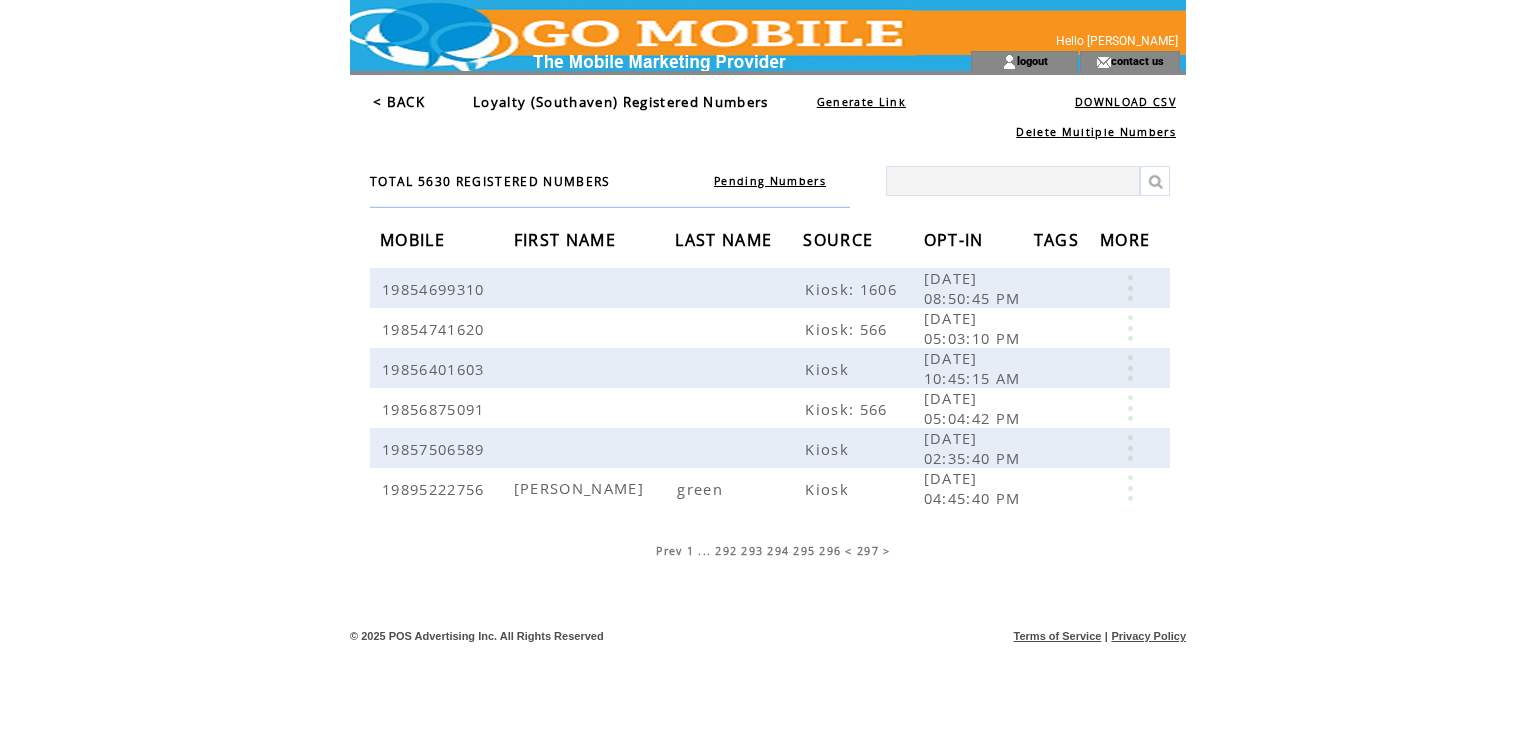 scroll, scrollTop: 0, scrollLeft: 0, axis: both 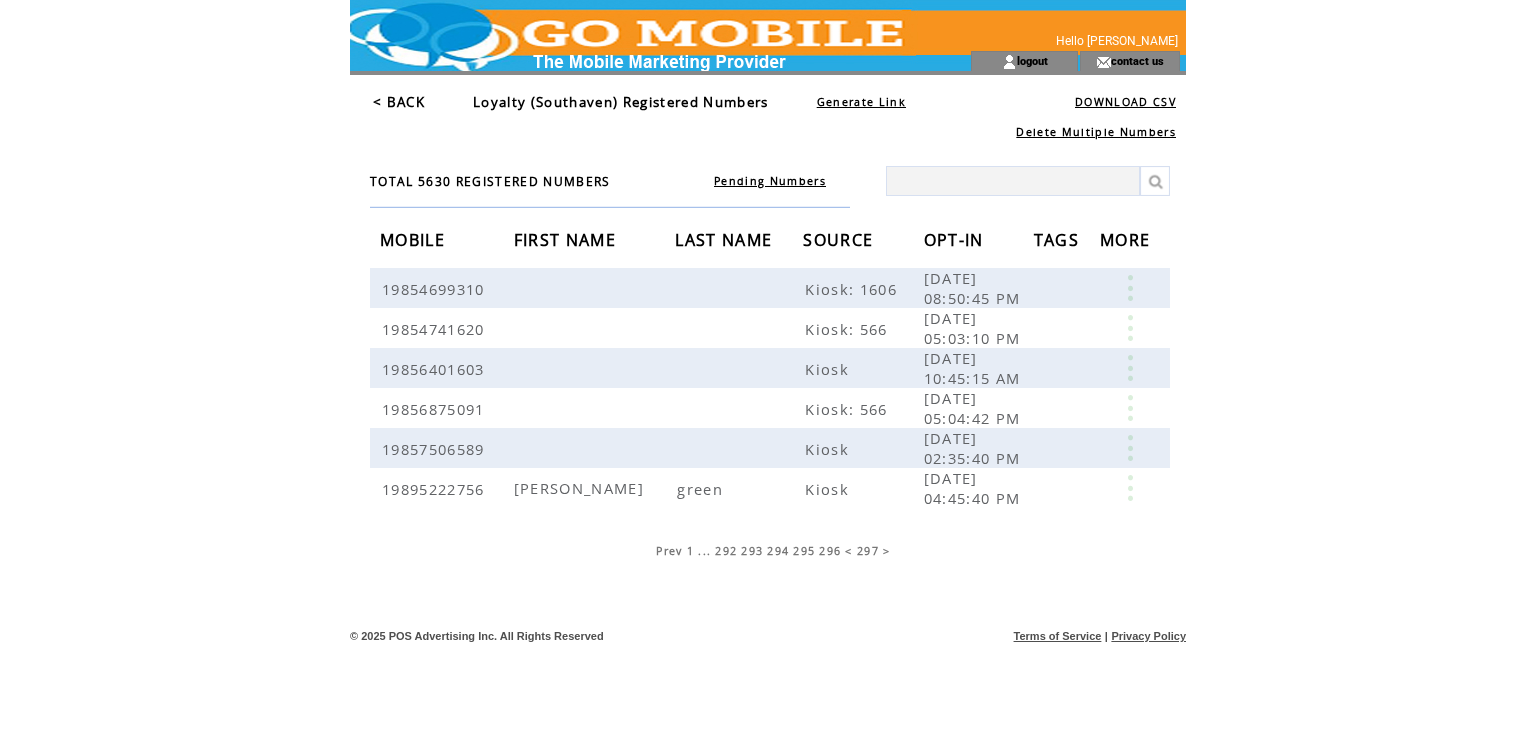 click on "1" at bounding box center (690, 551) 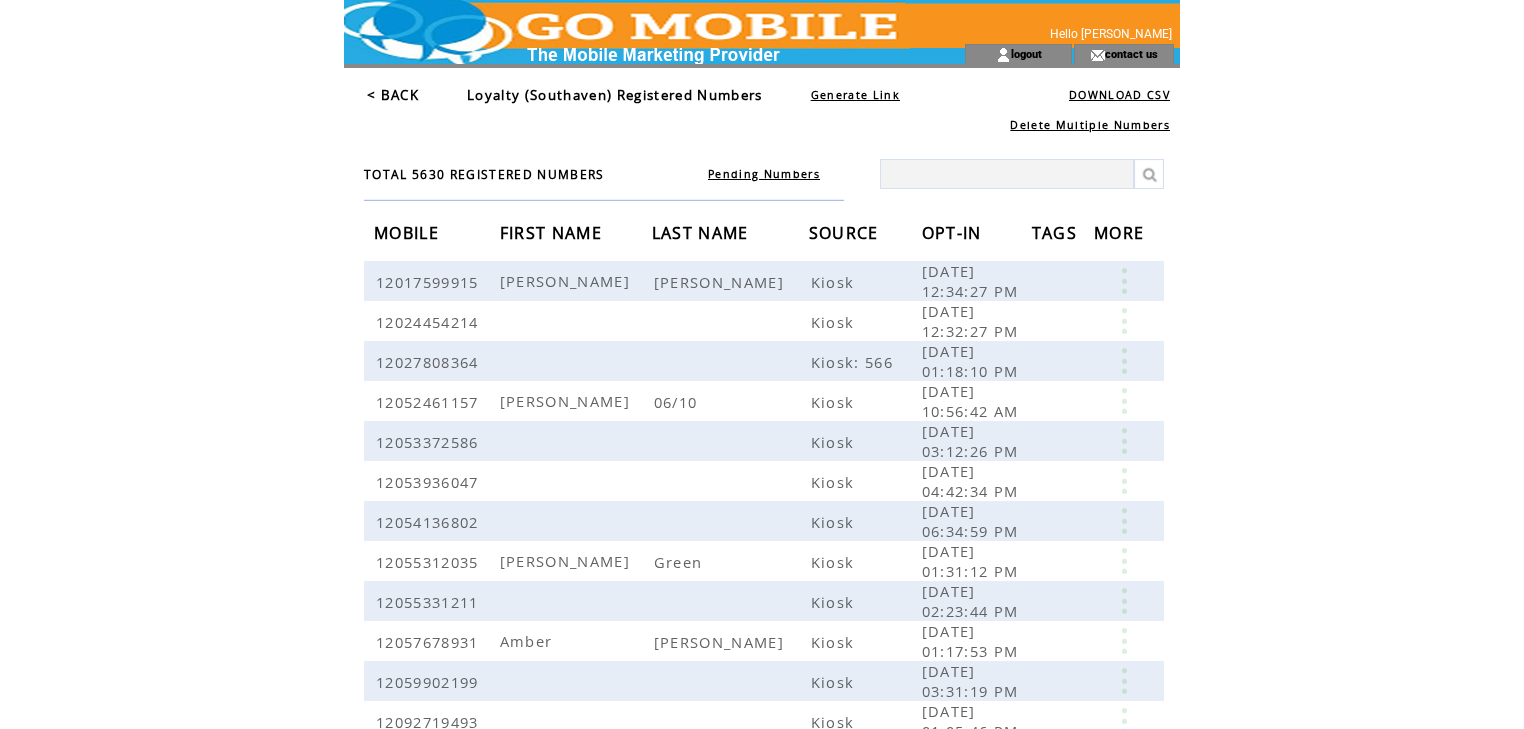 scroll, scrollTop: 0, scrollLeft: 0, axis: both 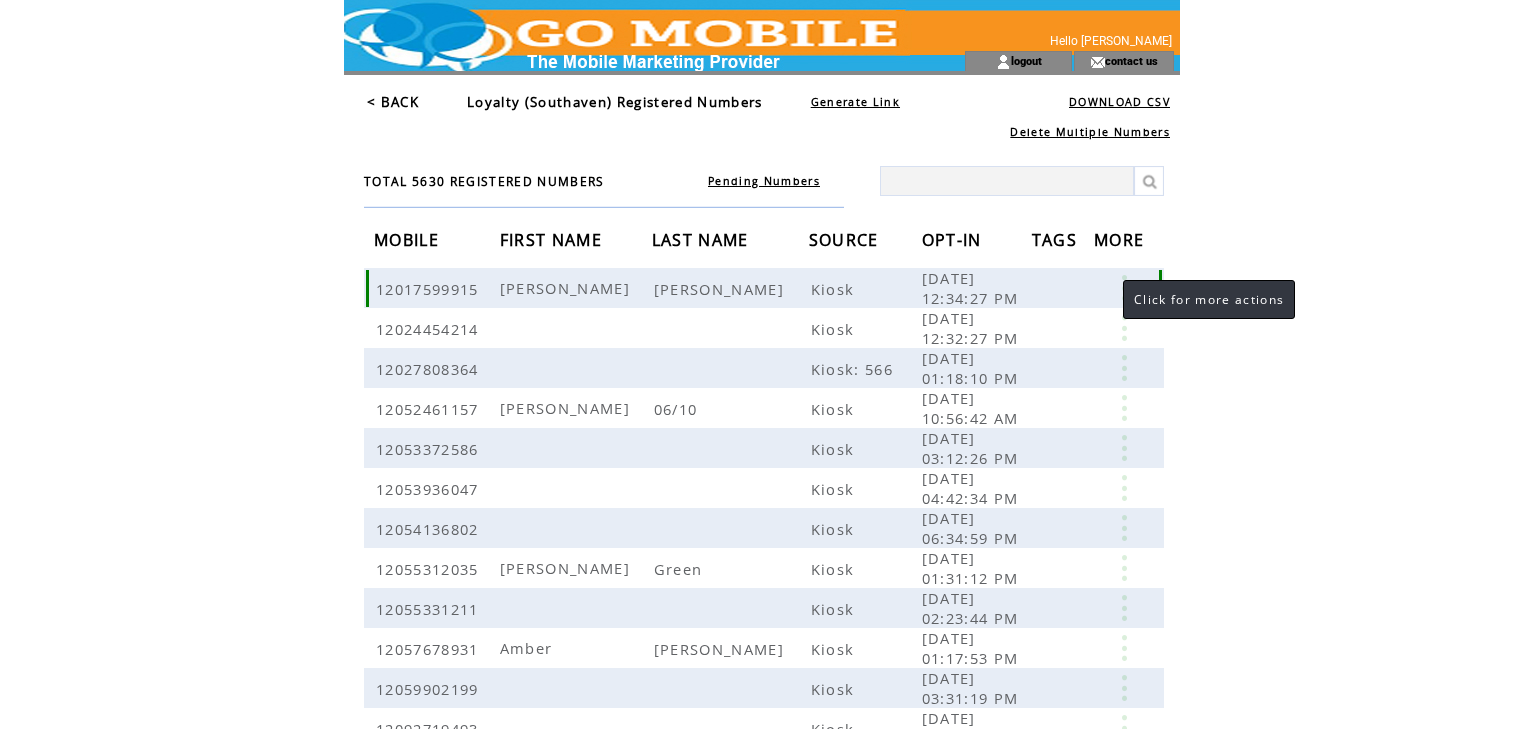 click at bounding box center [1124, 288] 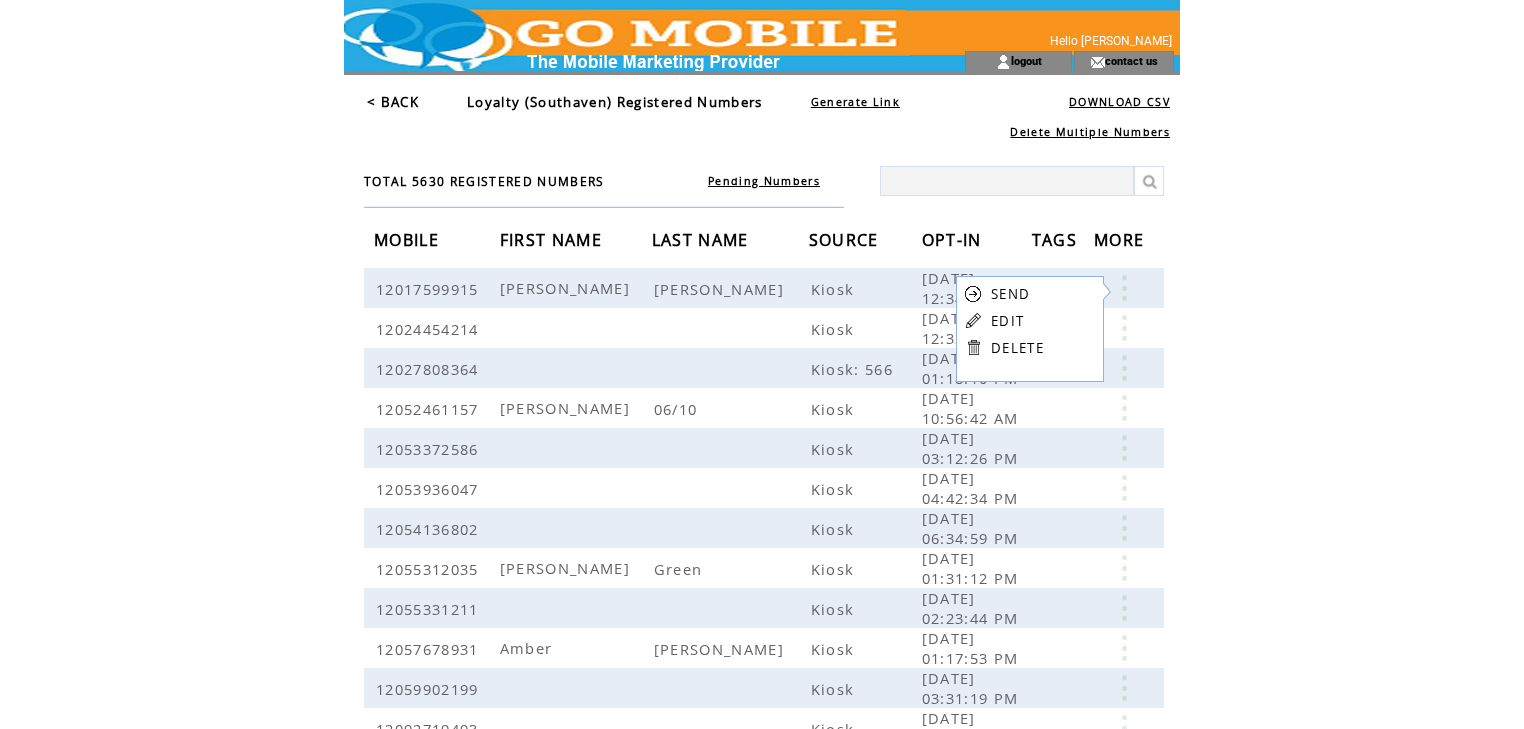 click on "**********" 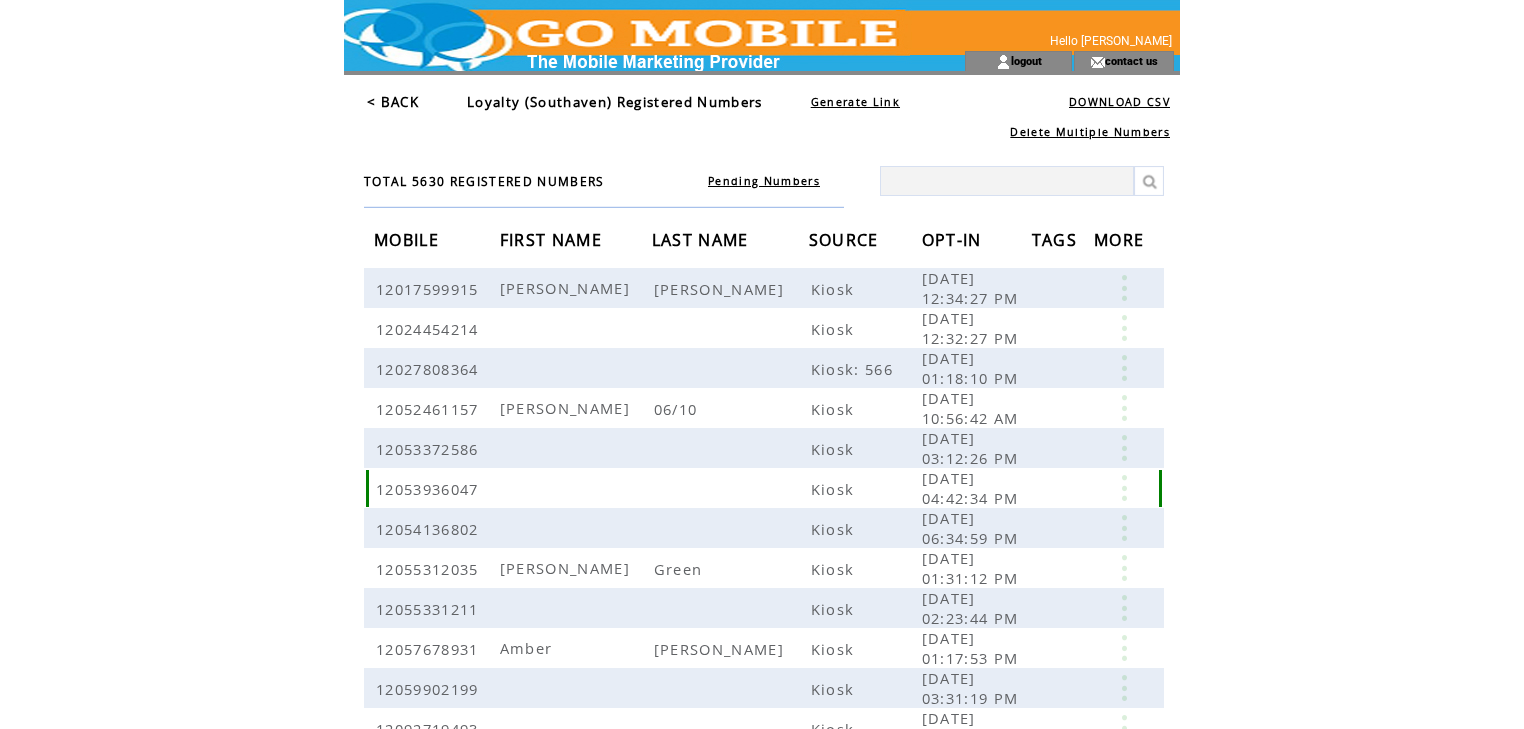 scroll, scrollTop: 0, scrollLeft: 0, axis: both 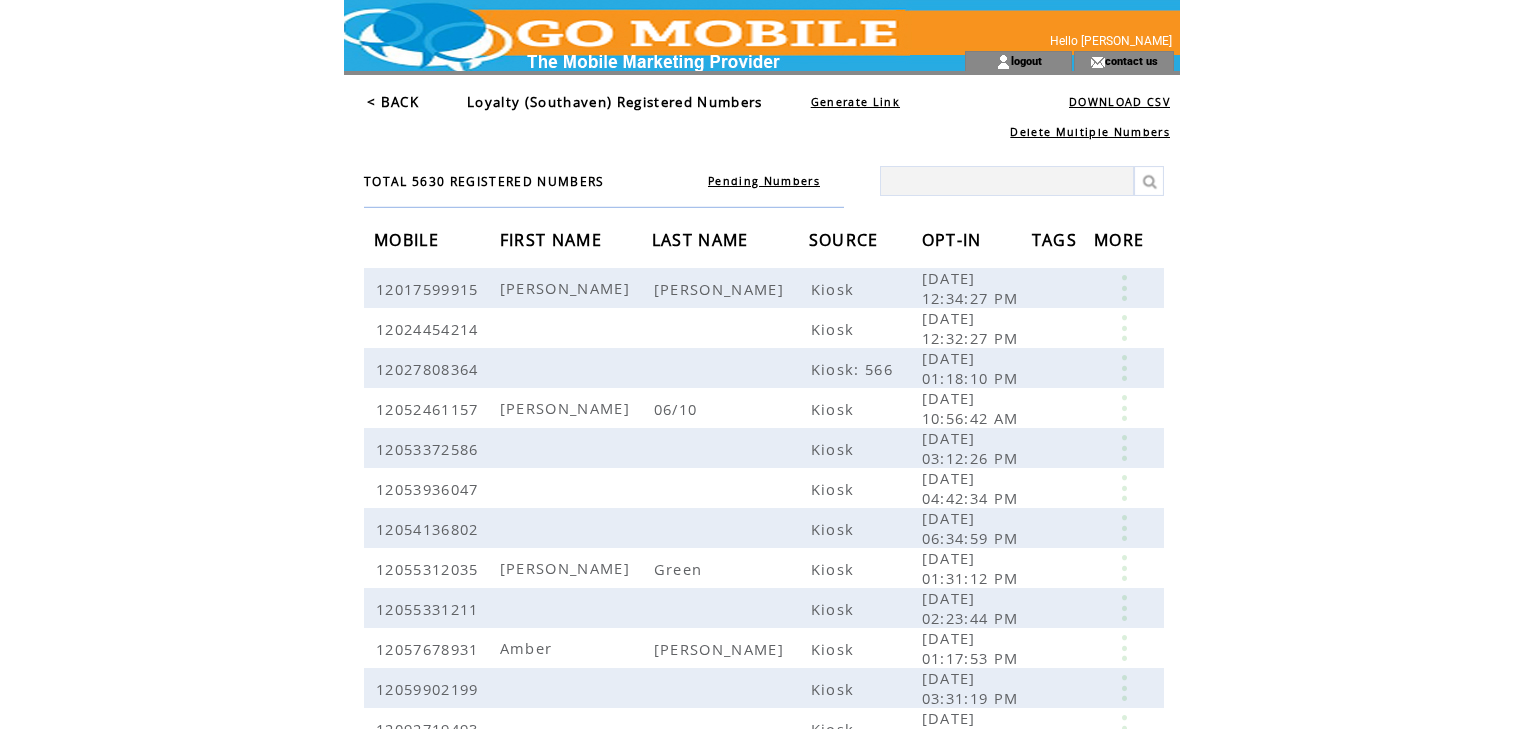 click on "< BACK" at bounding box center (393, 102) 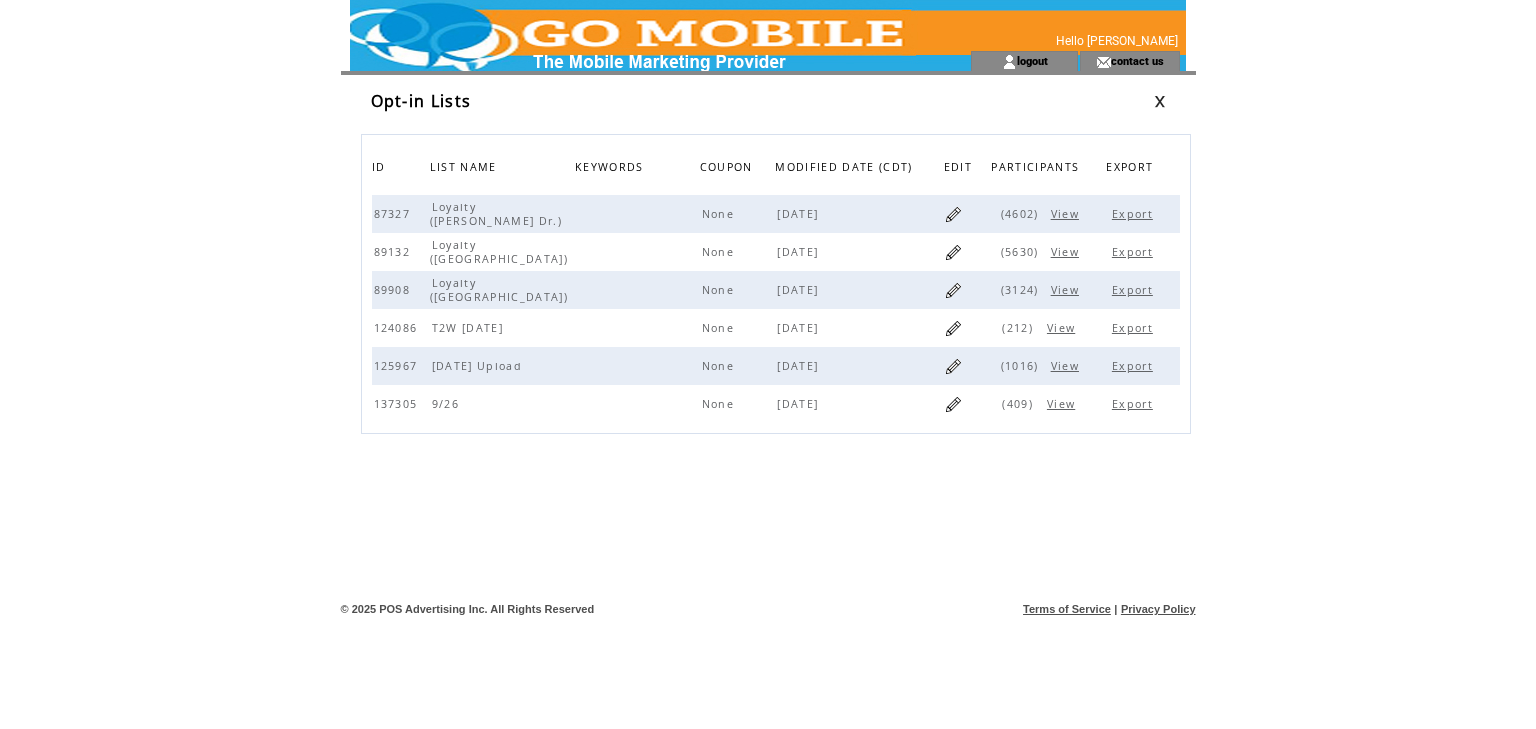 scroll, scrollTop: 0, scrollLeft: 0, axis: both 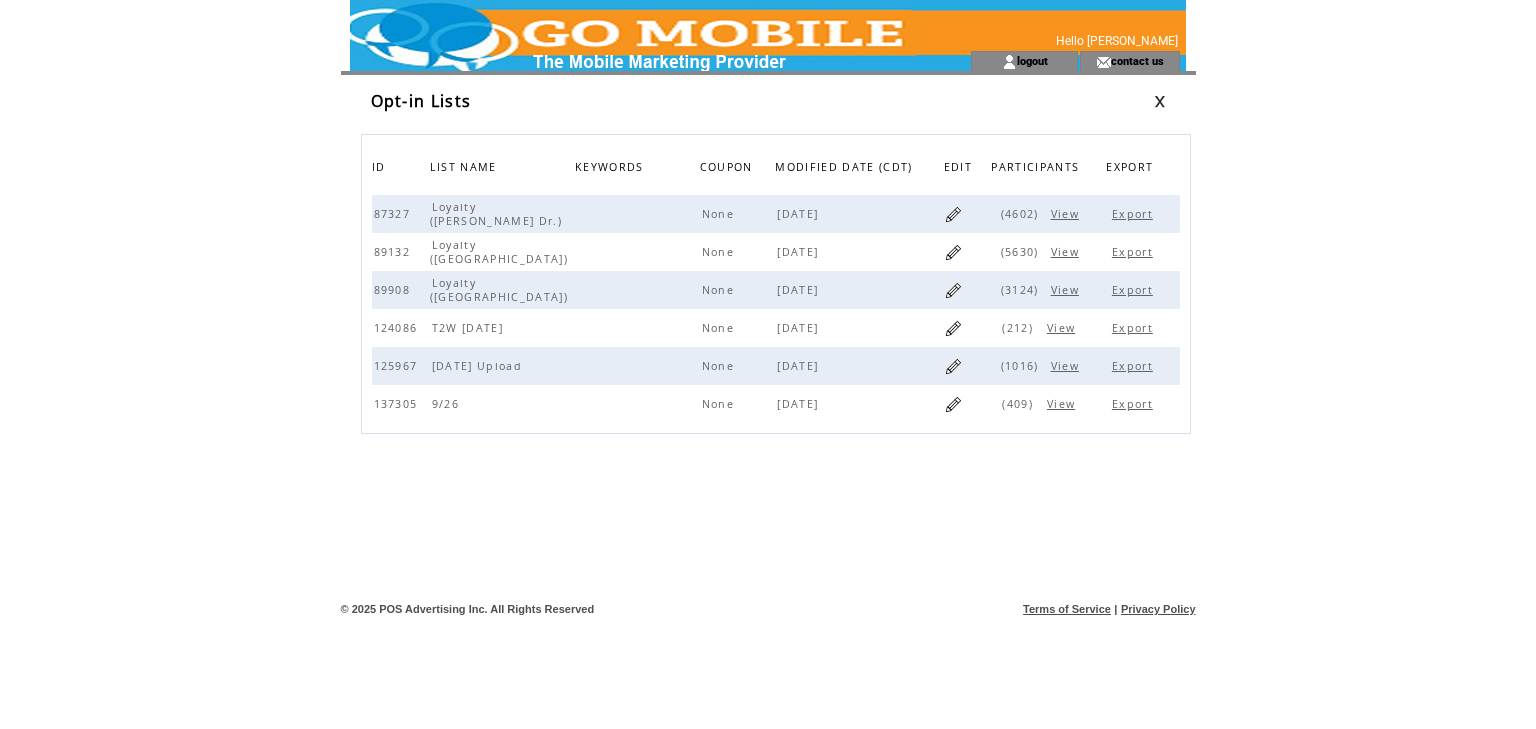 click at bounding box center [624, 25] 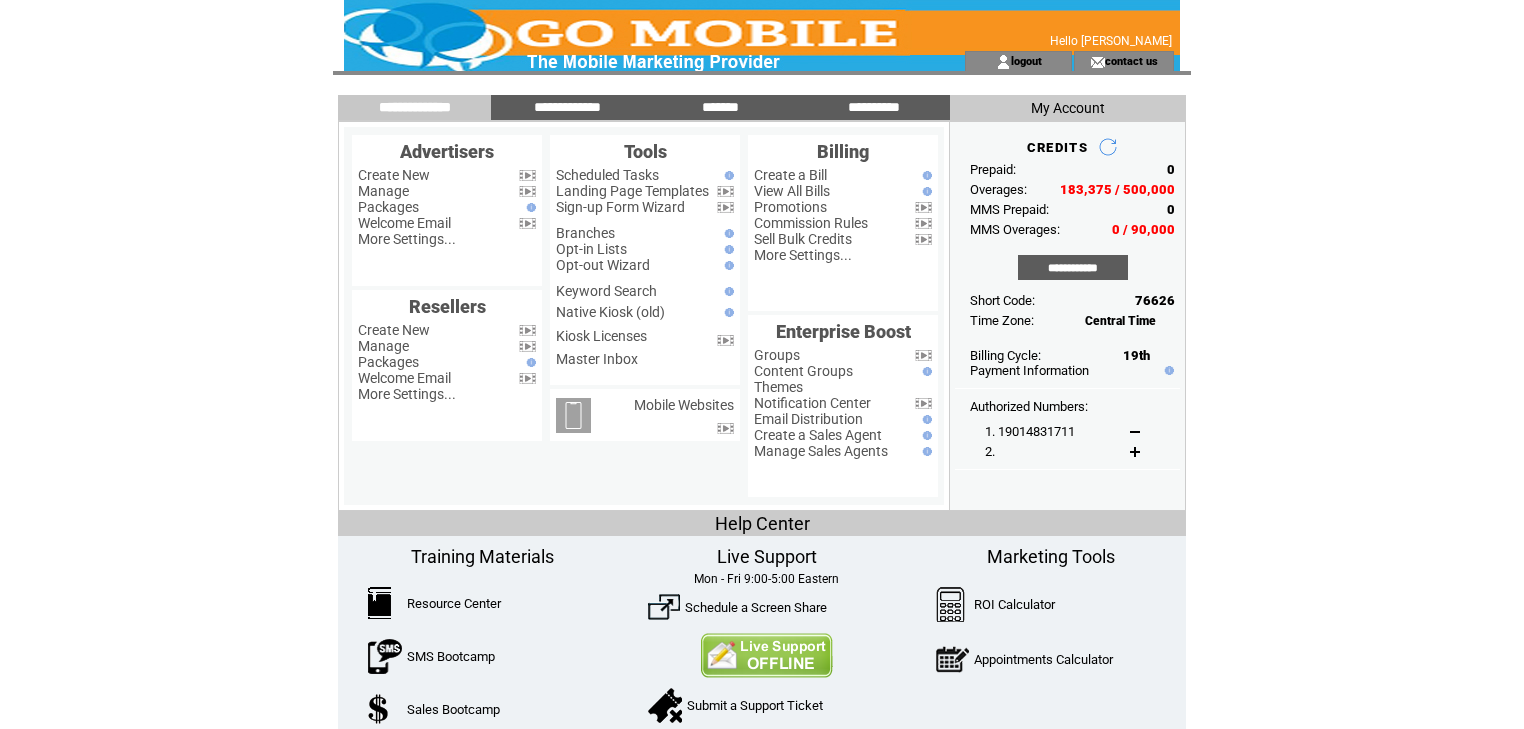 scroll, scrollTop: 0, scrollLeft: 0, axis: both 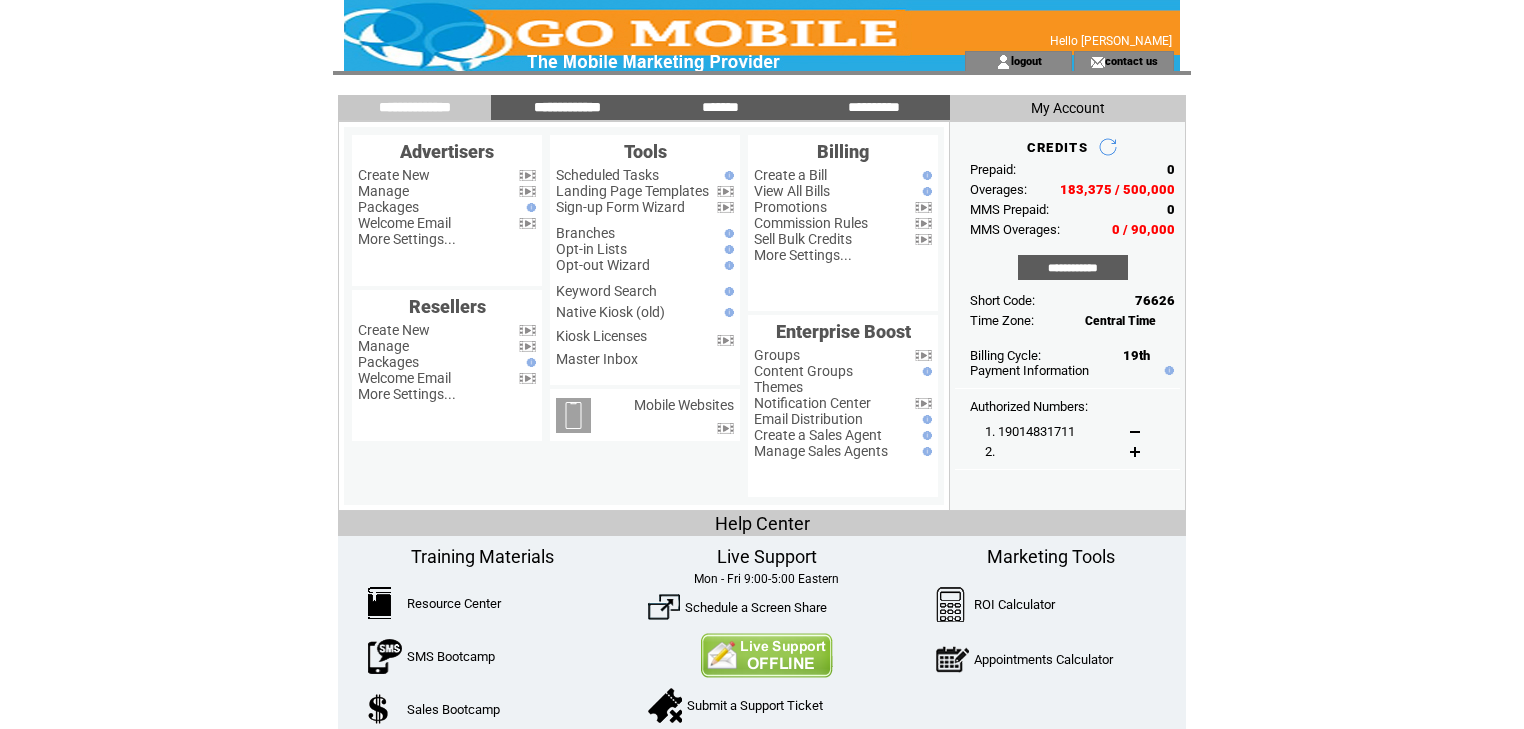 click on "**********" at bounding box center (568, 107) 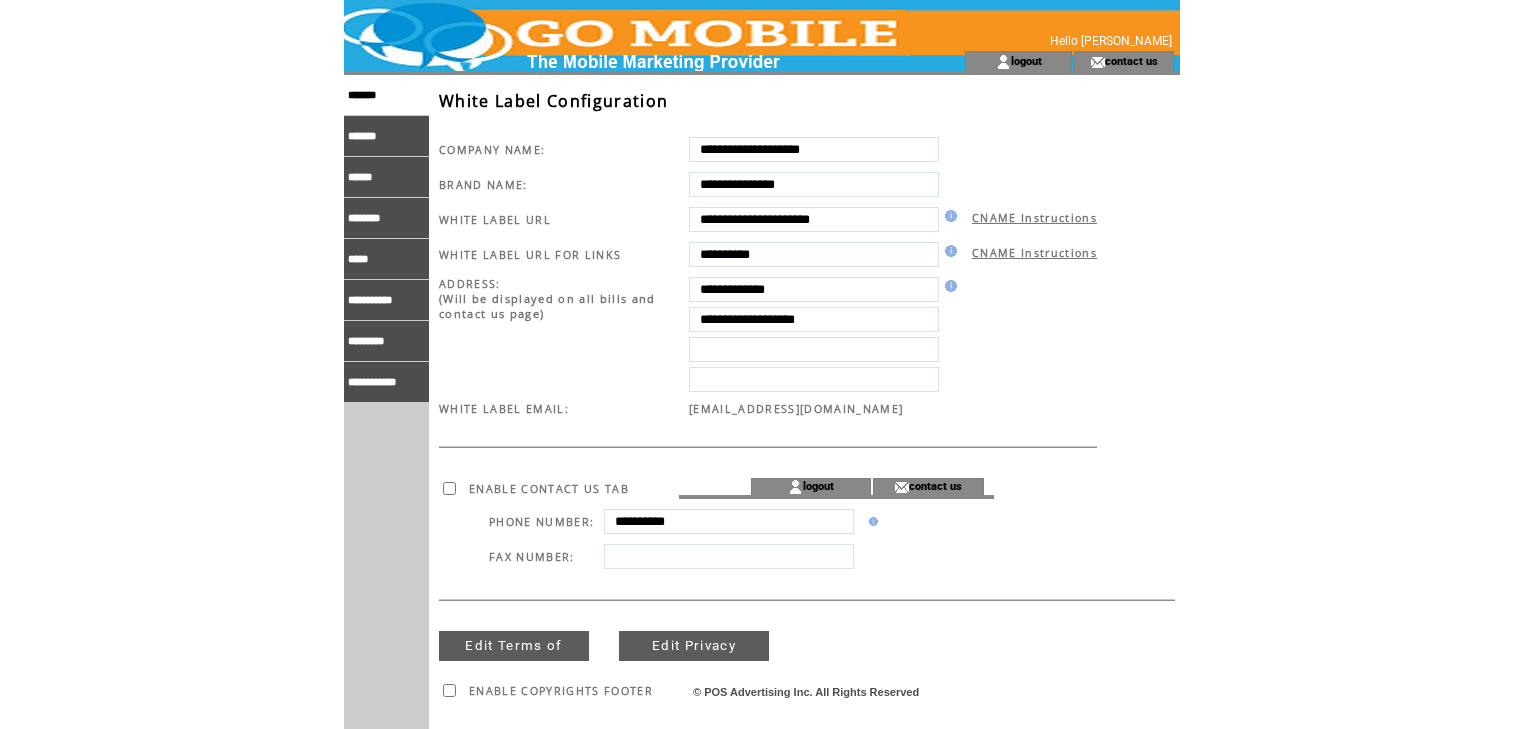 scroll, scrollTop: 0, scrollLeft: 0, axis: both 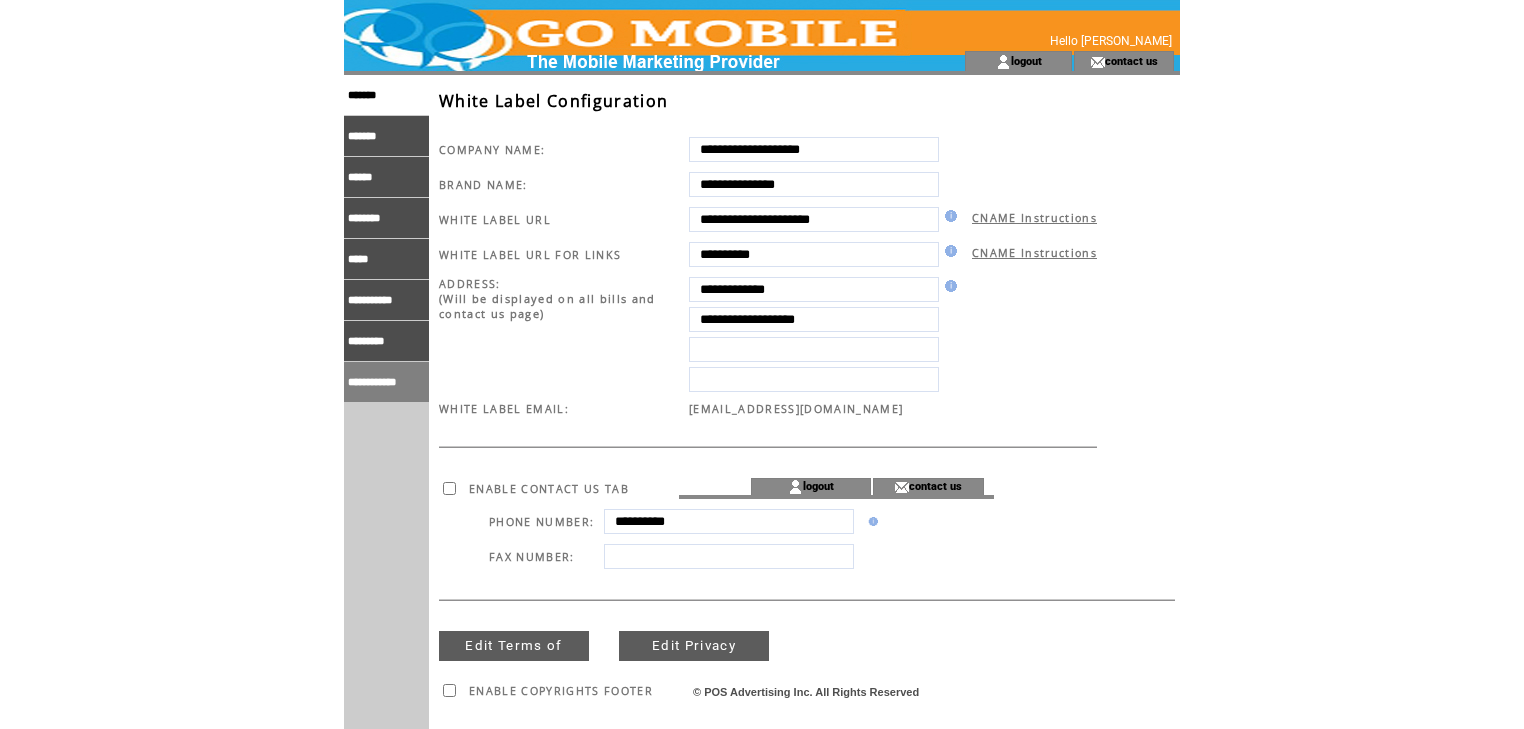 click on "**********" at bounding box center (386, 382) 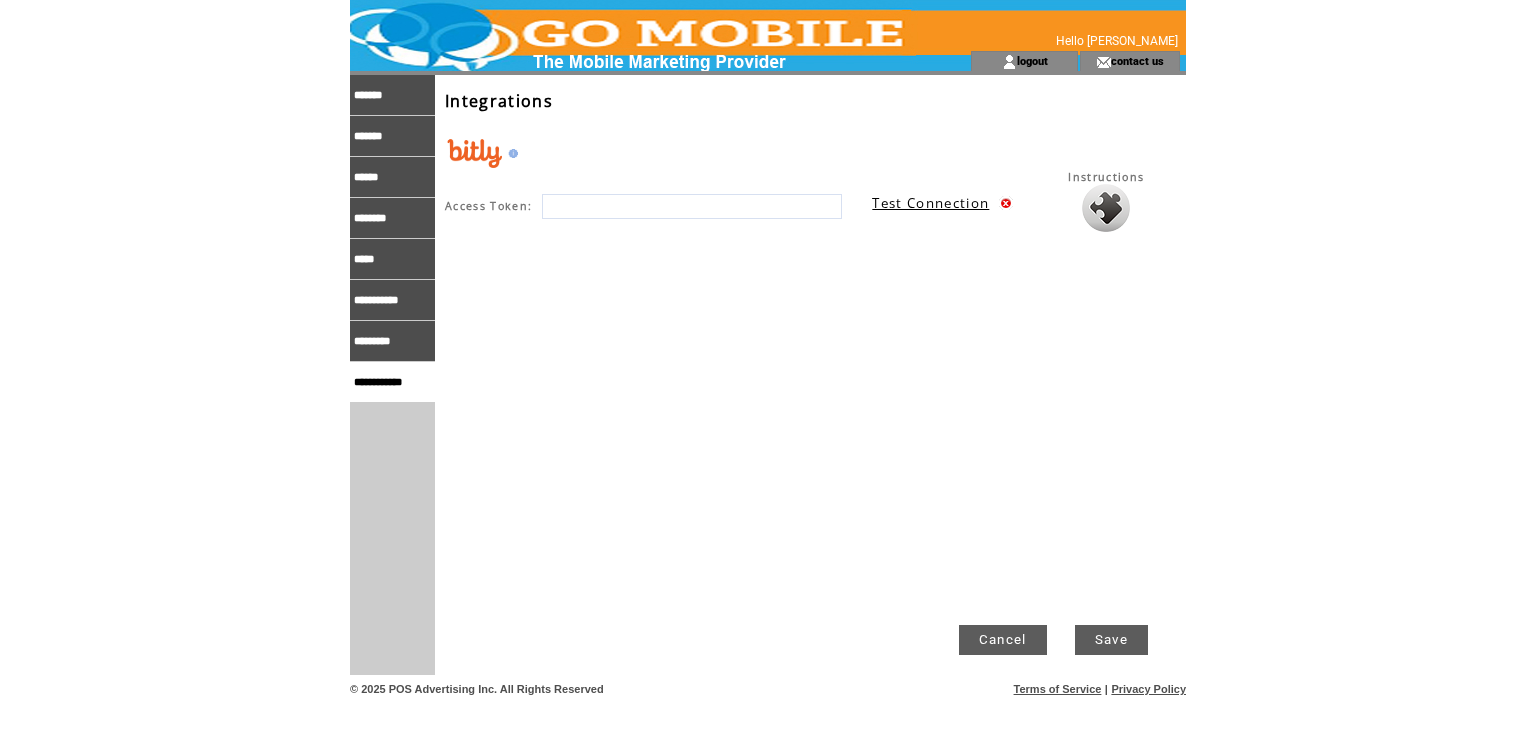 scroll, scrollTop: 0, scrollLeft: 0, axis: both 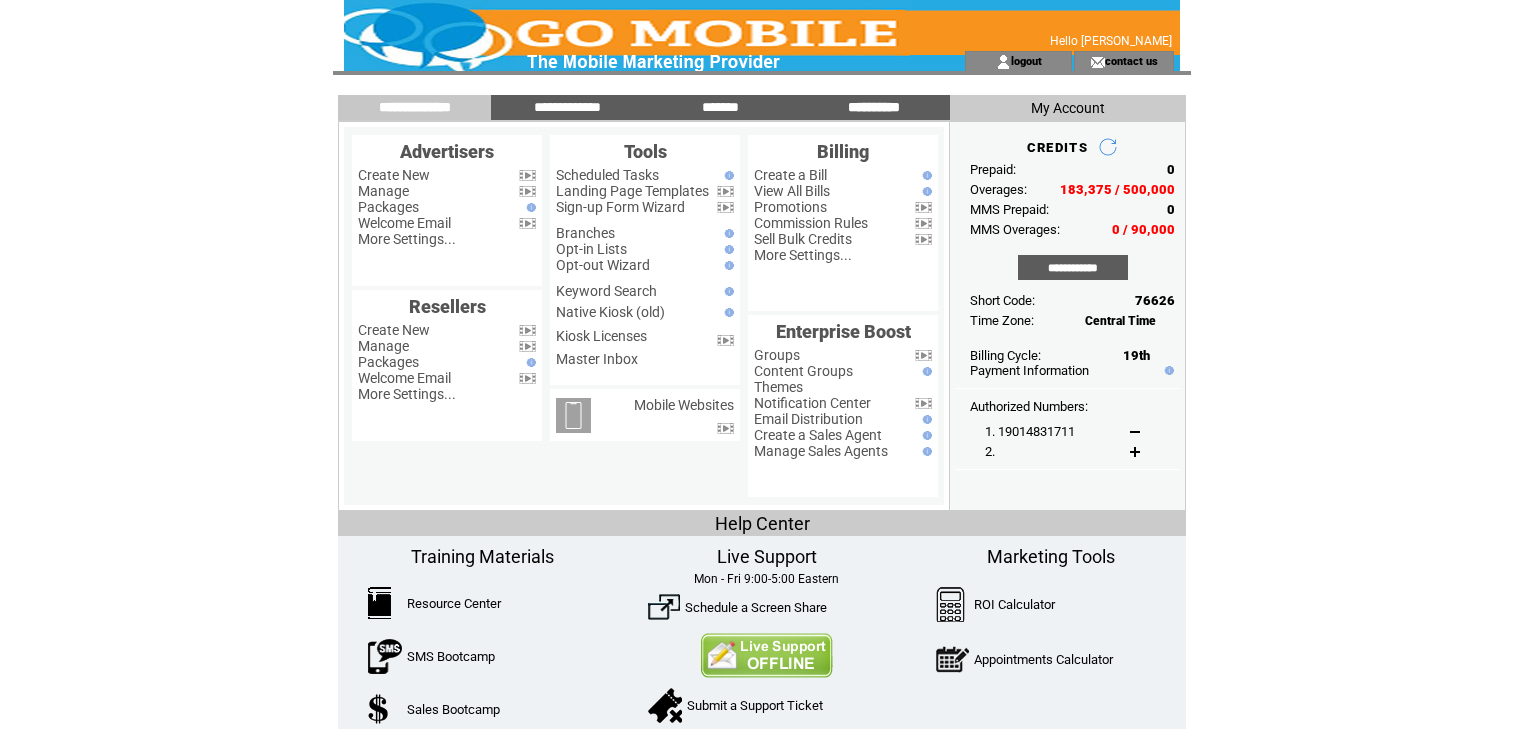 click on "**********" at bounding box center (874, 107) 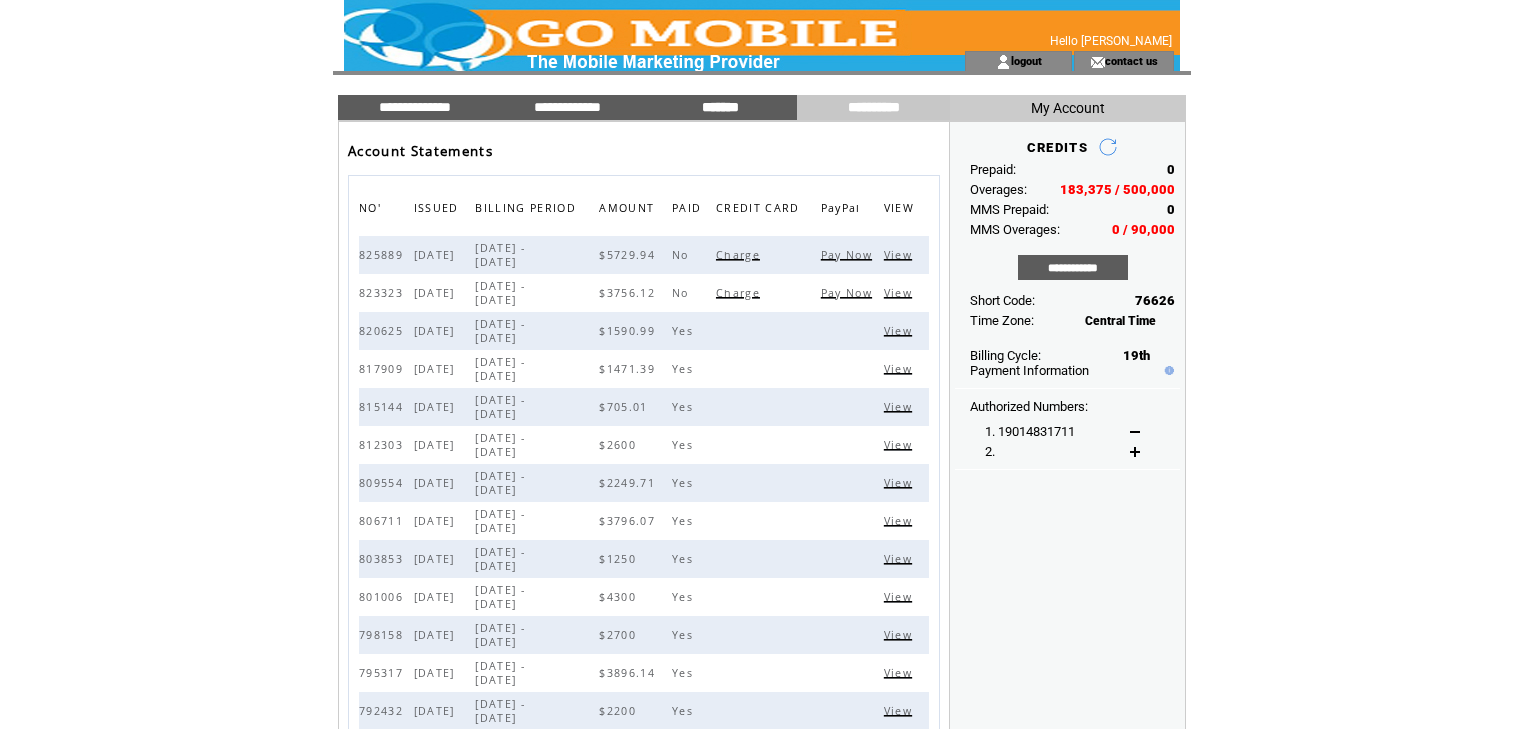 click on "*******" at bounding box center (721, 107) 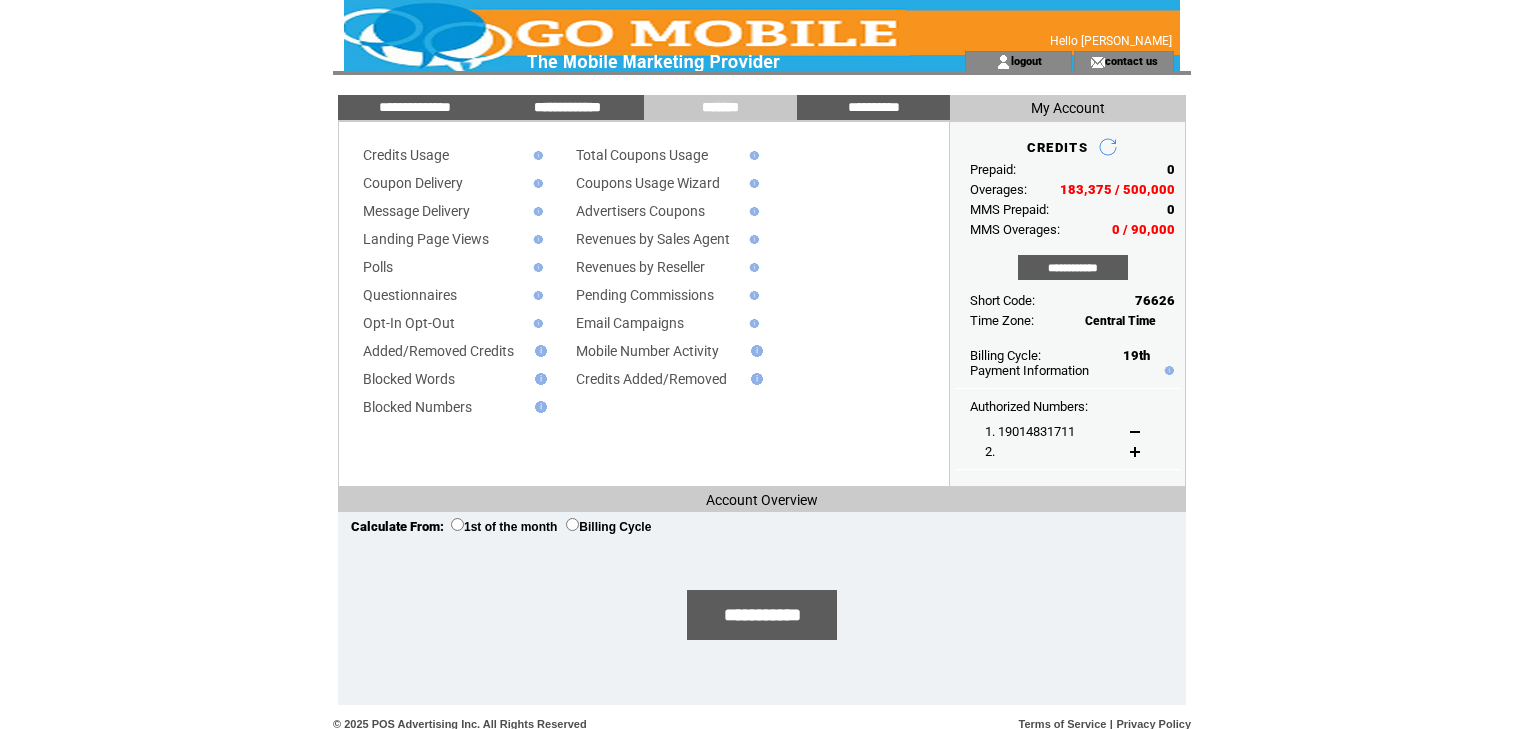 click on "**********" at bounding box center (568, 107) 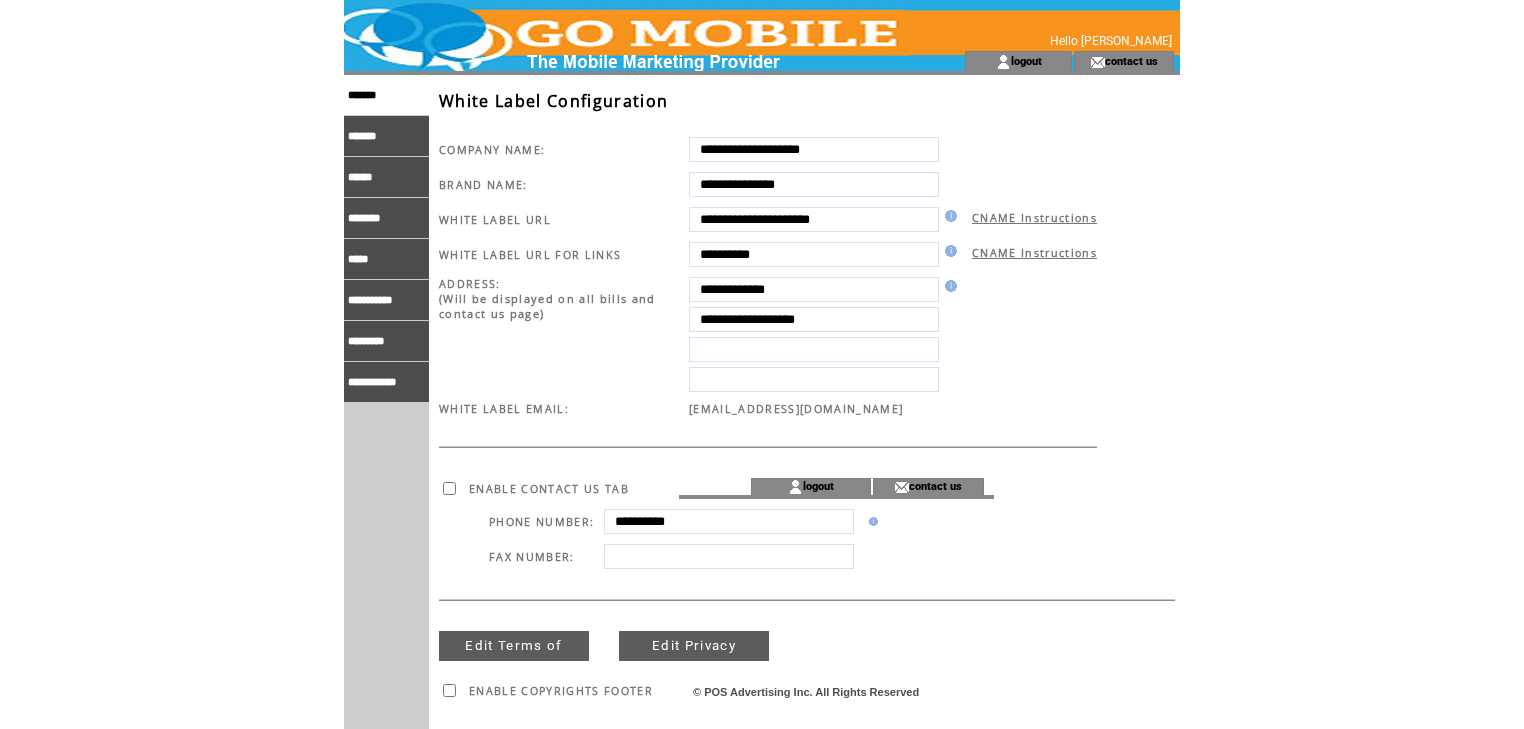 scroll, scrollTop: 0, scrollLeft: 0, axis: both 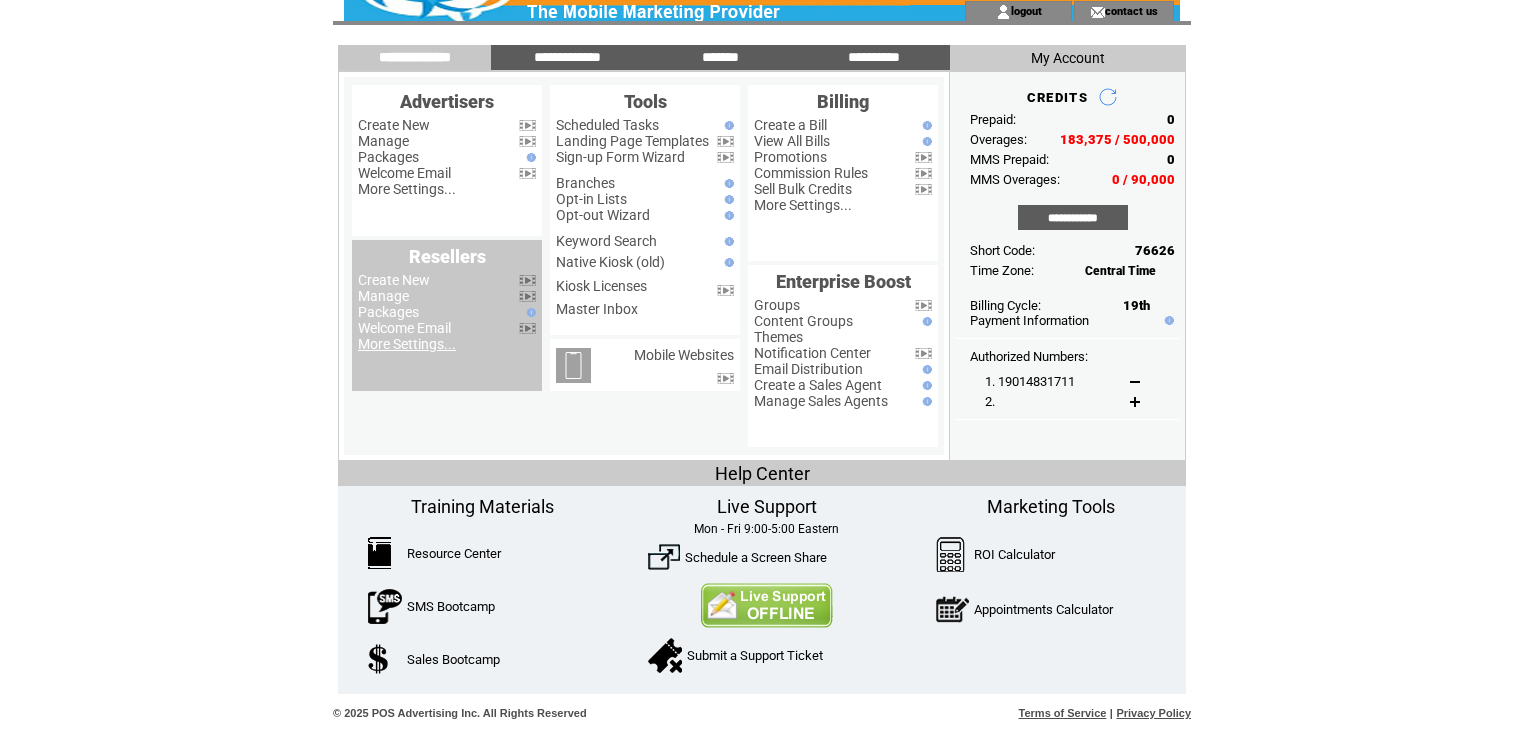 click on "More Settings..." at bounding box center (407, 344) 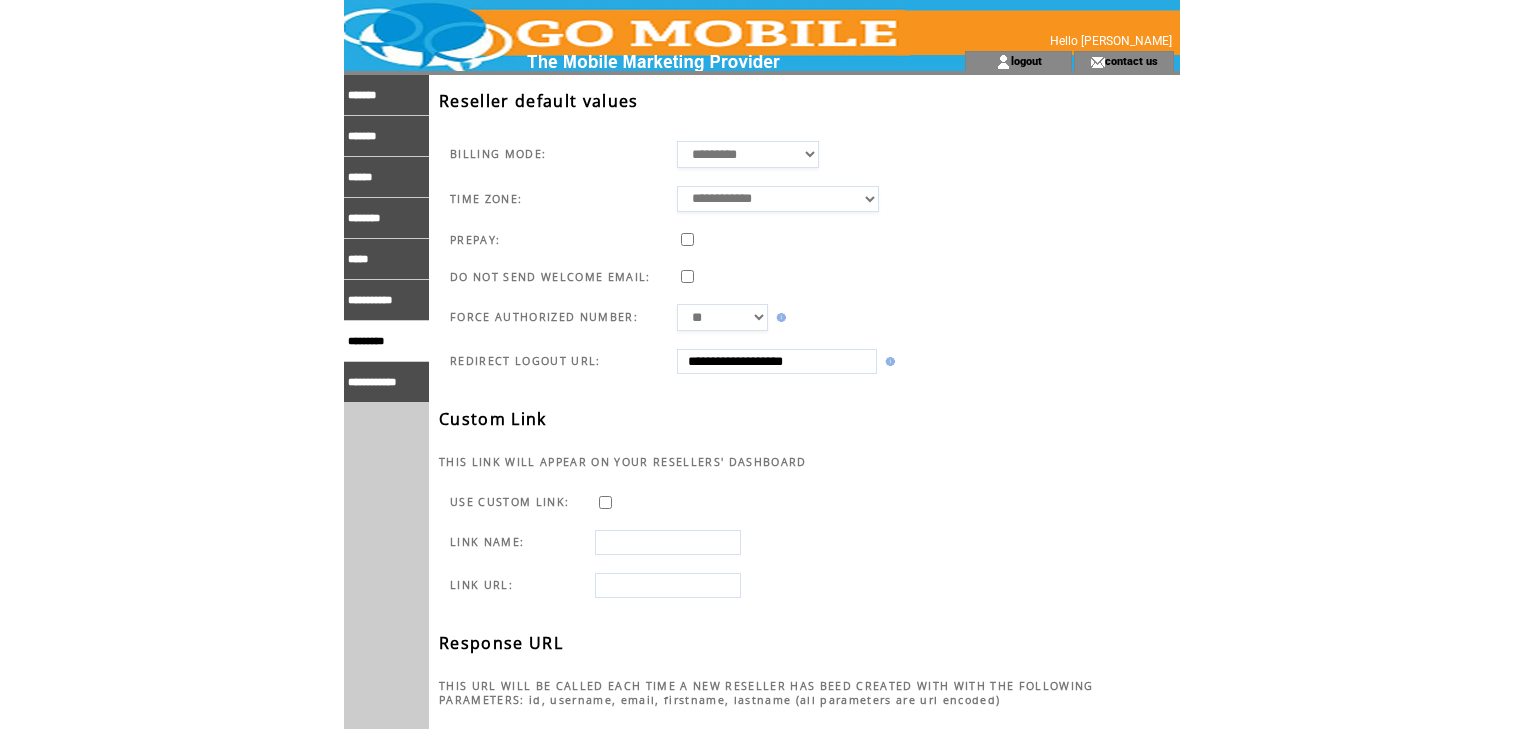scroll, scrollTop: 0, scrollLeft: 0, axis: both 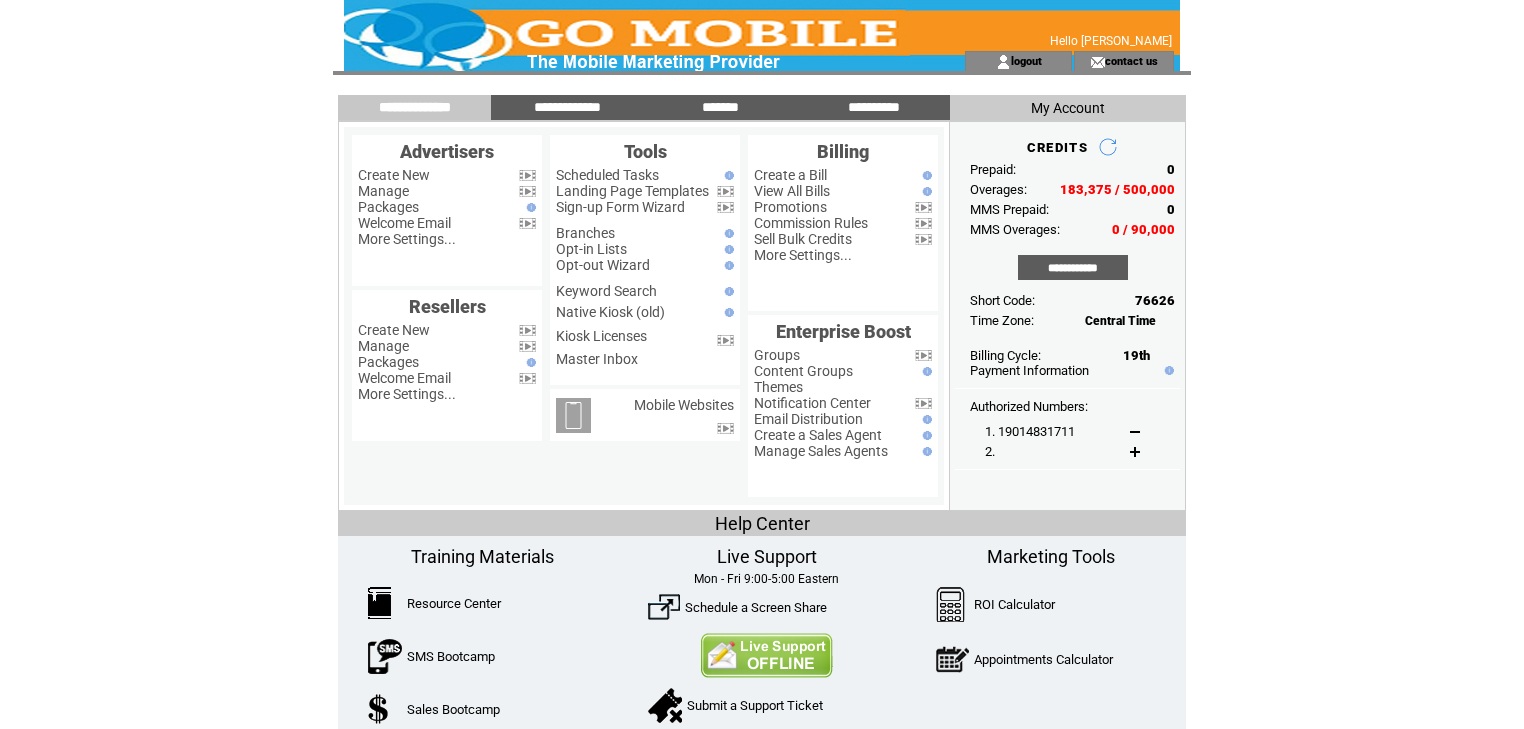 click at bounding box center (618, 25) 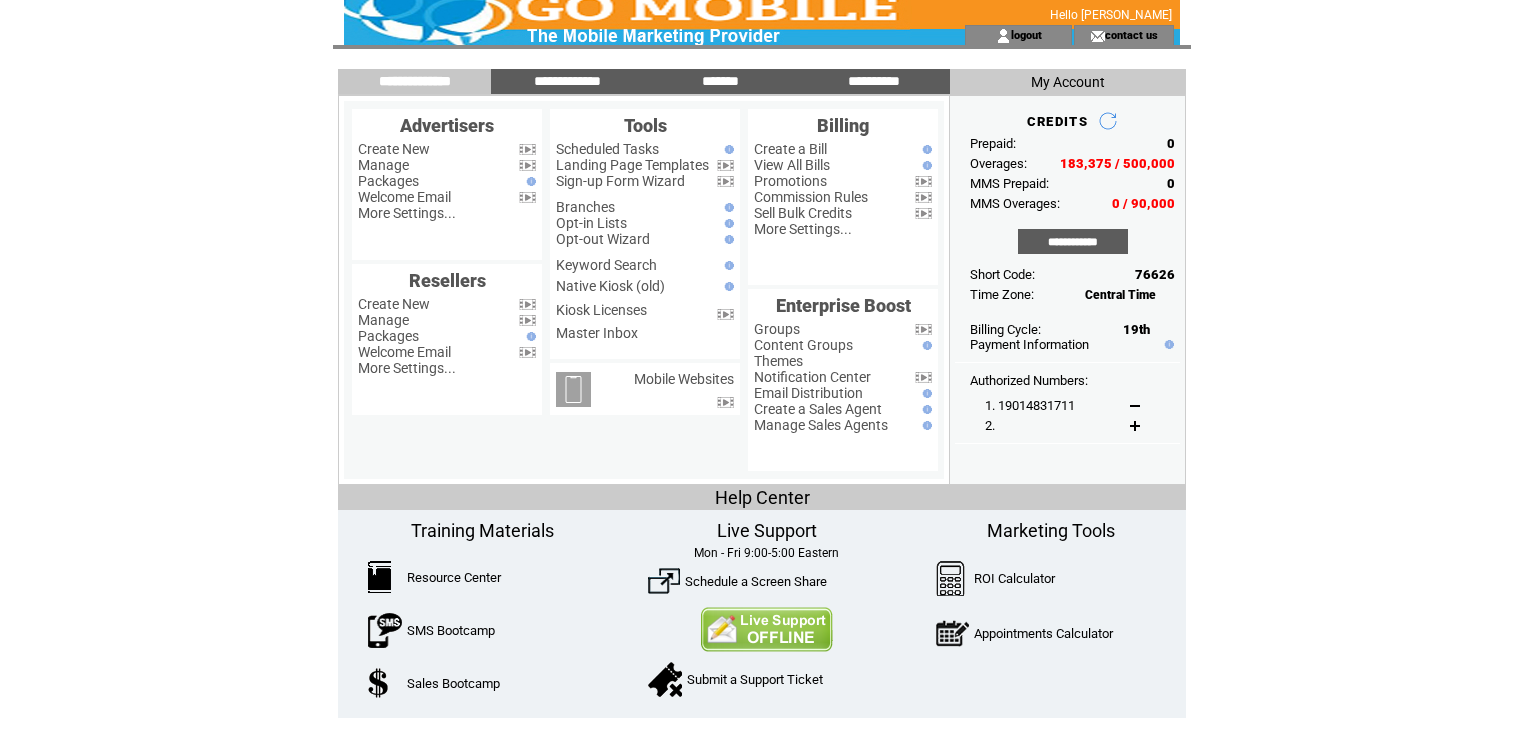 scroll, scrollTop: 50, scrollLeft: 0, axis: vertical 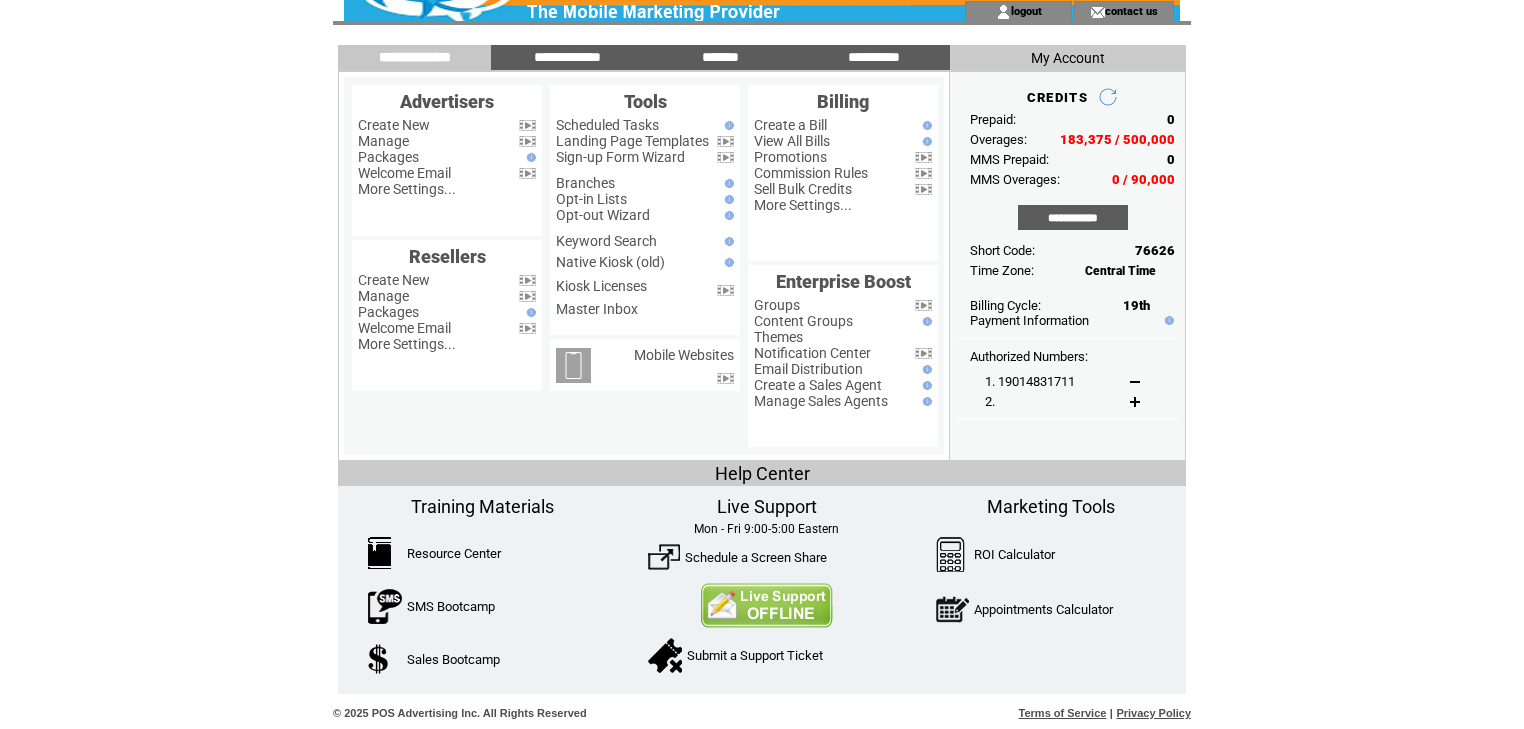 click on "Terms of Service" at bounding box center (1063, 713) 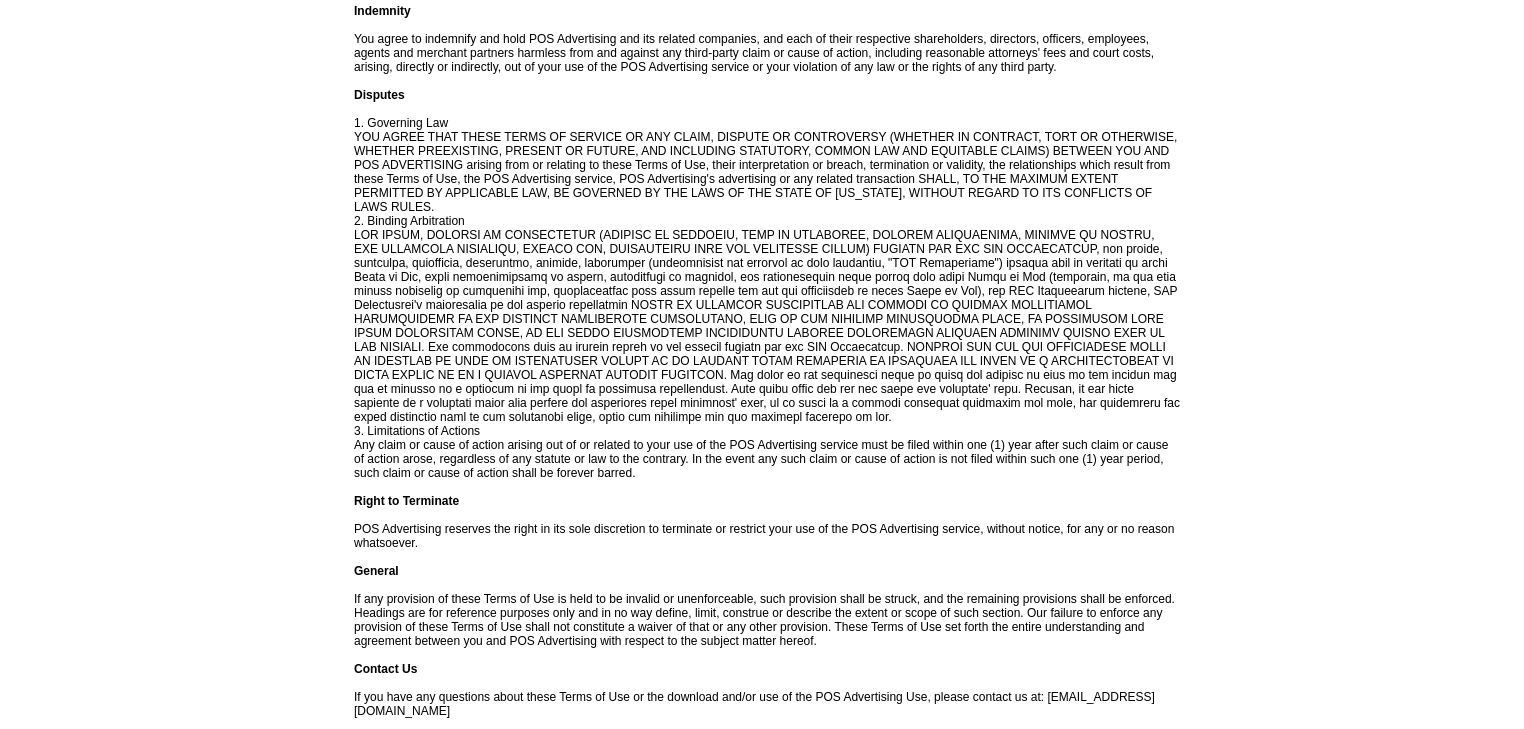 scroll, scrollTop: 1887, scrollLeft: 0, axis: vertical 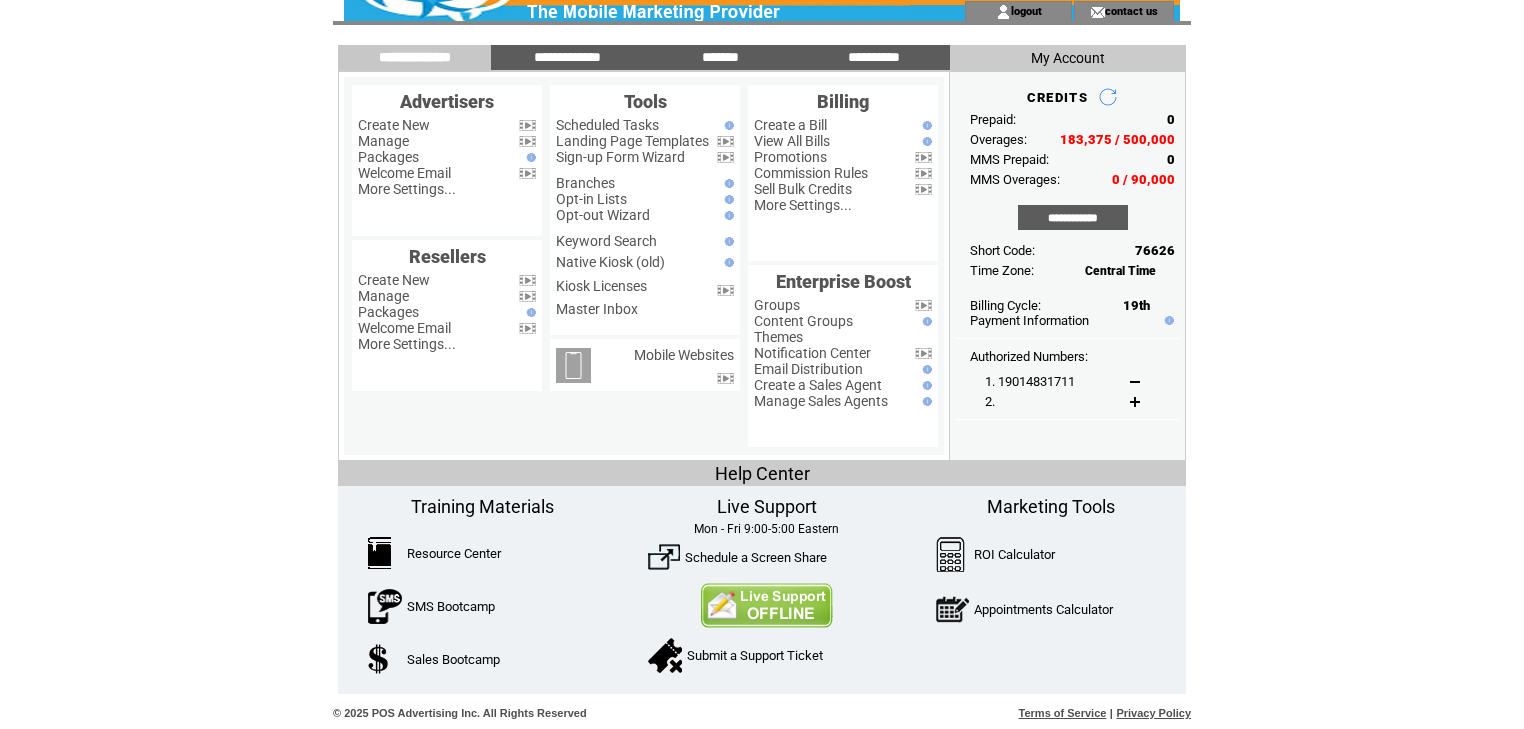 click on "© 2025 POS Advertising Inc. All Rights Reserved
Terms of Service
|
Privacy Policy" at bounding box center (762, 710) 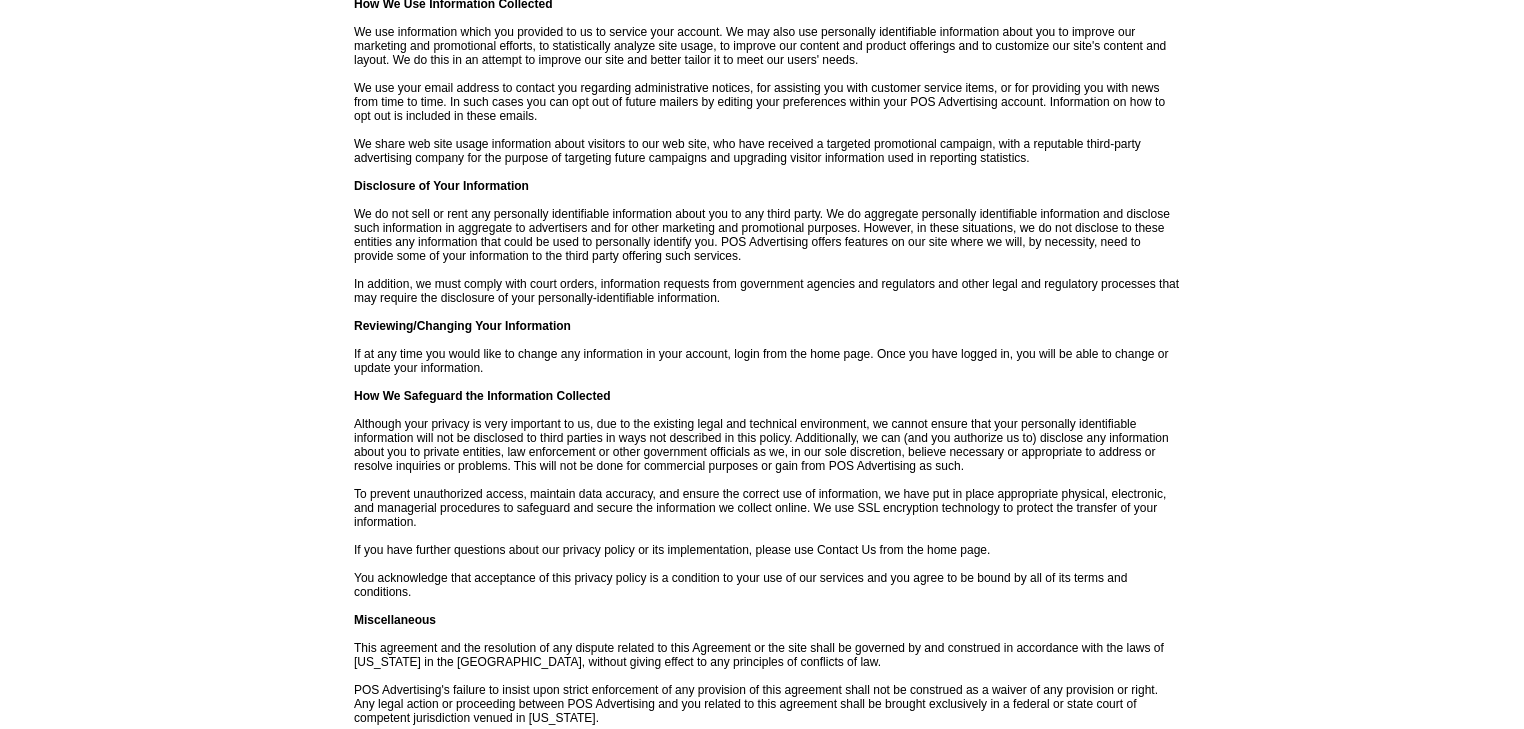 scroll, scrollTop: 581, scrollLeft: 0, axis: vertical 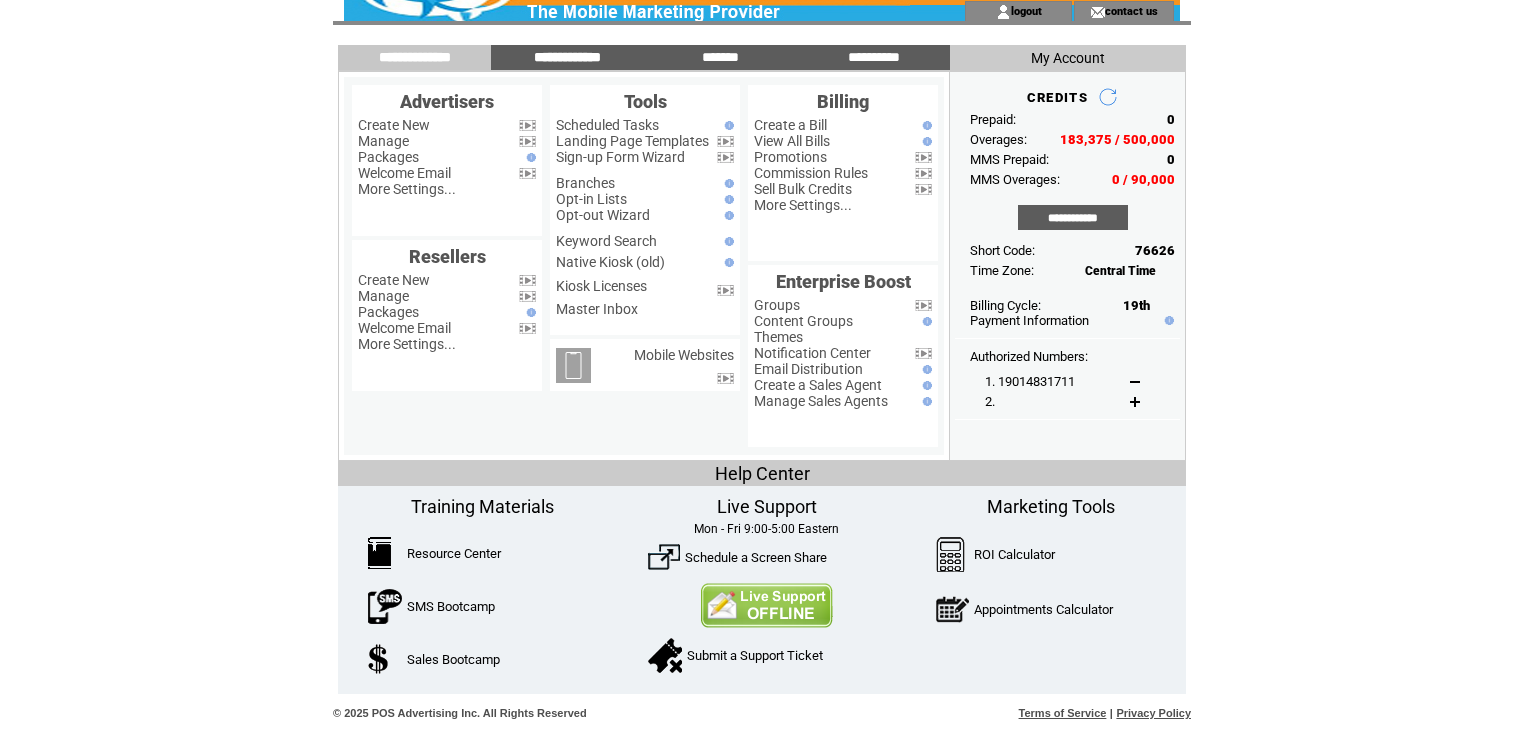 click on "**********" at bounding box center (568, 57) 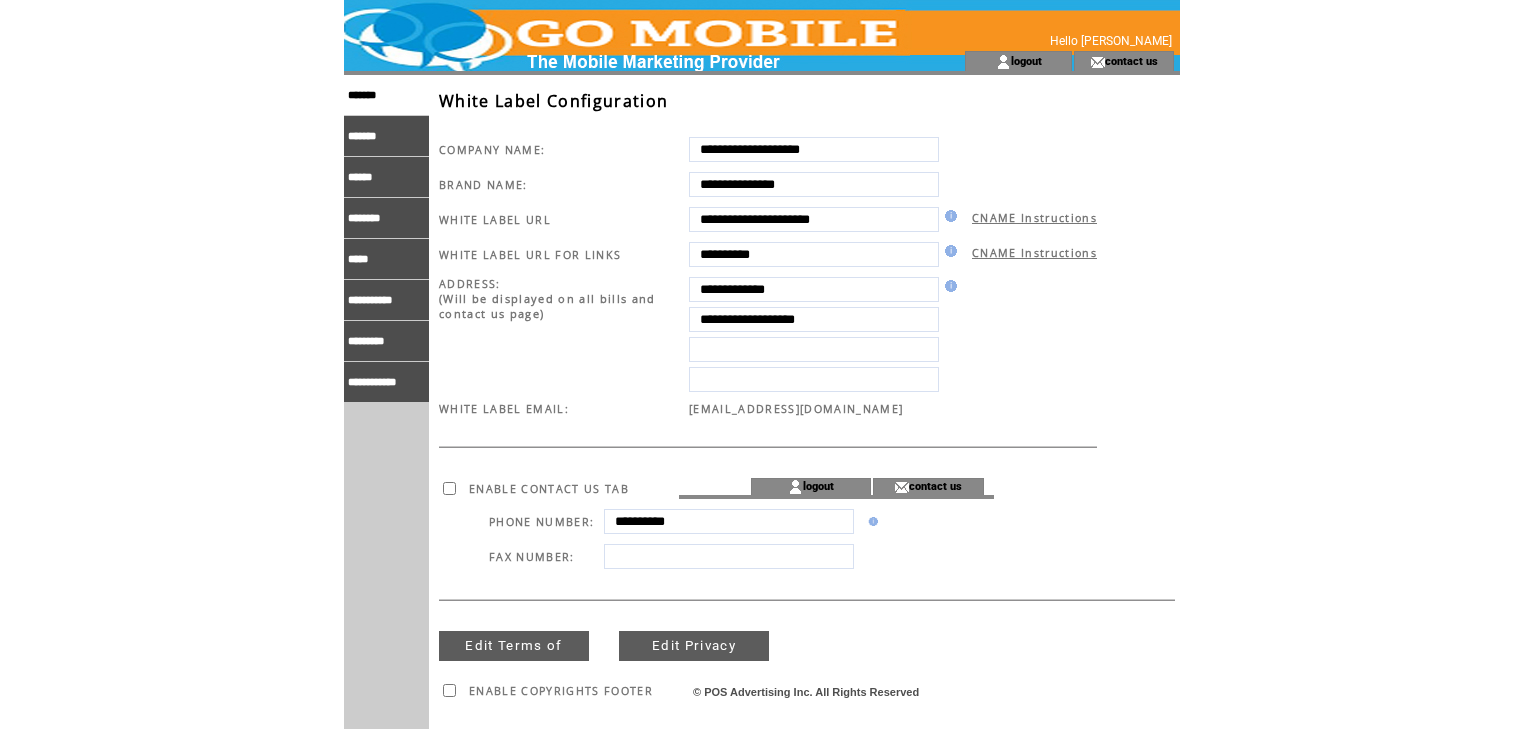 scroll, scrollTop: 0, scrollLeft: 0, axis: both 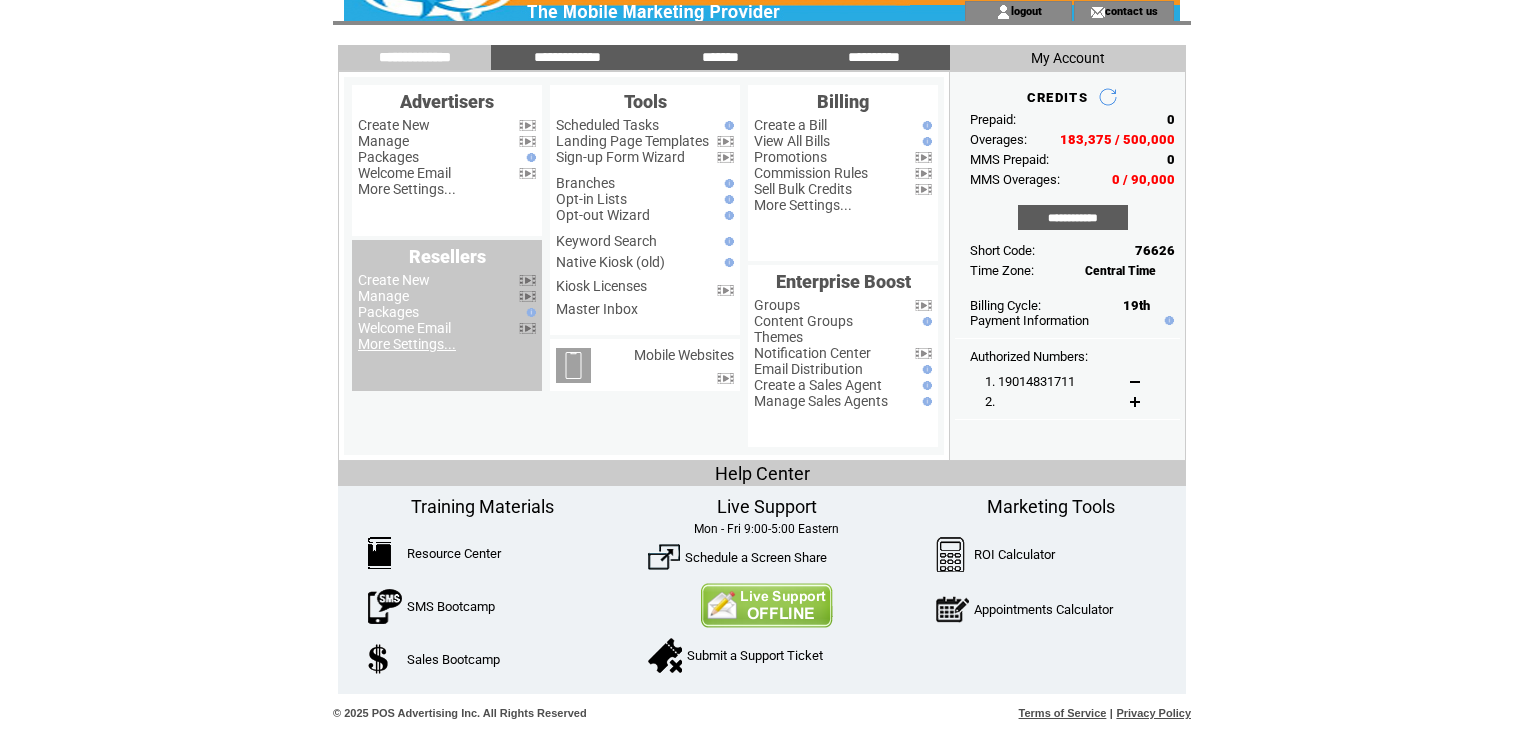 click on "More Settings..." at bounding box center (407, 344) 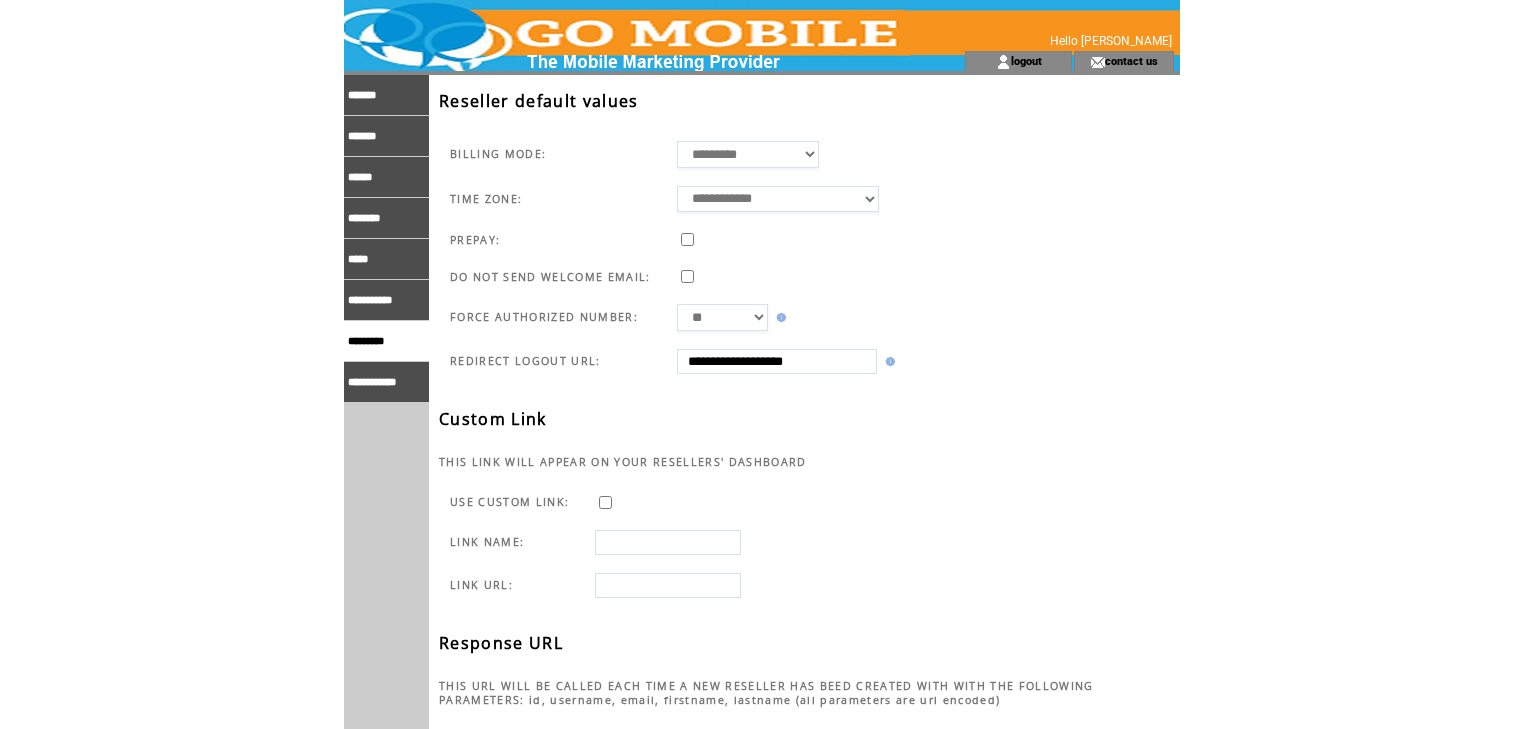 scroll, scrollTop: 0, scrollLeft: 0, axis: both 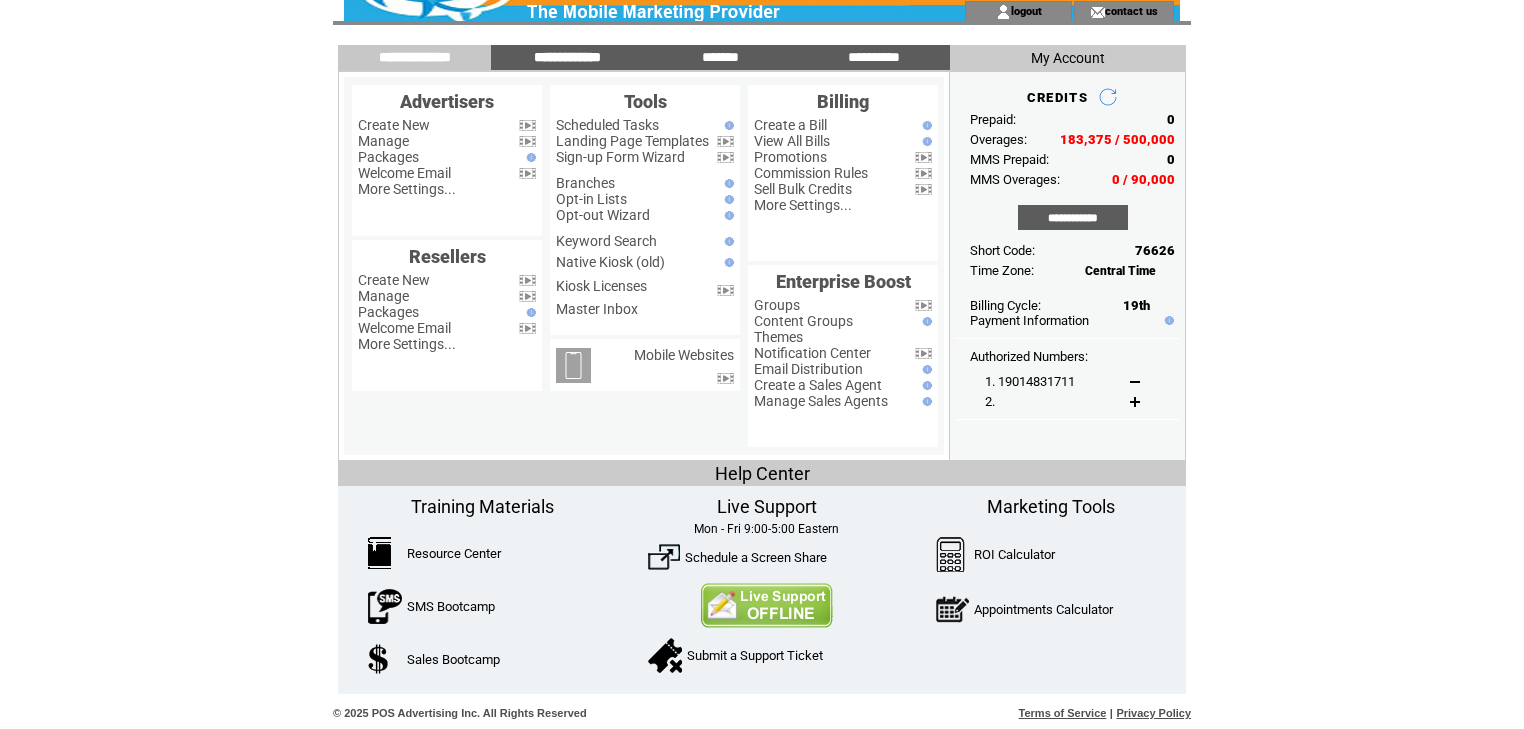 click on "**********" at bounding box center [568, 57] 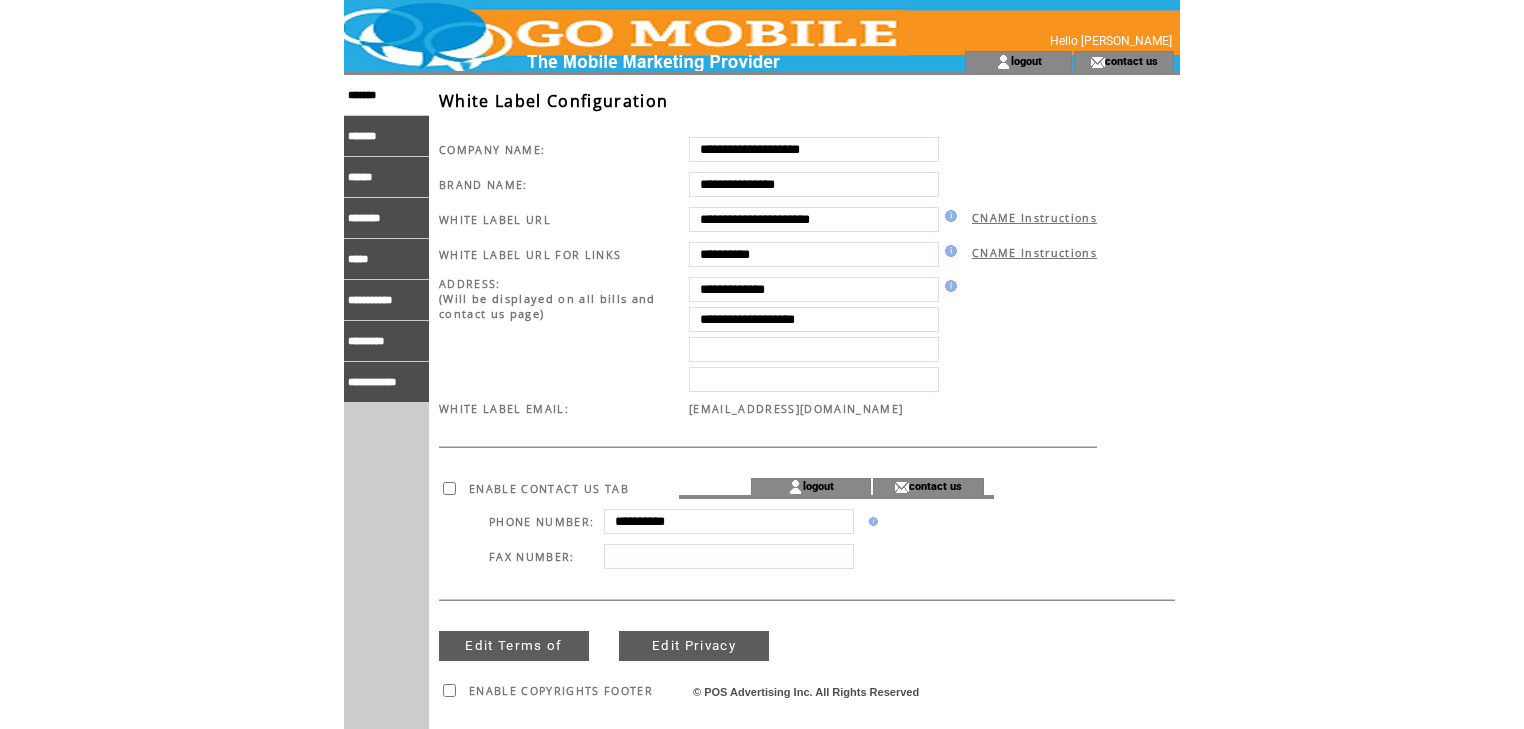 scroll, scrollTop: 0, scrollLeft: 0, axis: both 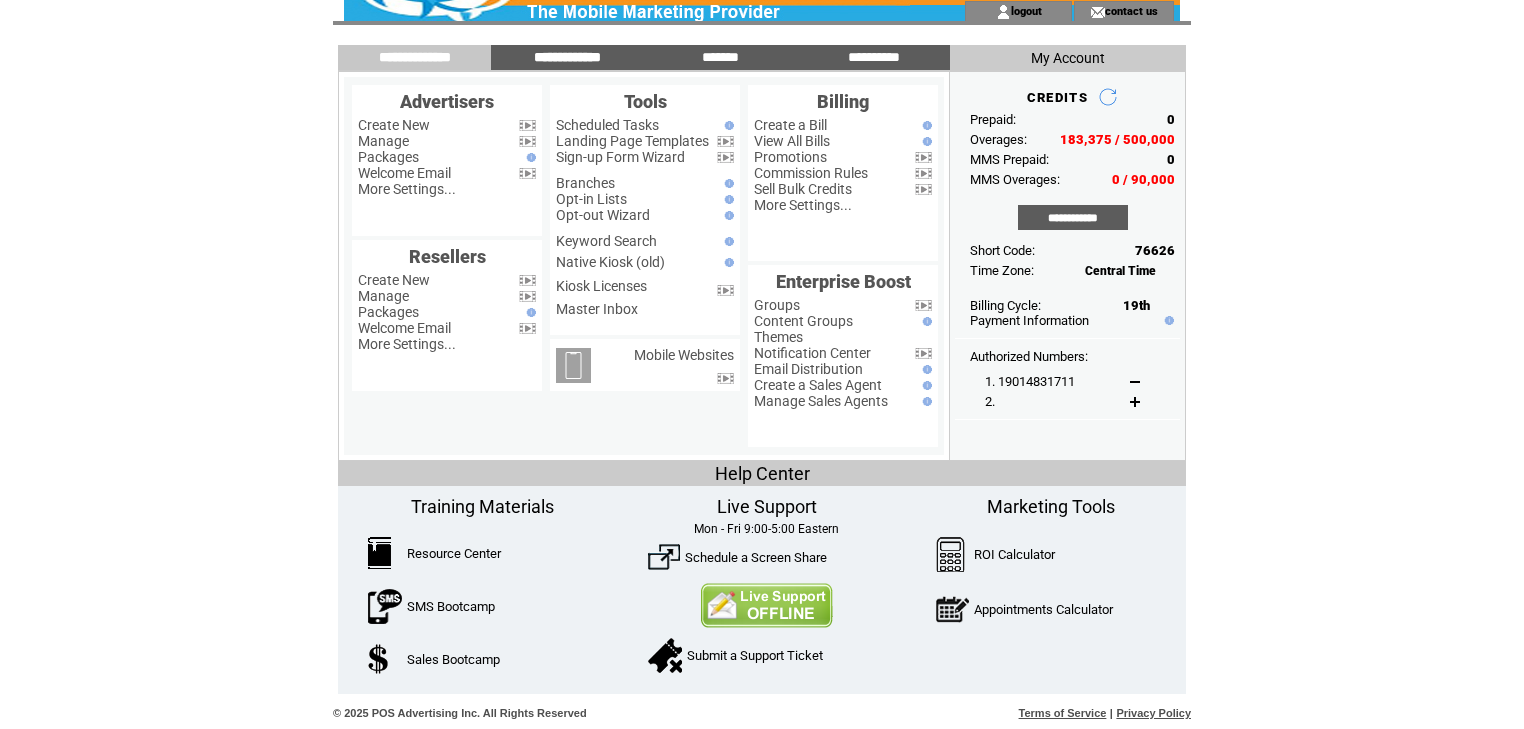 click on "**********" at bounding box center [568, 57] 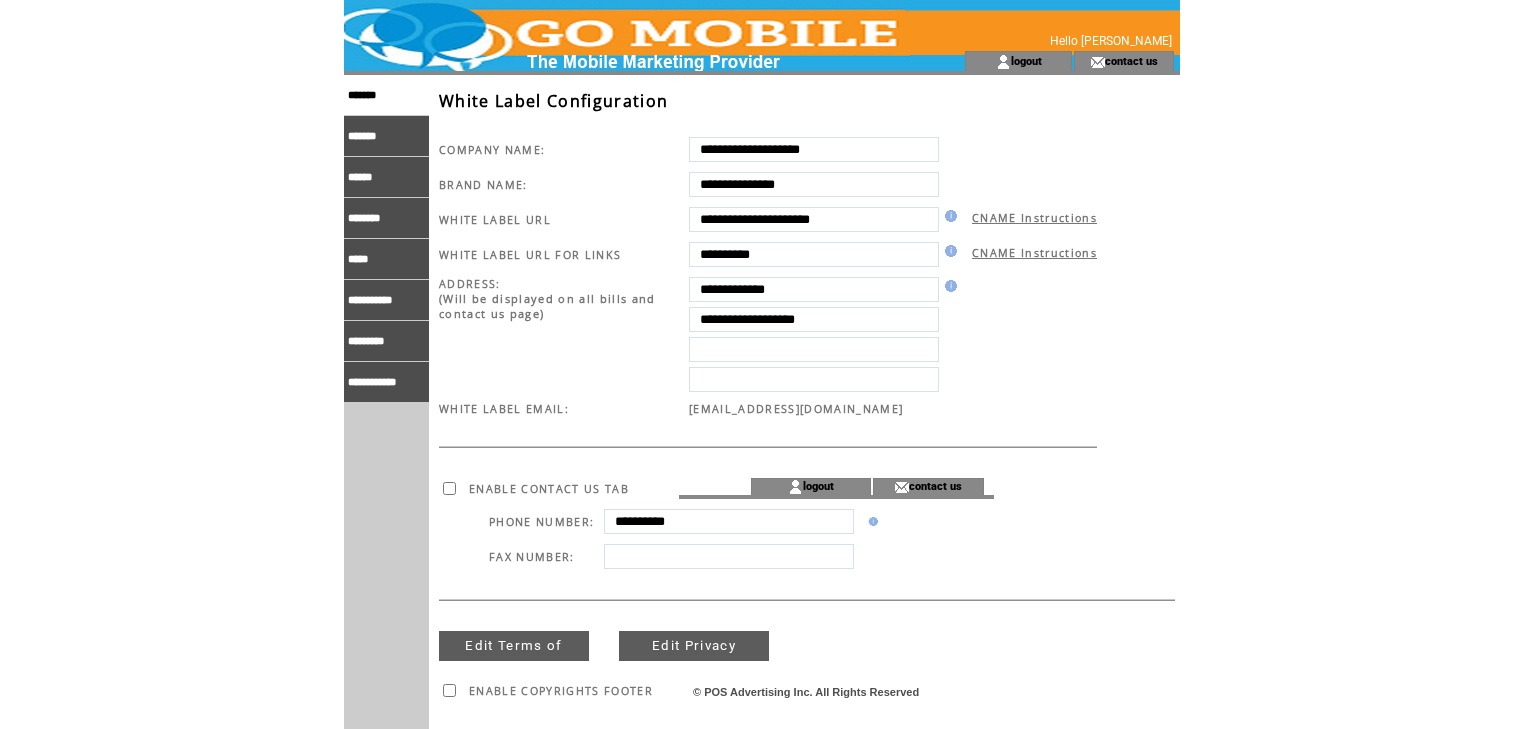 scroll, scrollTop: 0, scrollLeft: 0, axis: both 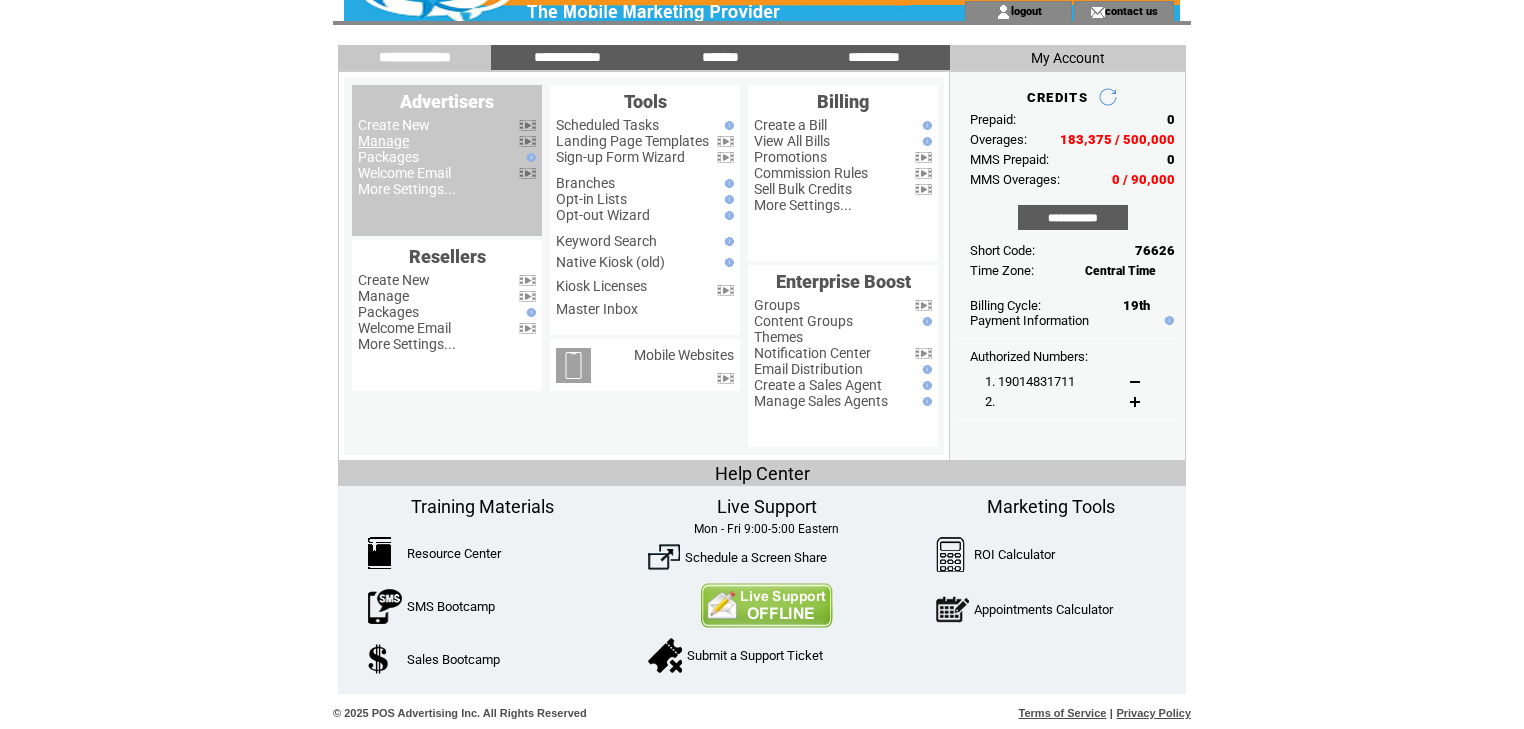 click on "Manage" at bounding box center (383, 141) 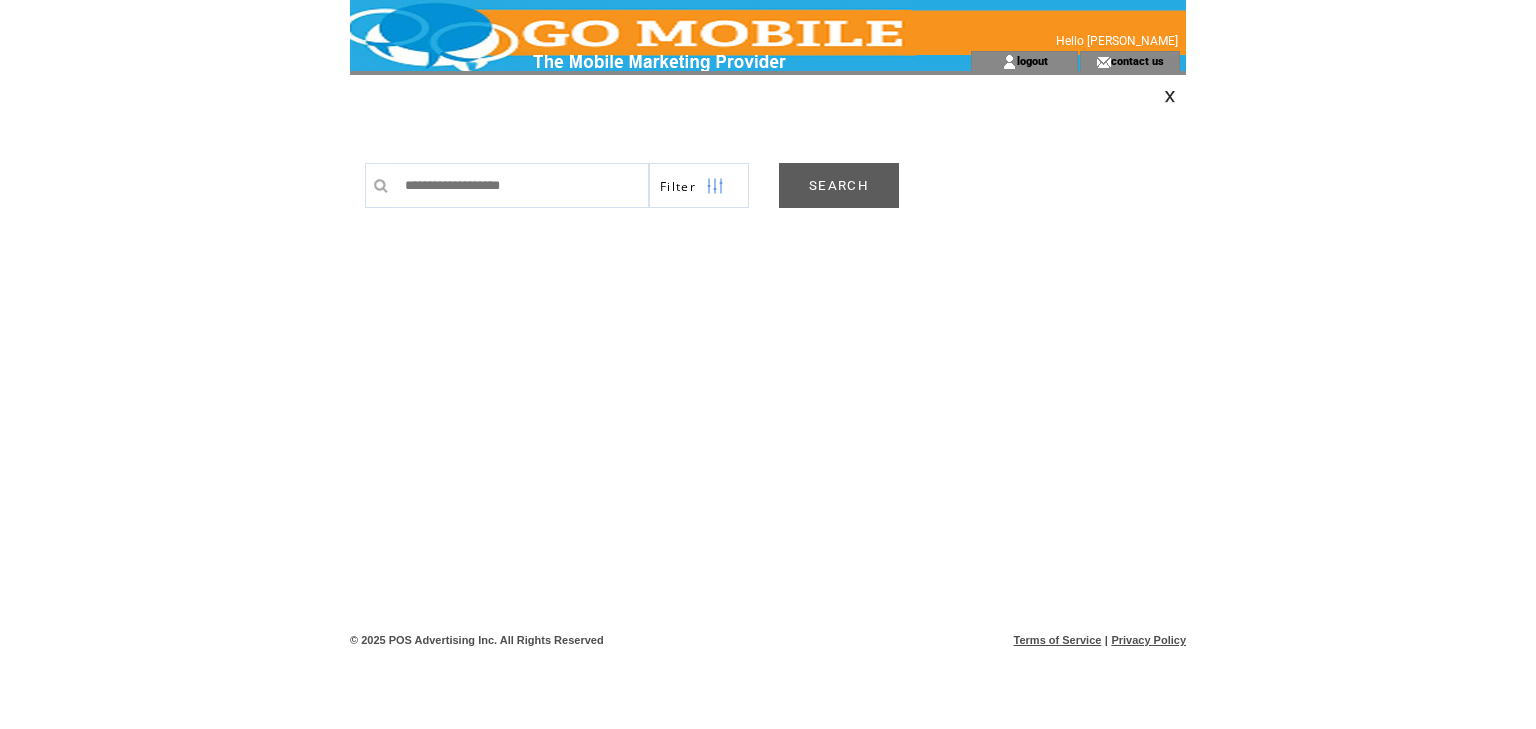 scroll, scrollTop: 0, scrollLeft: 0, axis: both 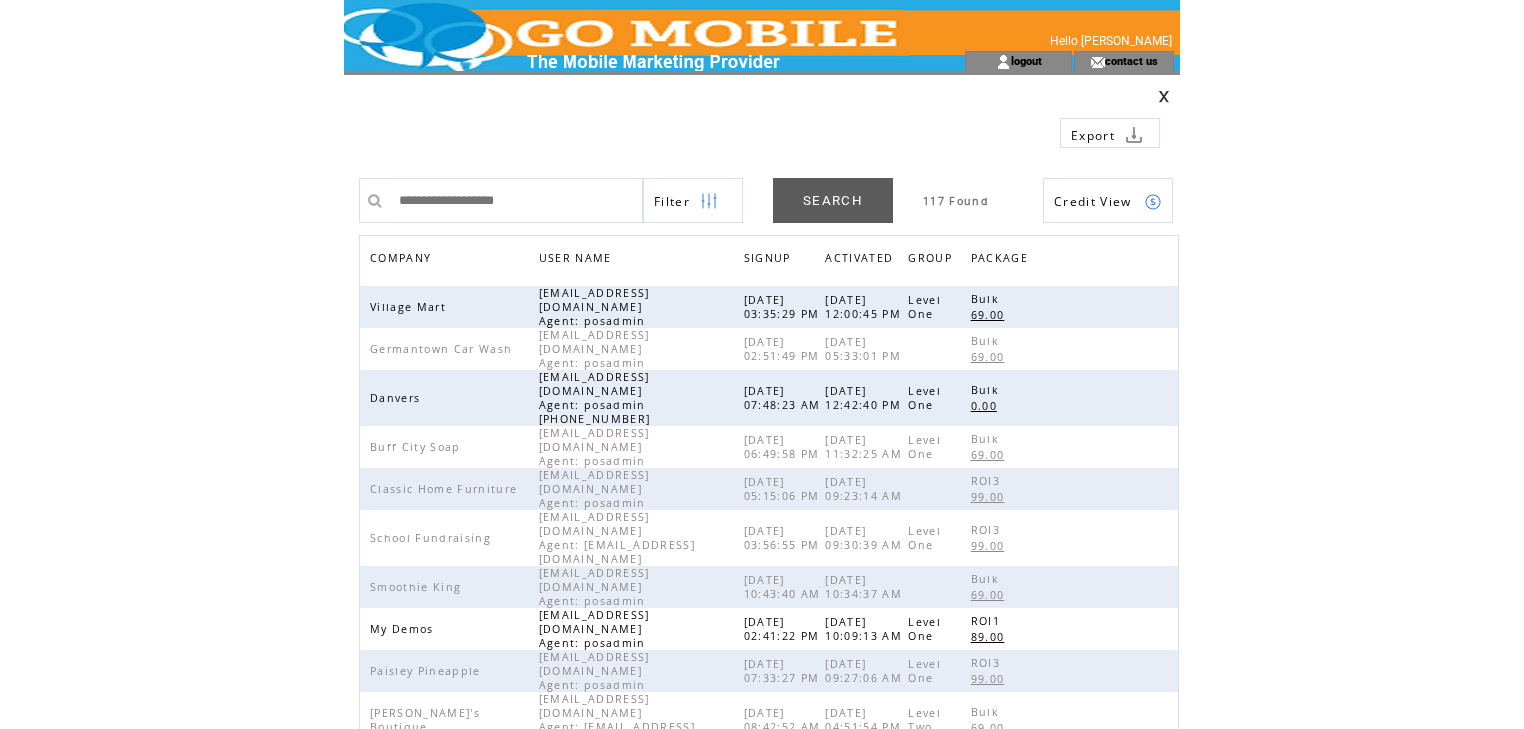 click on "COMPANY" at bounding box center [403, 260] 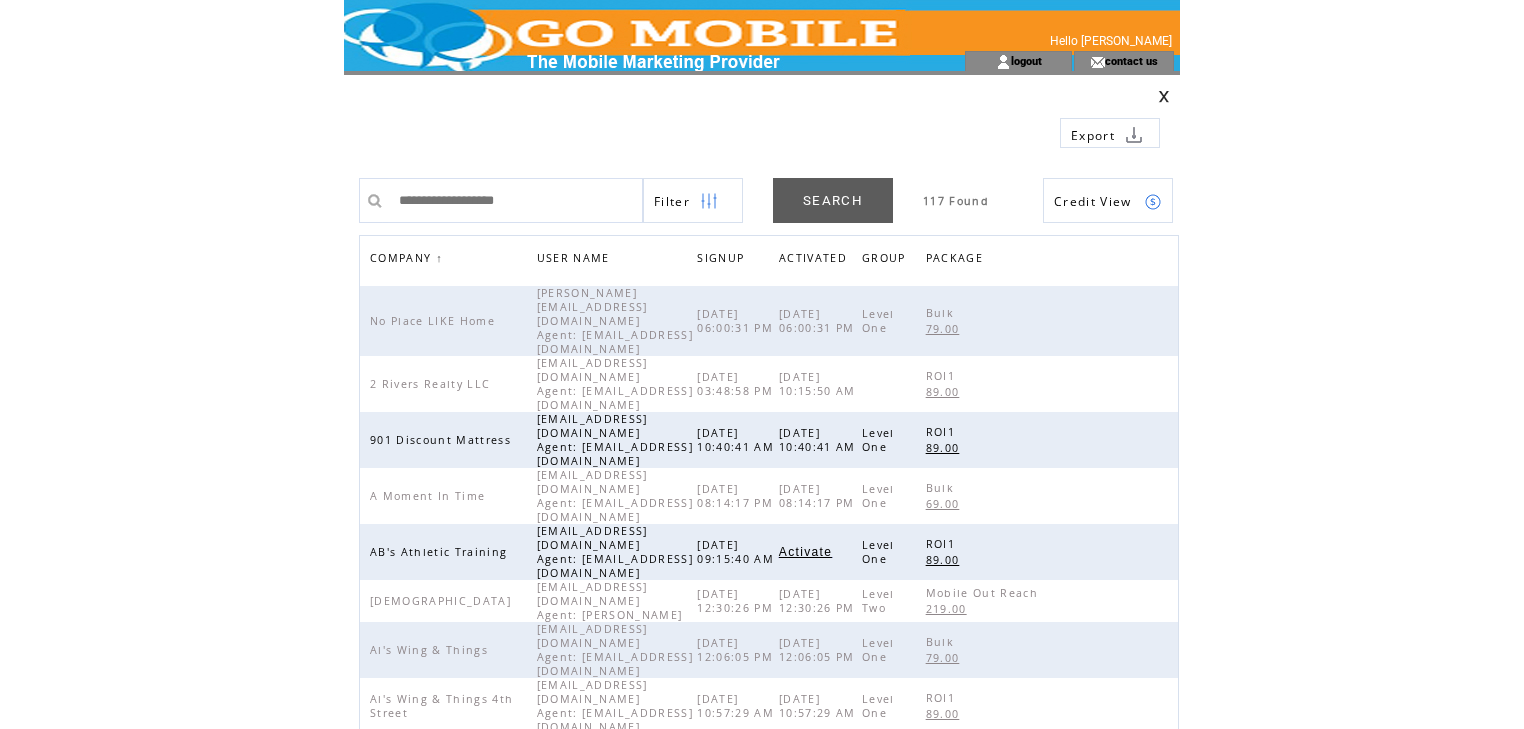 scroll, scrollTop: 0, scrollLeft: 0, axis: both 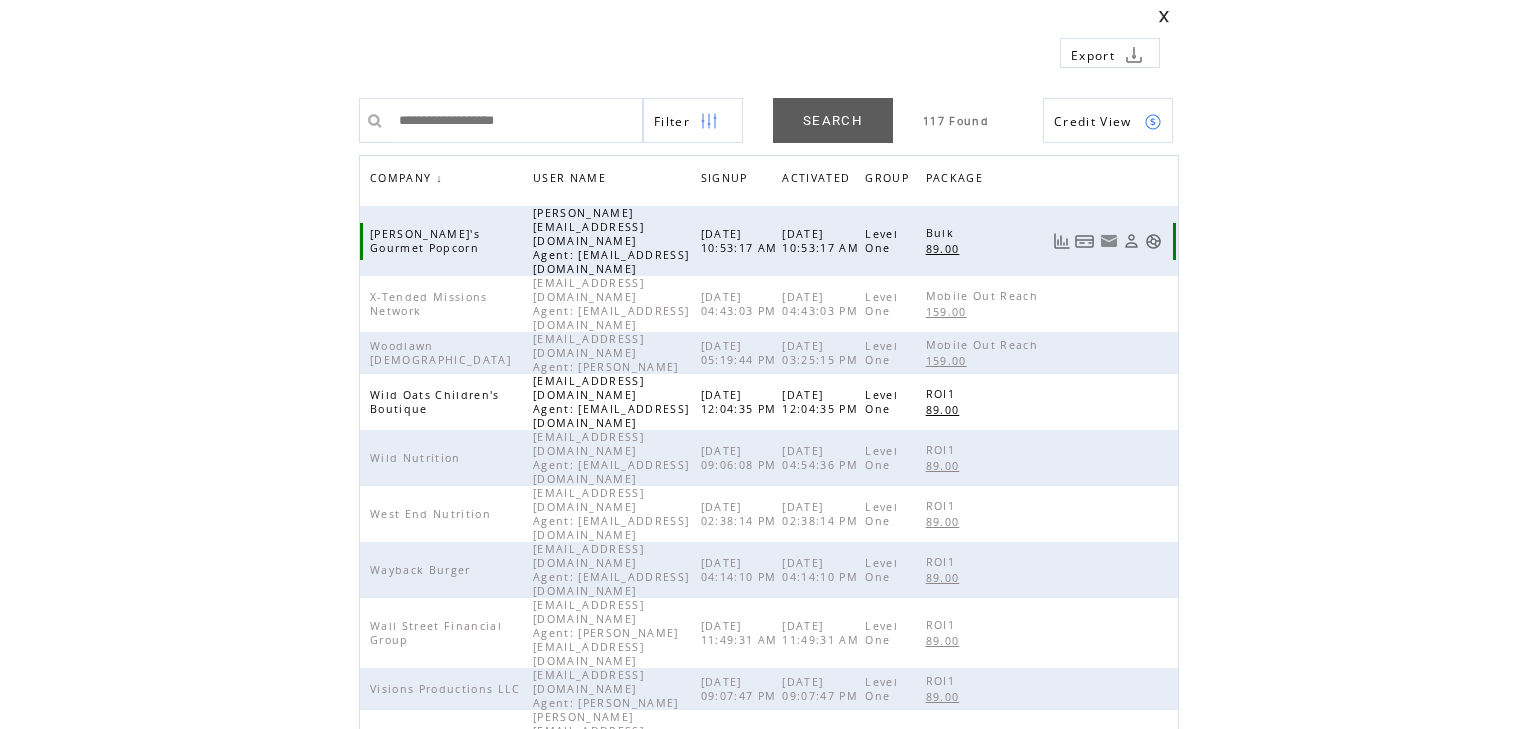 click at bounding box center [1153, 241] 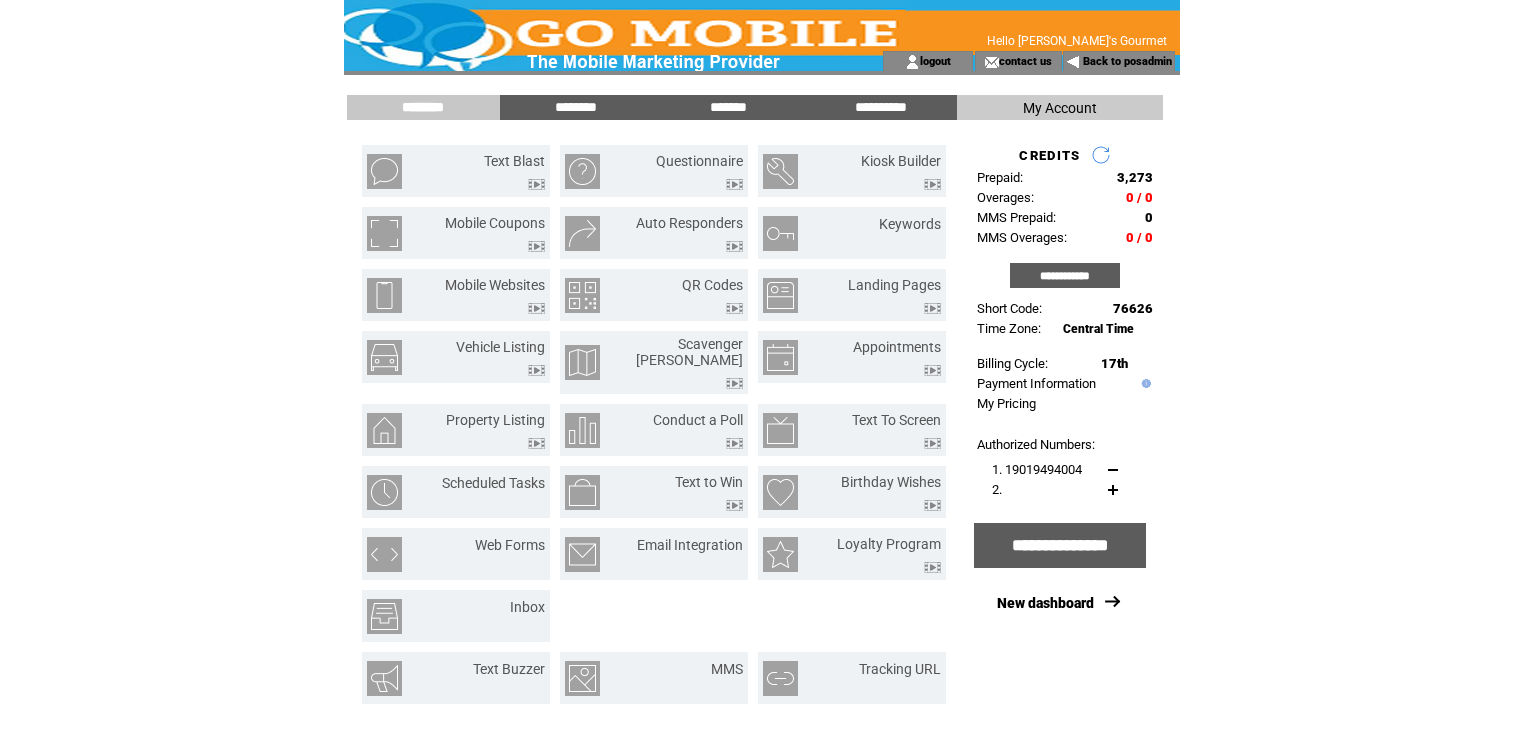 scroll, scrollTop: 0, scrollLeft: 0, axis: both 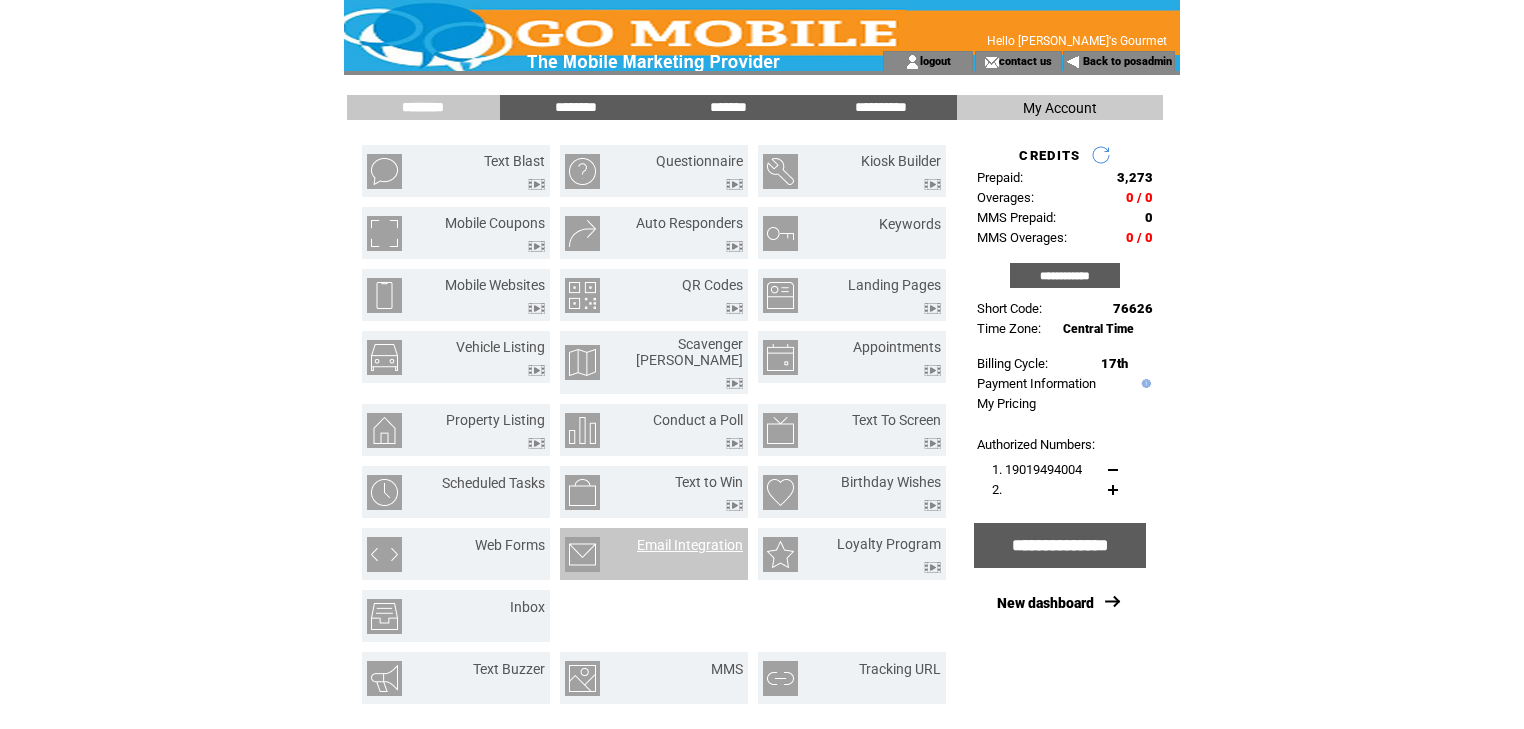 click on "Email Integration" at bounding box center [690, 545] 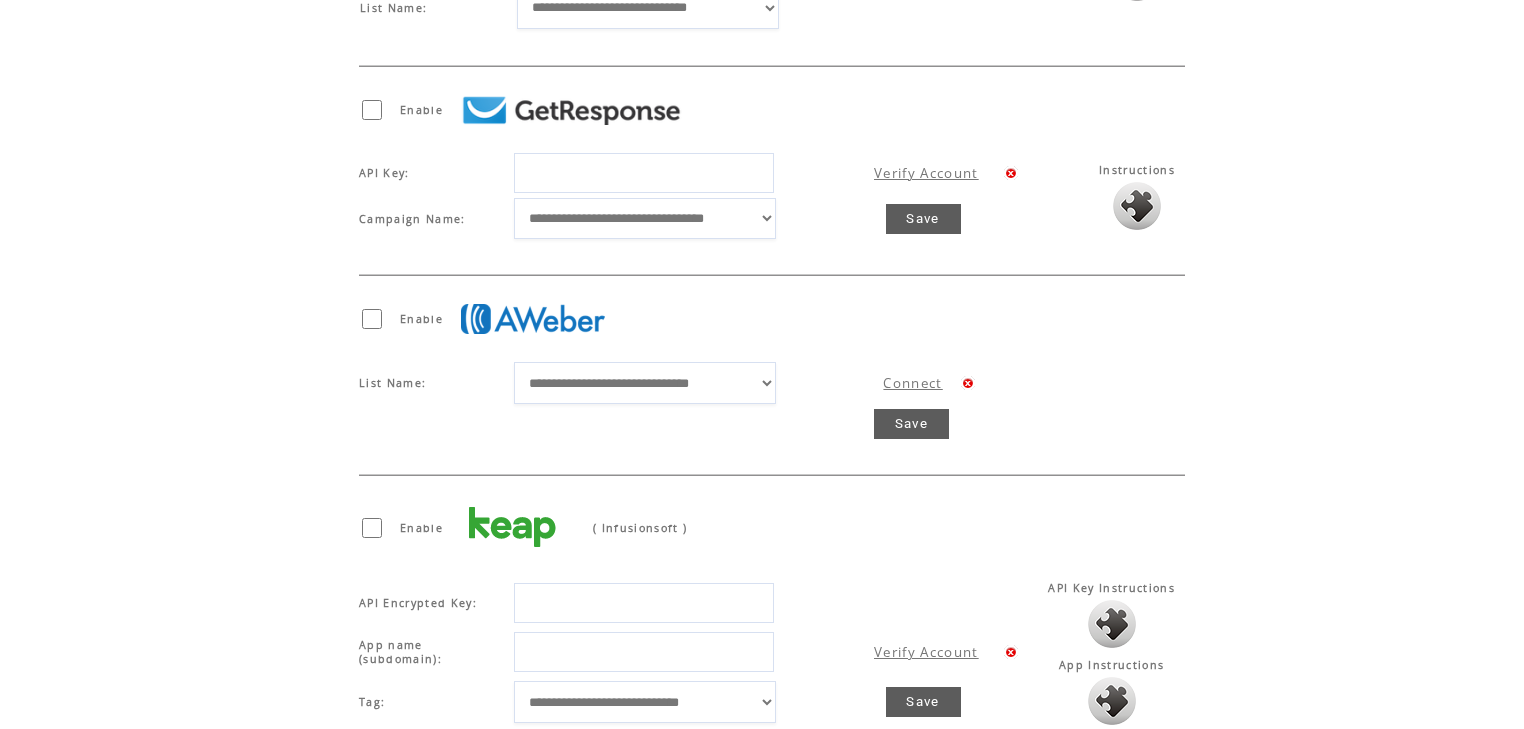 scroll, scrollTop: 1051, scrollLeft: 0, axis: vertical 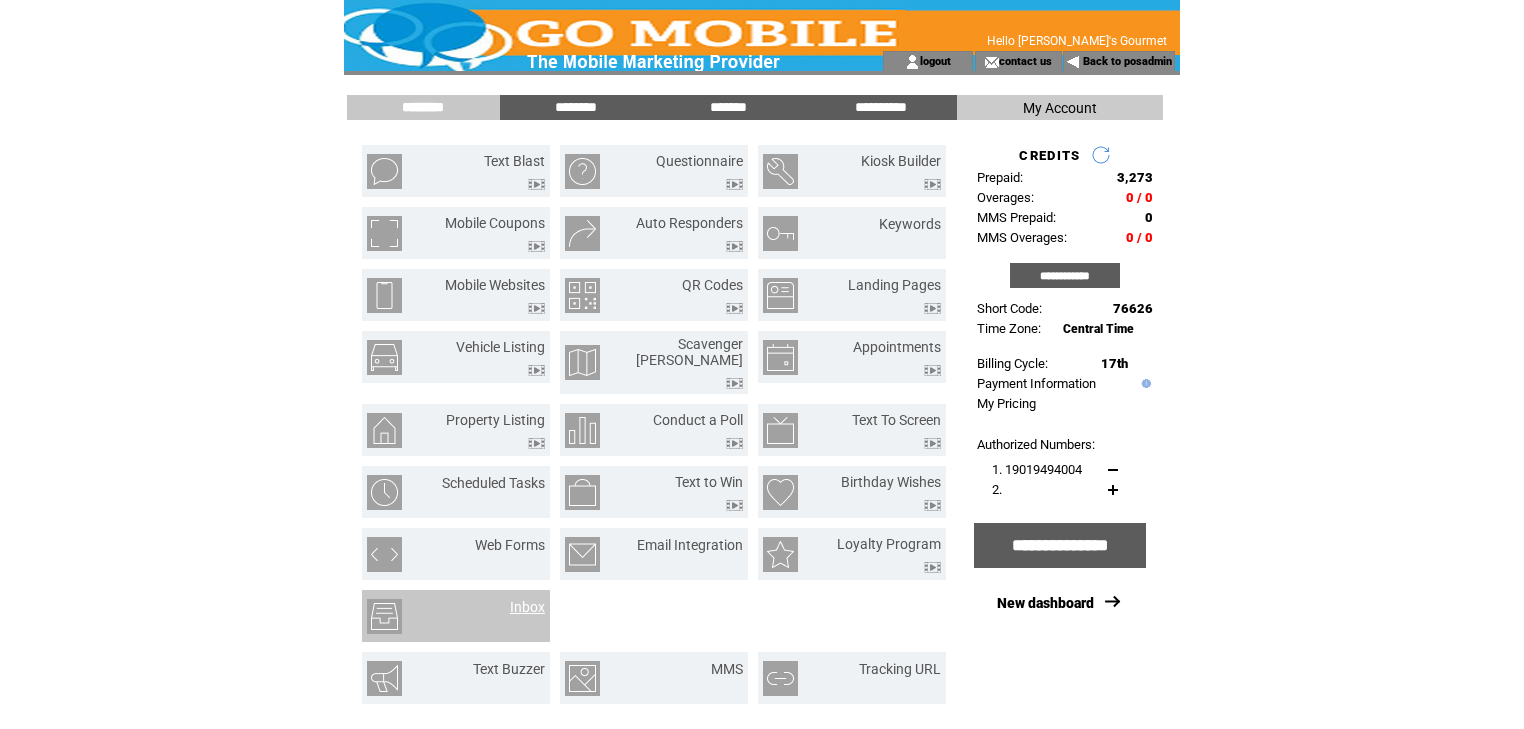 click on "Inbox" at bounding box center [527, 607] 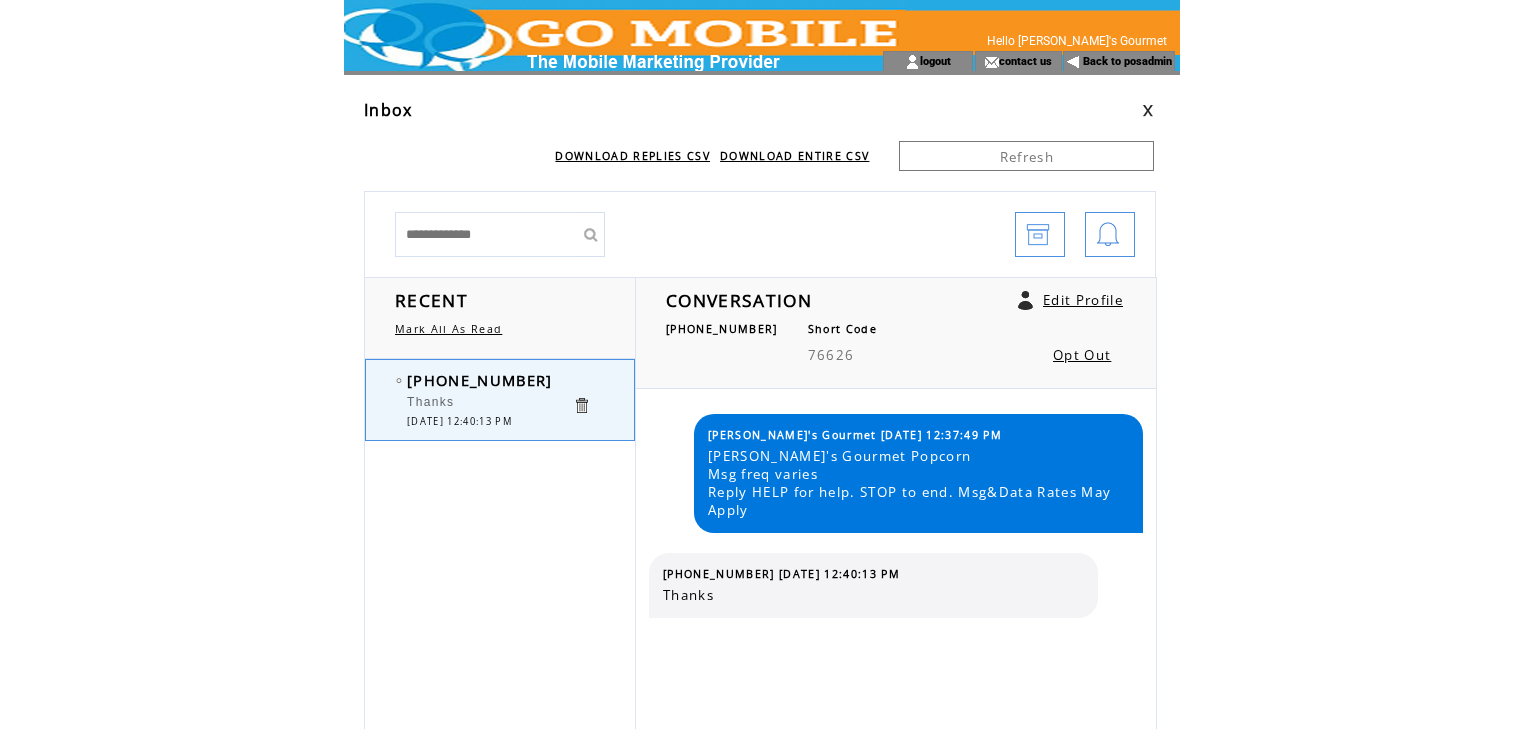 scroll, scrollTop: 0, scrollLeft: 0, axis: both 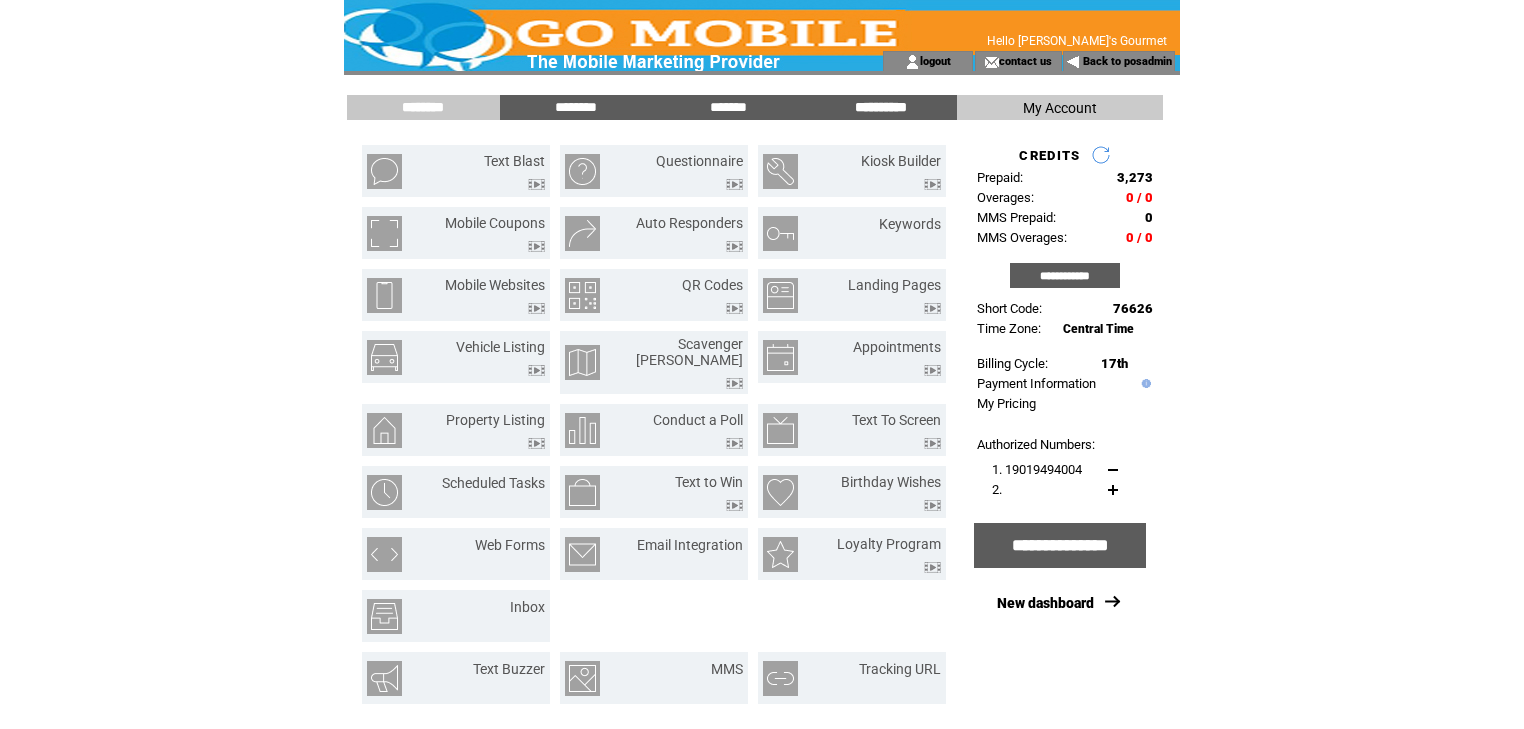 click on "**********" at bounding box center [881, 107] 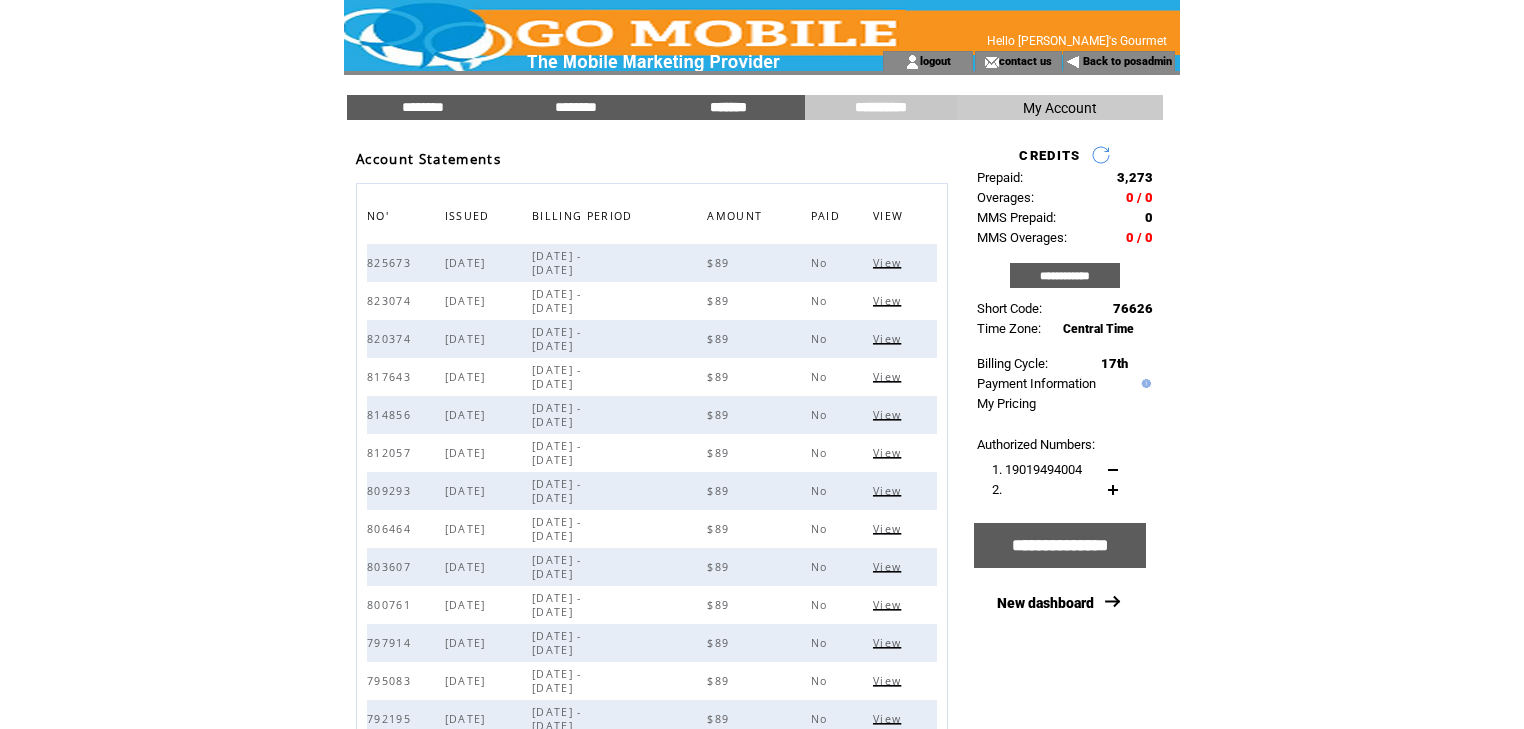 click on "*******" at bounding box center [728, 107] 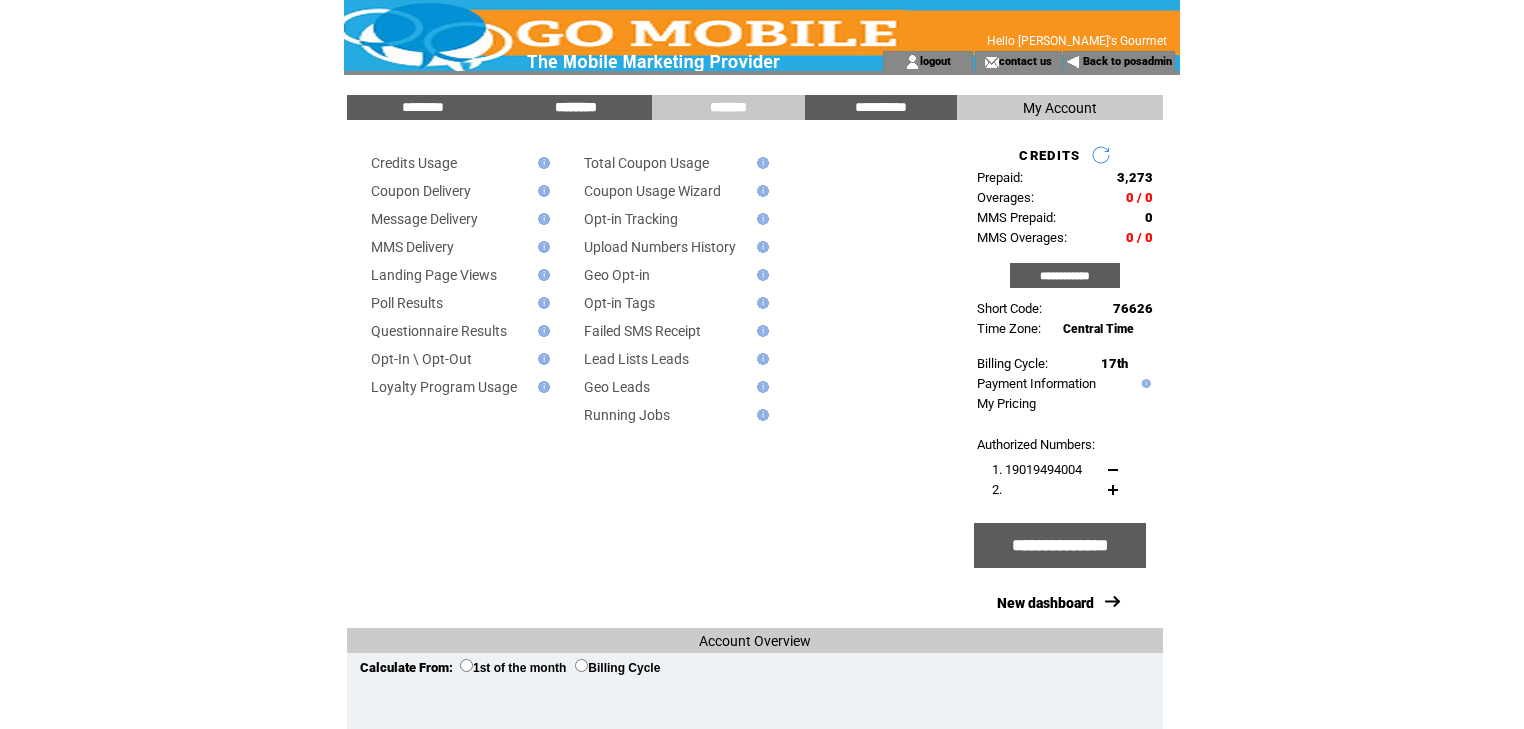 click on "********" at bounding box center [576, 107] 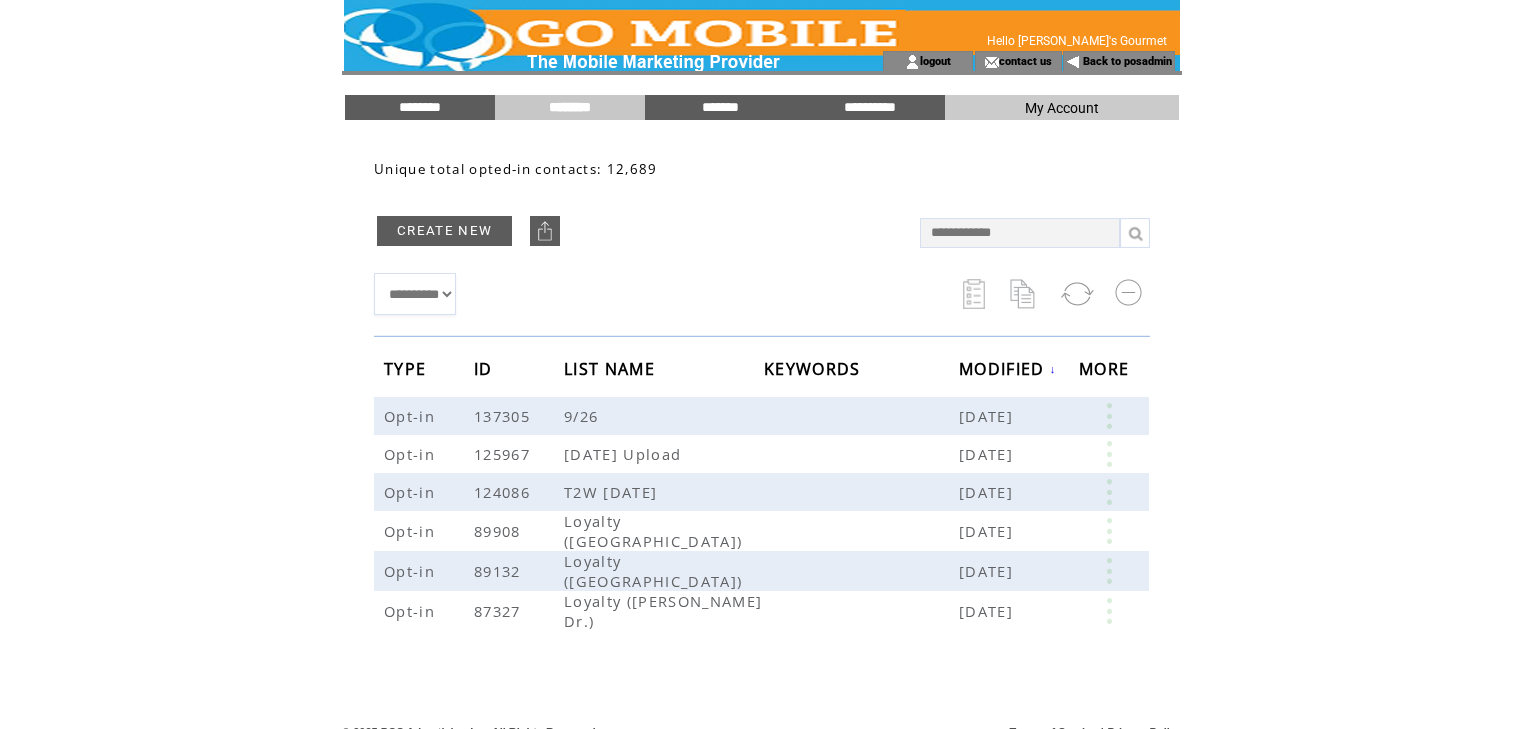click at bounding box center [585, 25] 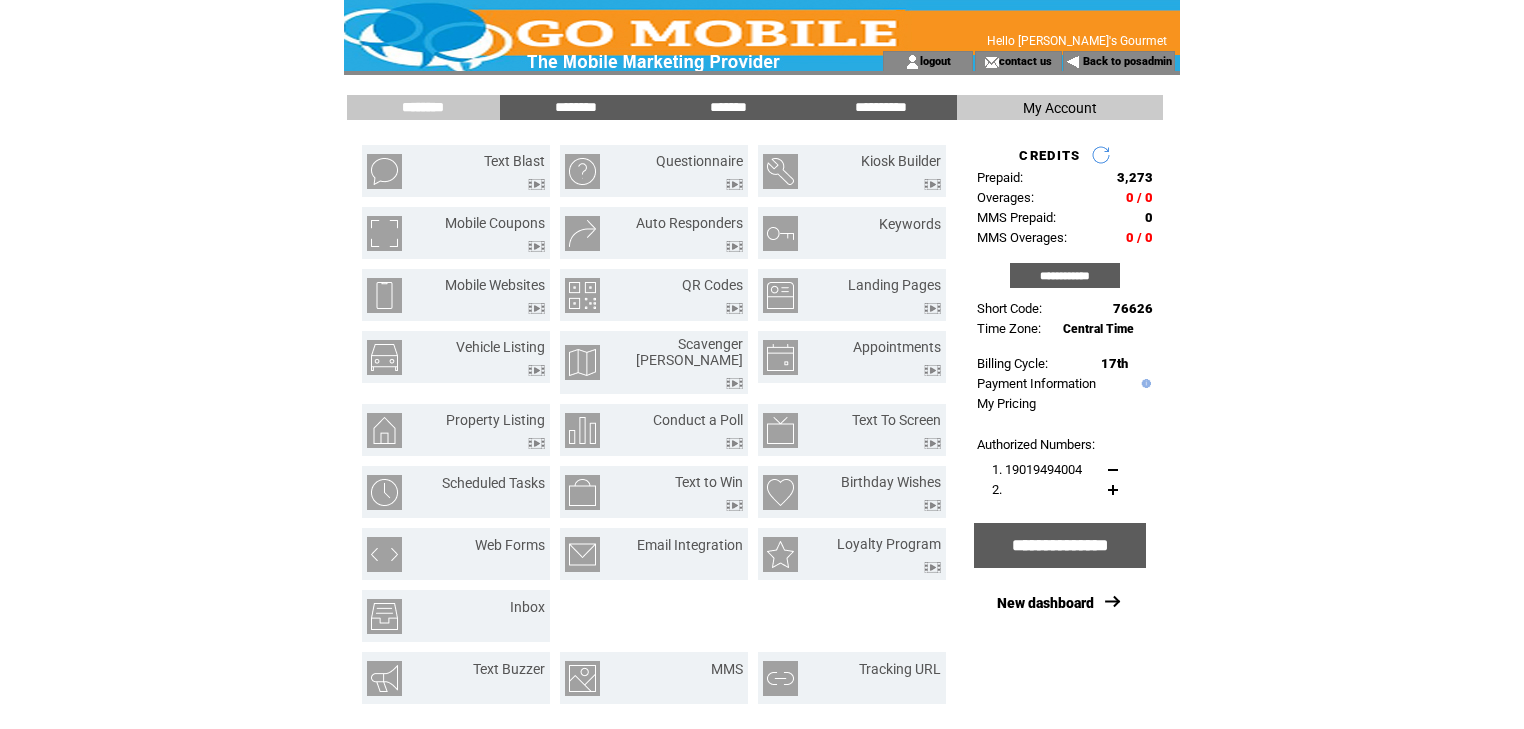 scroll, scrollTop: 0, scrollLeft: 0, axis: both 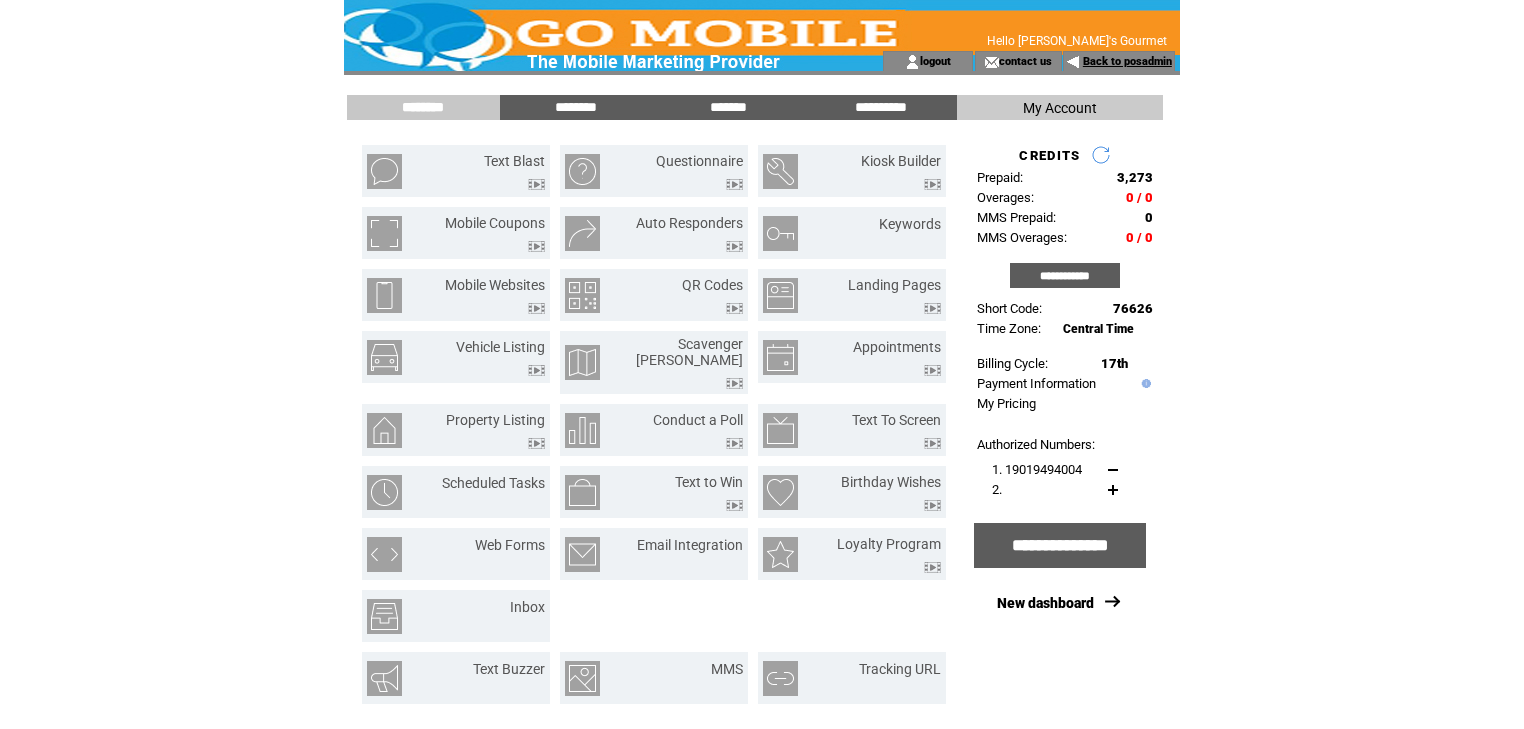 click on "Back to posadmin" at bounding box center [1127, 61] 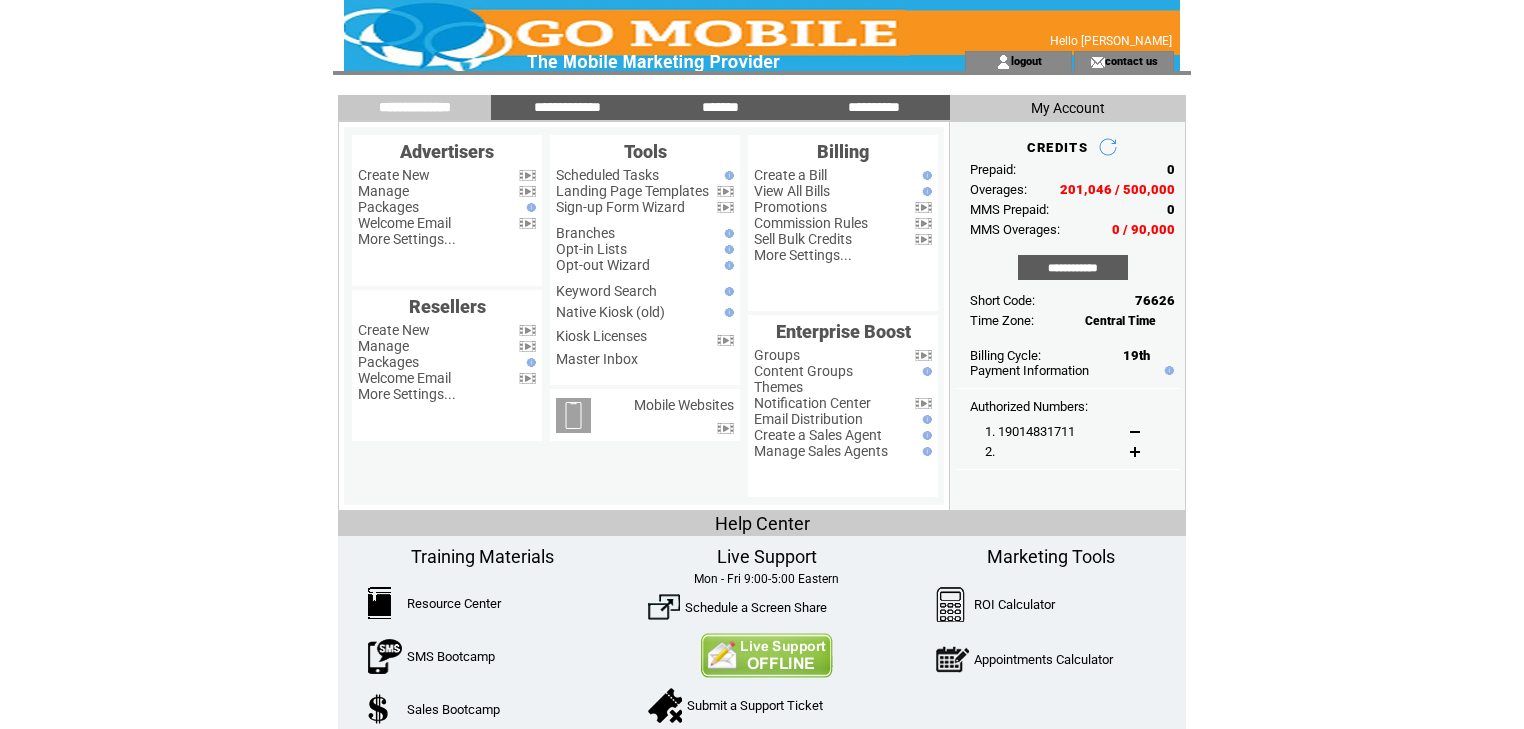 scroll, scrollTop: 0, scrollLeft: 0, axis: both 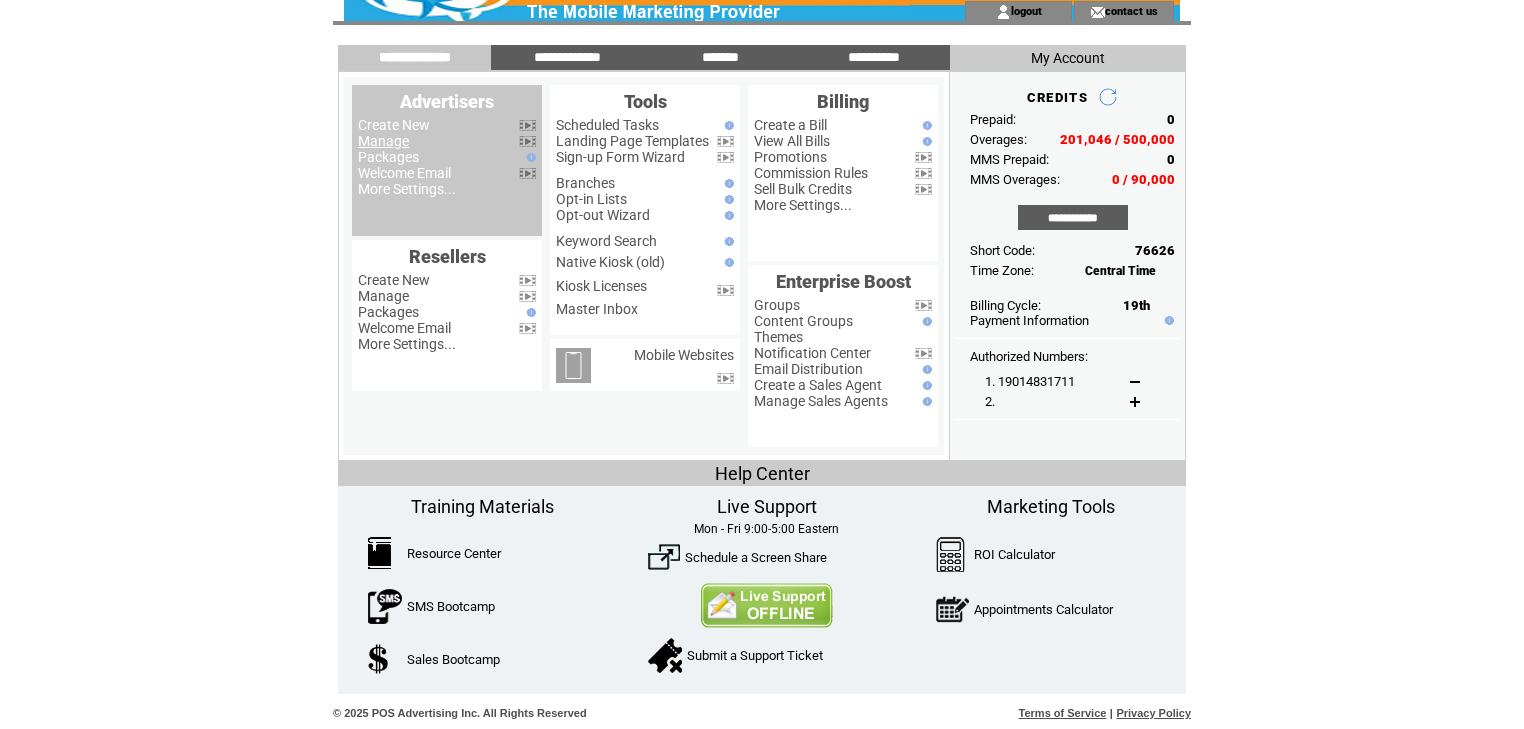 click on "Manage" at bounding box center (383, 141) 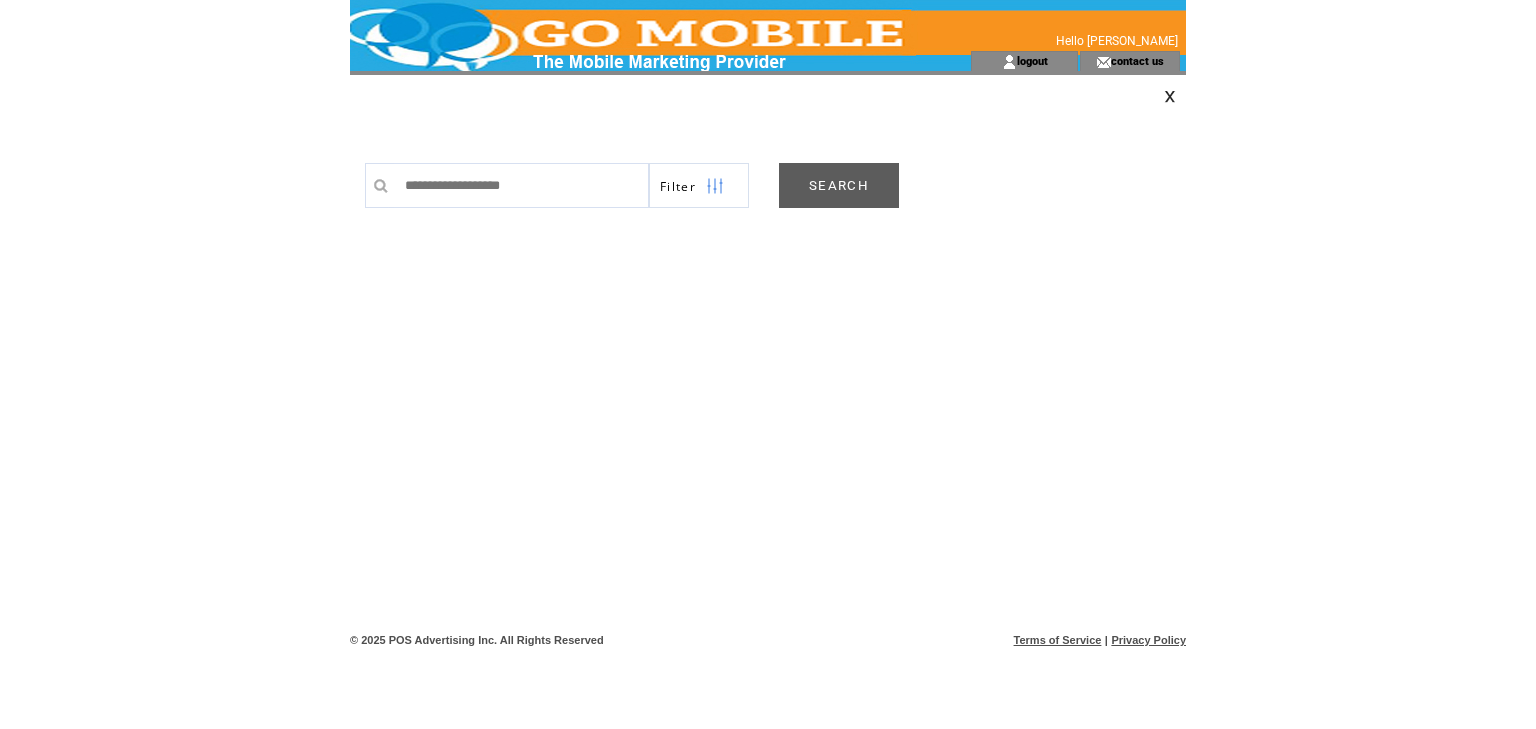 scroll, scrollTop: 0, scrollLeft: 0, axis: both 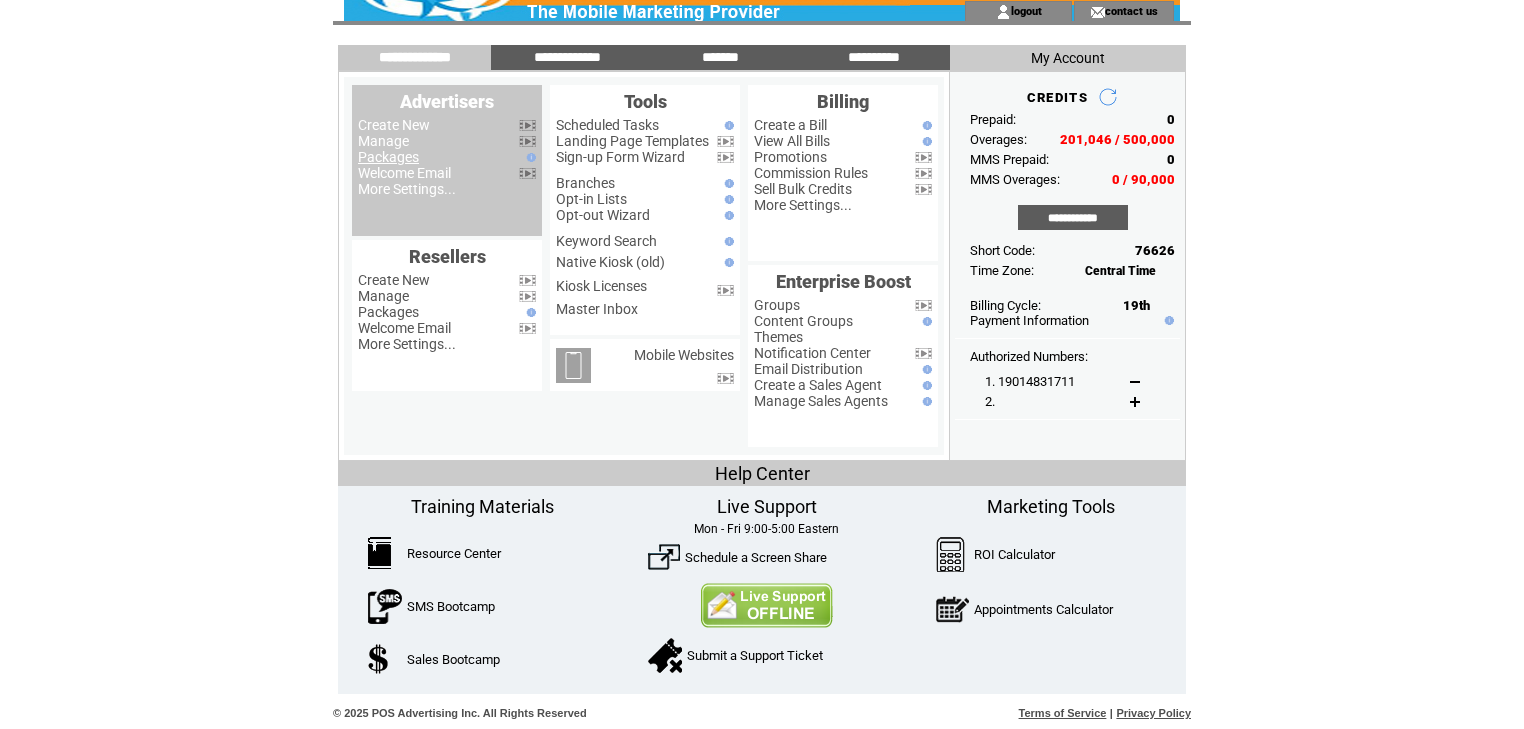 click on "Packages" at bounding box center [388, 157] 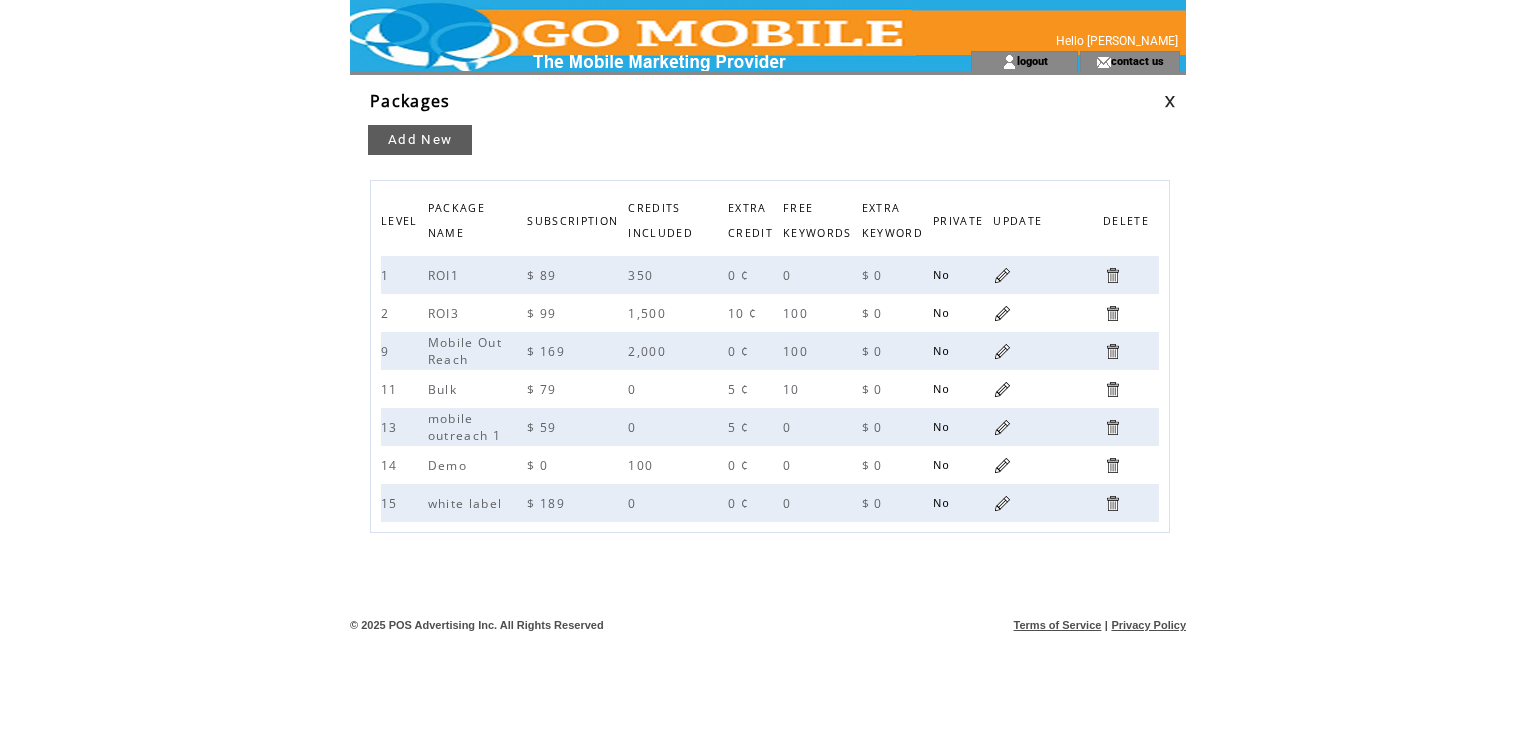 scroll, scrollTop: 0, scrollLeft: 0, axis: both 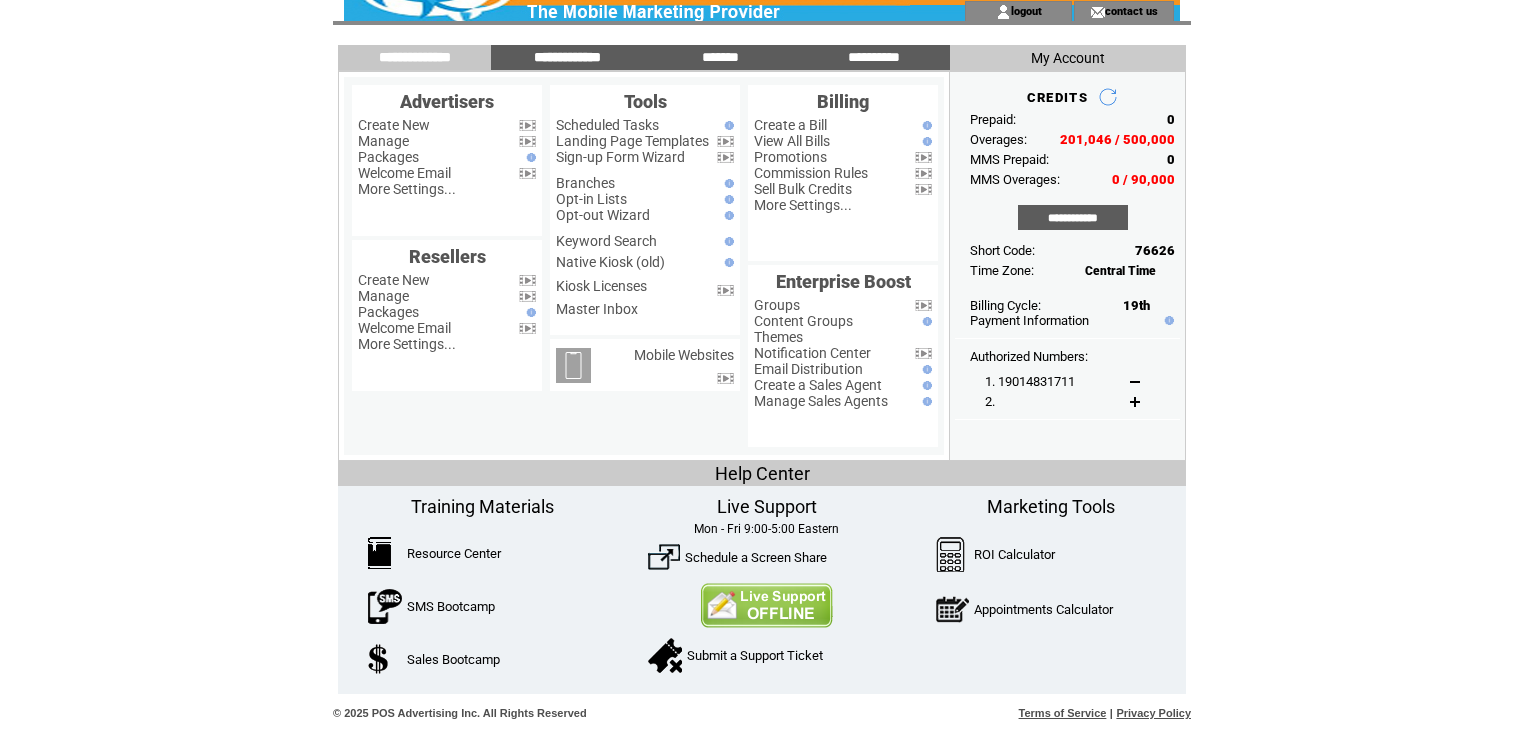 click on "**********" at bounding box center (568, 57) 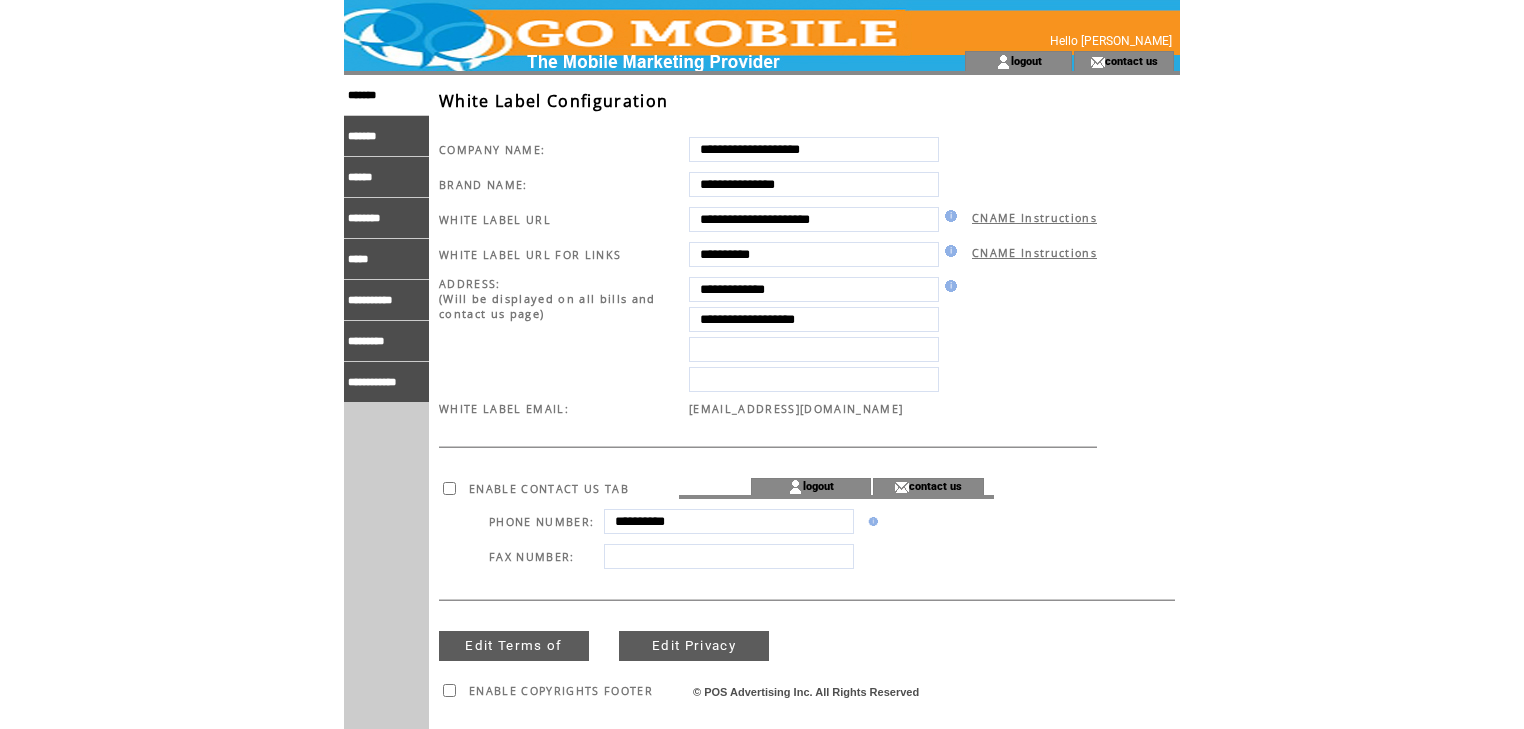 scroll, scrollTop: 0, scrollLeft: 0, axis: both 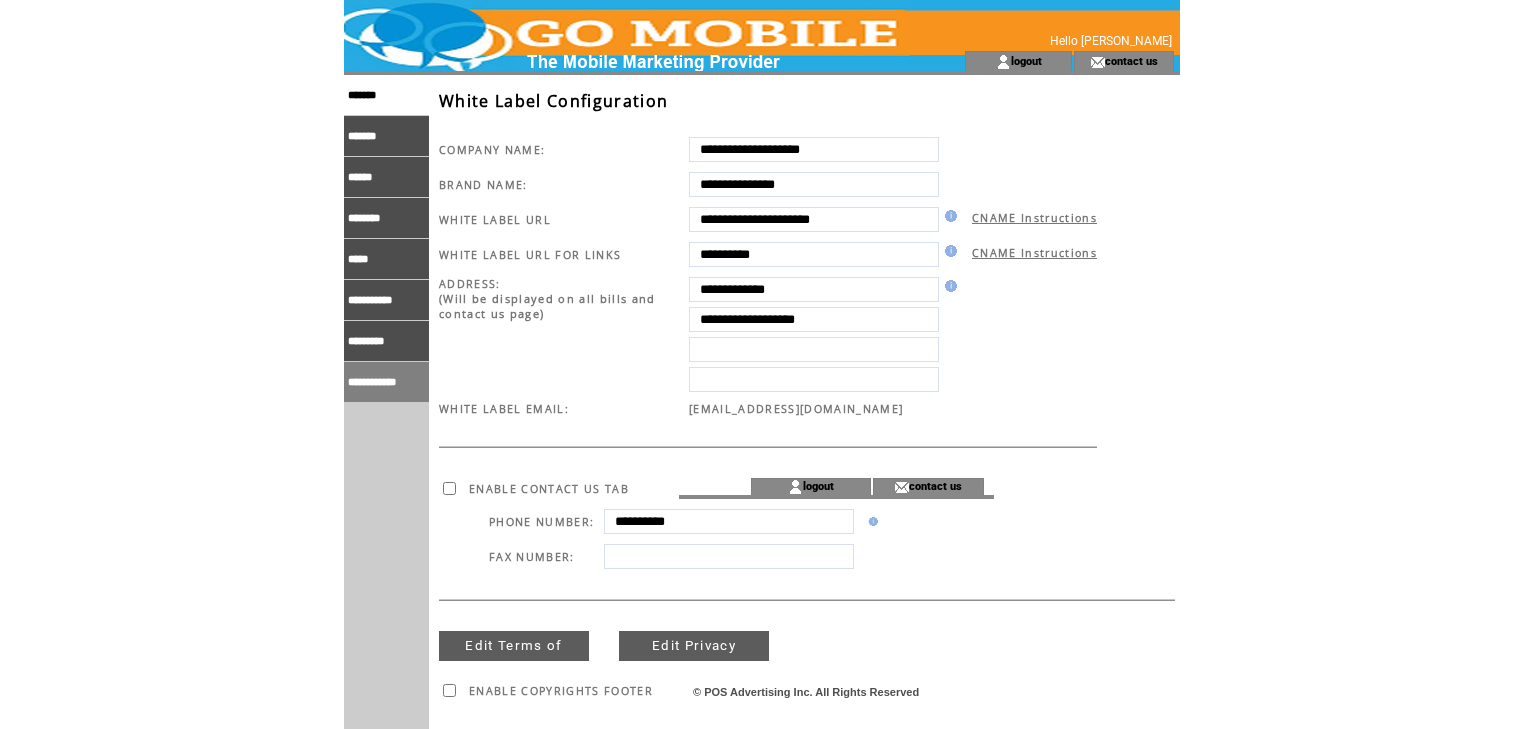 click on "**********" at bounding box center [386, 382] 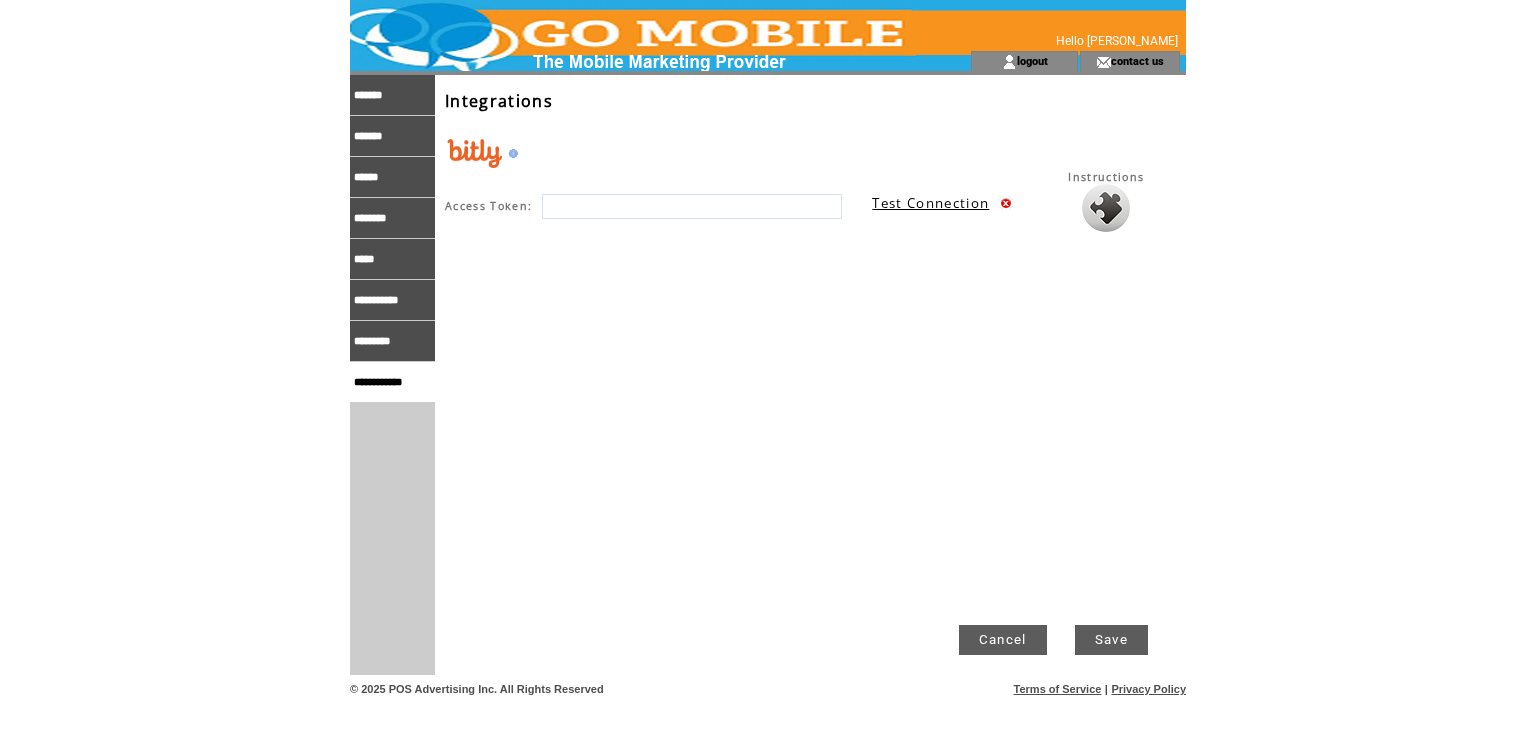 scroll, scrollTop: 0, scrollLeft: 0, axis: both 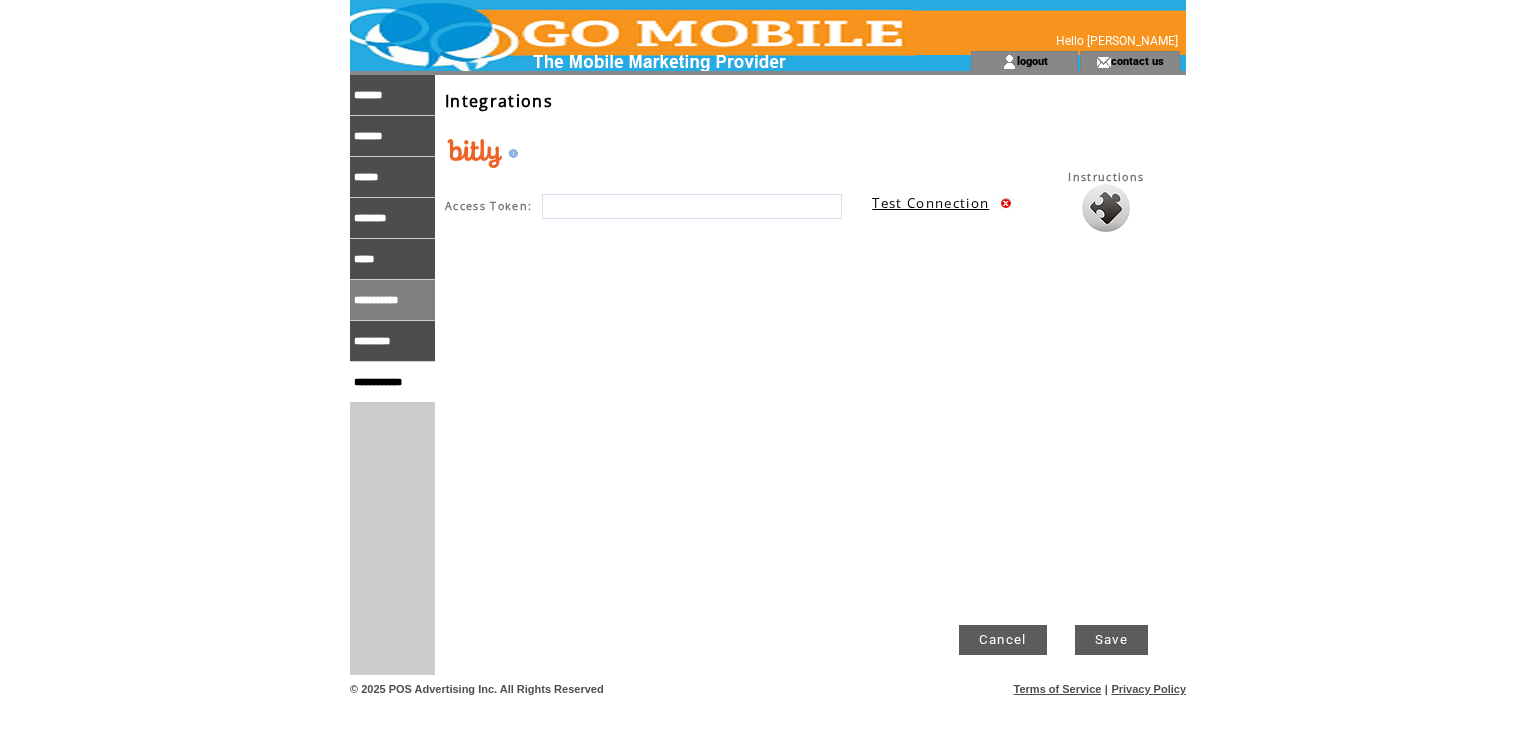 click on "**********" at bounding box center (392, 300) 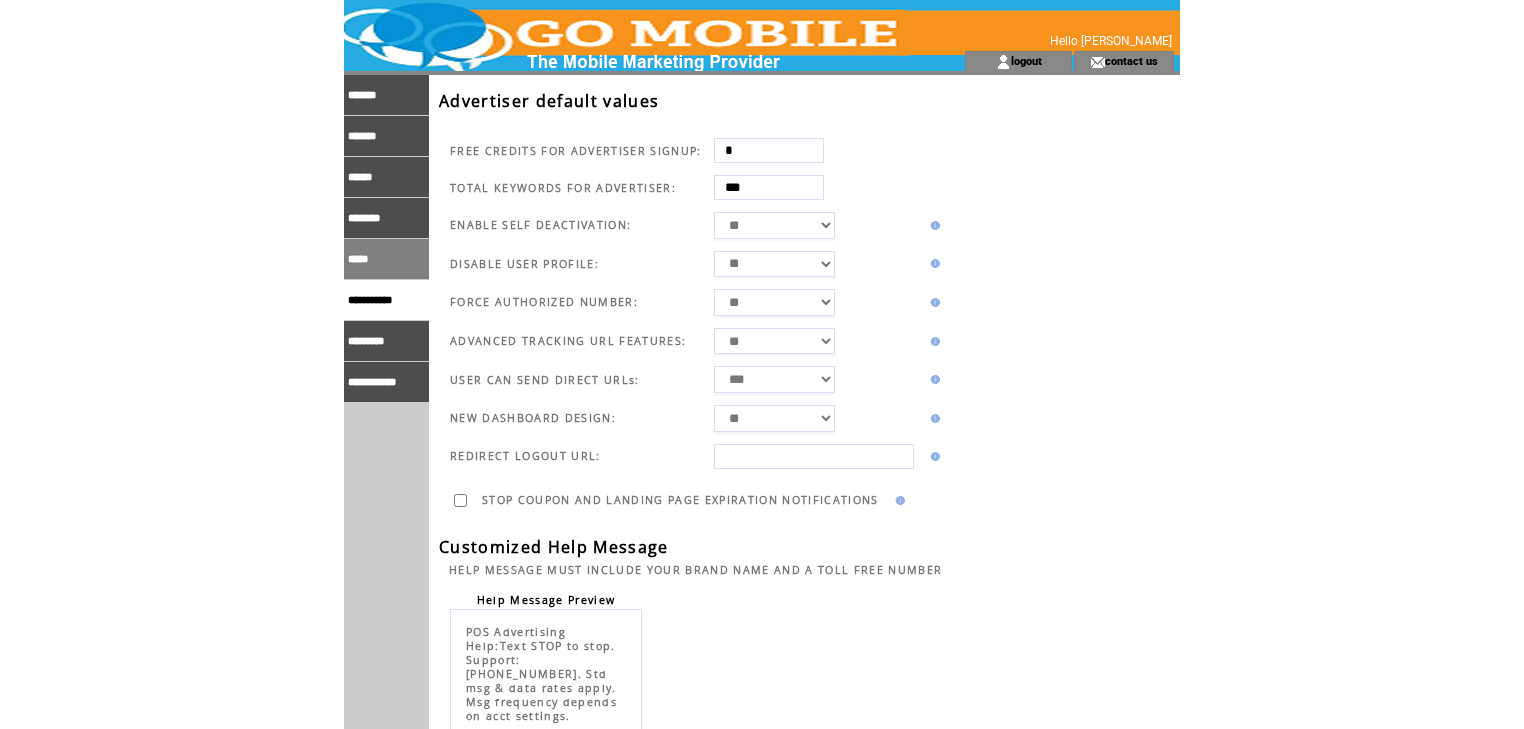 scroll, scrollTop: 0, scrollLeft: 0, axis: both 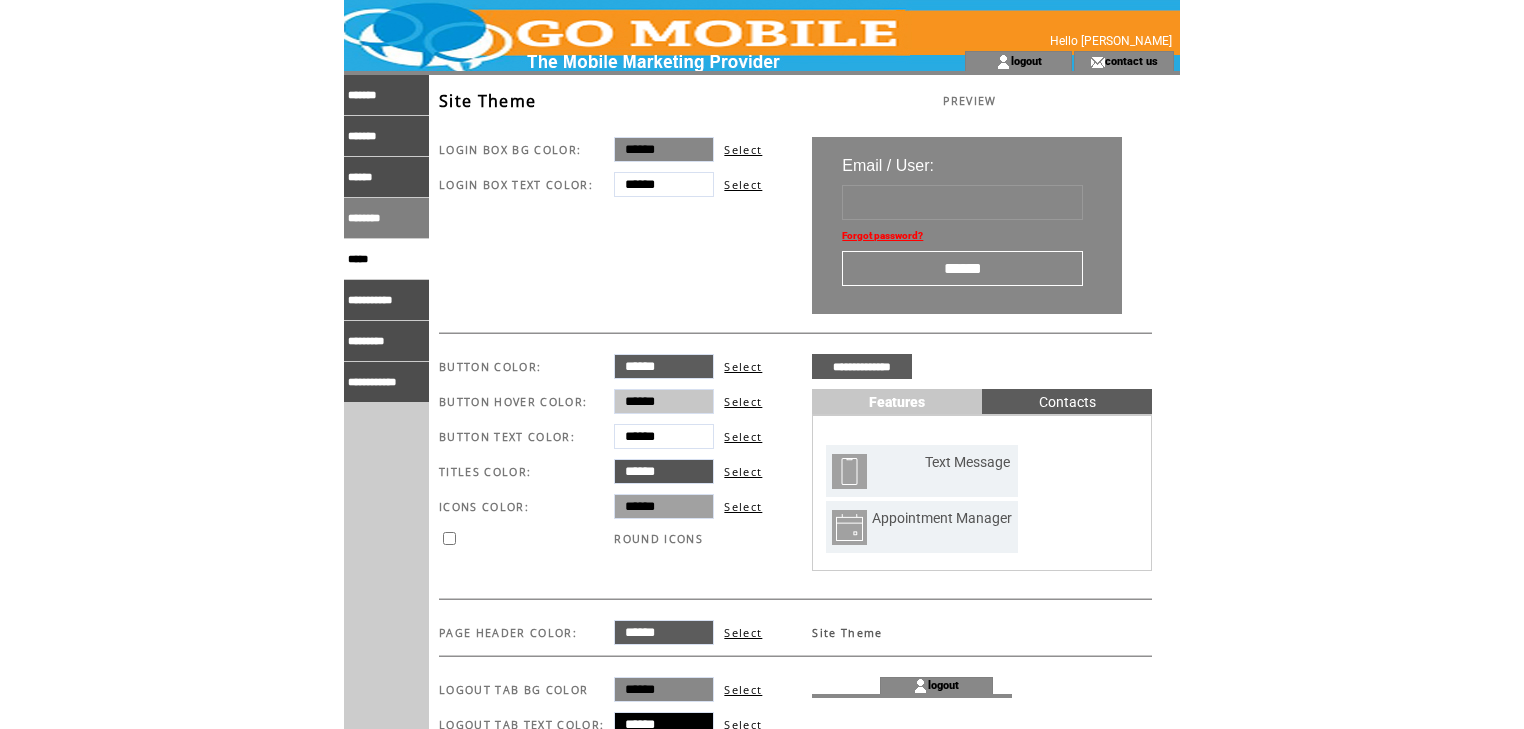 click on "********" at bounding box center (386, 218) 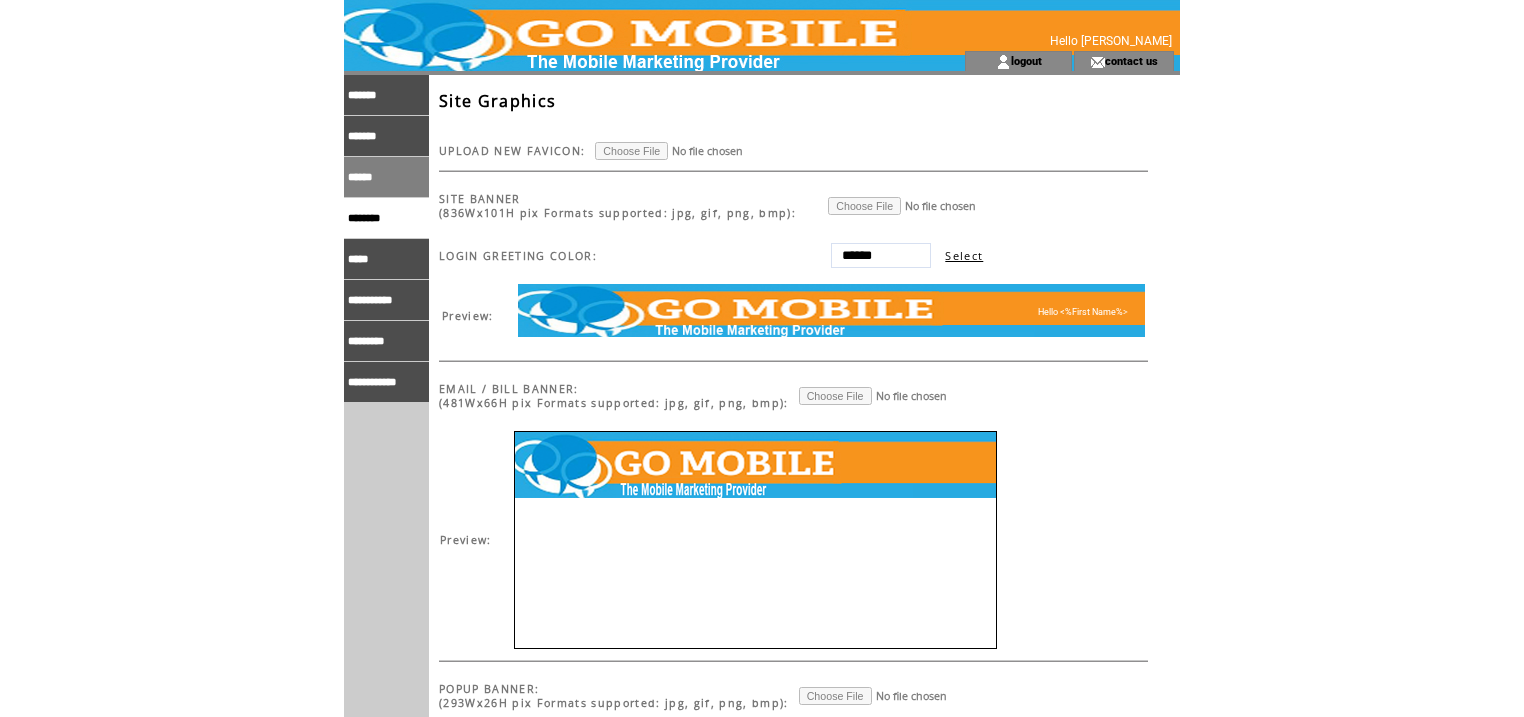 scroll, scrollTop: 0, scrollLeft: 0, axis: both 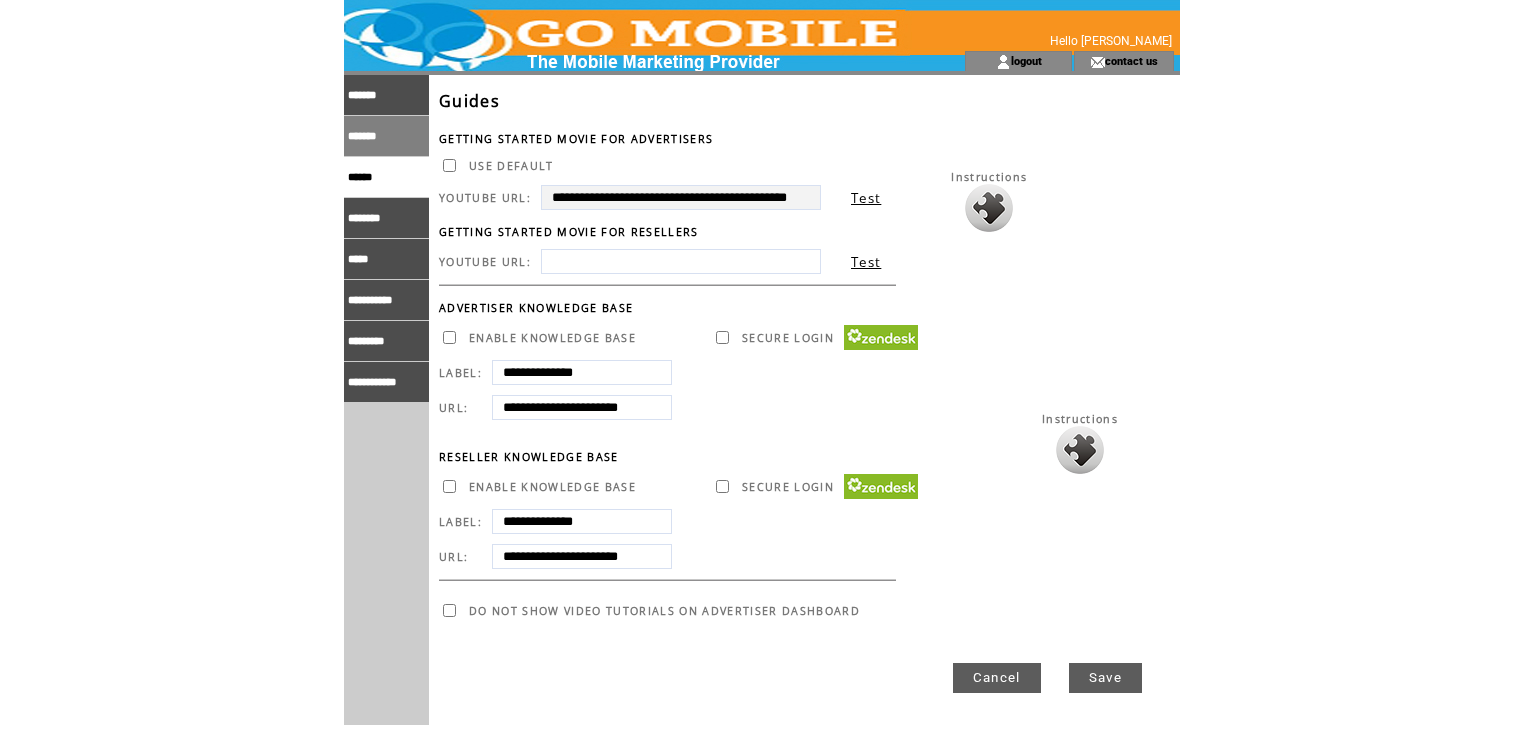 click on "*******" at bounding box center [386, 136] 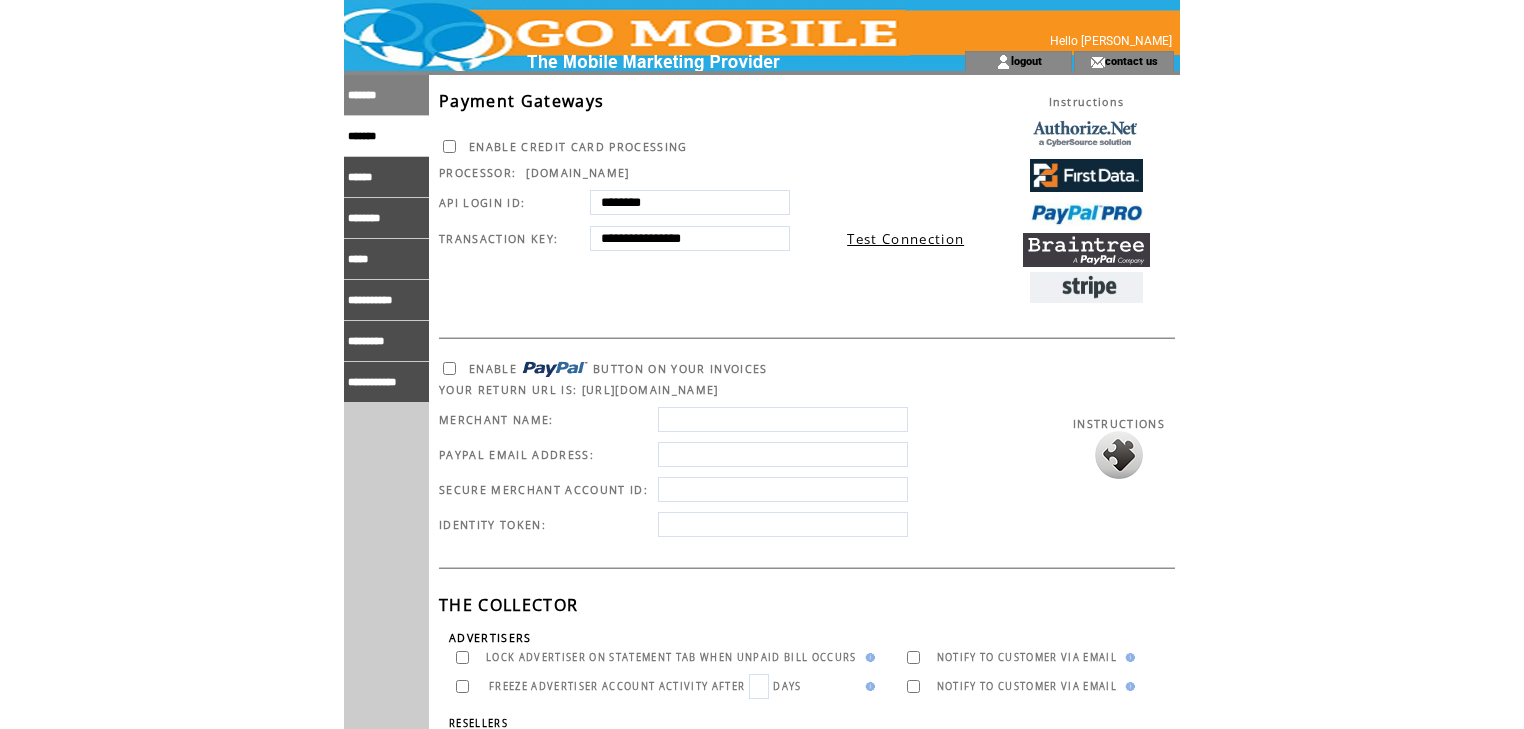 scroll, scrollTop: 0, scrollLeft: 0, axis: both 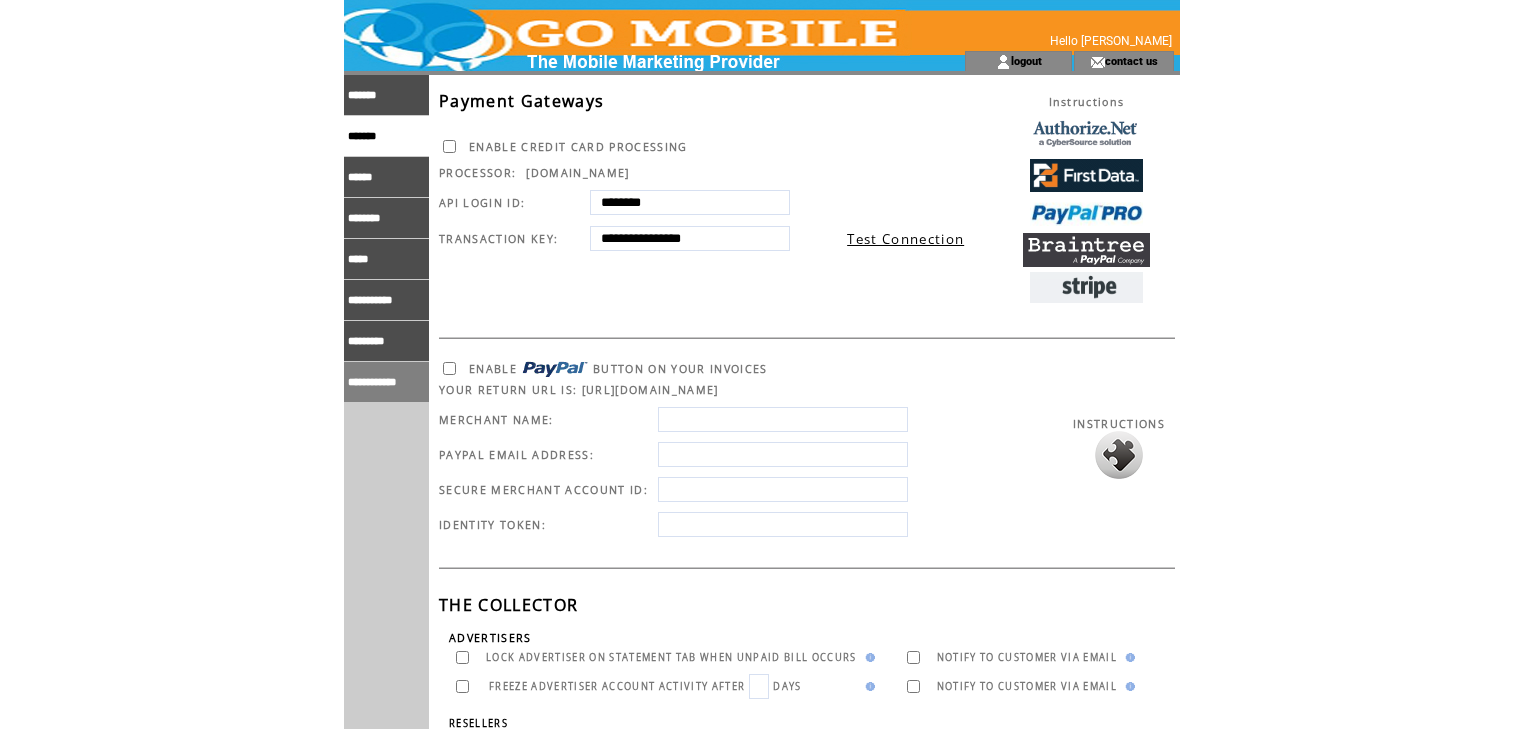 click on "**********" at bounding box center [386, 382] 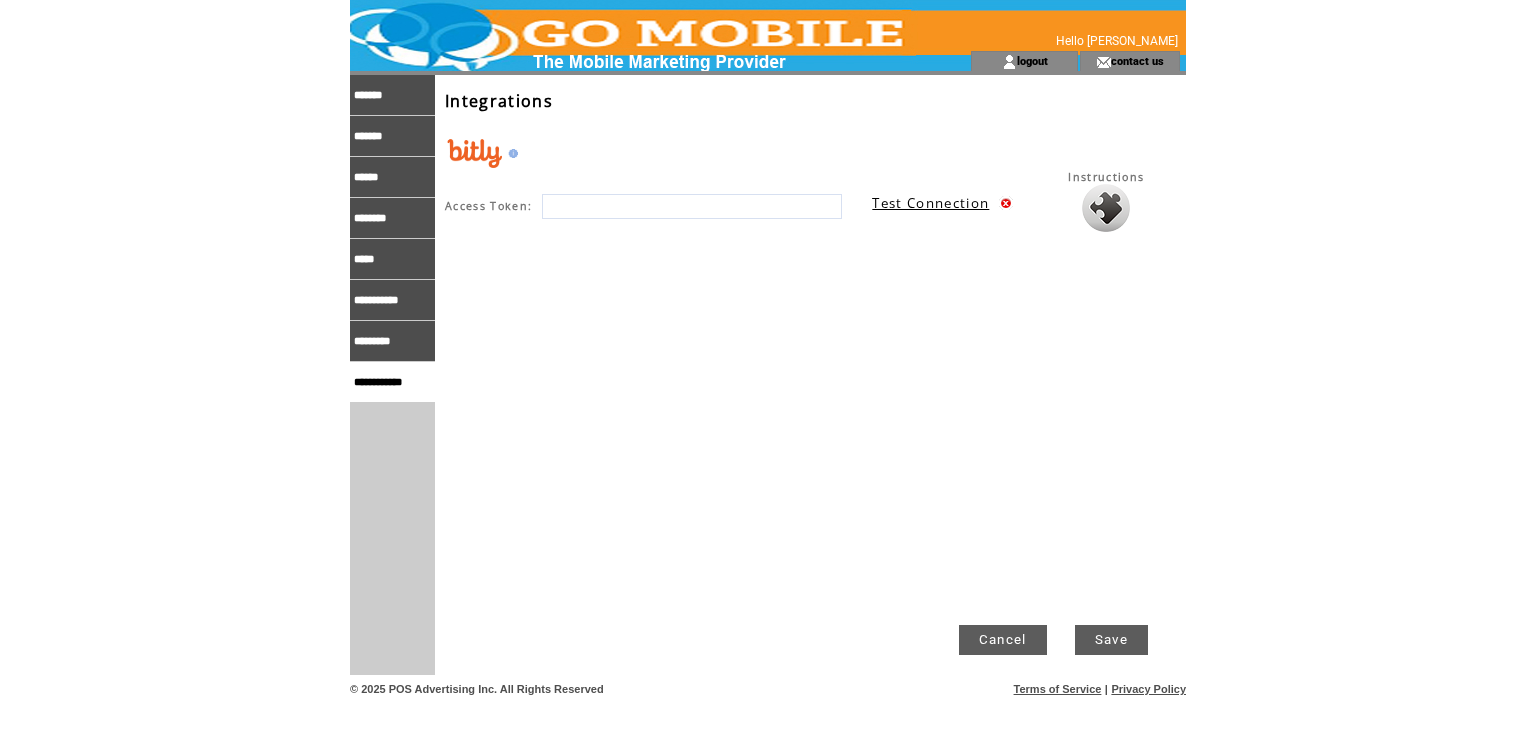 scroll, scrollTop: 0, scrollLeft: 0, axis: both 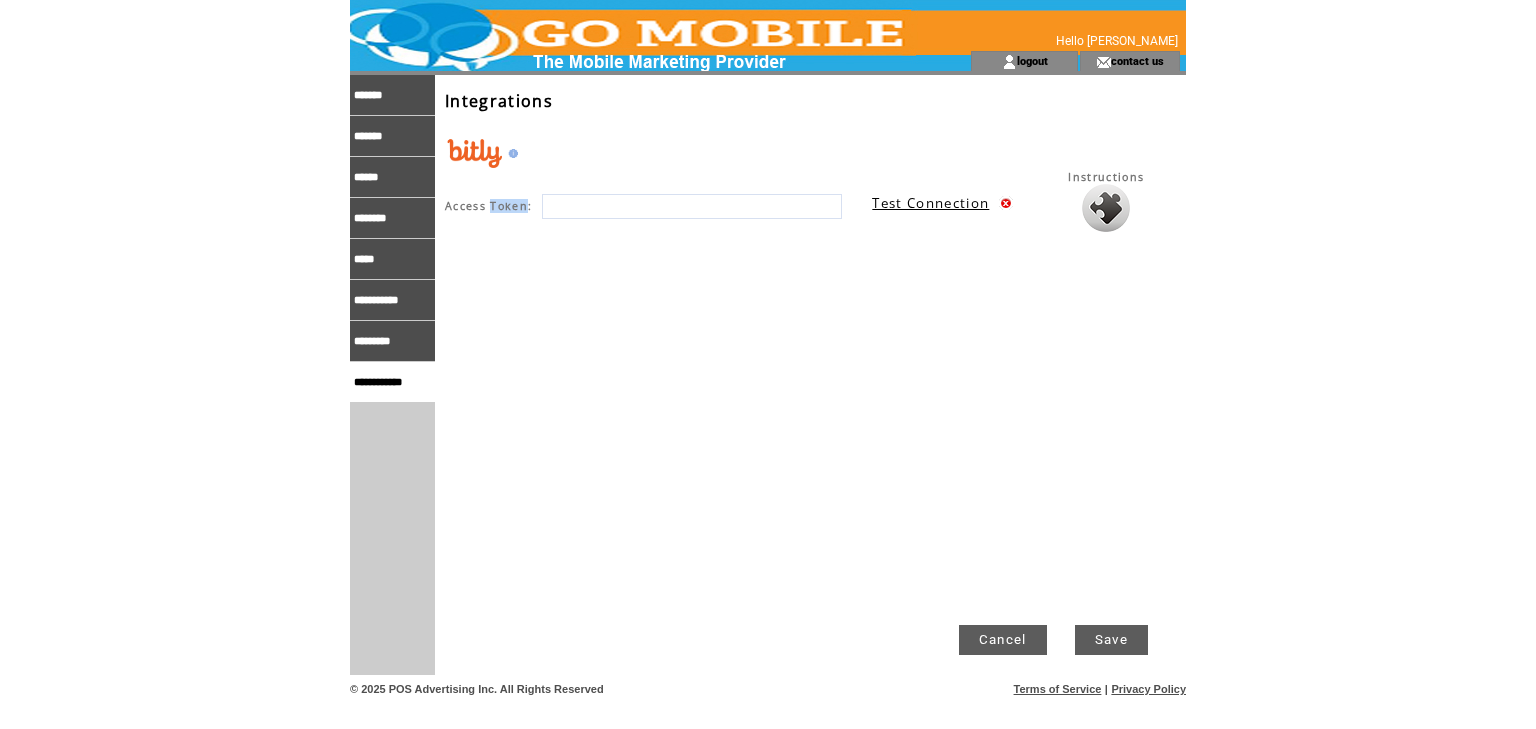 click on "Access Token:" at bounding box center (488, 206) 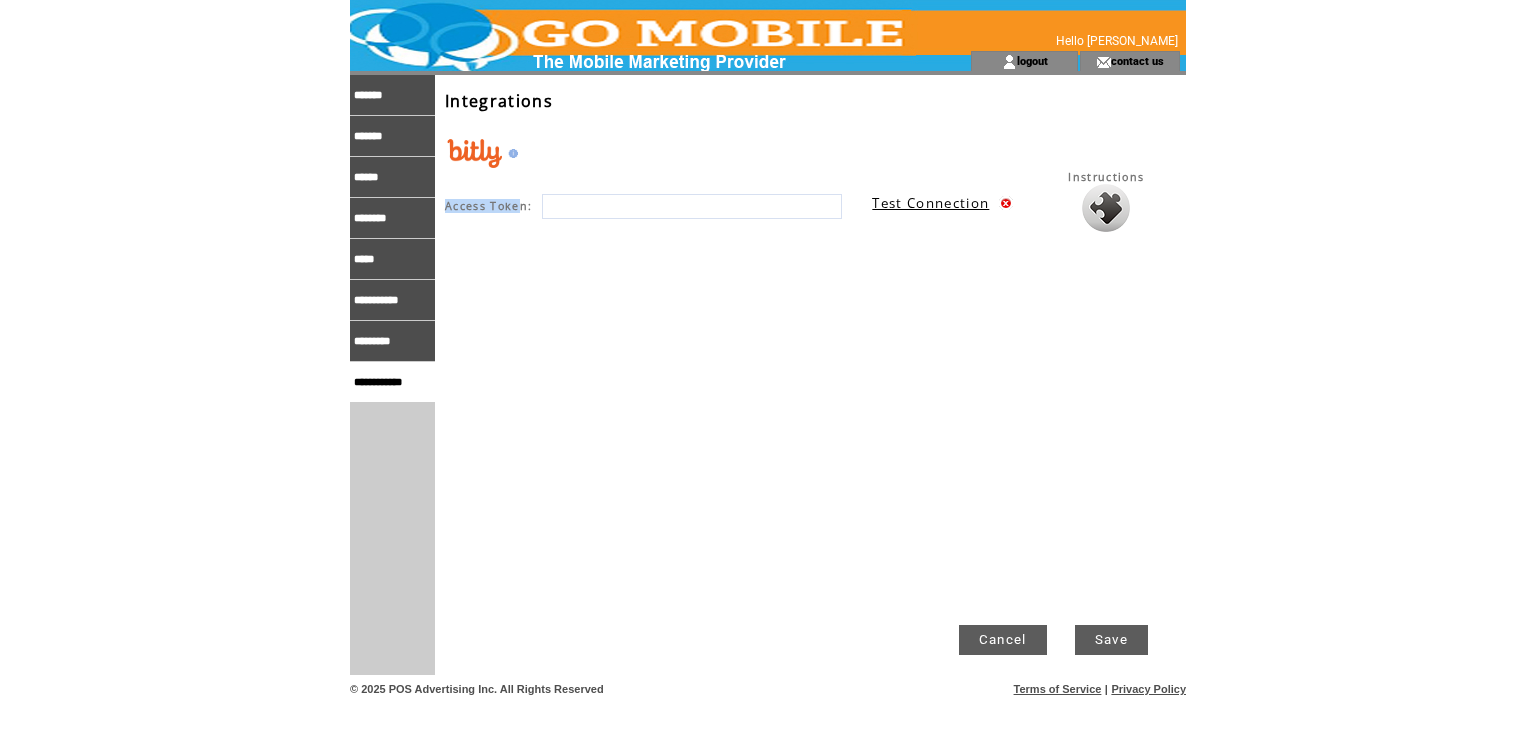 drag, startPoint x: 444, startPoint y: 206, endPoint x: 522, endPoint y: 212, distance: 78.23043 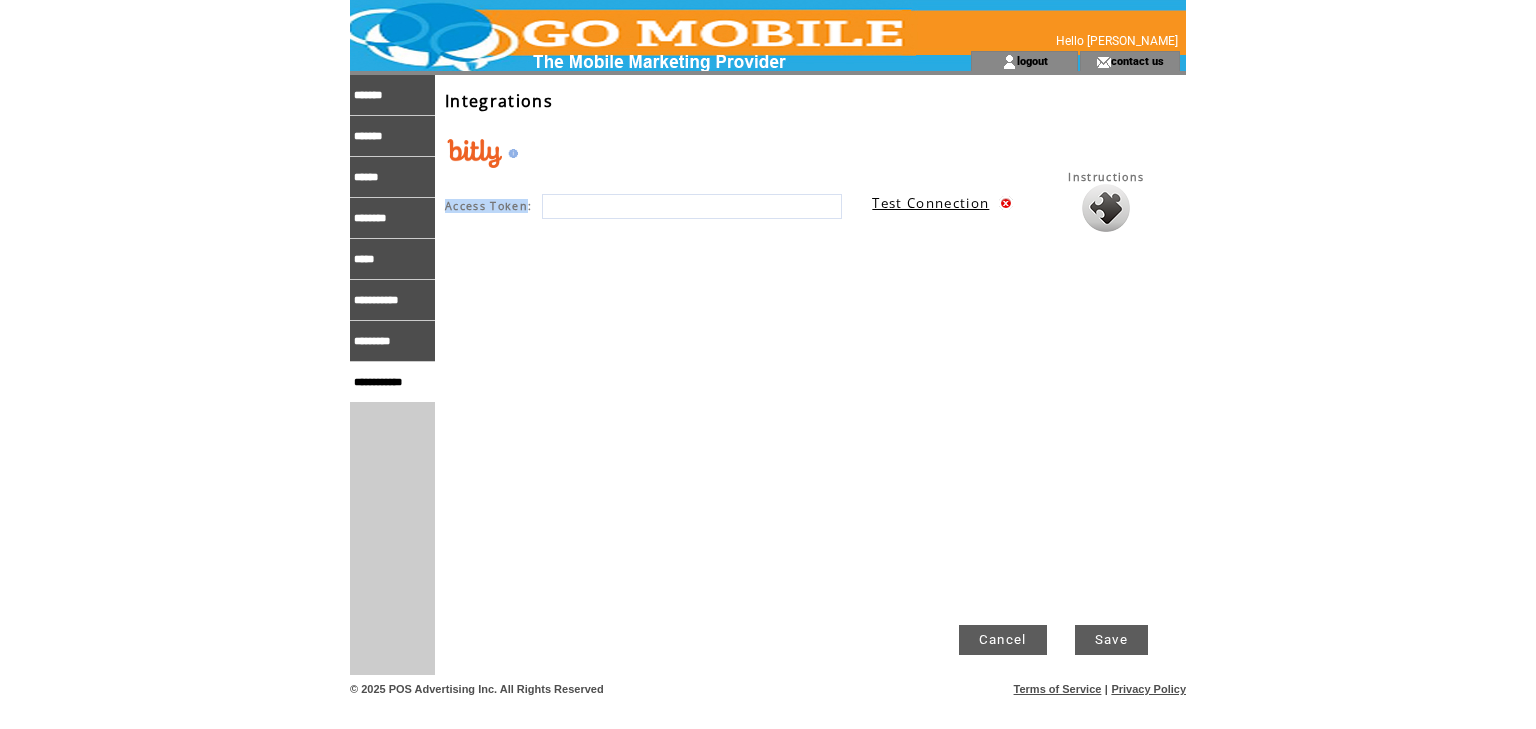 drag, startPoint x: 526, startPoint y: 208, endPoint x: 447, endPoint y: 214, distance: 79.22752 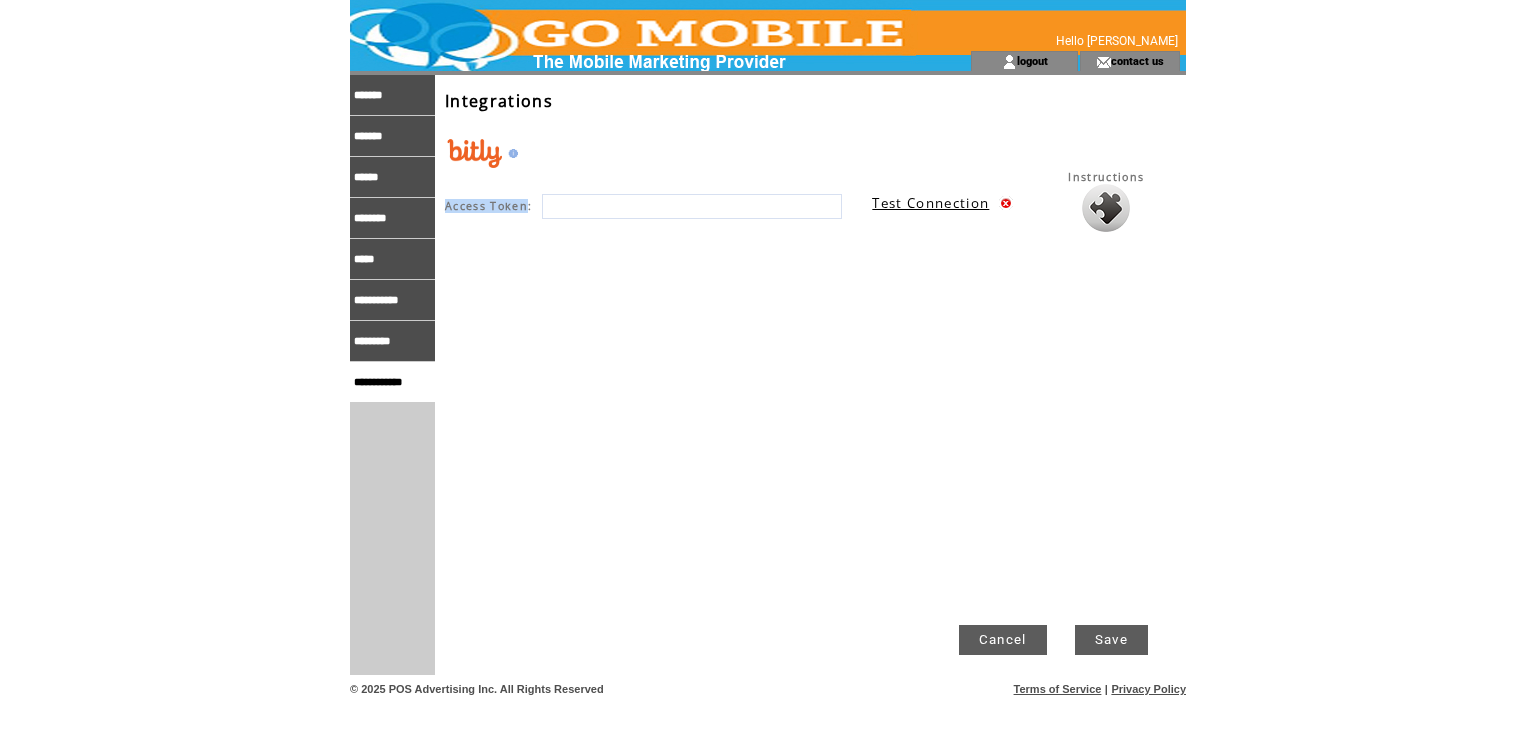 click on "Access Token:" at bounding box center [488, 201] 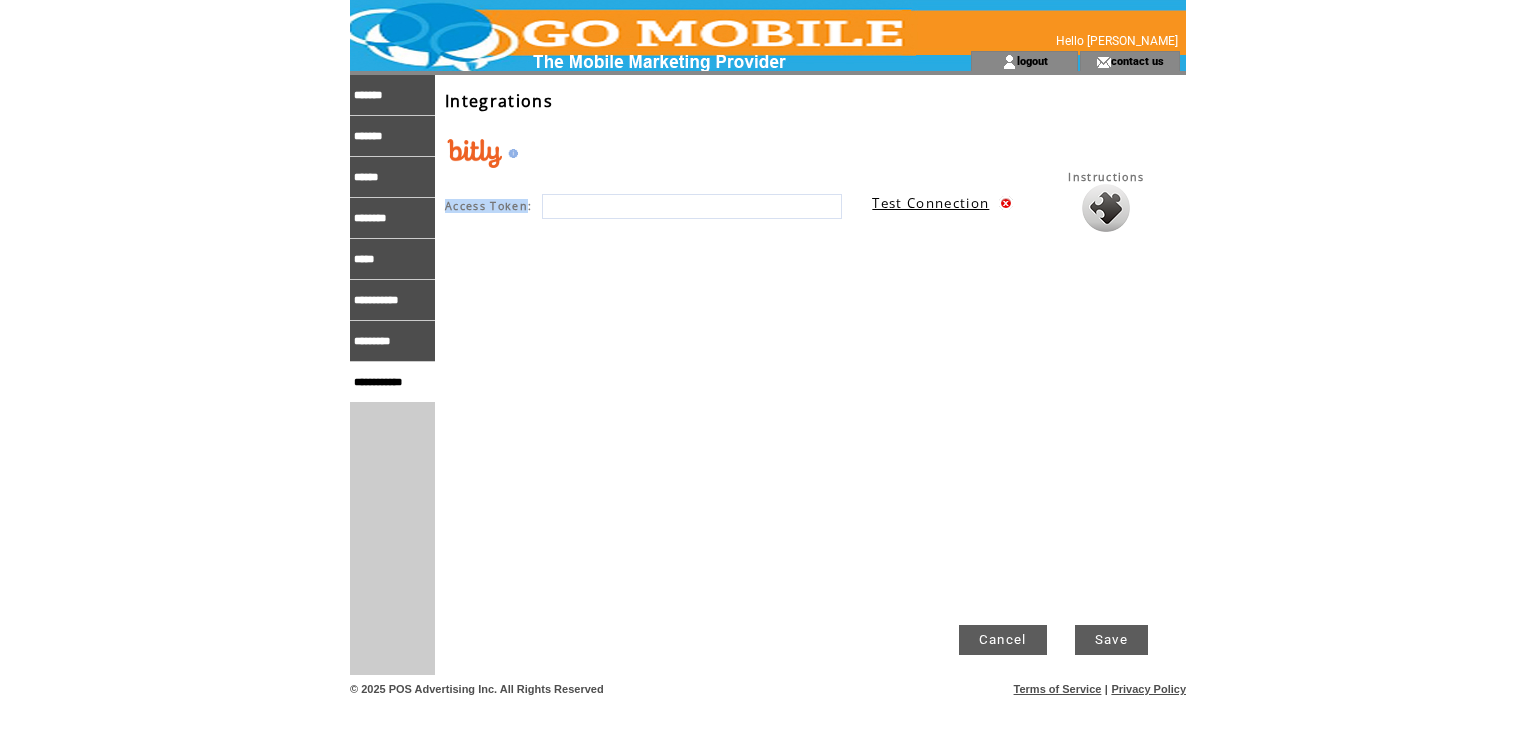 copy on "Access Token" 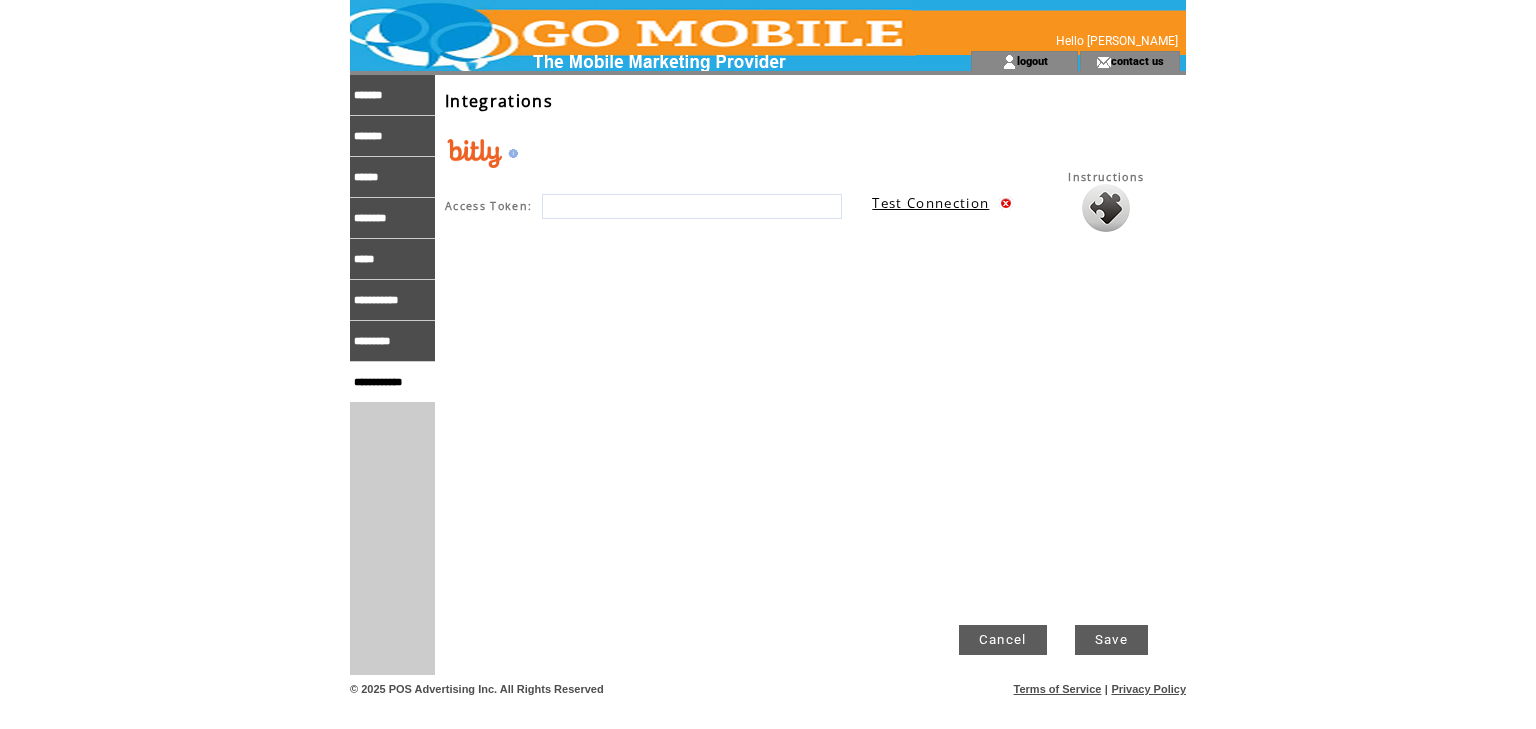 click at bounding box center [624, 25] 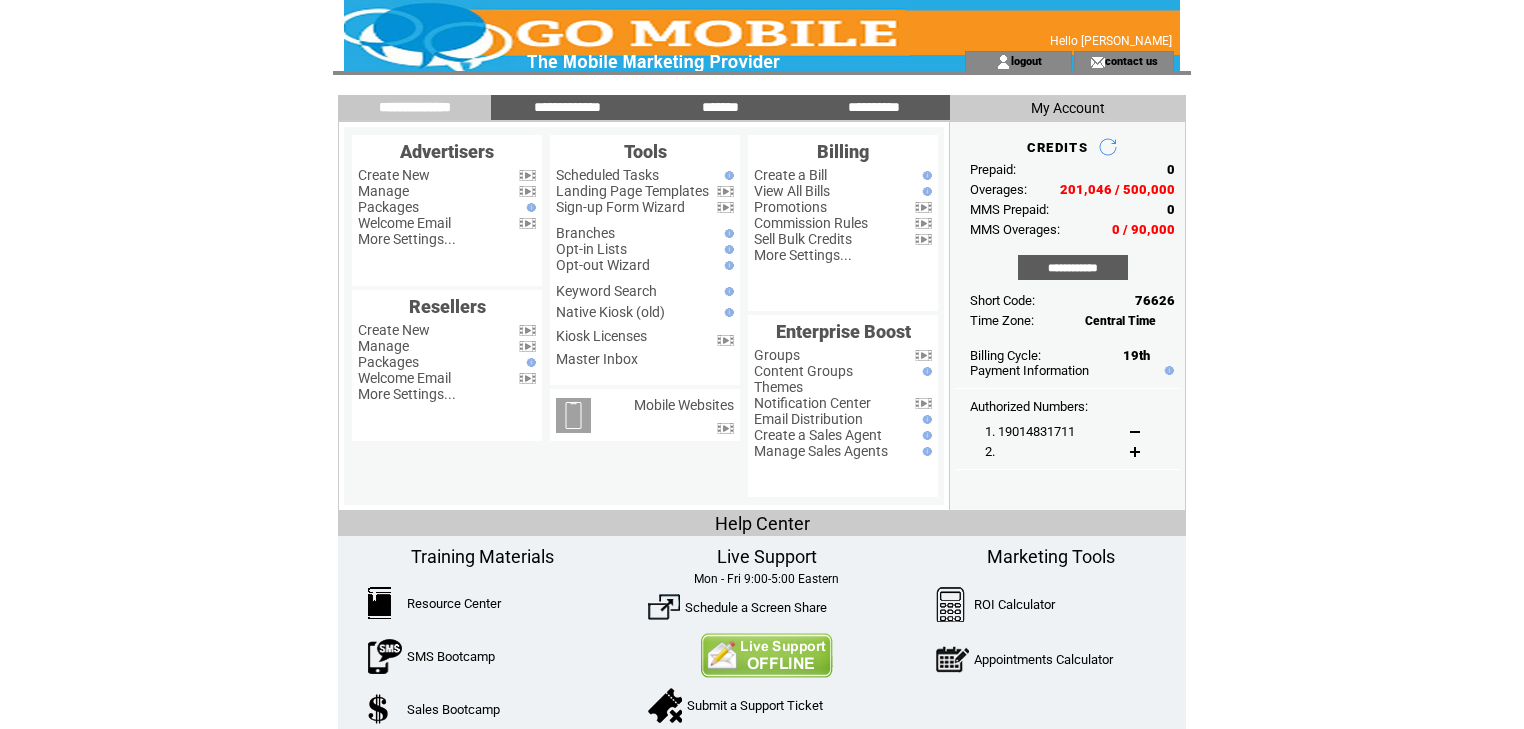 scroll, scrollTop: 0, scrollLeft: 0, axis: both 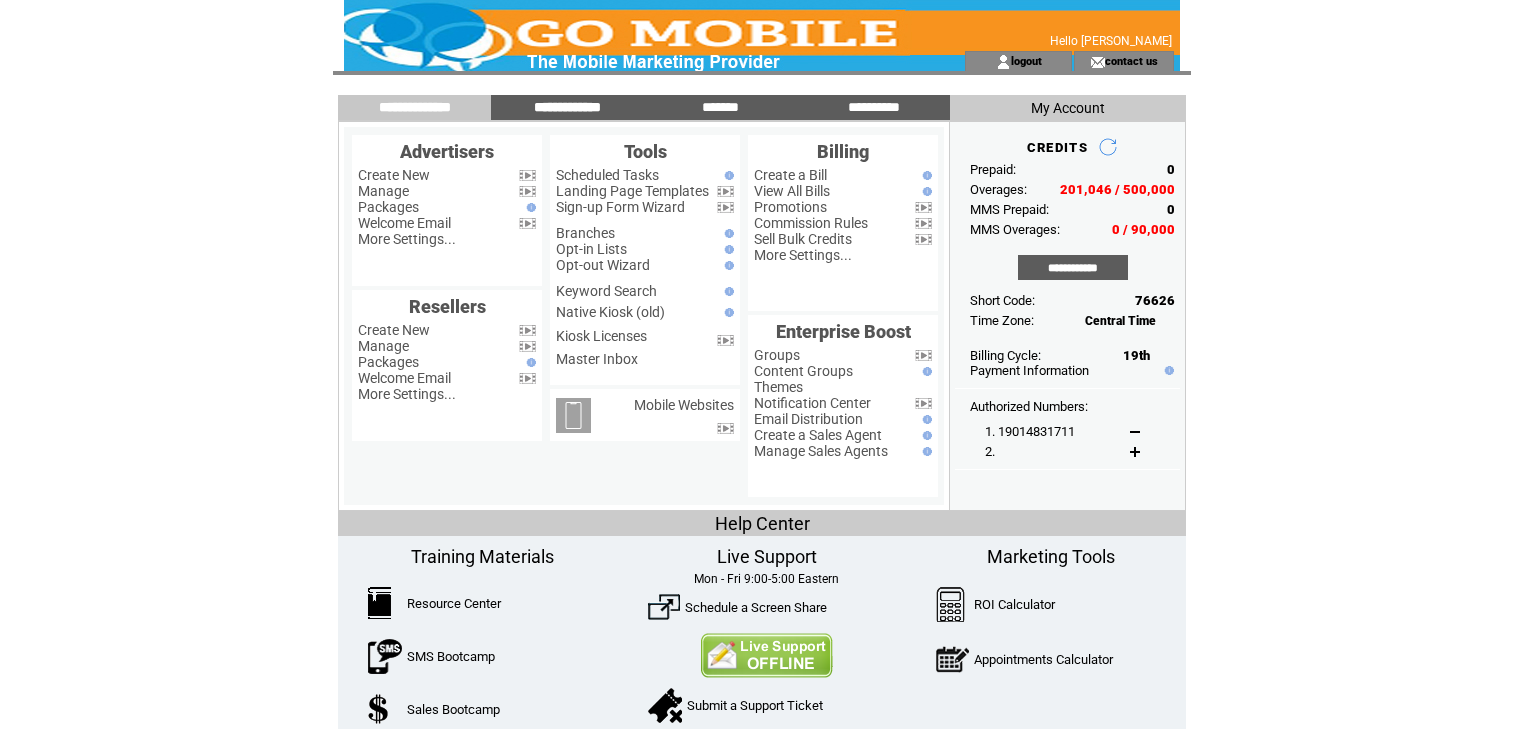 click on "**********" at bounding box center (568, 107) 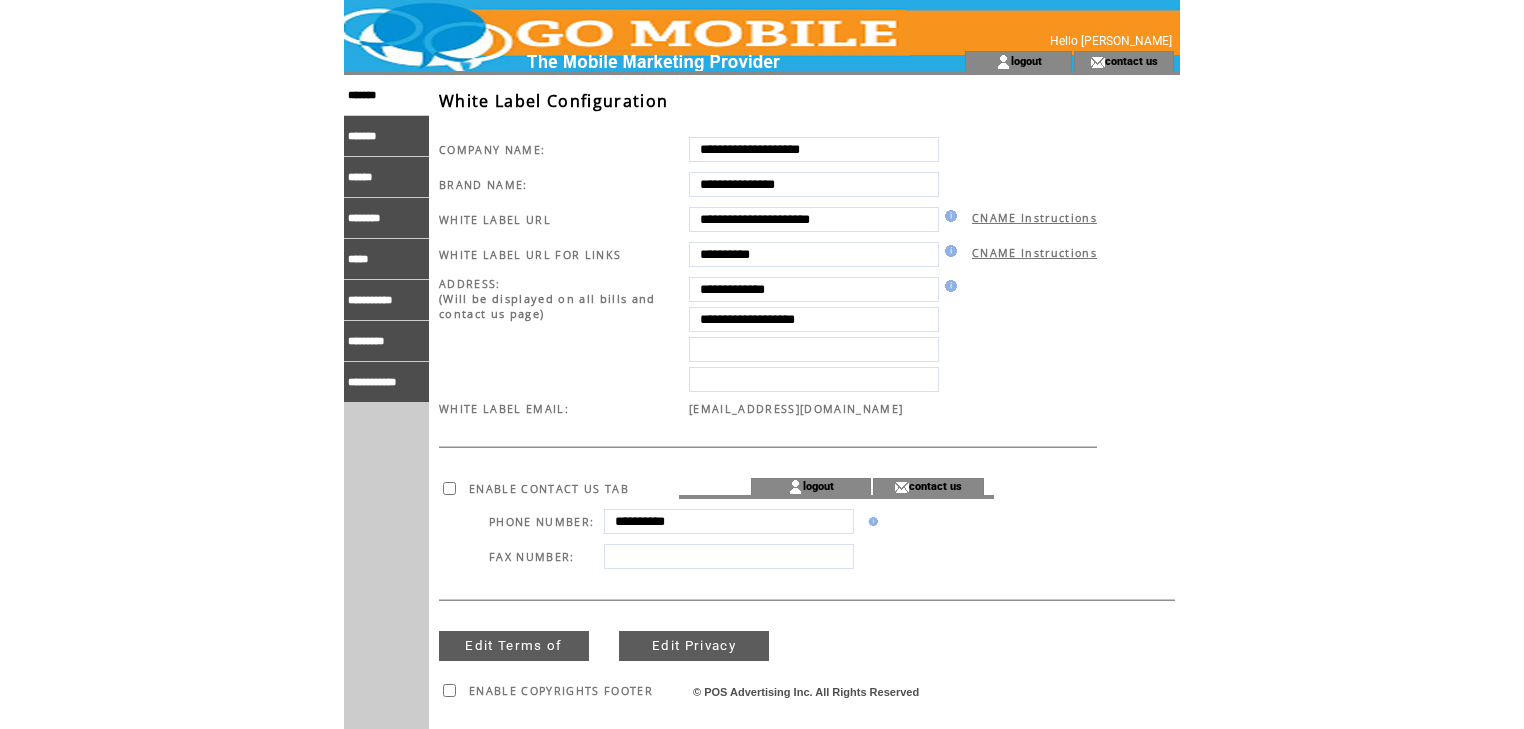 scroll, scrollTop: 0, scrollLeft: 0, axis: both 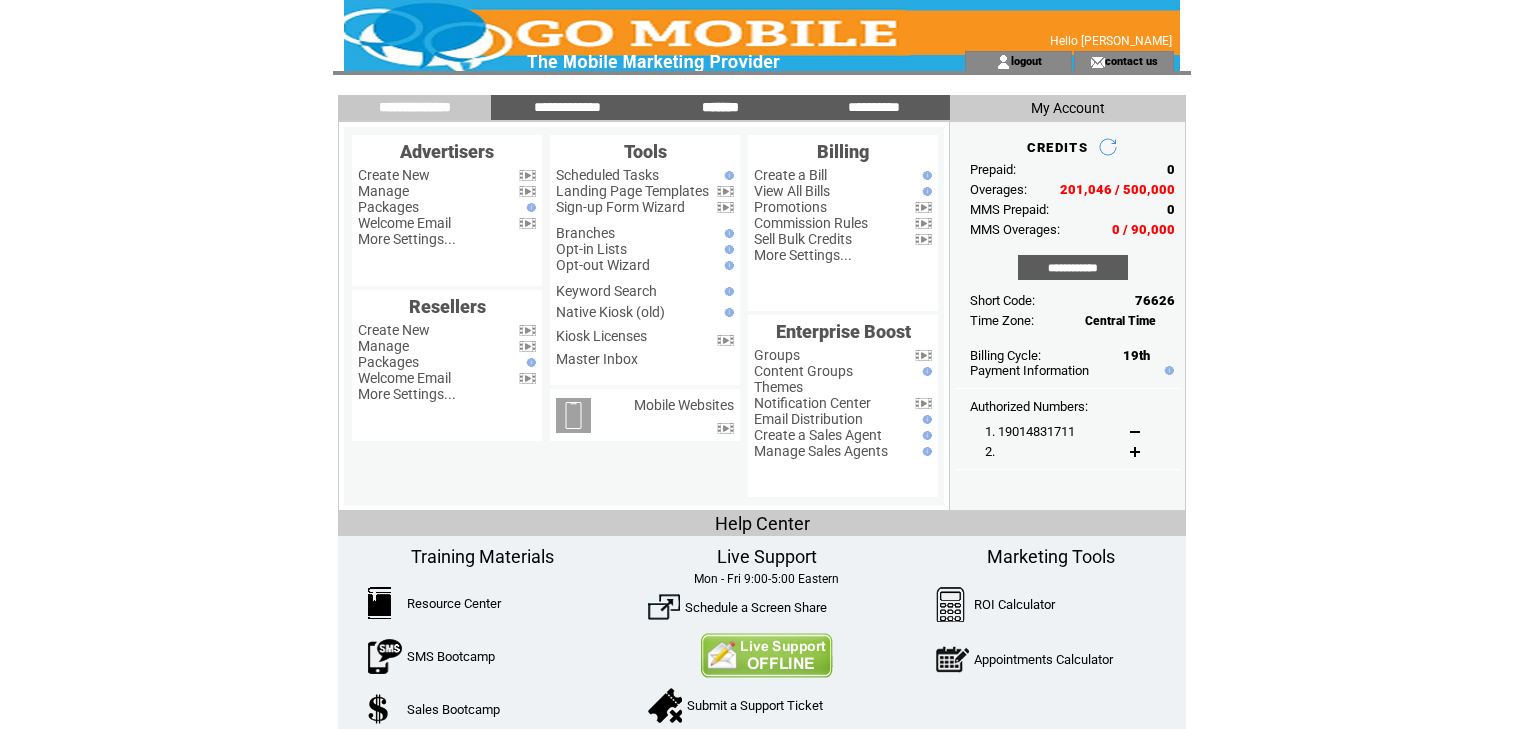 click on "*******" at bounding box center (721, 107) 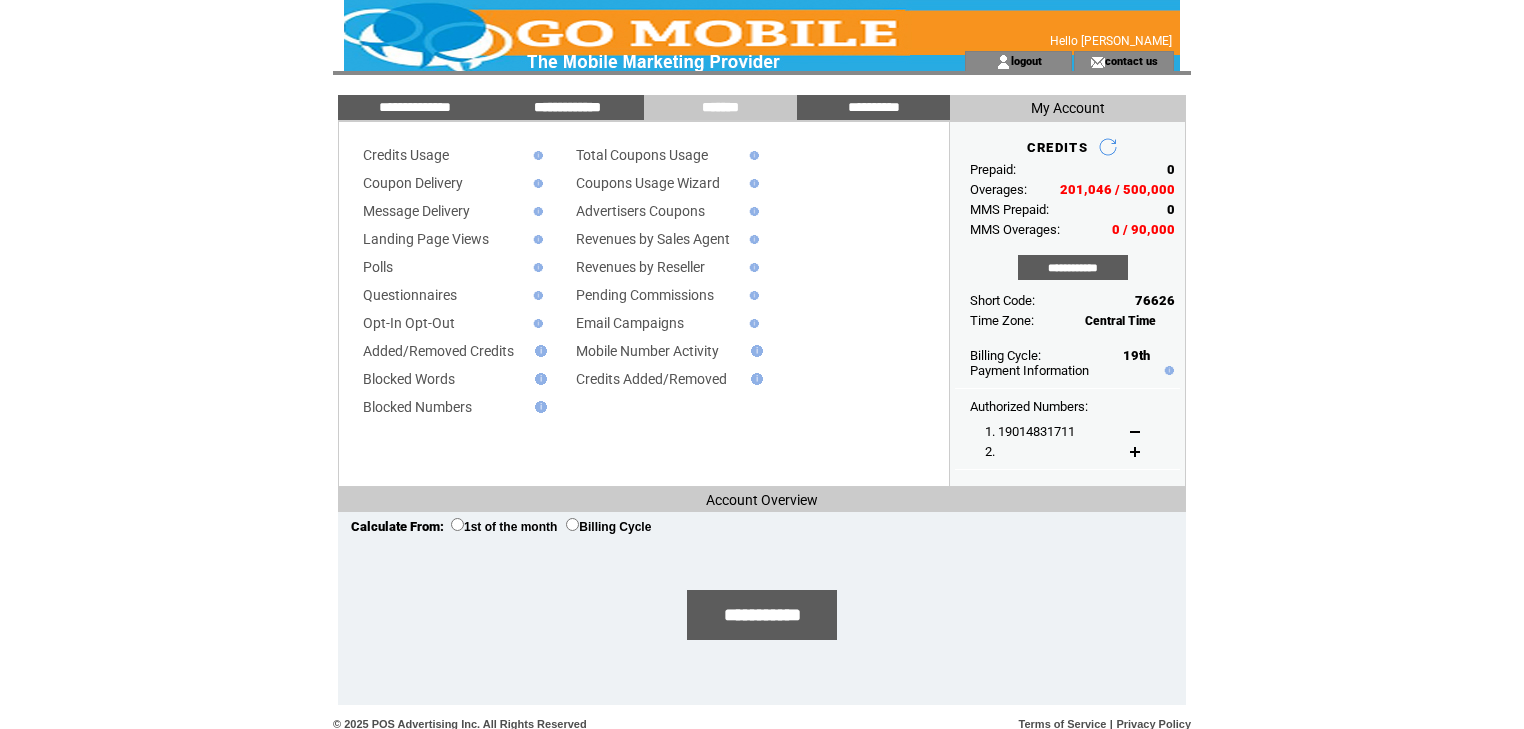 click on "**********" at bounding box center (568, 107) 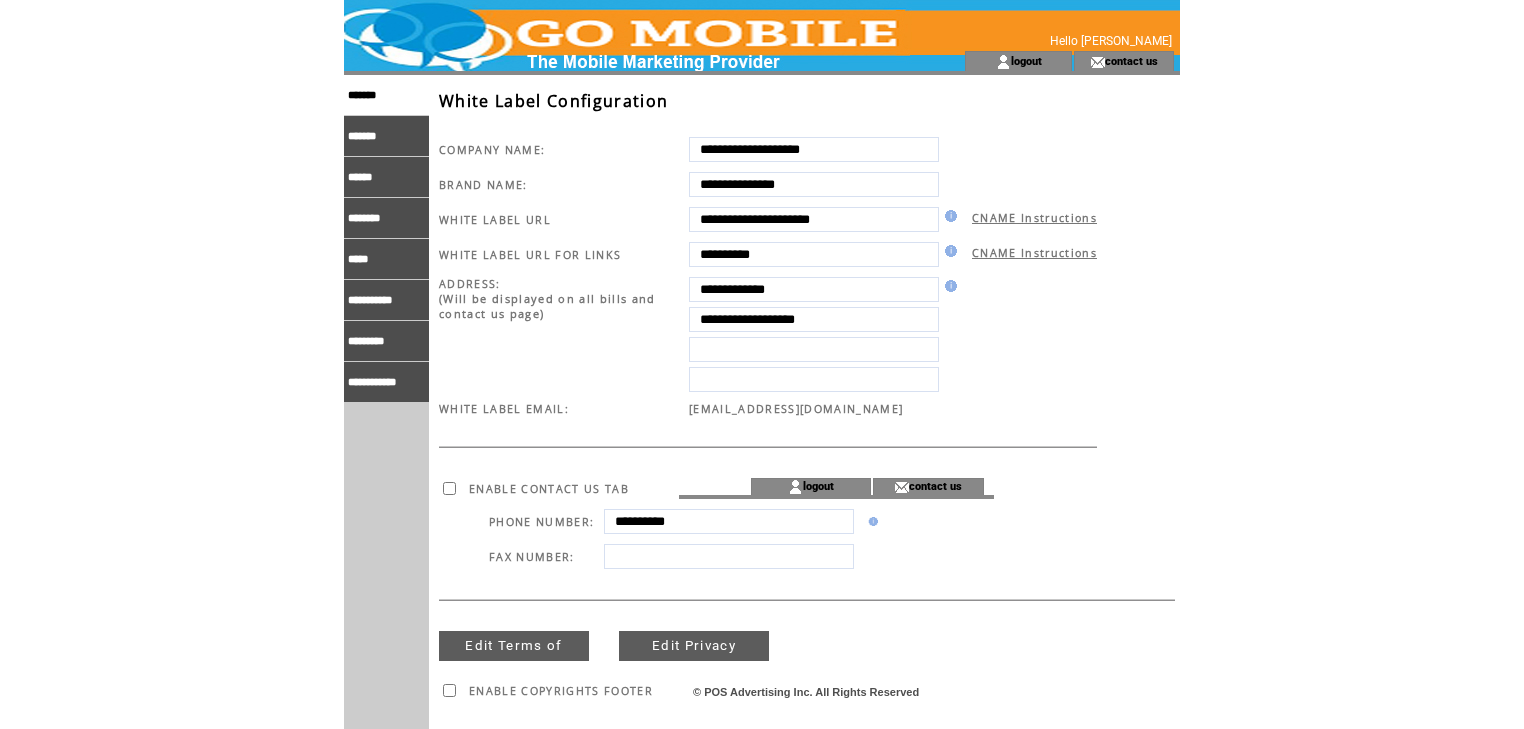 scroll, scrollTop: 0, scrollLeft: 0, axis: both 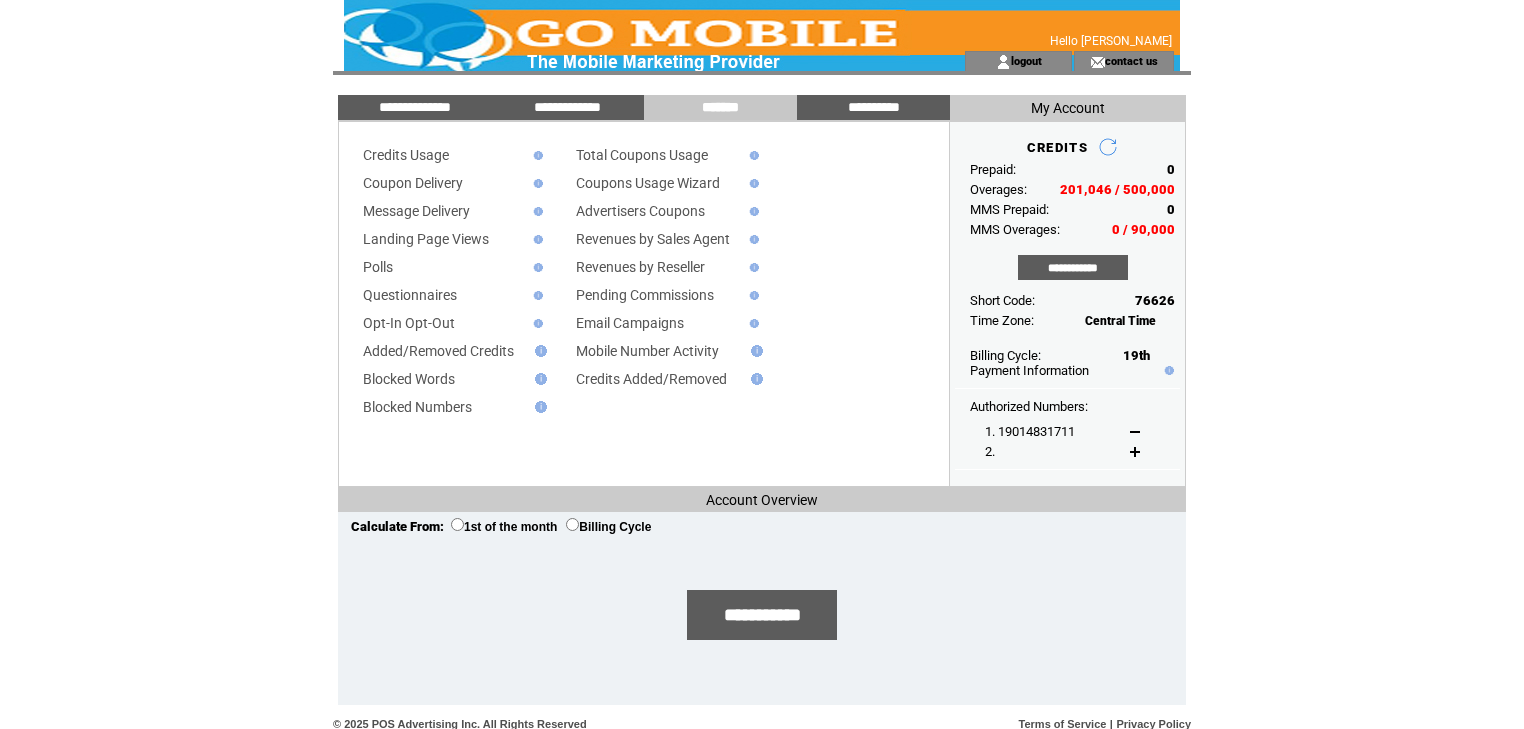 click at bounding box center (618, 25) 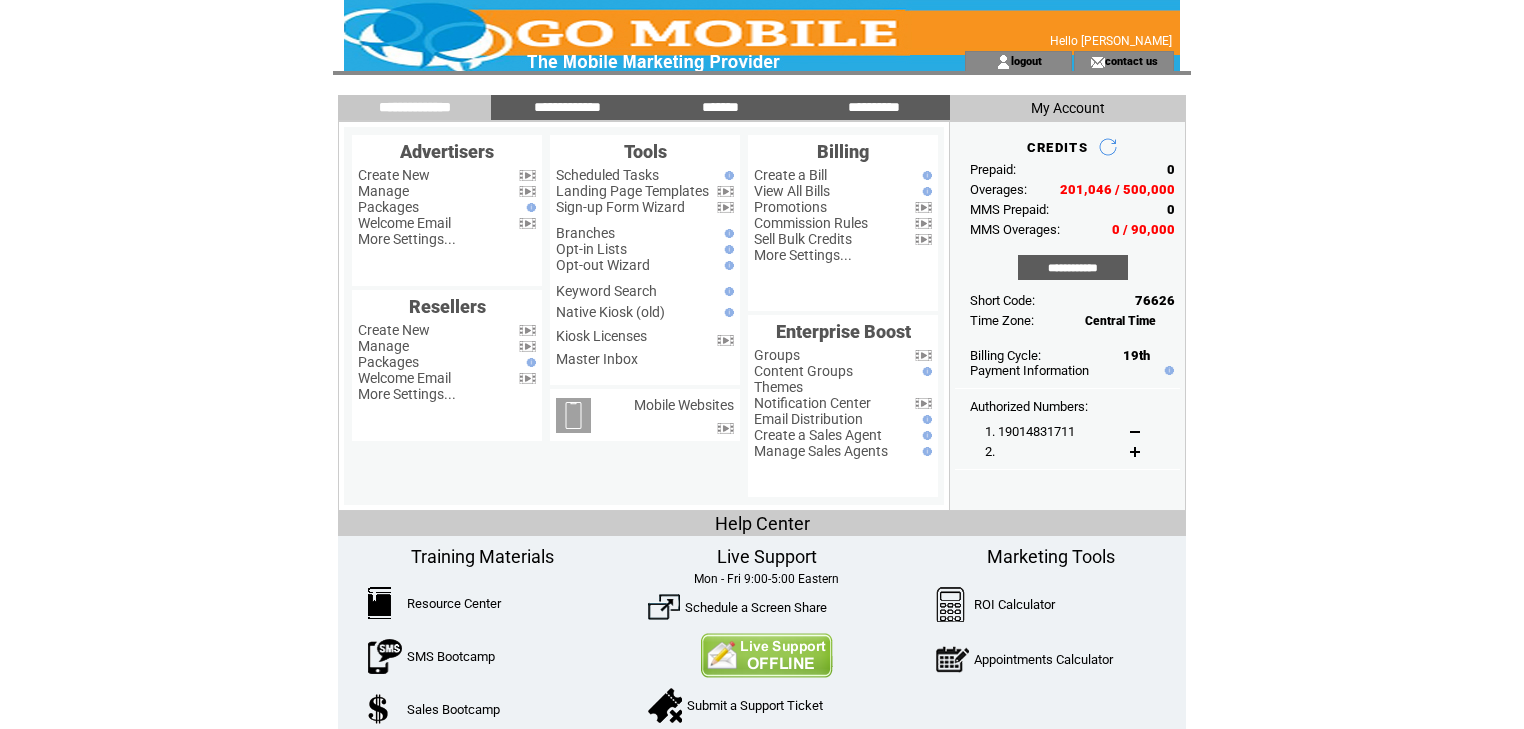 scroll, scrollTop: 0, scrollLeft: 0, axis: both 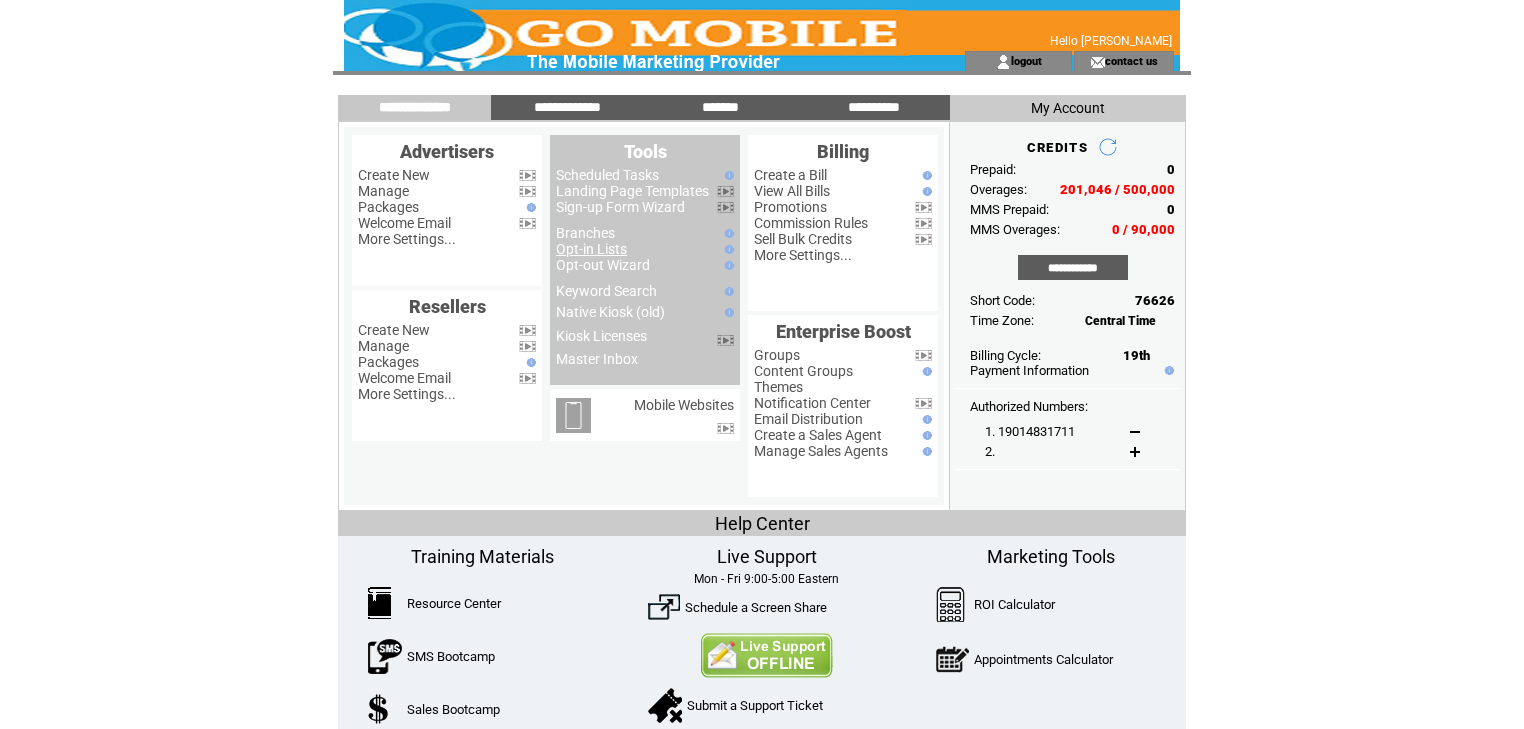 click on "Opt-in Lists" at bounding box center (591, 249) 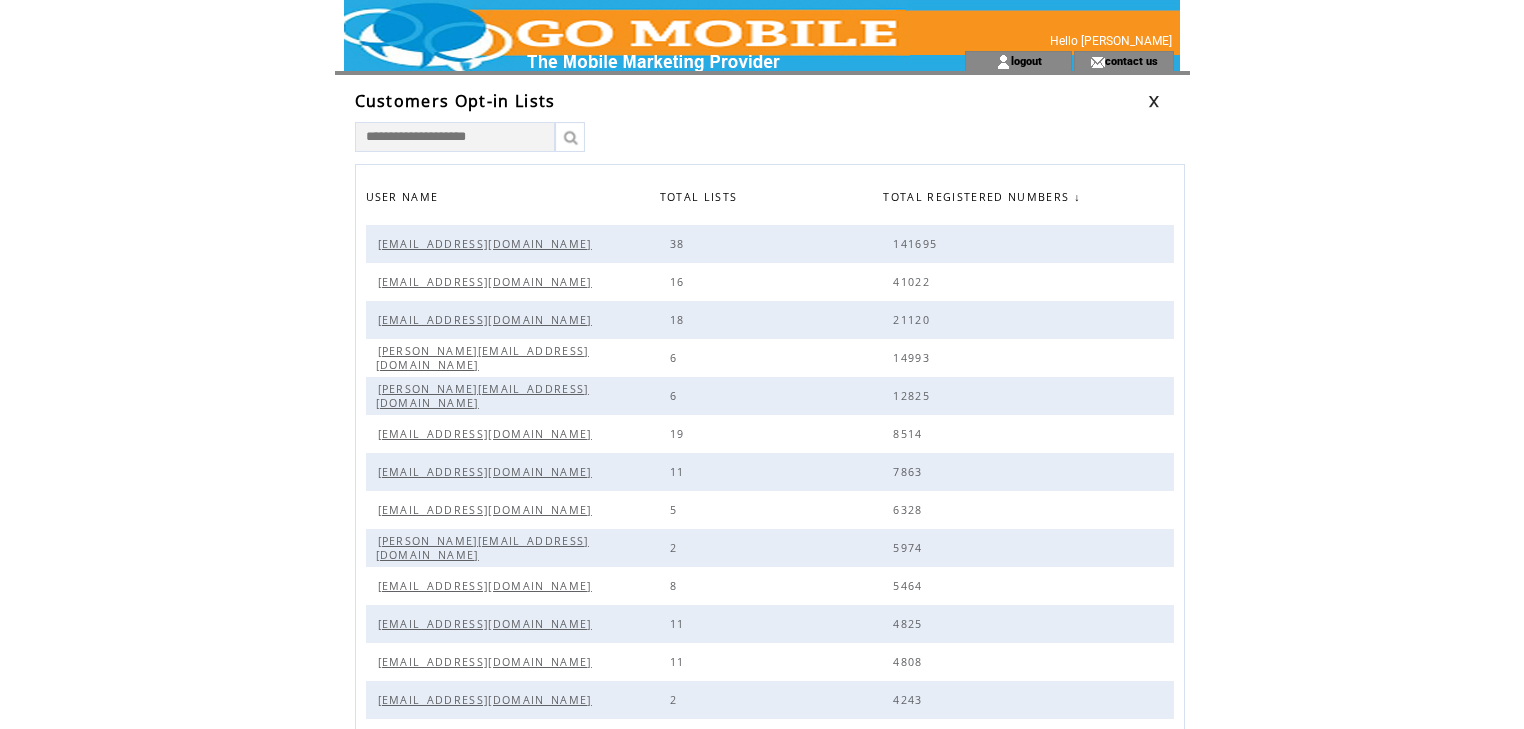 scroll, scrollTop: 0, scrollLeft: 0, axis: both 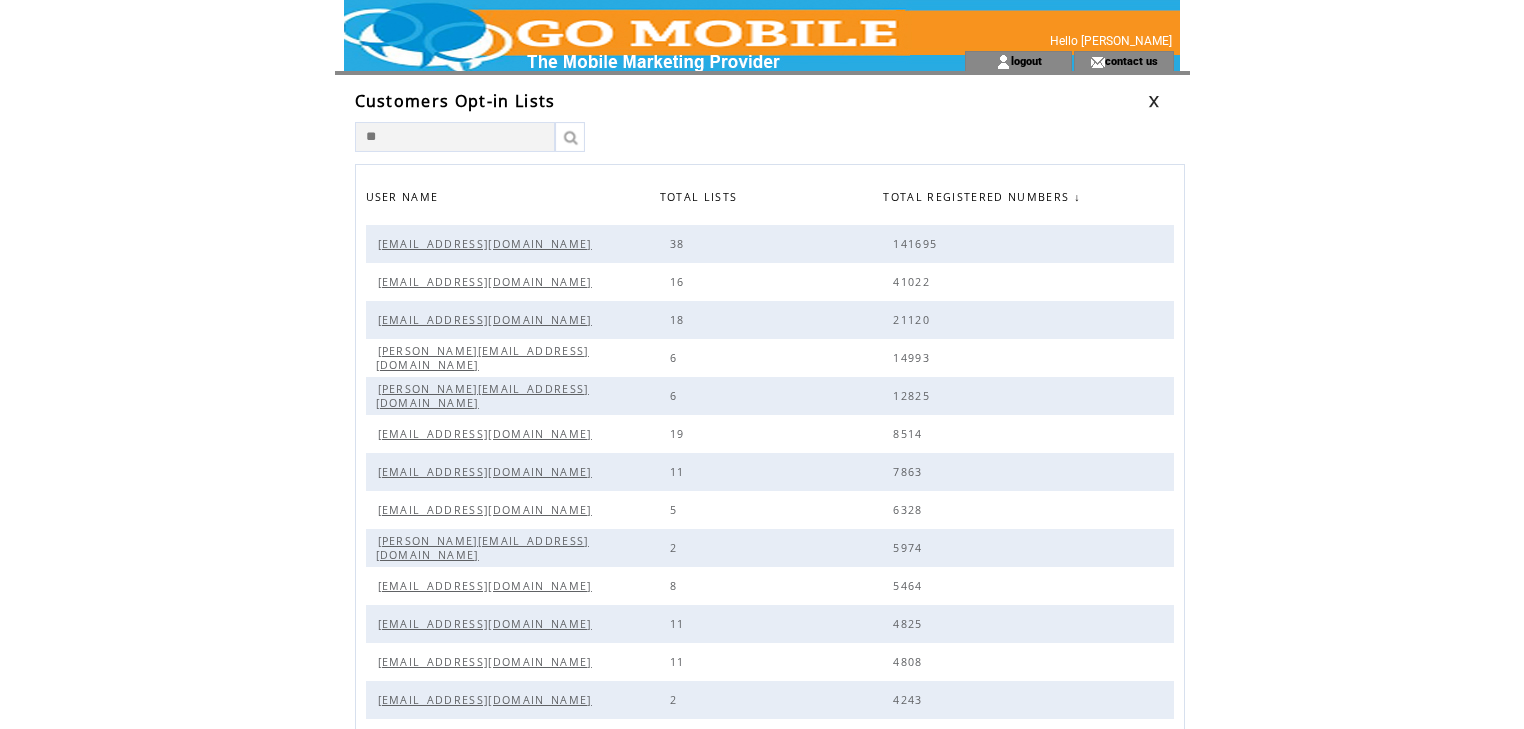 type on "***" 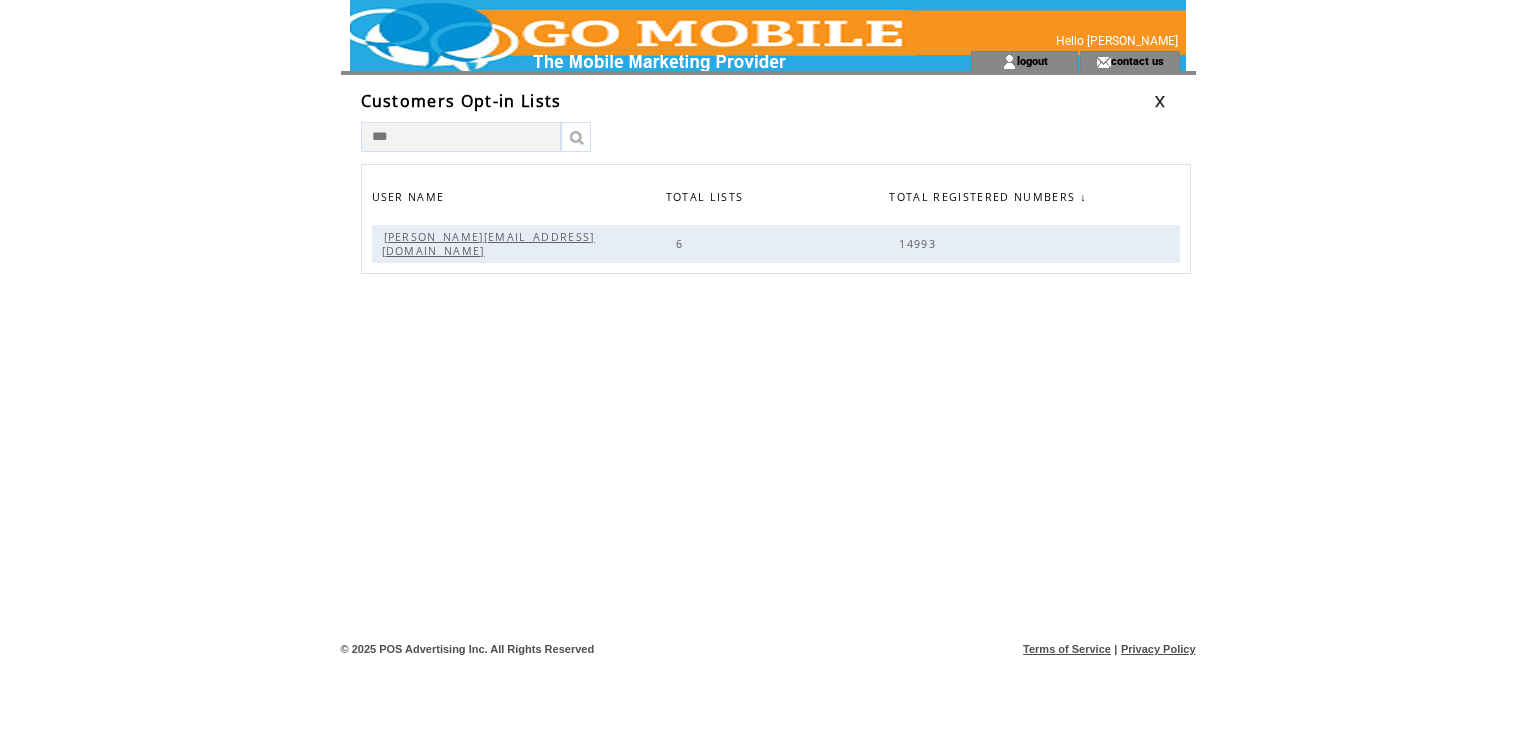 scroll, scrollTop: 0, scrollLeft: 0, axis: both 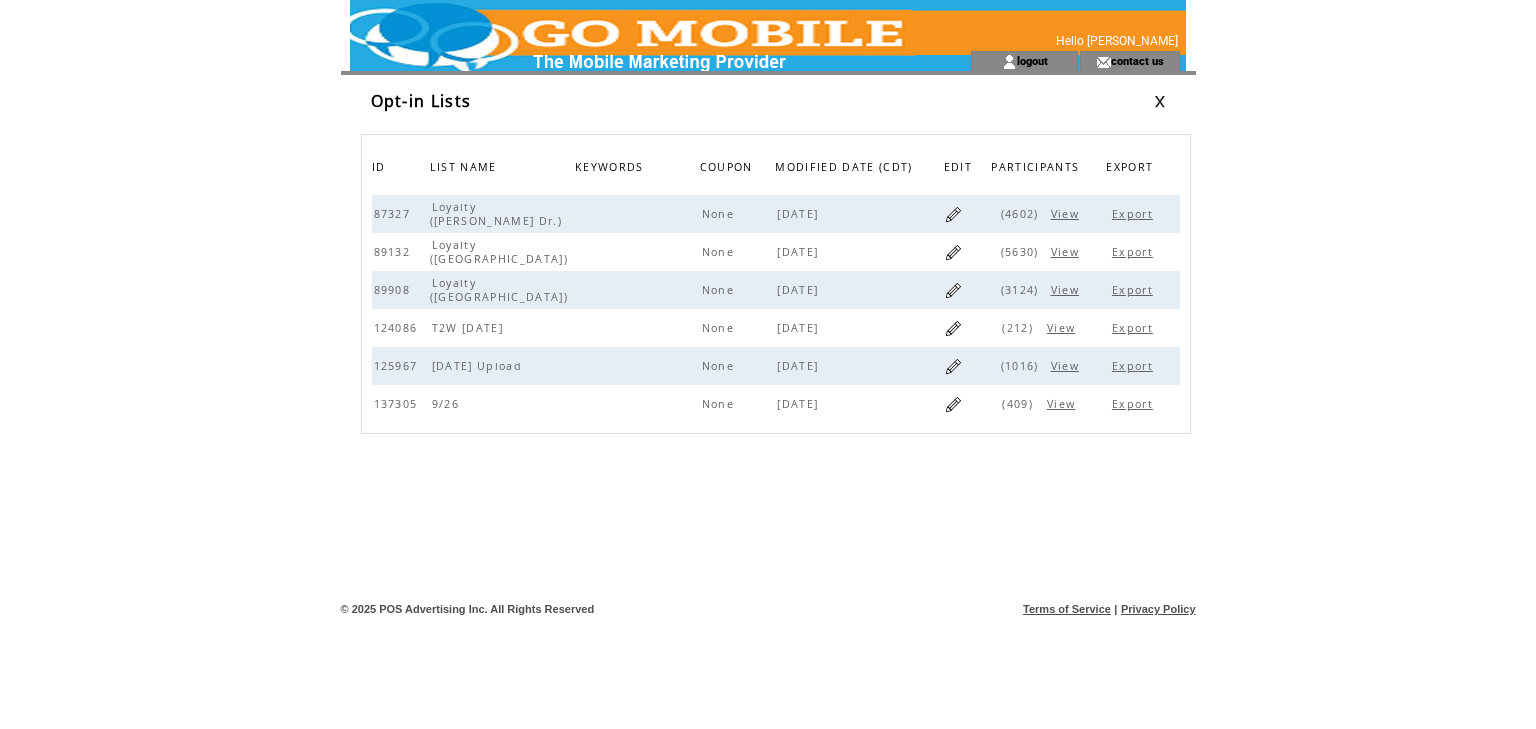 click on "Export" at bounding box center [1135, 214] 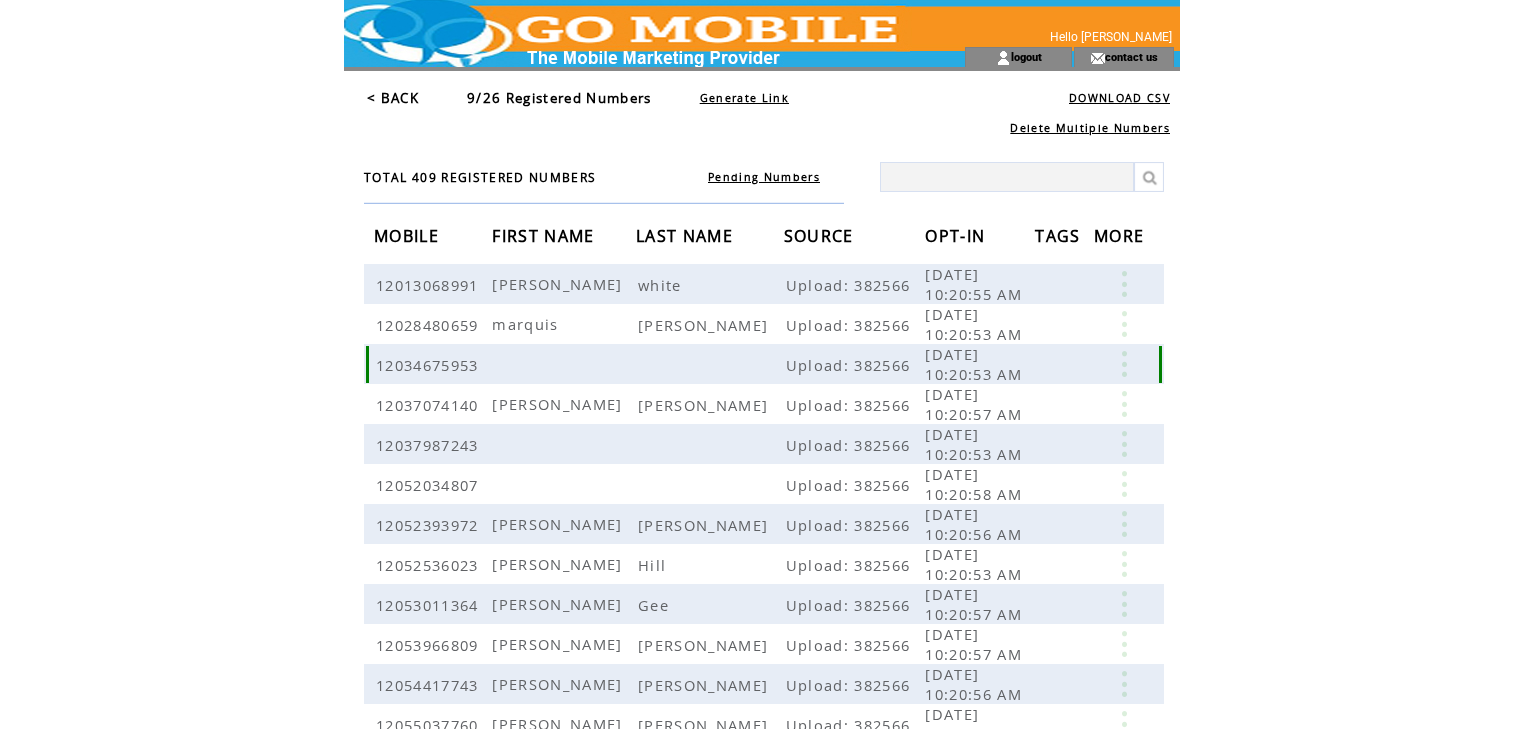 scroll, scrollTop: 0, scrollLeft: 0, axis: both 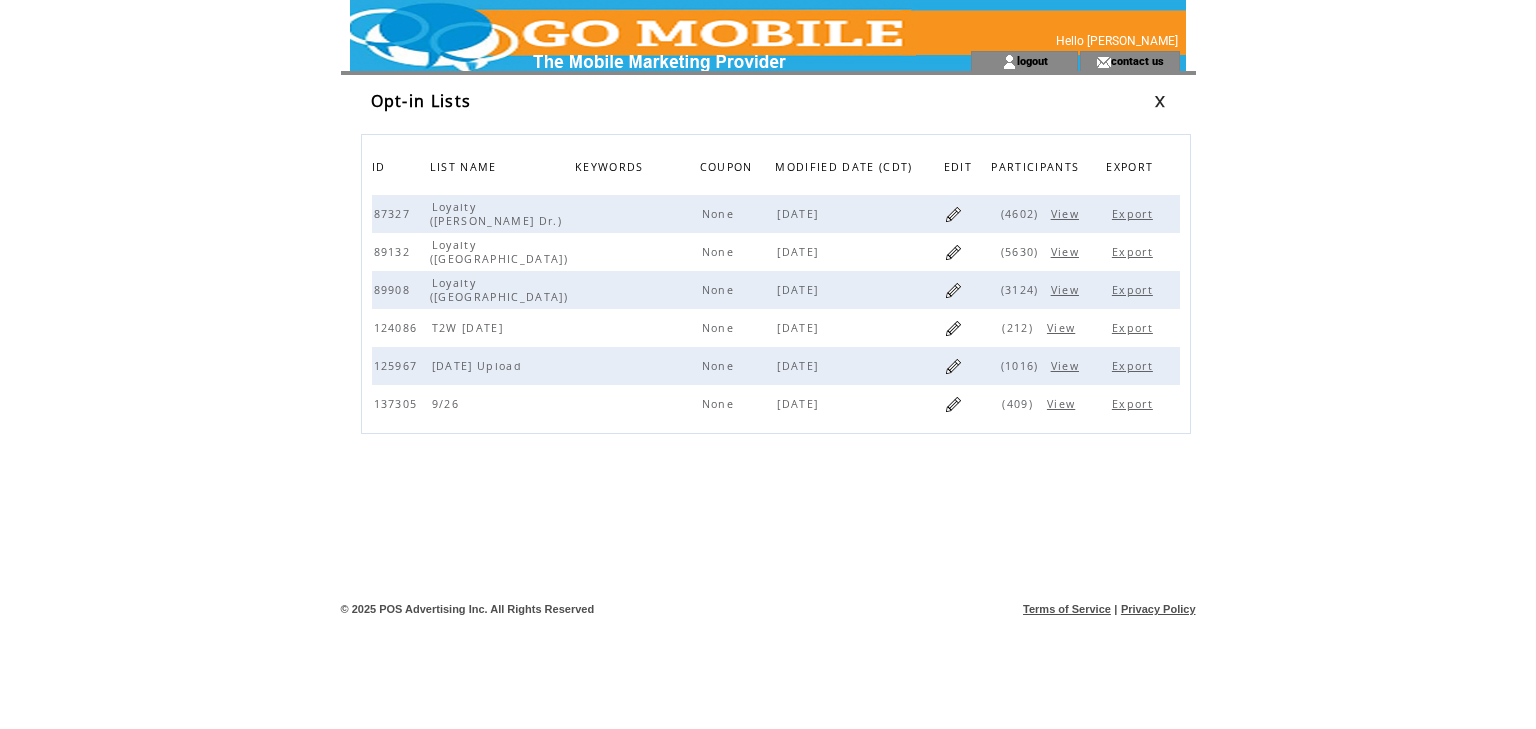 click on "View" at bounding box center [1067, 366] 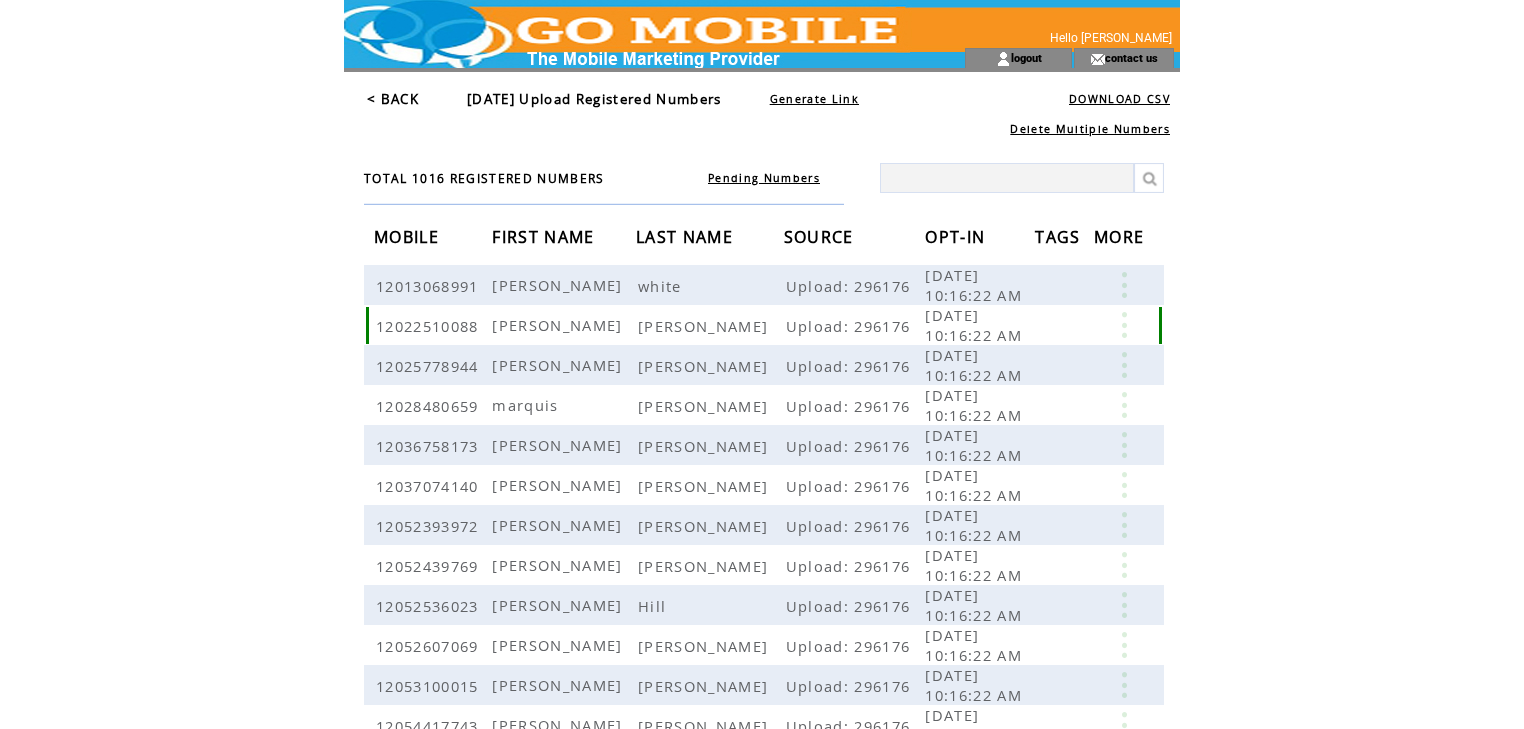 scroll, scrollTop: 0, scrollLeft: 0, axis: both 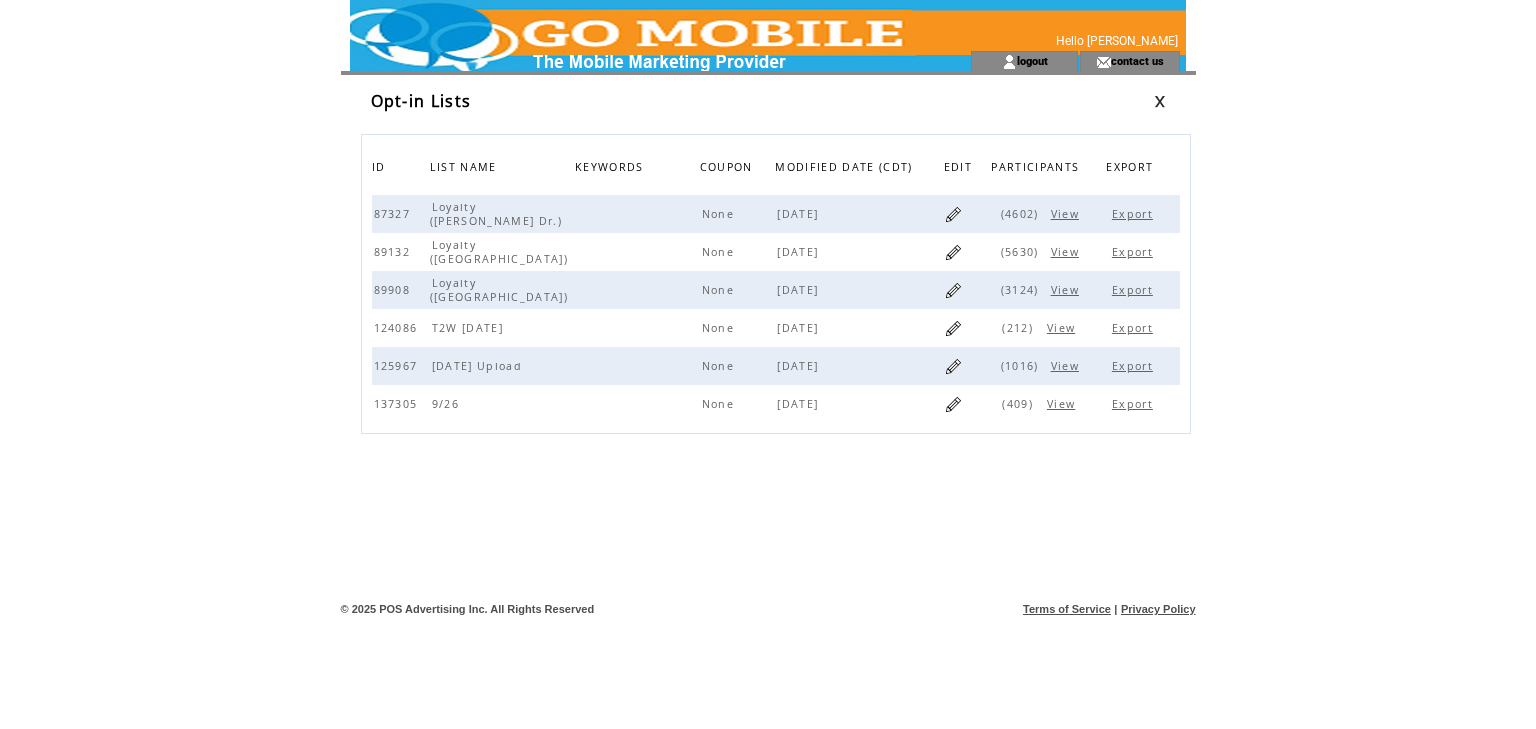 click on "View" at bounding box center [1067, 214] 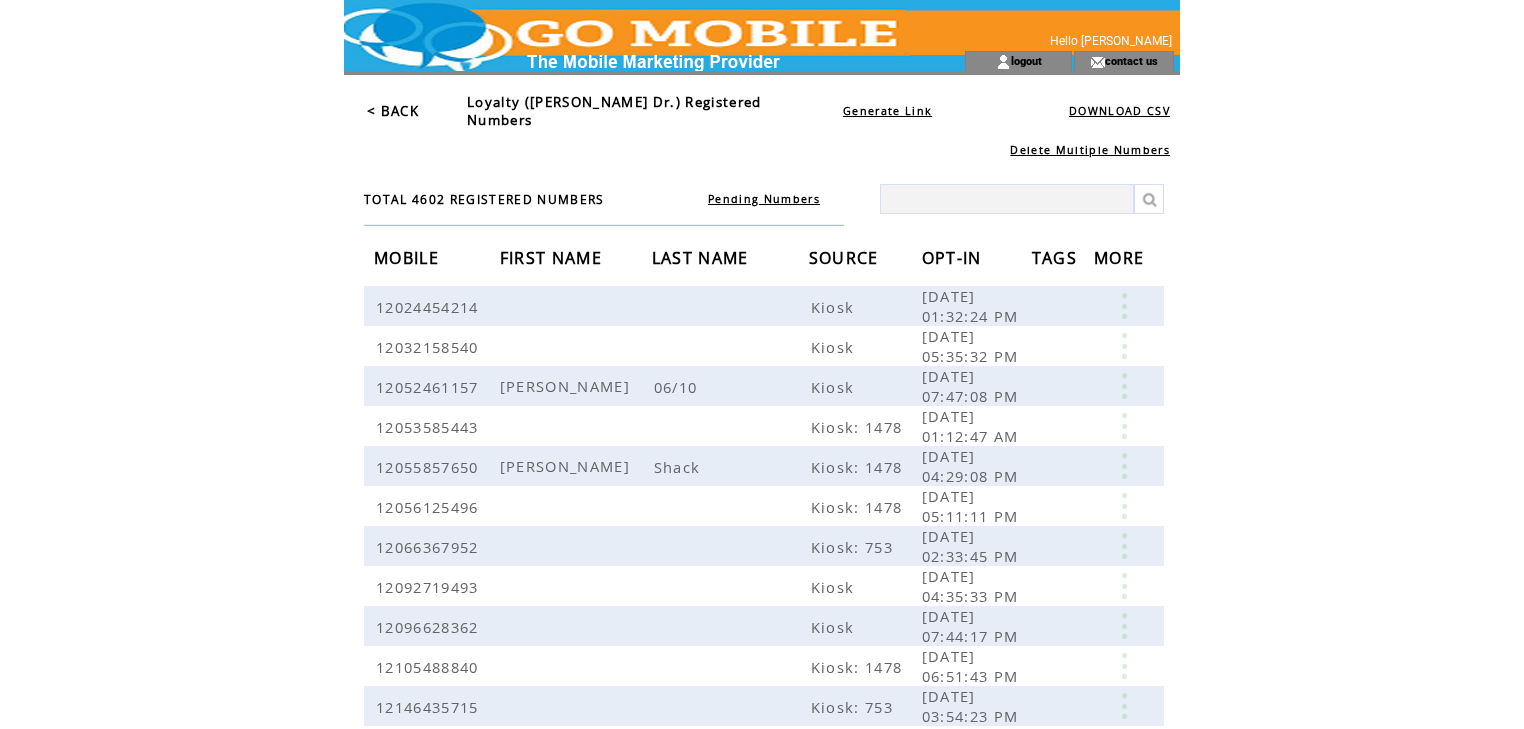 scroll, scrollTop: 0, scrollLeft: 0, axis: both 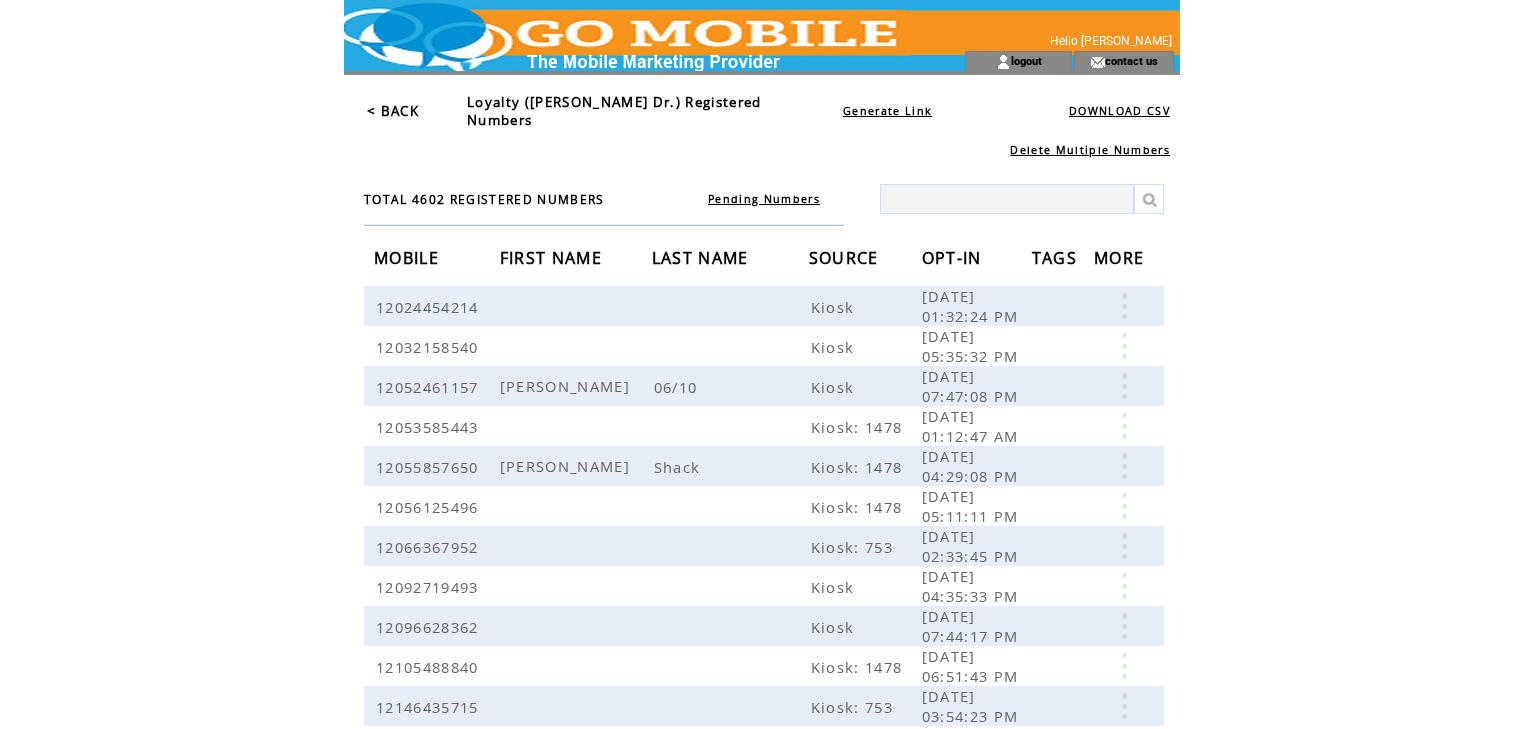 click on "< BACK" at bounding box center [393, 111] 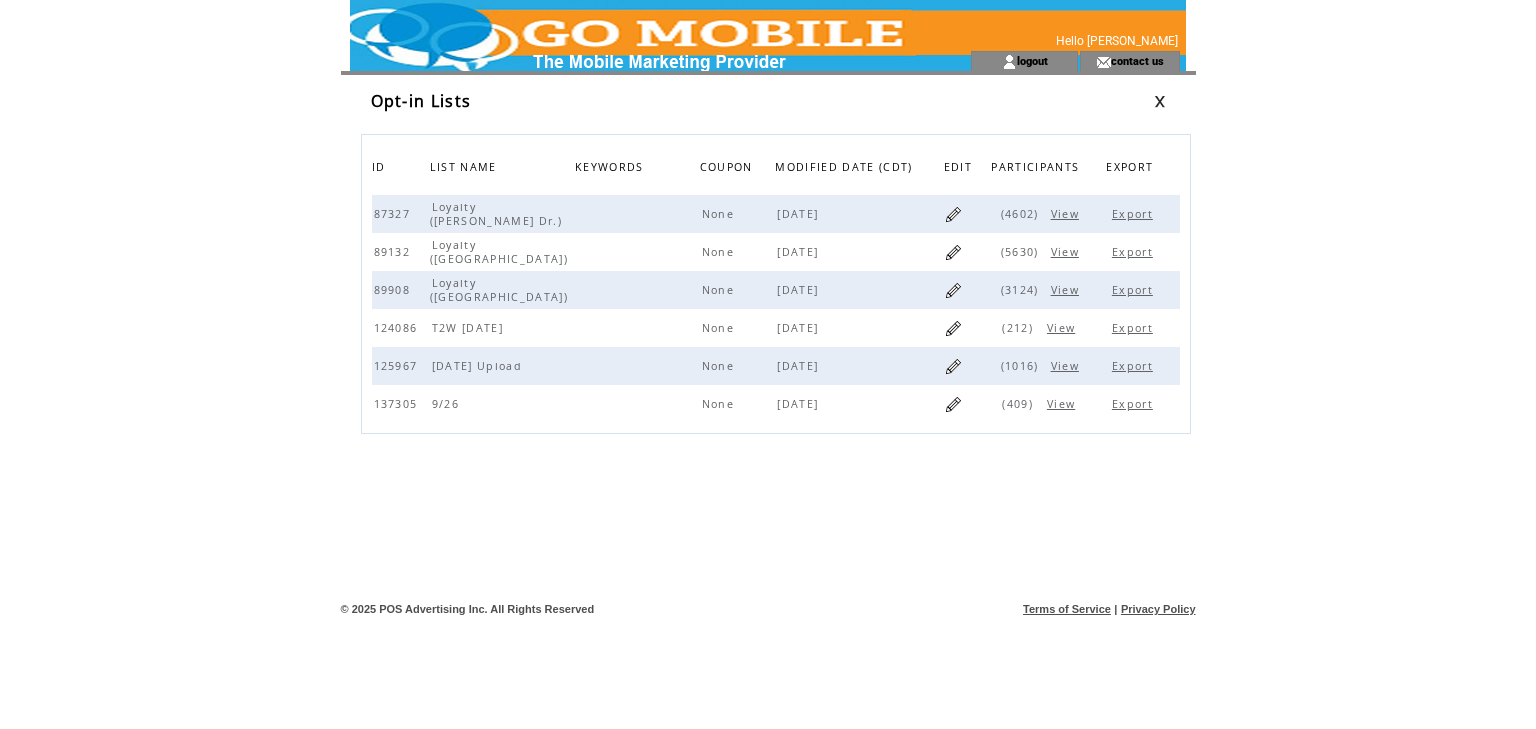 scroll, scrollTop: 0, scrollLeft: 0, axis: both 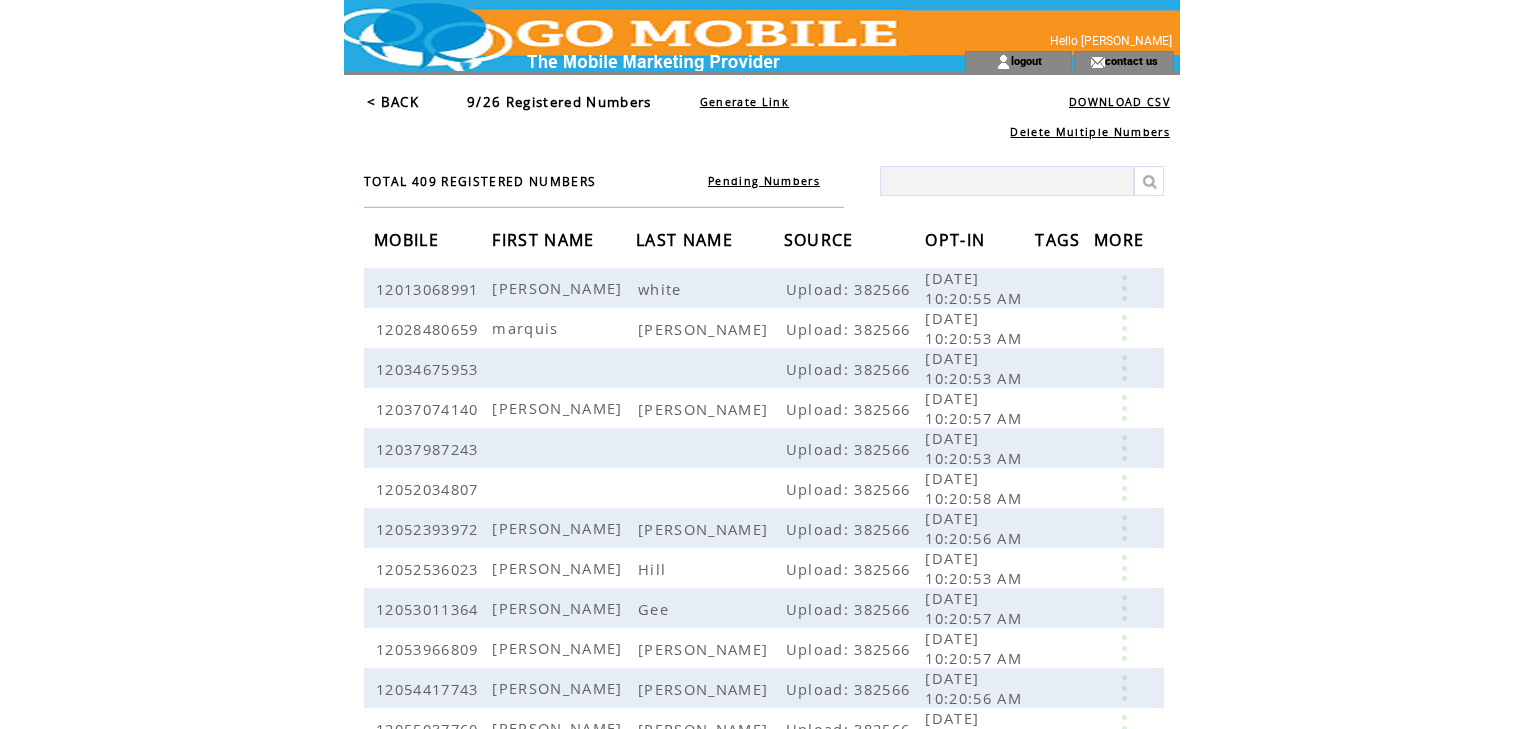 click on "< BACK" at bounding box center [393, 102] 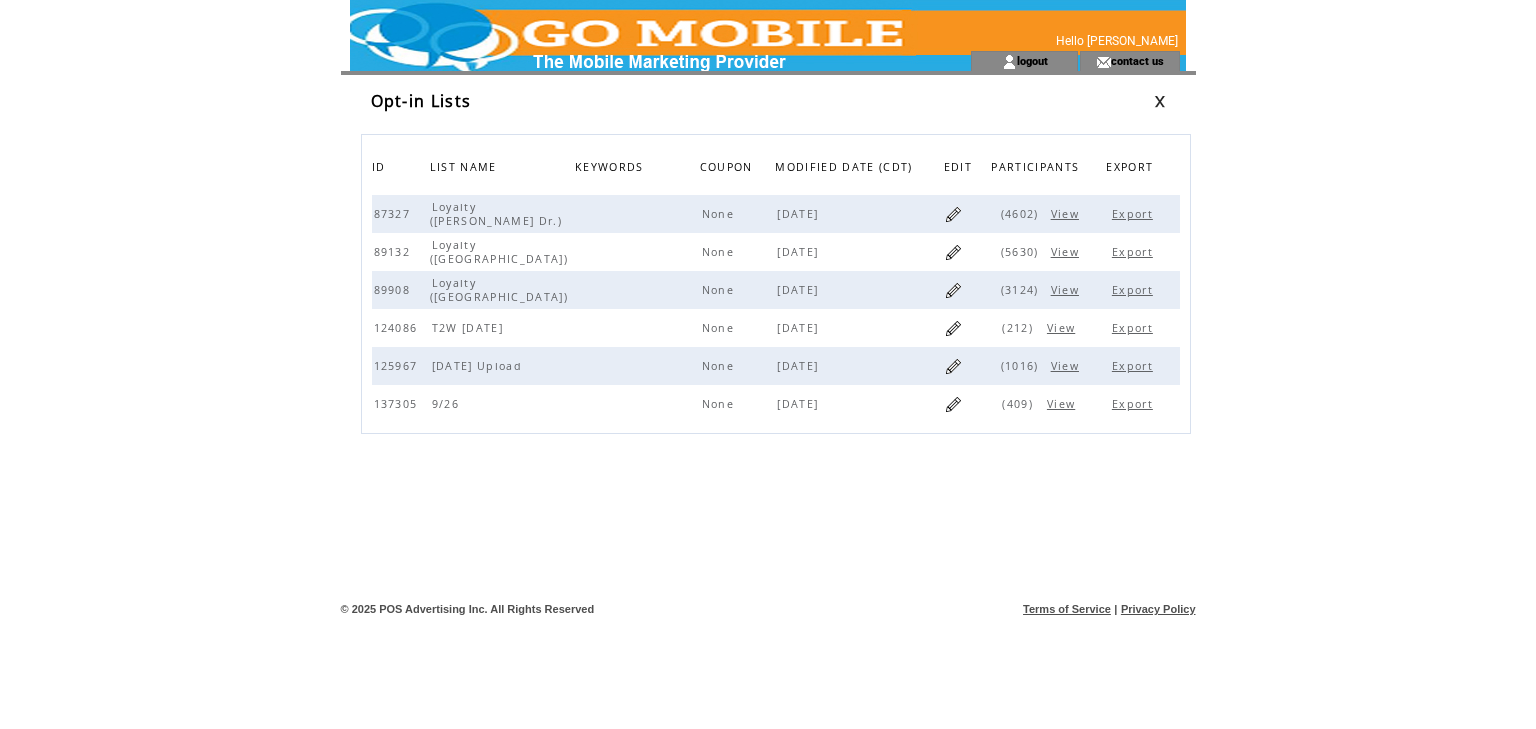 scroll, scrollTop: 0, scrollLeft: 0, axis: both 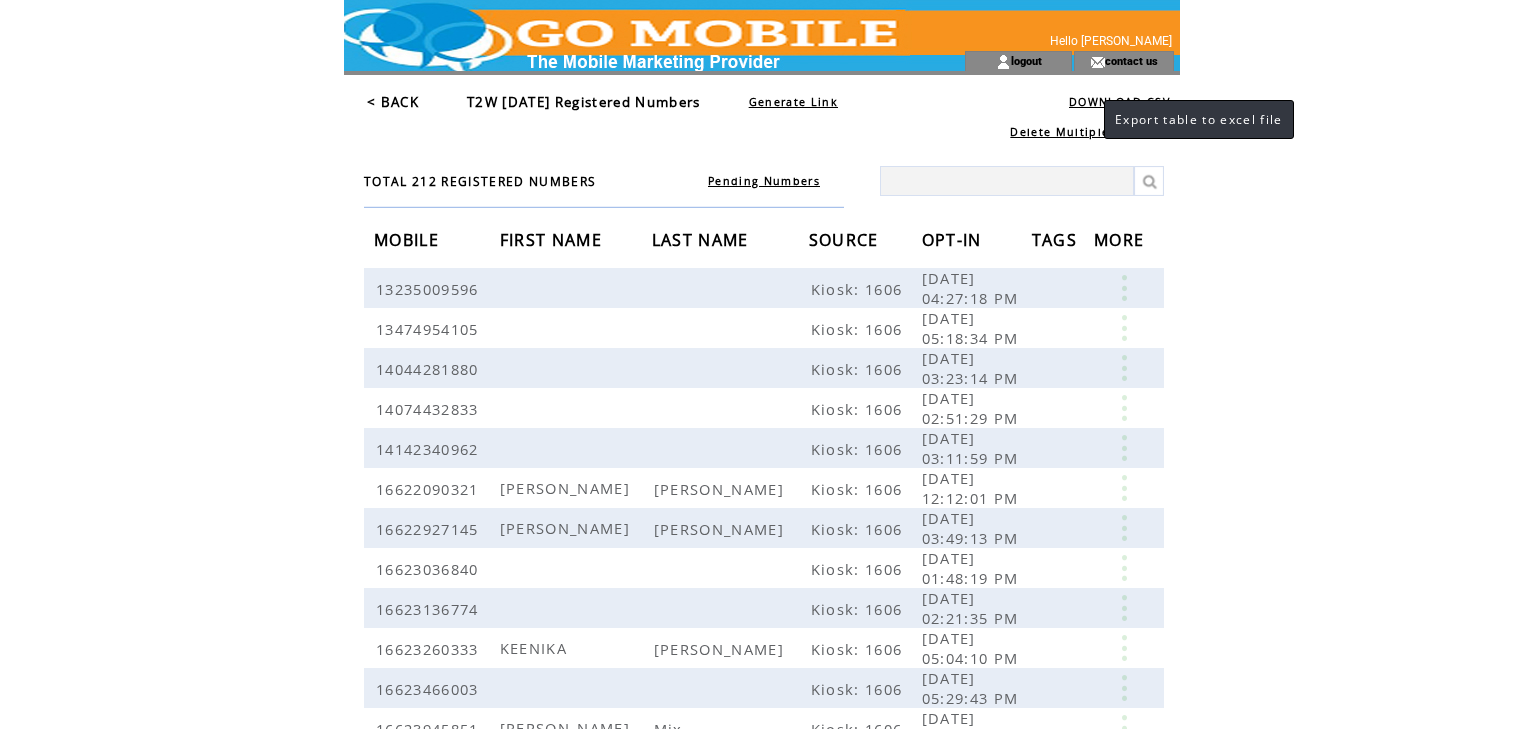 click on "DOWNLOAD CSV" at bounding box center (1119, 102) 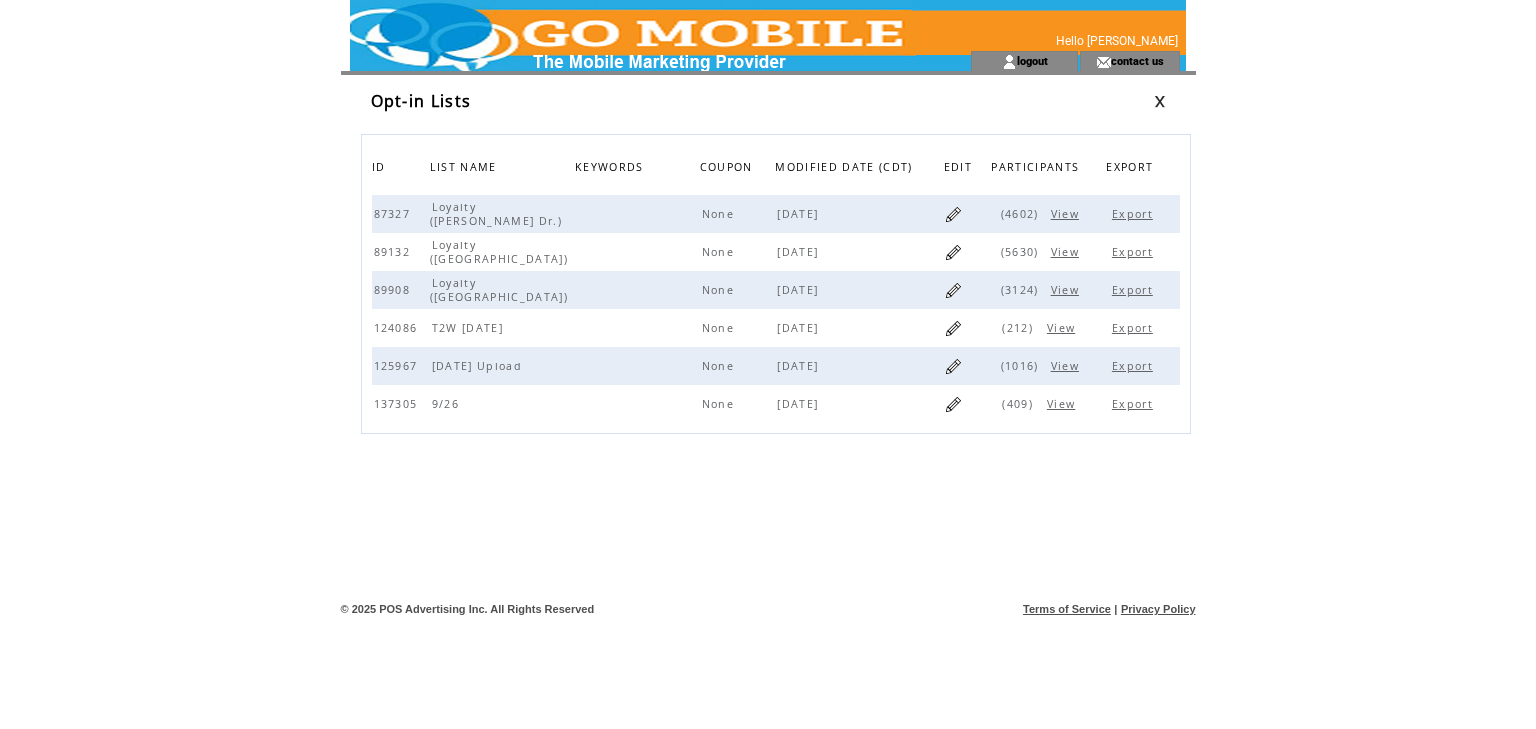 scroll, scrollTop: 0, scrollLeft: 0, axis: both 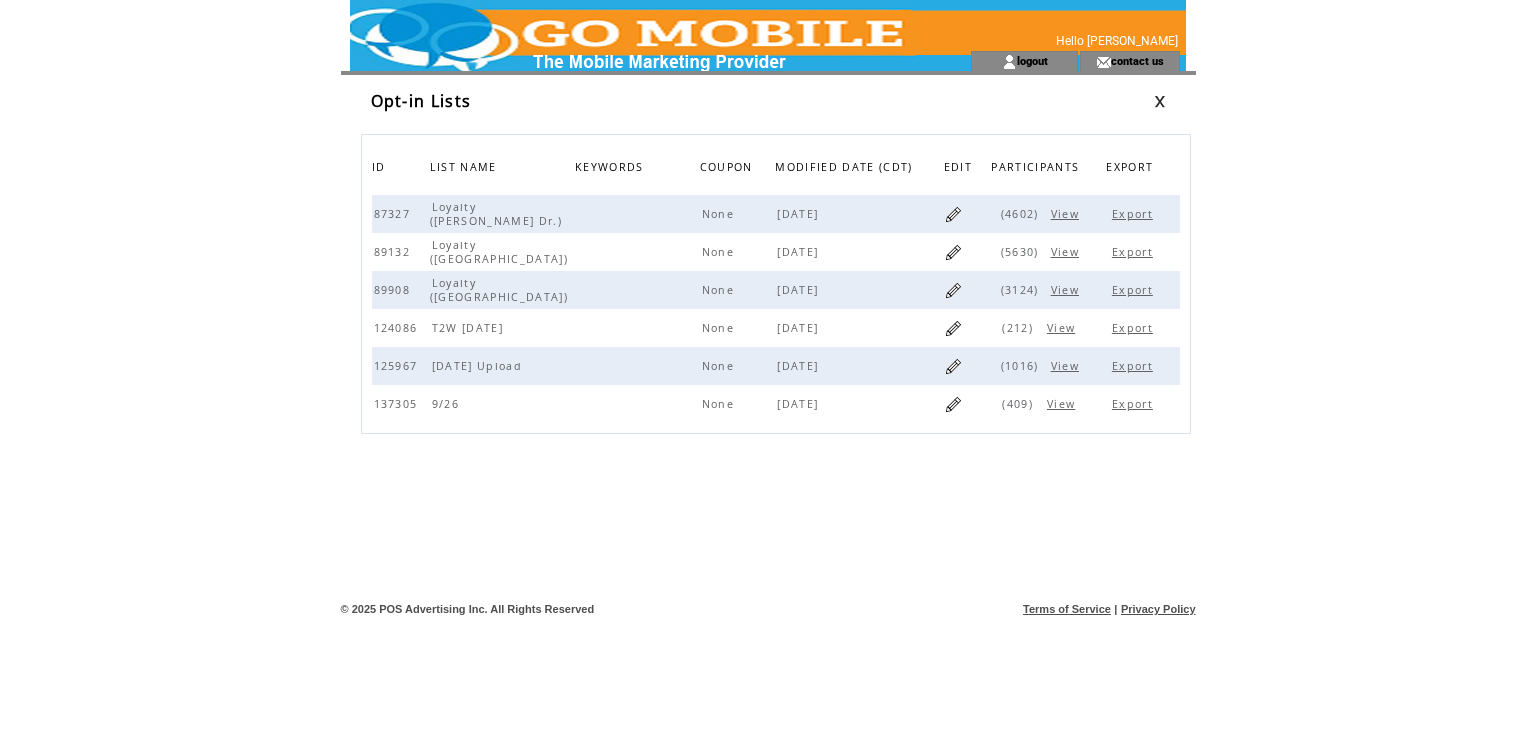 click on "ID LIST NAME KEYWORDS COUPON MODIFIED DATE (CDT) EDIT PARTICIPANTS EXPORT
87327 Loyalty (Shelby Dr.) None Mar 24, 2022 (4602) View
Export
89132 Loyalty (Southaven) None Mar 24, 2022 (5630) View
Export
89908 Loyalty (Oak Court) None Mar 24, 2022 (3124) View
Export
124086 T2W Aug. 2022 None Aug 09, 2022 (212) View
Export
125967 10/31/22 Upload None Oct 31, 2022 (1016) View
Export
137305 9/26 None Sep 26, 2024 (409) View
Export" at bounding box center [776, 313] 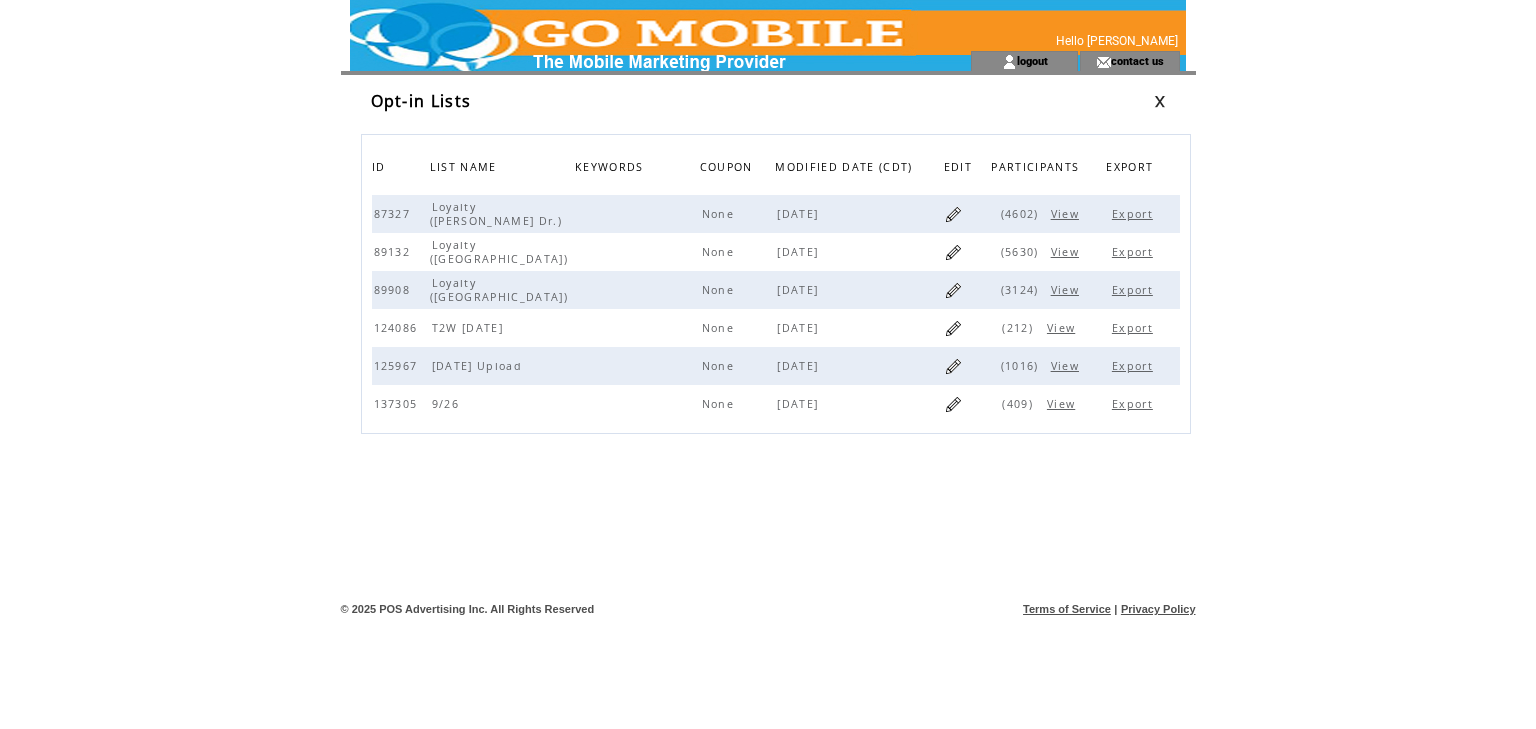 click on "View" at bounding box center [1067, 366] 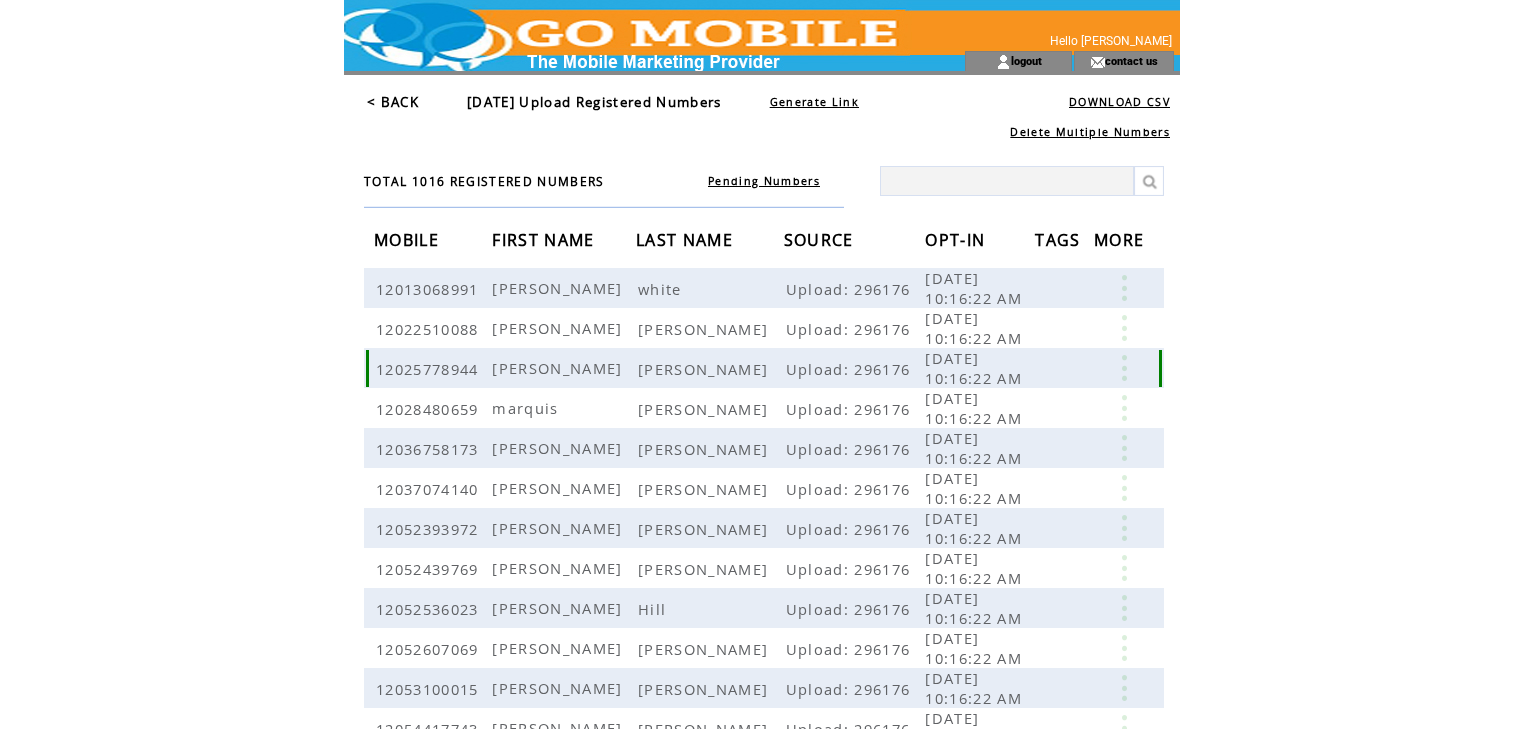 scroll, scrollTop: 0, scrollLeft: 0, axis: both 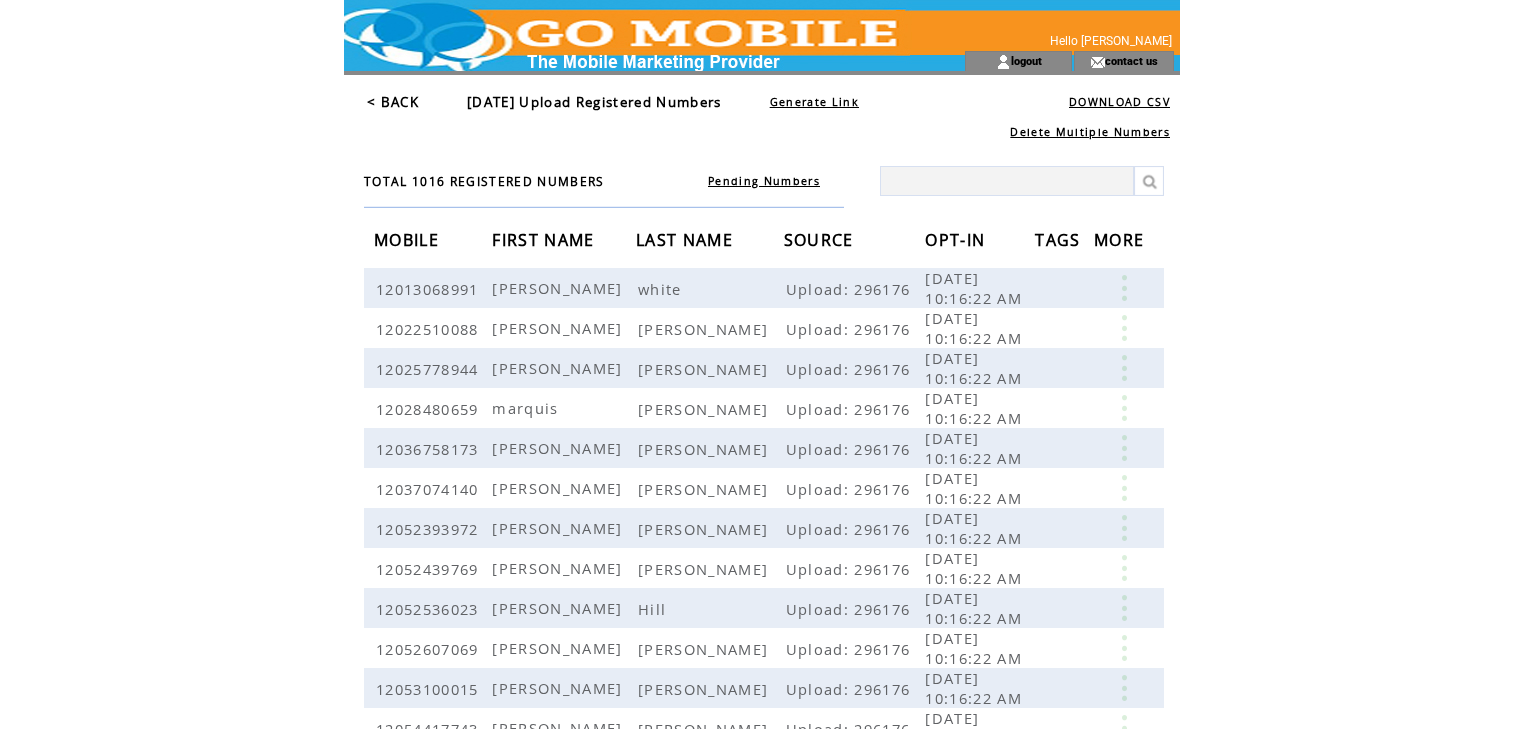 click on "DOWNLOAD CSV" at bounding box center [1119, 102] 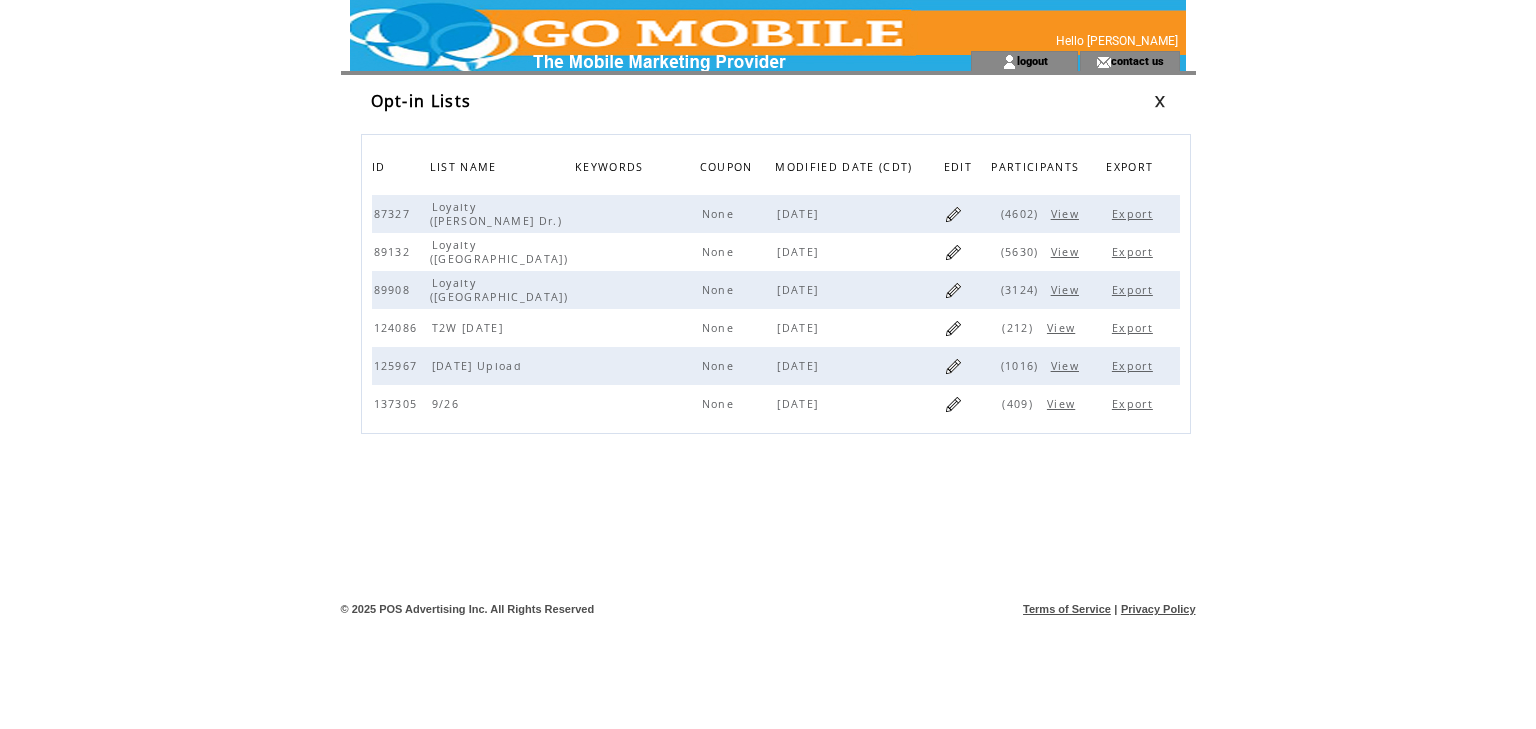 scroll, scrollTop: 0, scrollLeft: 0, axis: both 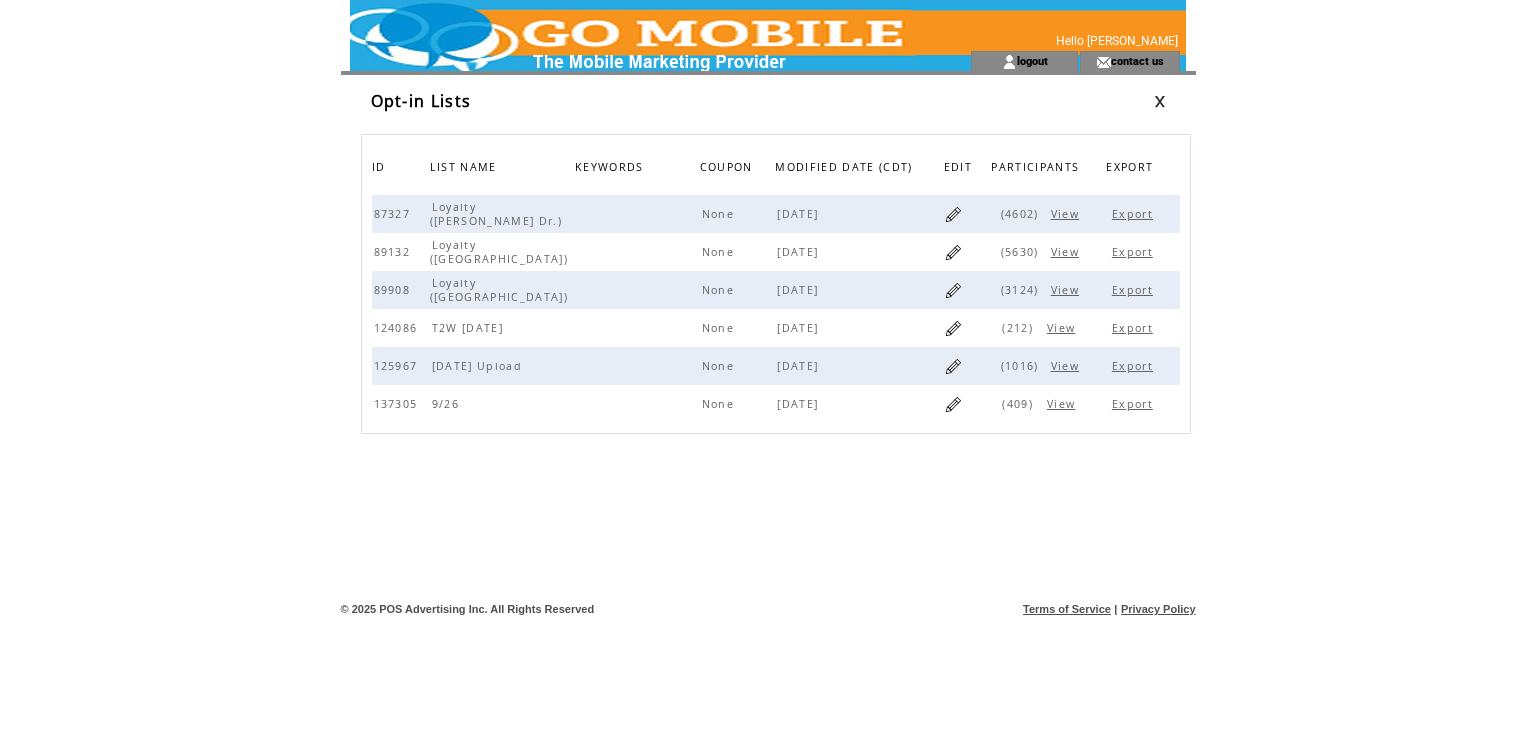 click on "ID LIST NAME KEYWORDS COUPON MODIFIED DATE (CDT) EDIT PARTICIPANTS EXPORT
87327 Loyalty (Shelby Dr.) None Mar 24, 2022 (4602) View
Export
89132 Loyalty (Southaven) None Mar 24, 2022 (5630) View
Export
89908 Loyalty (Oak Court) None Mar 24, 2022 (3124) View
Export
124086 T2W Aug. 2022 None Aug 09, 2022 (212) View
Export
125967 10/31/22 Upload None Oct 31, 2022 (1016) View
Export
137305 9/26 None Sep 26, 2024 (409) View
Export" at bounding box center (776, 313) 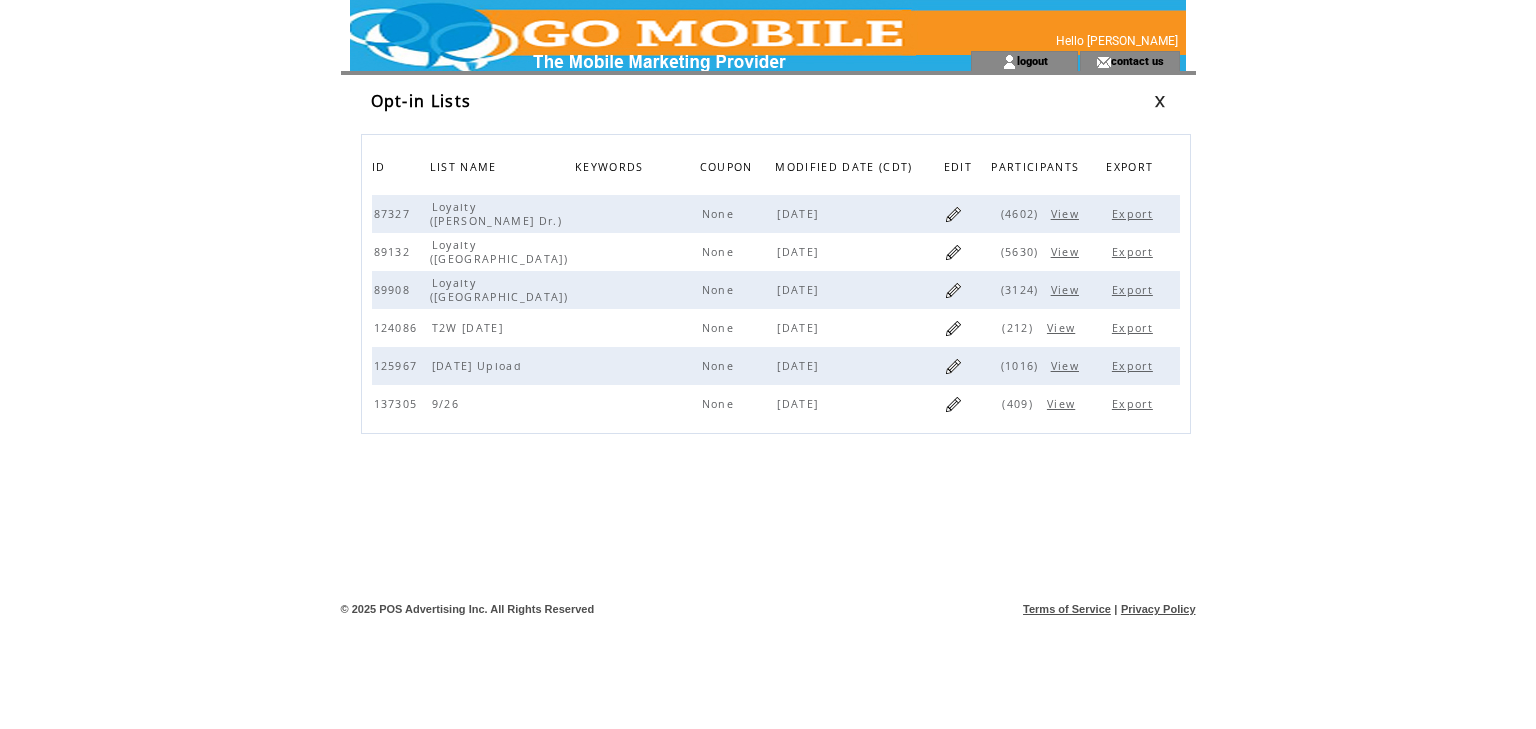 click on "View" at bounding box center [1063, 404] 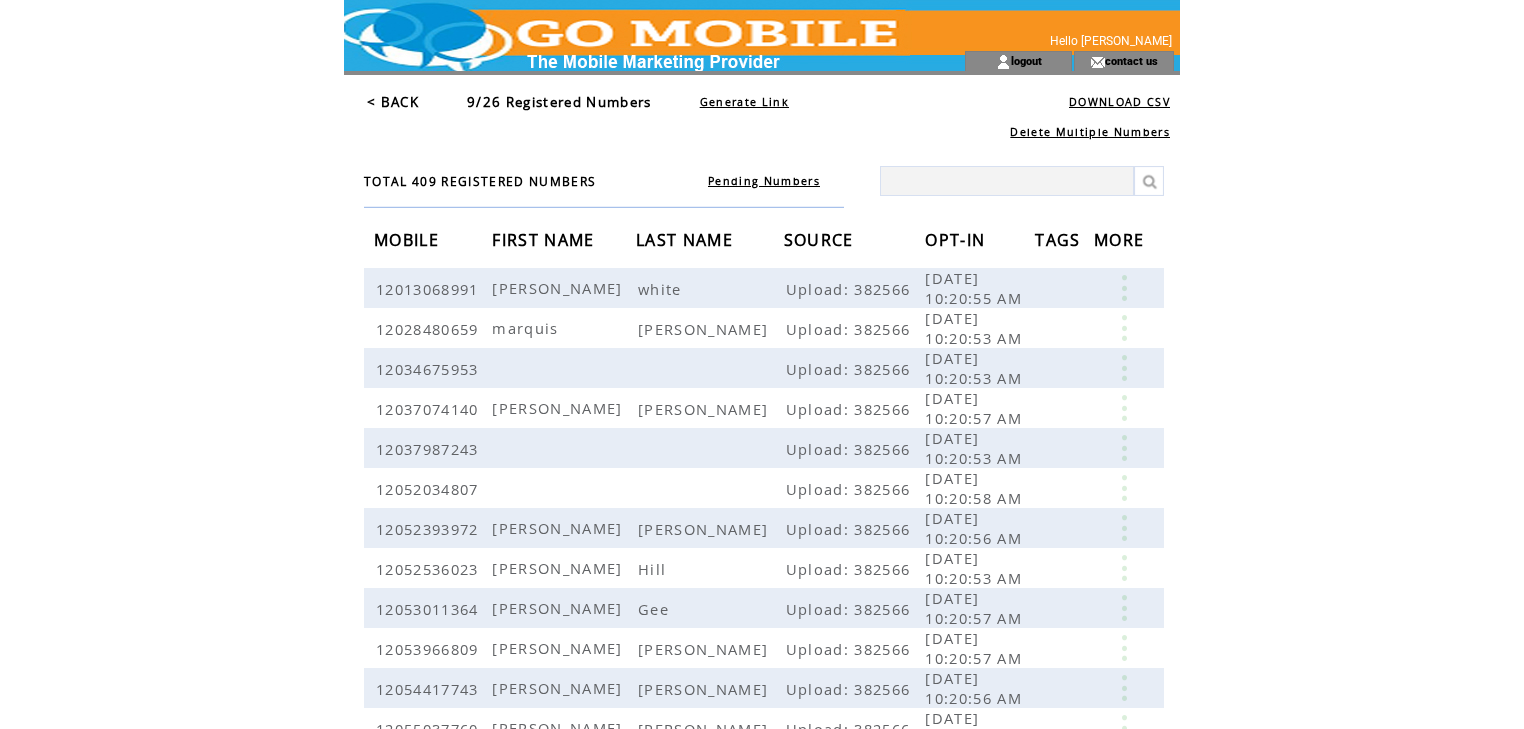scroll, scrollTop: 0, scrollLeft: 0, axis: both 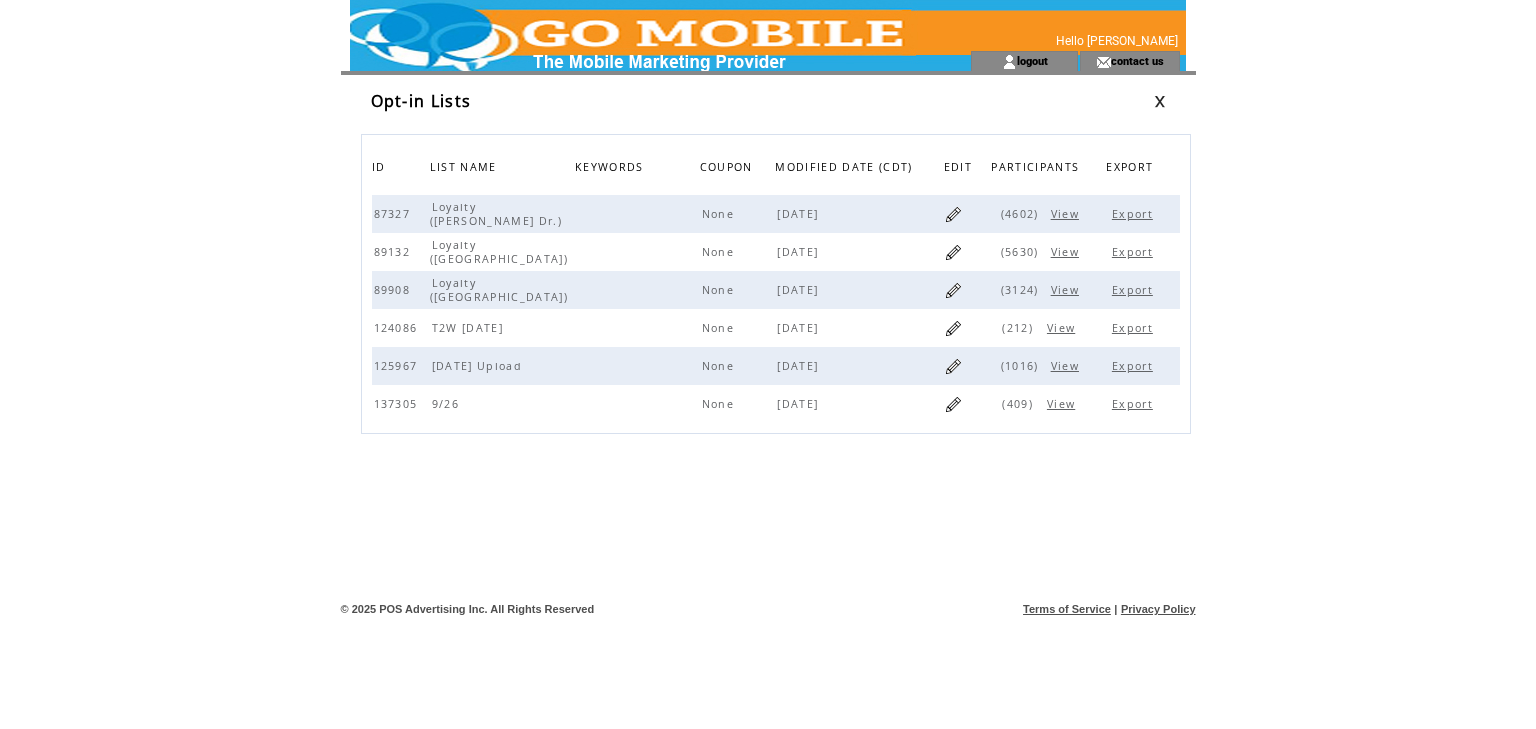 click on "View" at bounding box center [1067, 290] 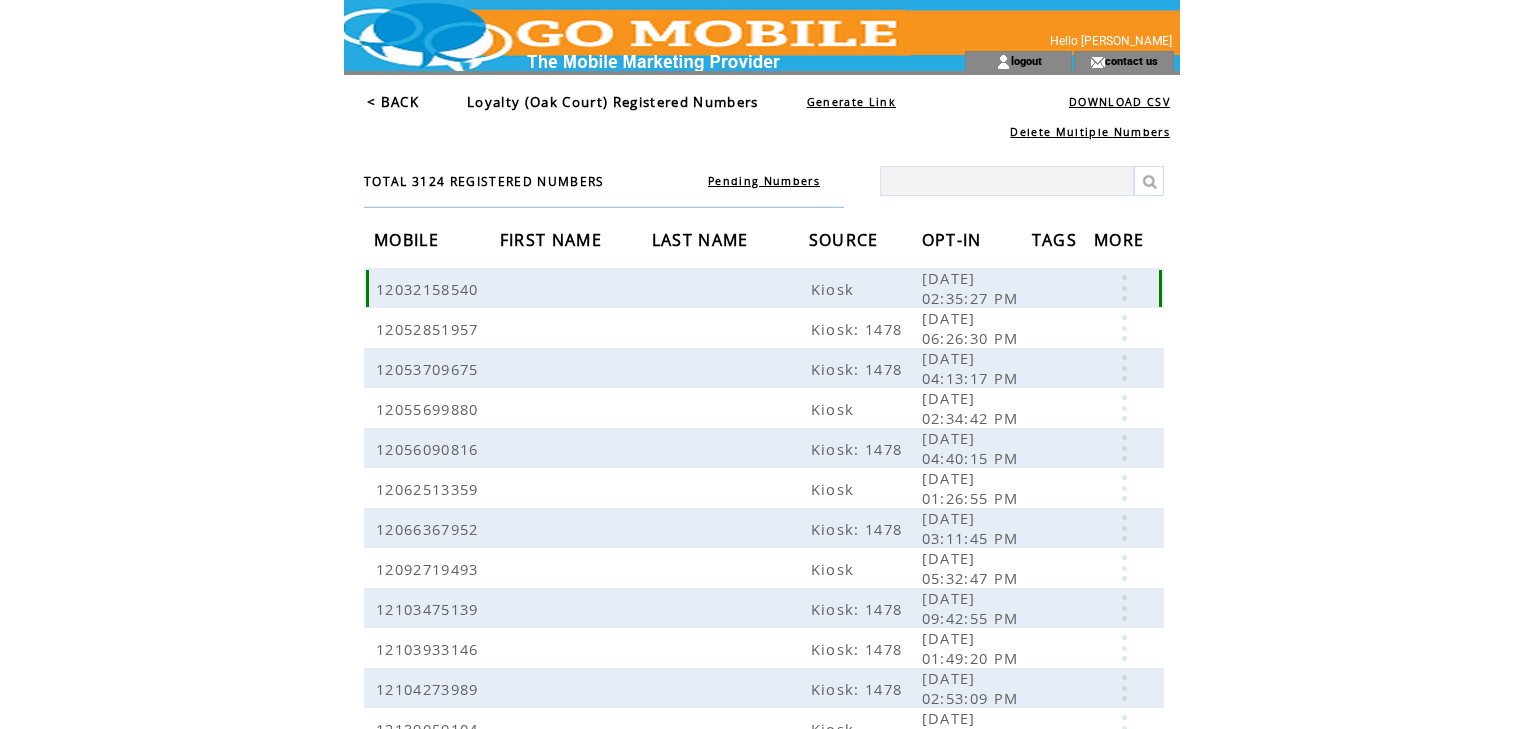 scroll, scrollTop: 0, scrollLeft: 0, axis: both 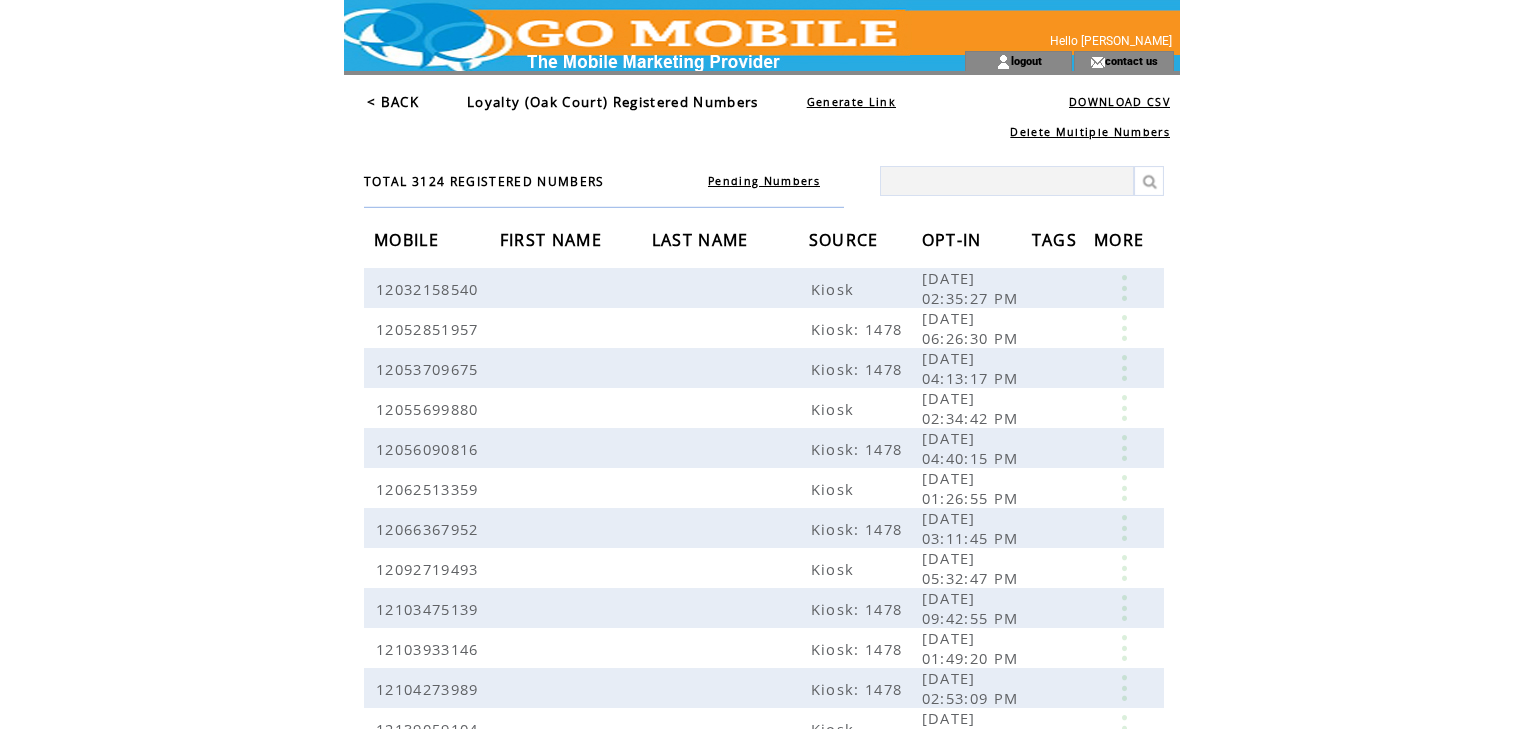 click on "DOWNLOAD CSV" at bounding box center (1119, 102) 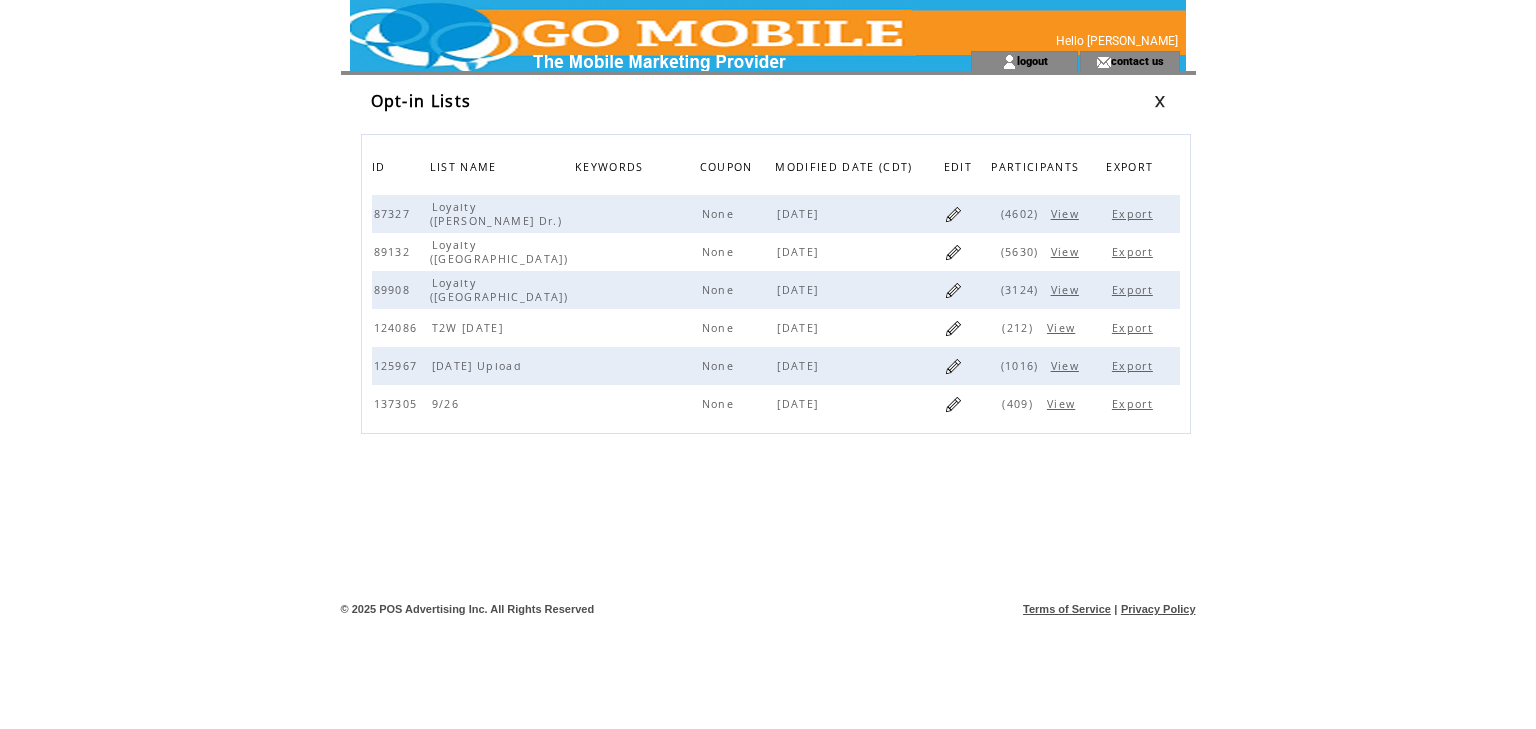 scroll, scrollTop: 0, scrollLeft: 0, axis: both 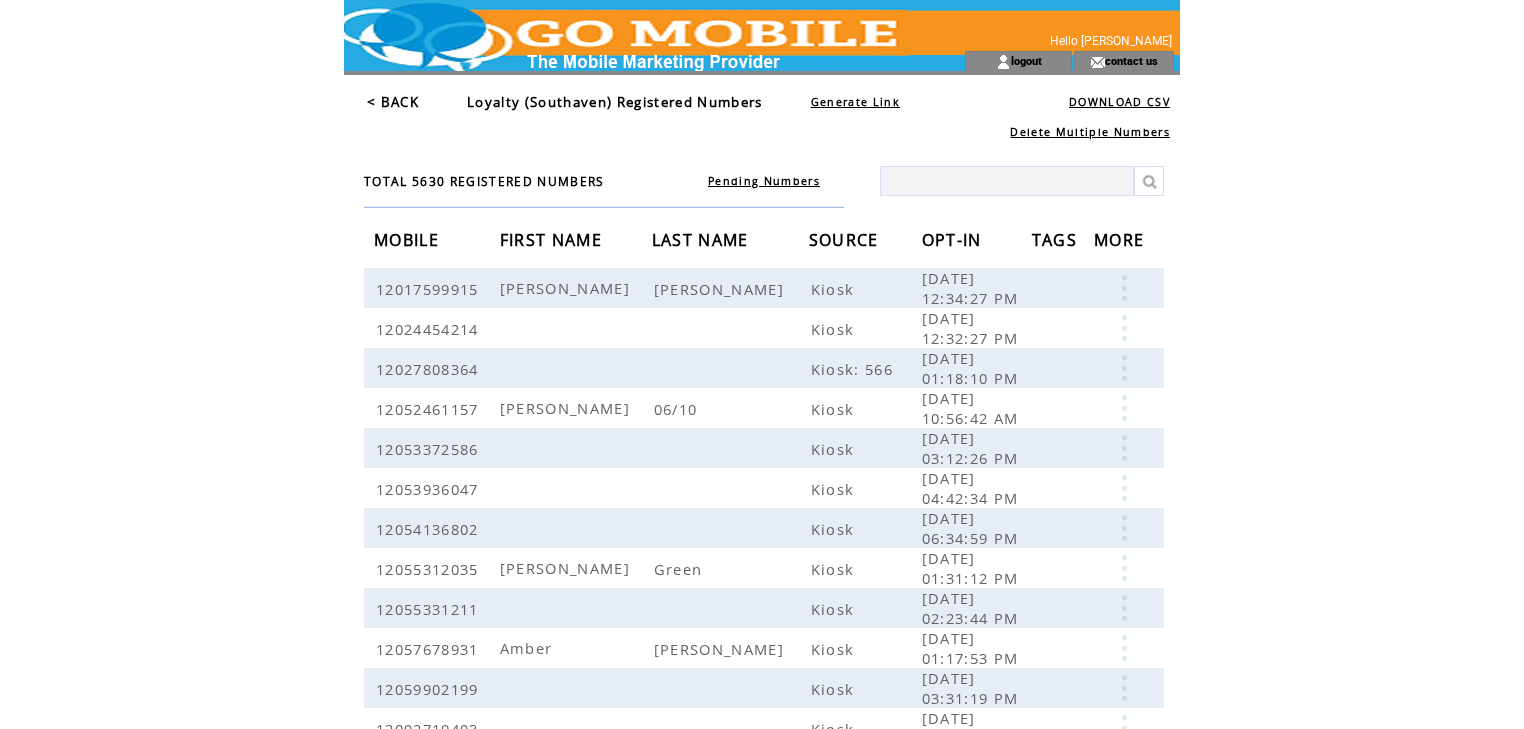 click on "DOWNLOAD CSV" at bounding box center [1119, 102] 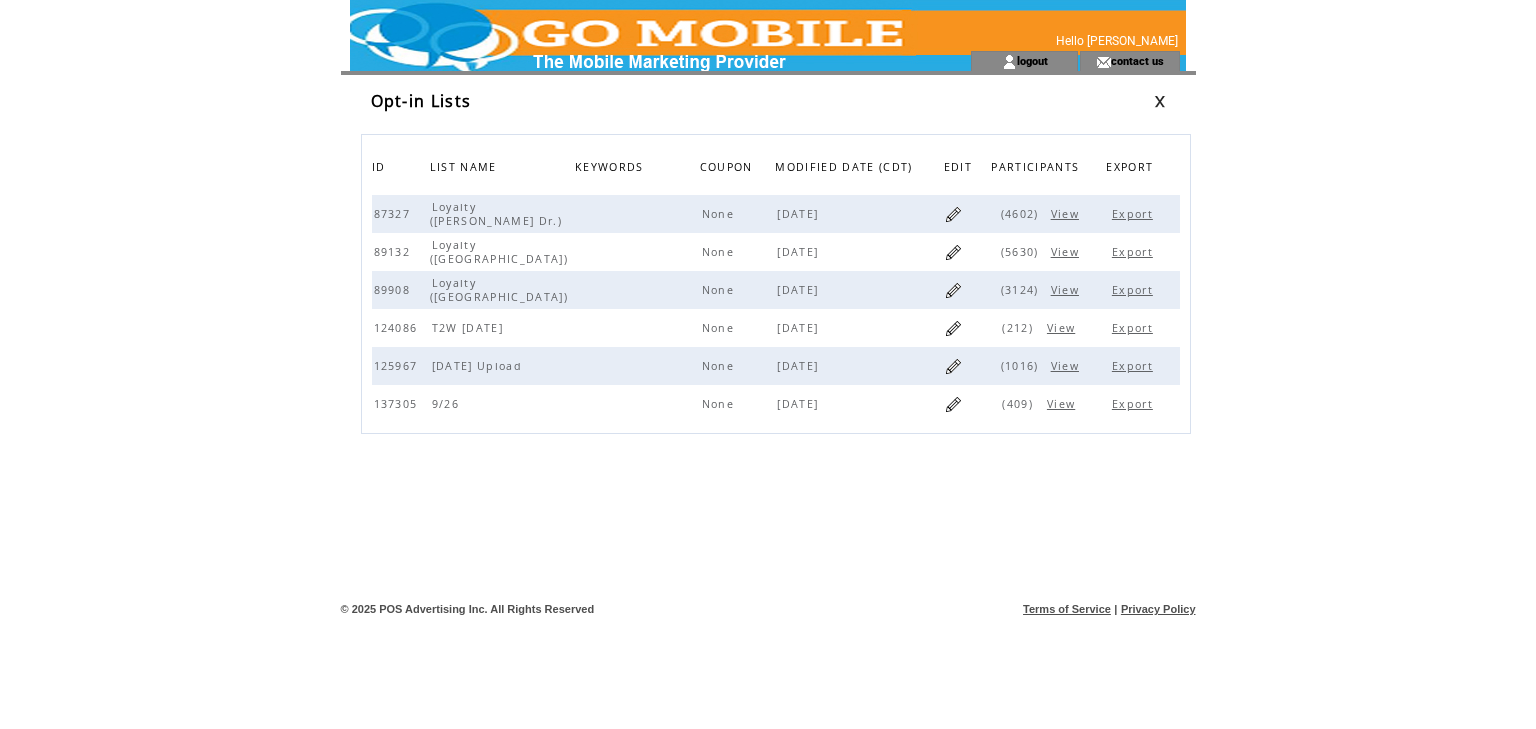 scroll, scrollTop: 0, scrollLeft: 0, axis: both 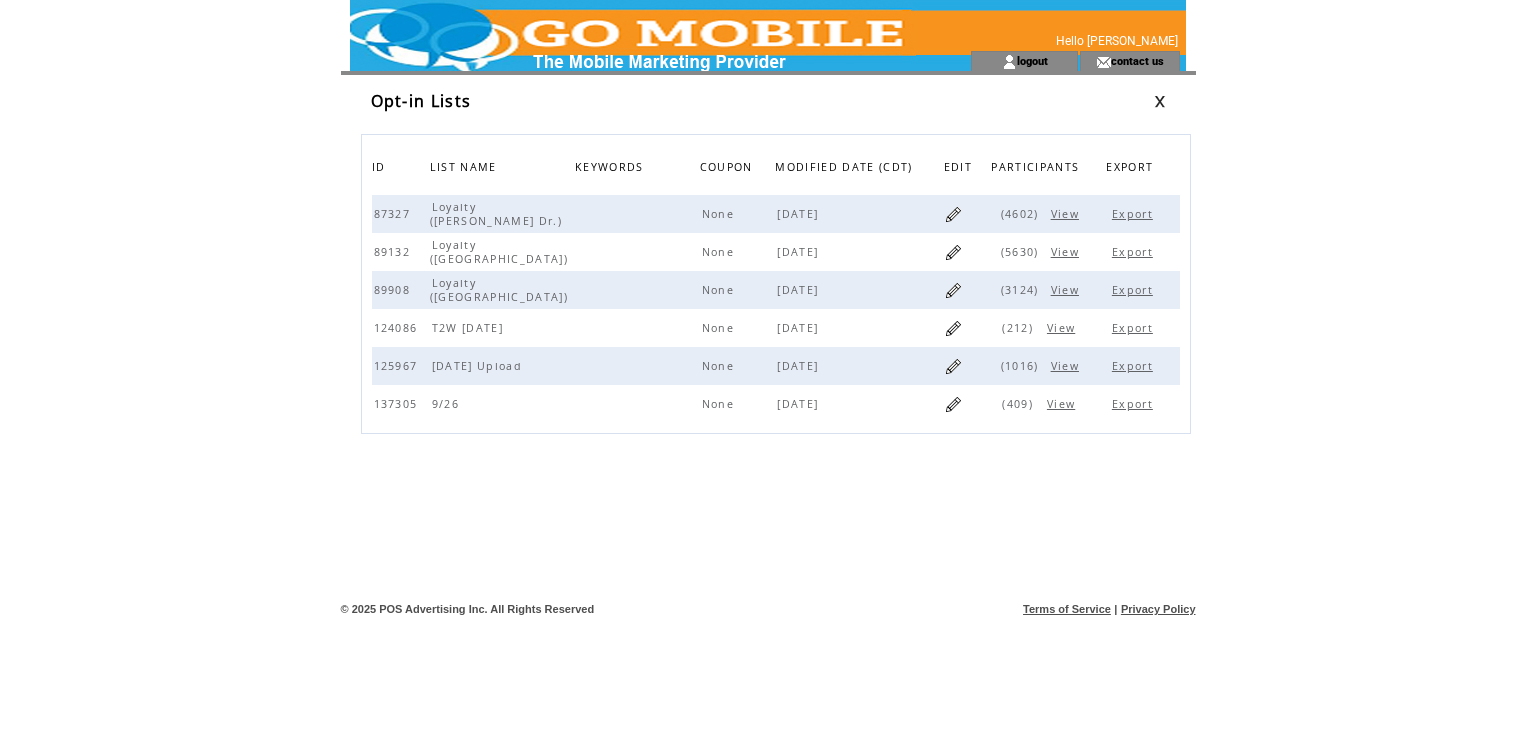 click on "View" at bounding box center [1067, 214] 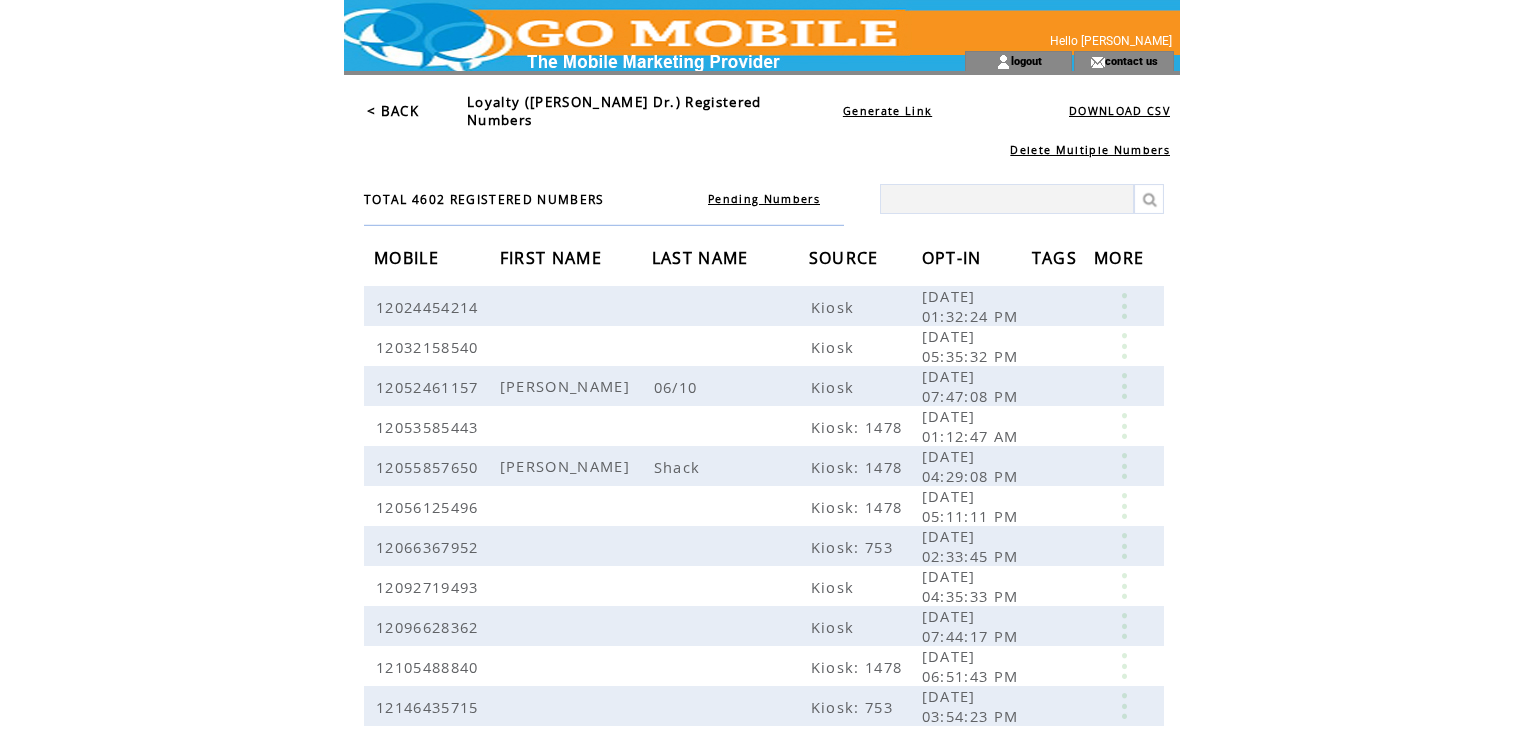 scroll, scrollTop: 0, scrollLeft: 0, axis: both 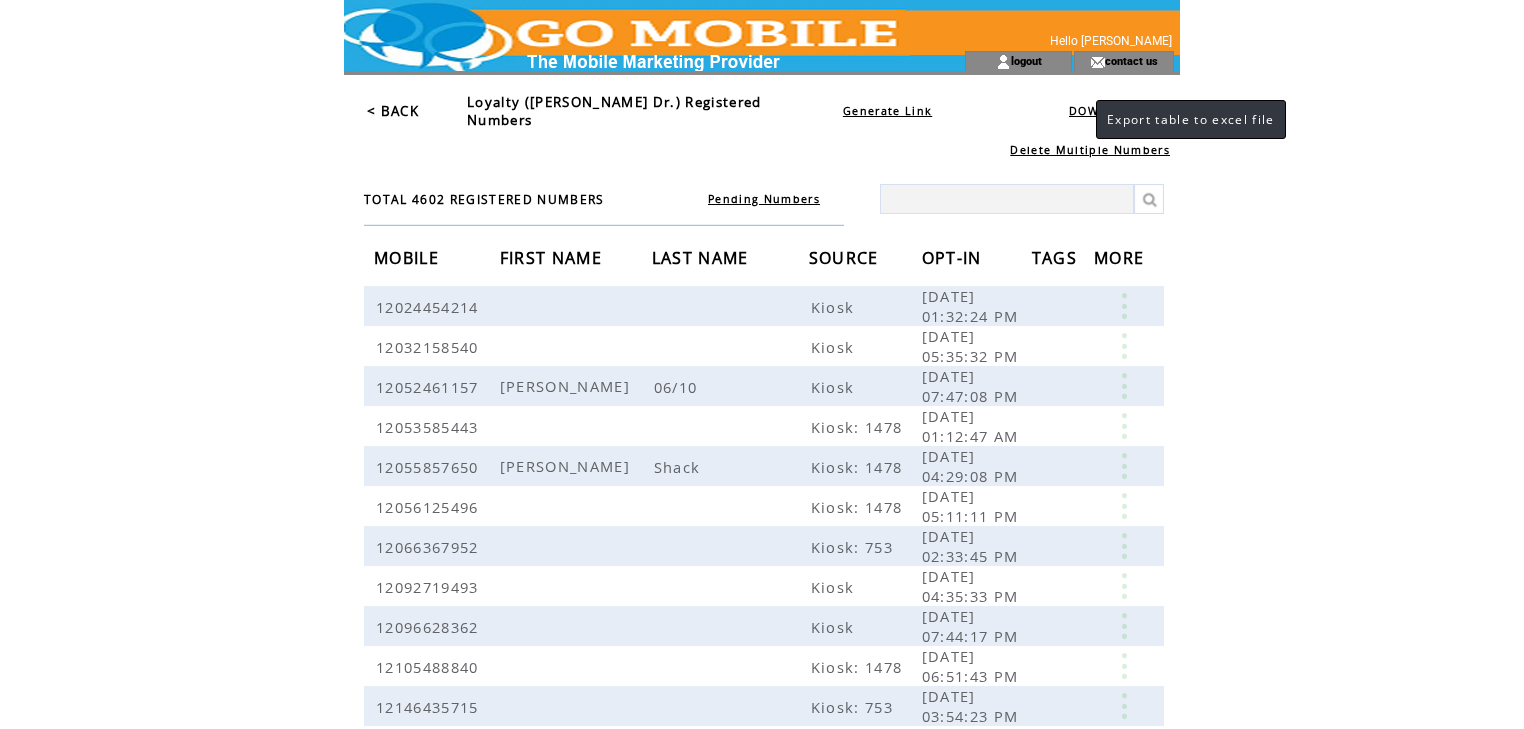 click on "DOWNLOAD CSV" at bounding box center [1119, 111] 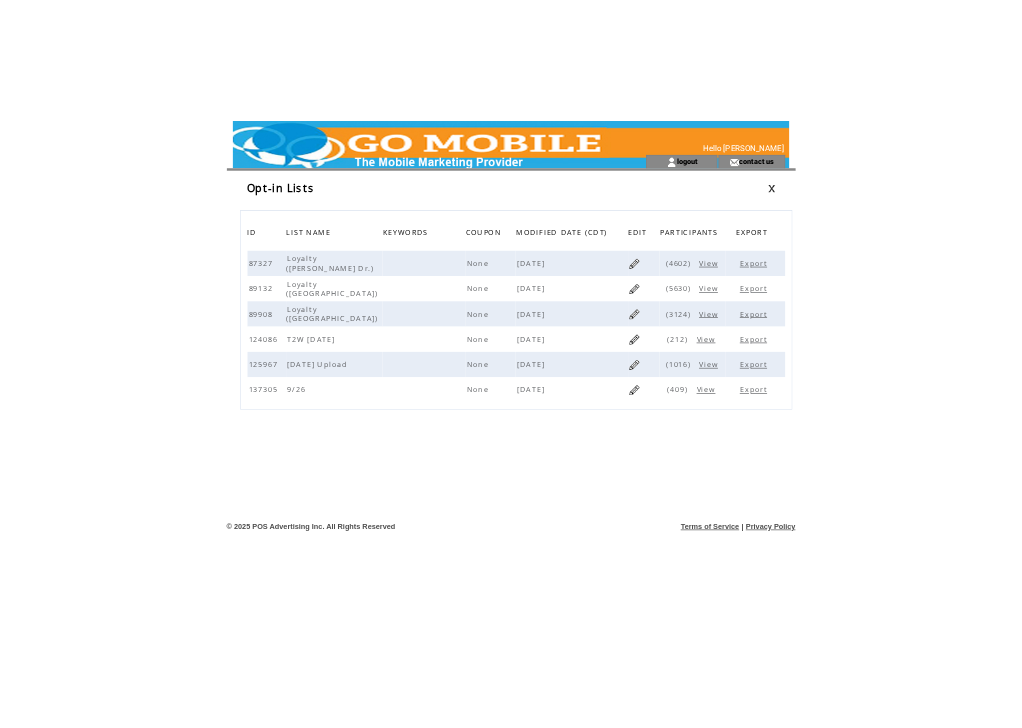 scroll, scrollTop: 0, scrollLeft: 0, axis: both 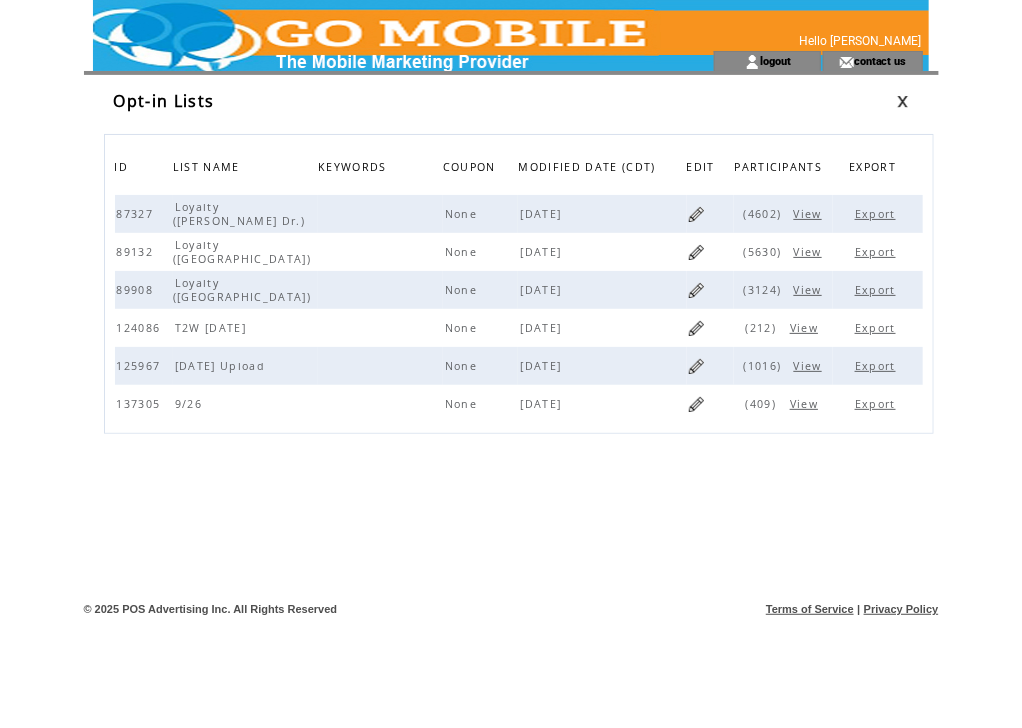 click at bounding box center (367, 25) 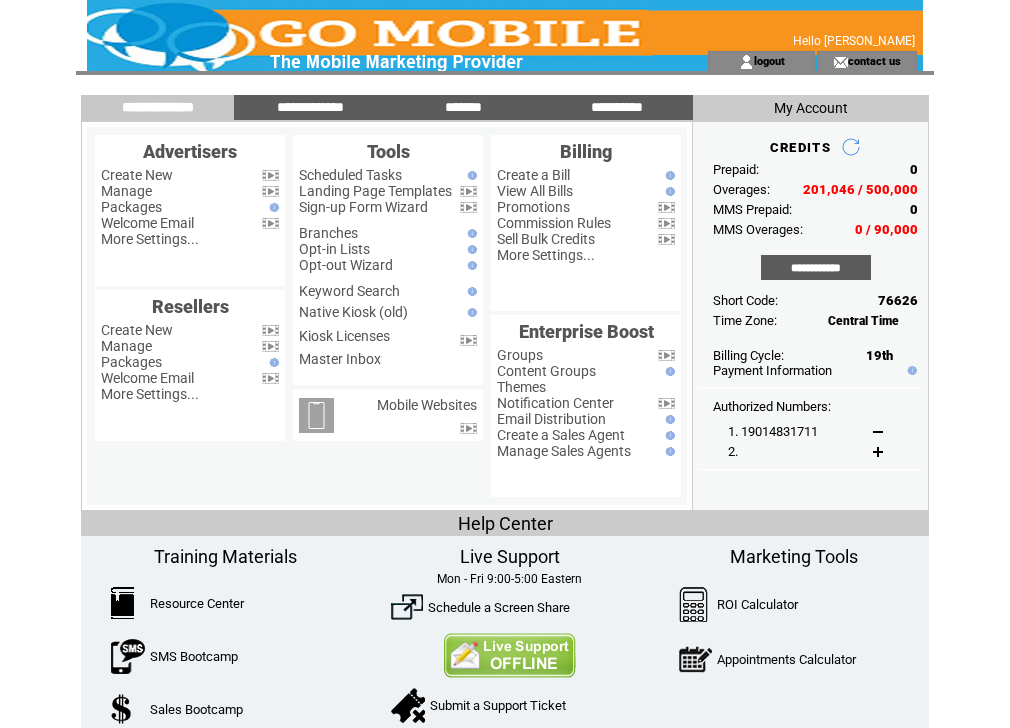 scroll, scrollTop: 0, scrollLeft: 0, axis: both 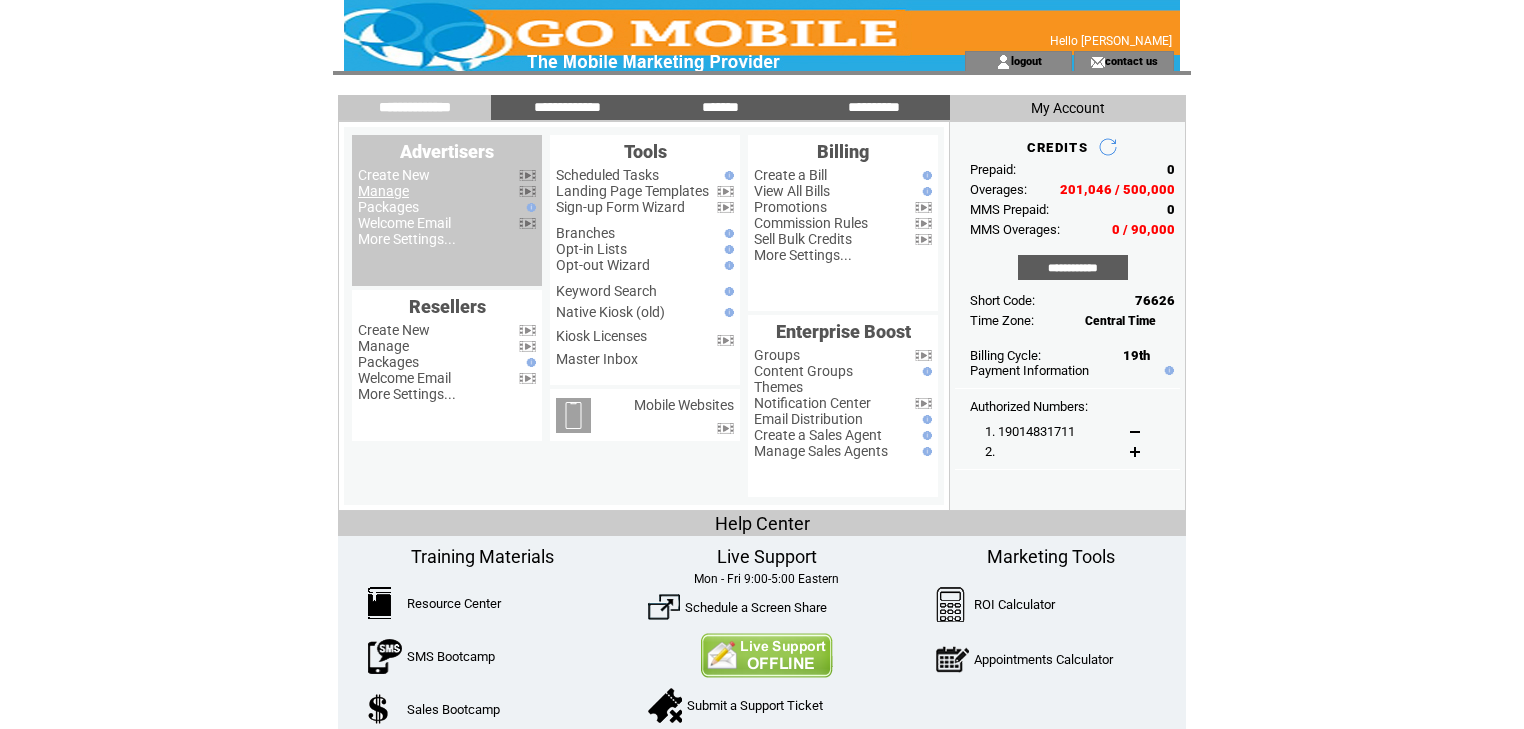 click on "Manage" at bounding box center [383, 191] 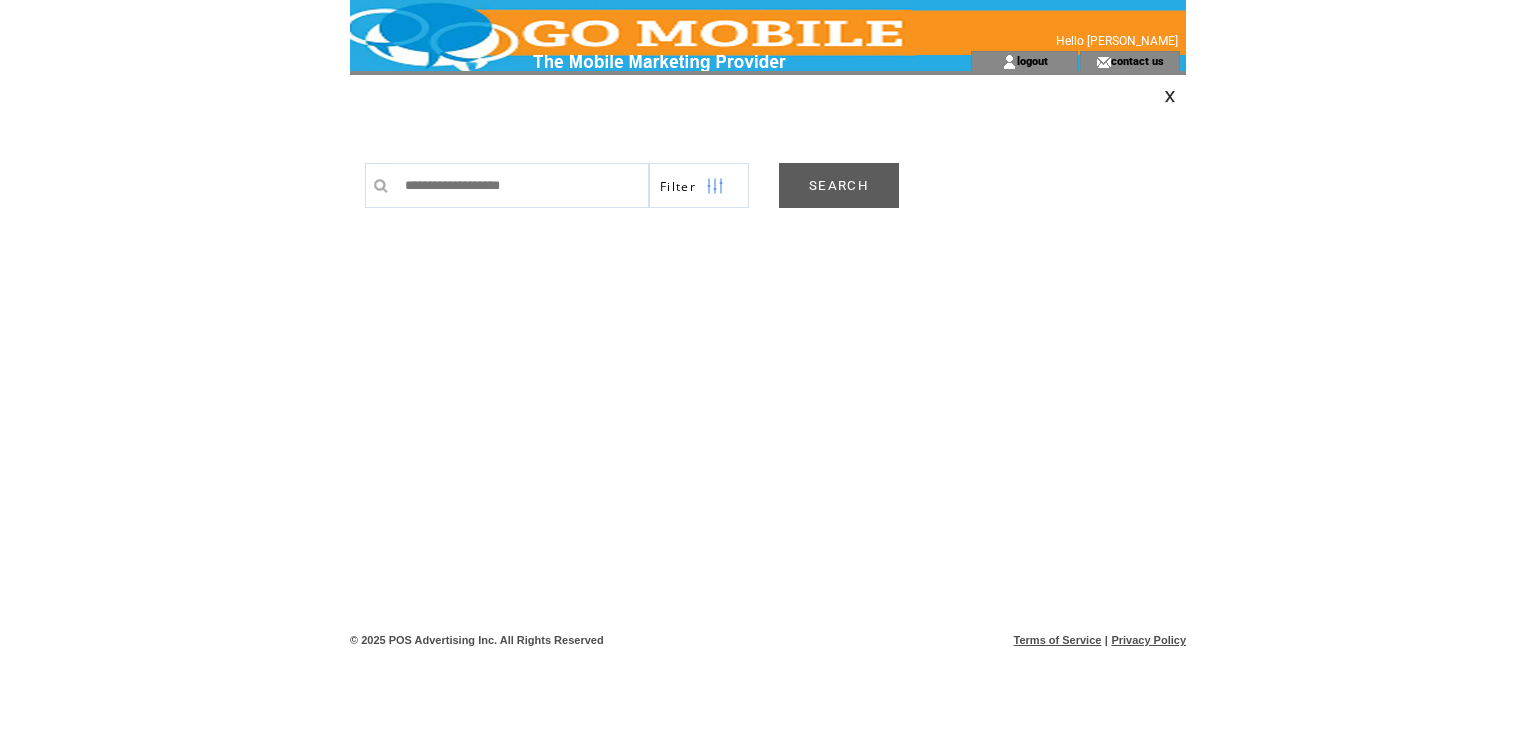 scroll, scrollTop: 0, scrollLeft: 0, axis: both 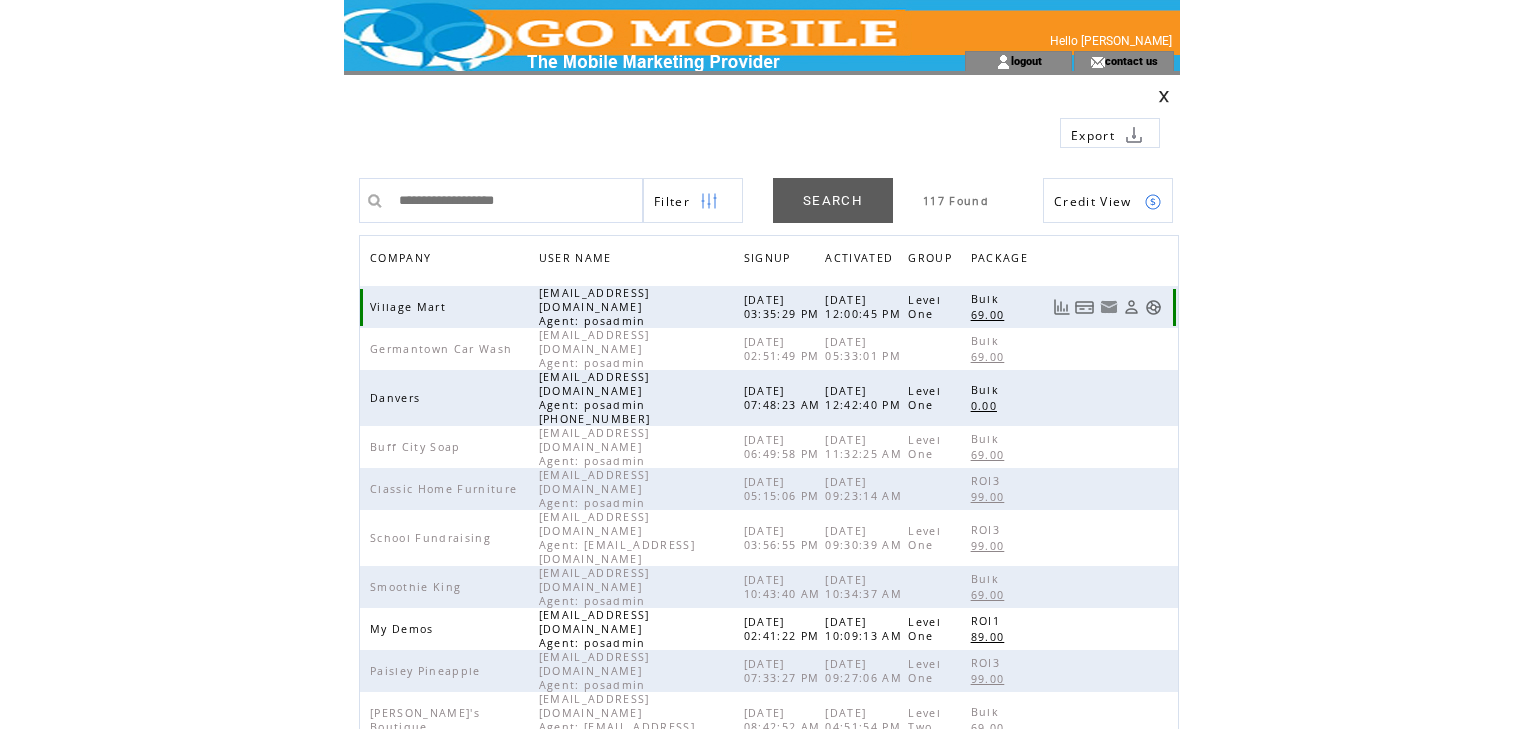 click at bounding box center (1153, 307) 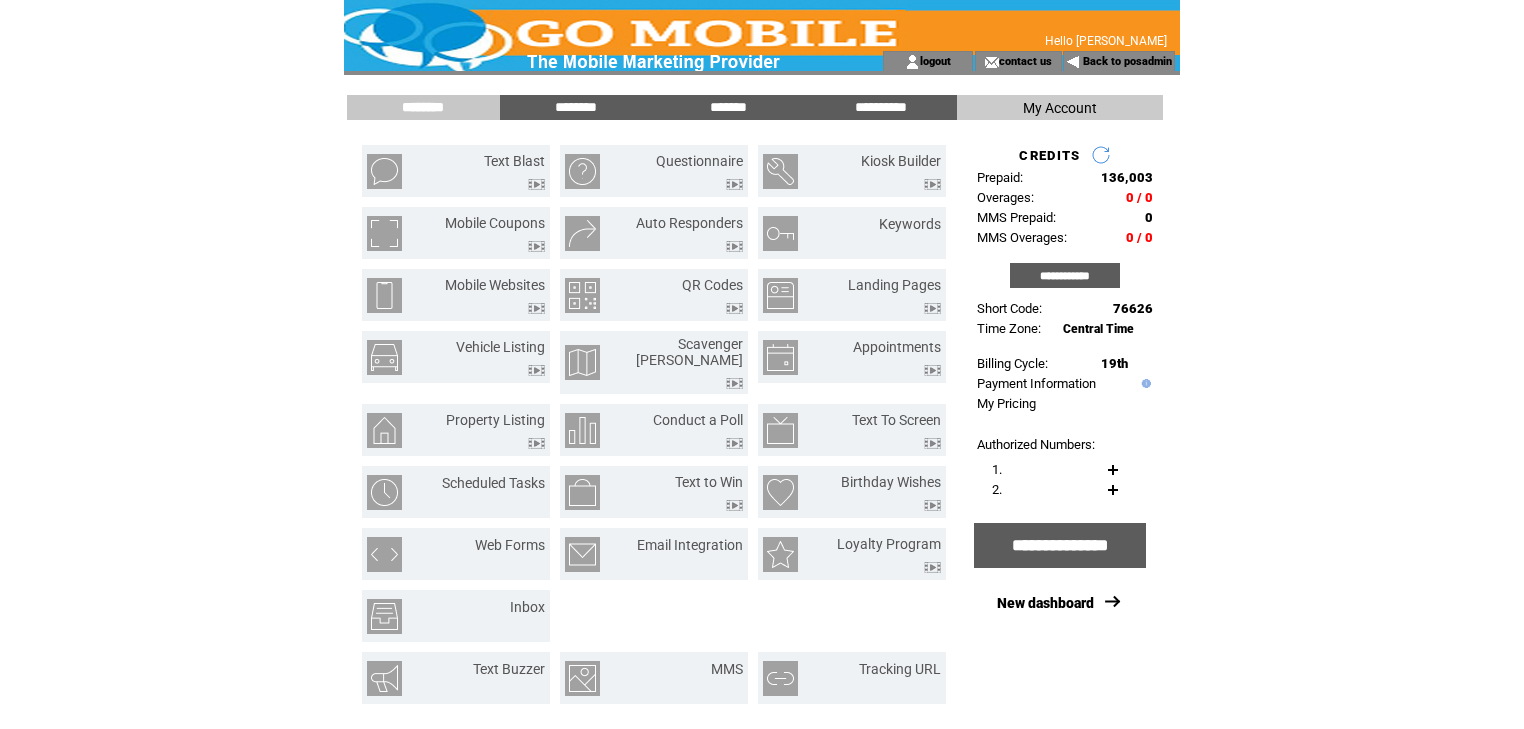 scroll, scrollTop: 0, scrollLeft: 0, axis: both 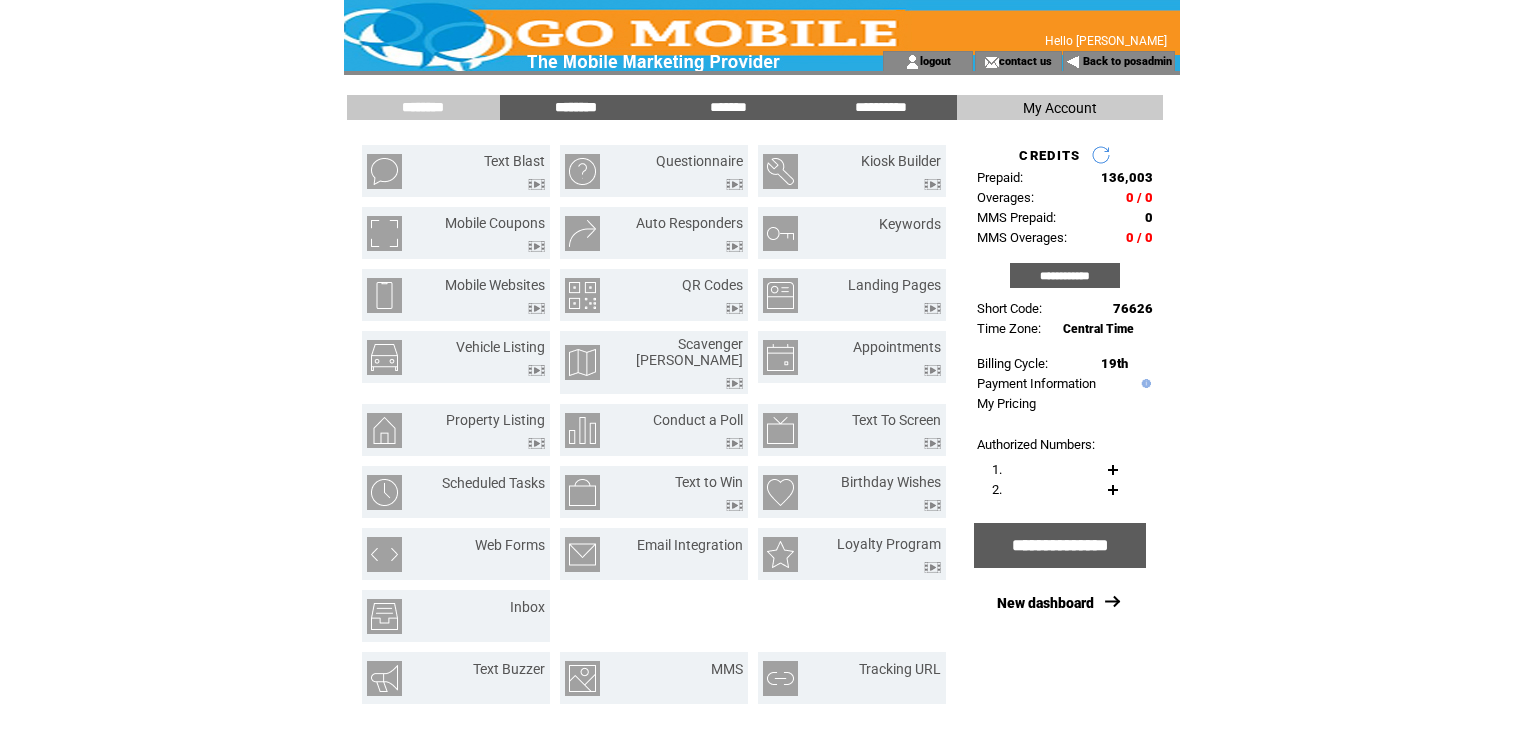 click on "********" at bounding box center [576, 107] 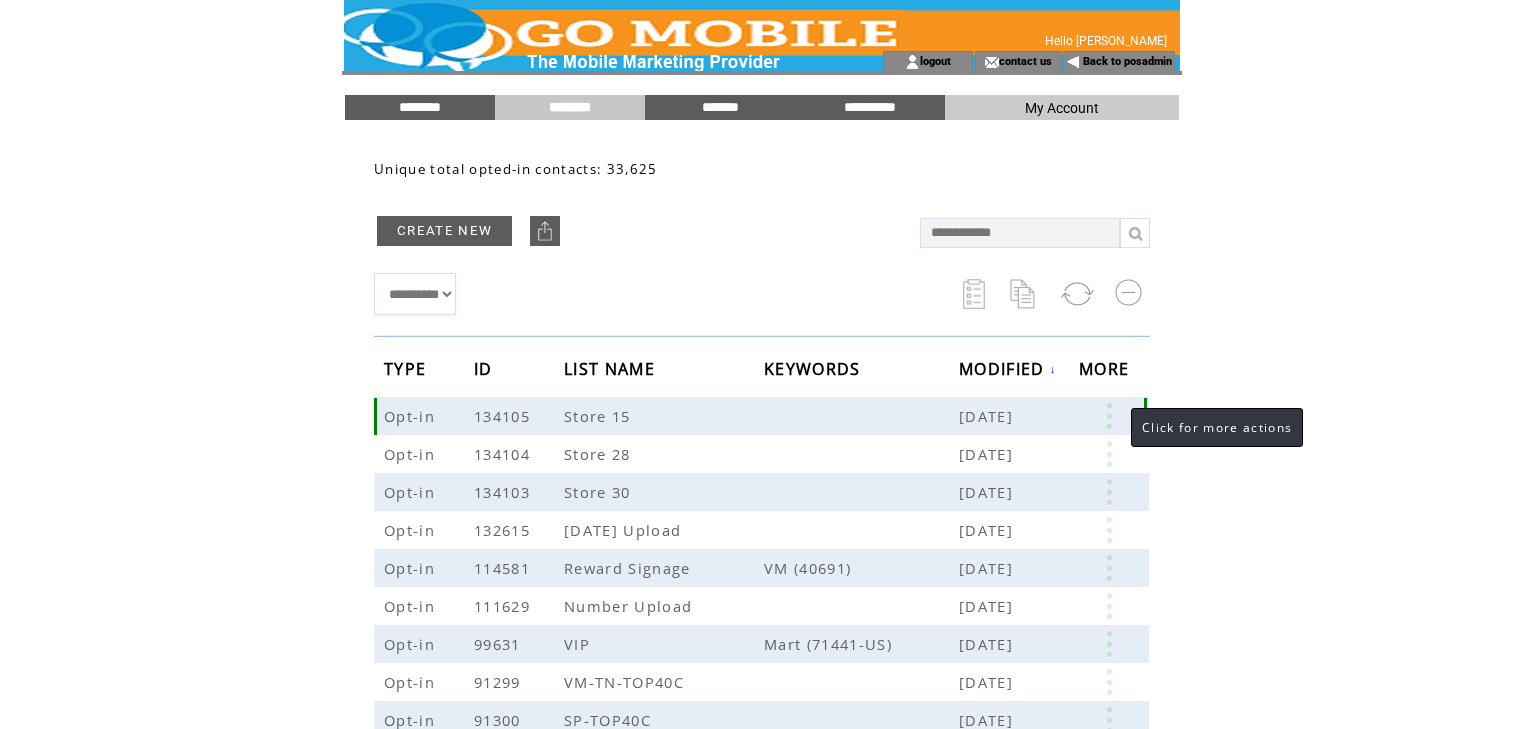 click at bounding box center [1109, 416] 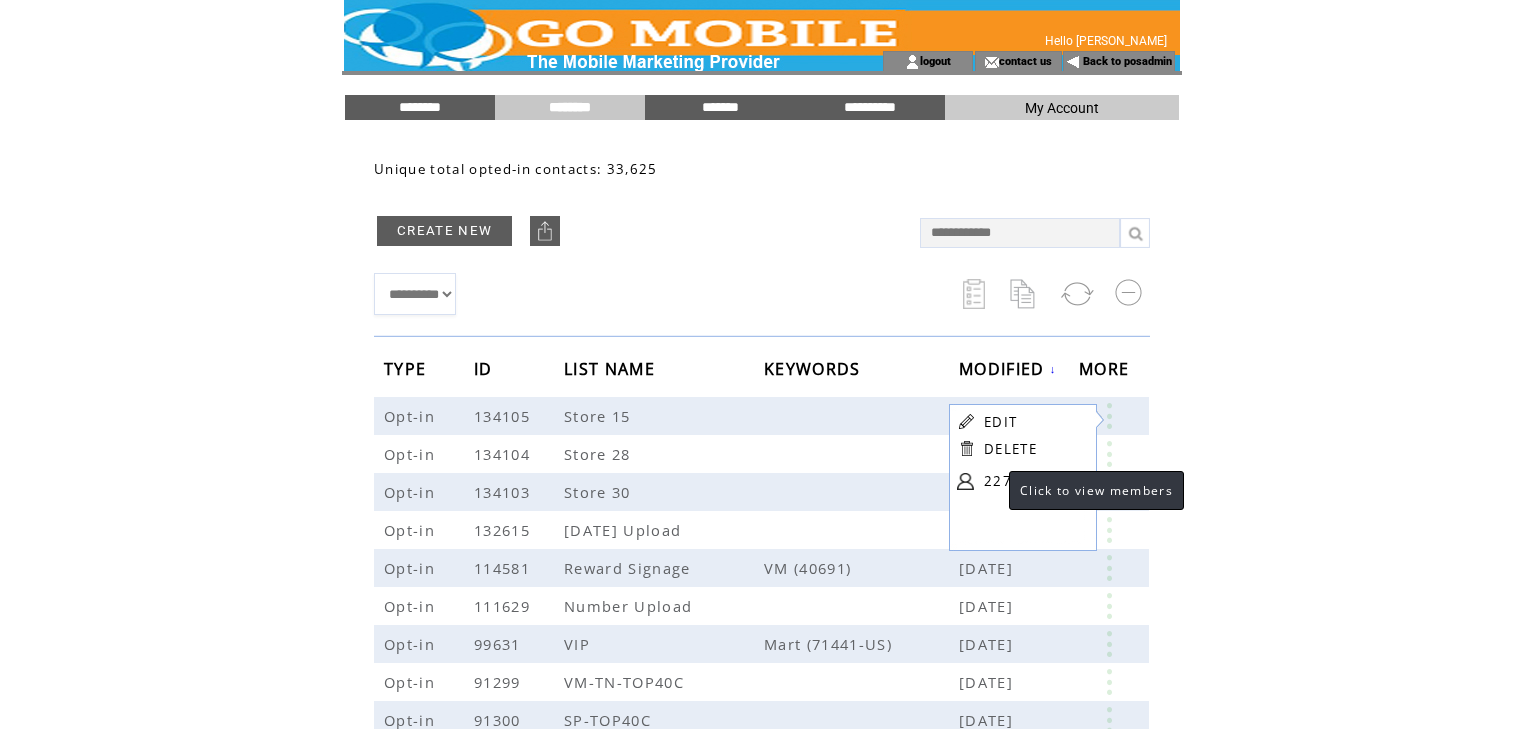 click on "2270" at bounding box center (1034, 481) 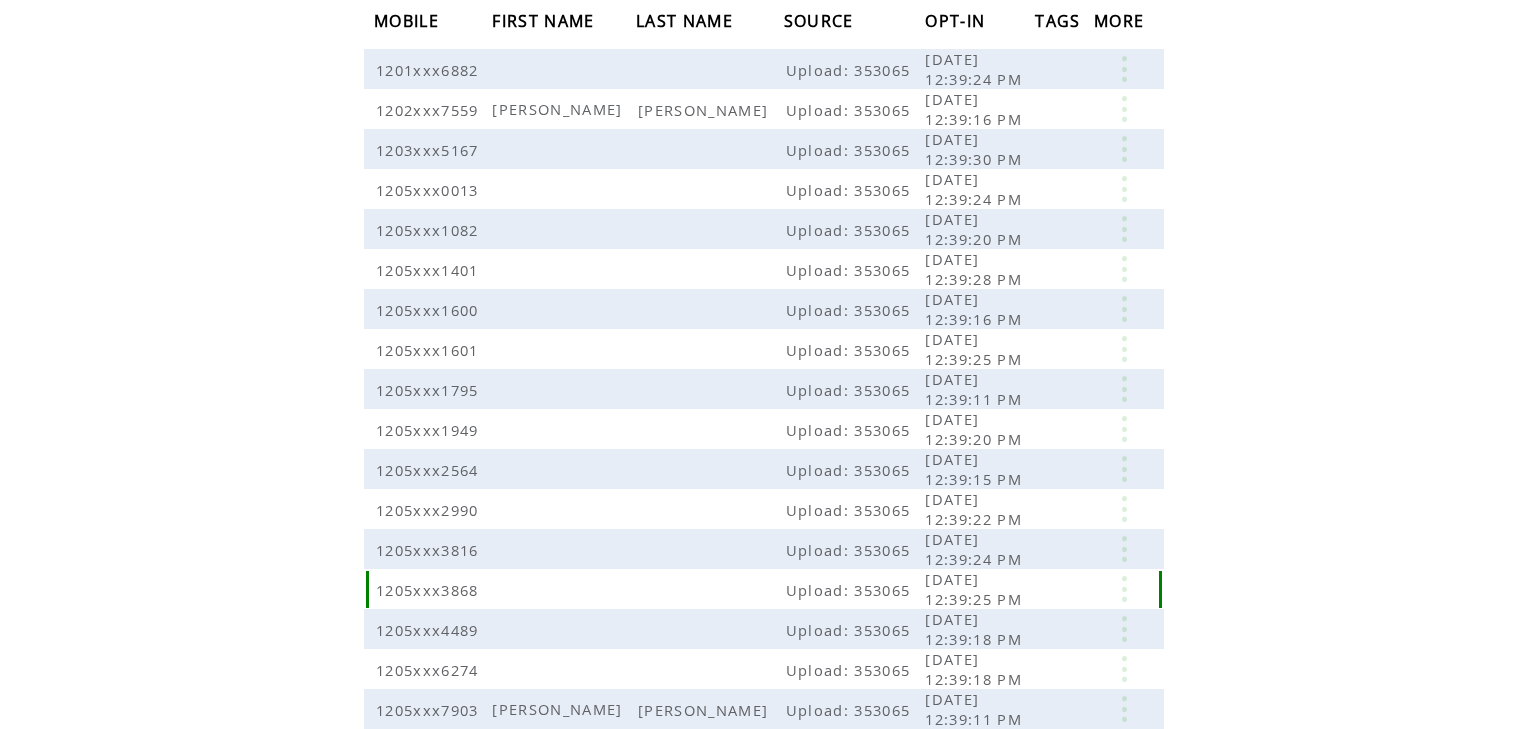 scroll, scrollTop: 167, scrollLeft: 0, axis: vertical 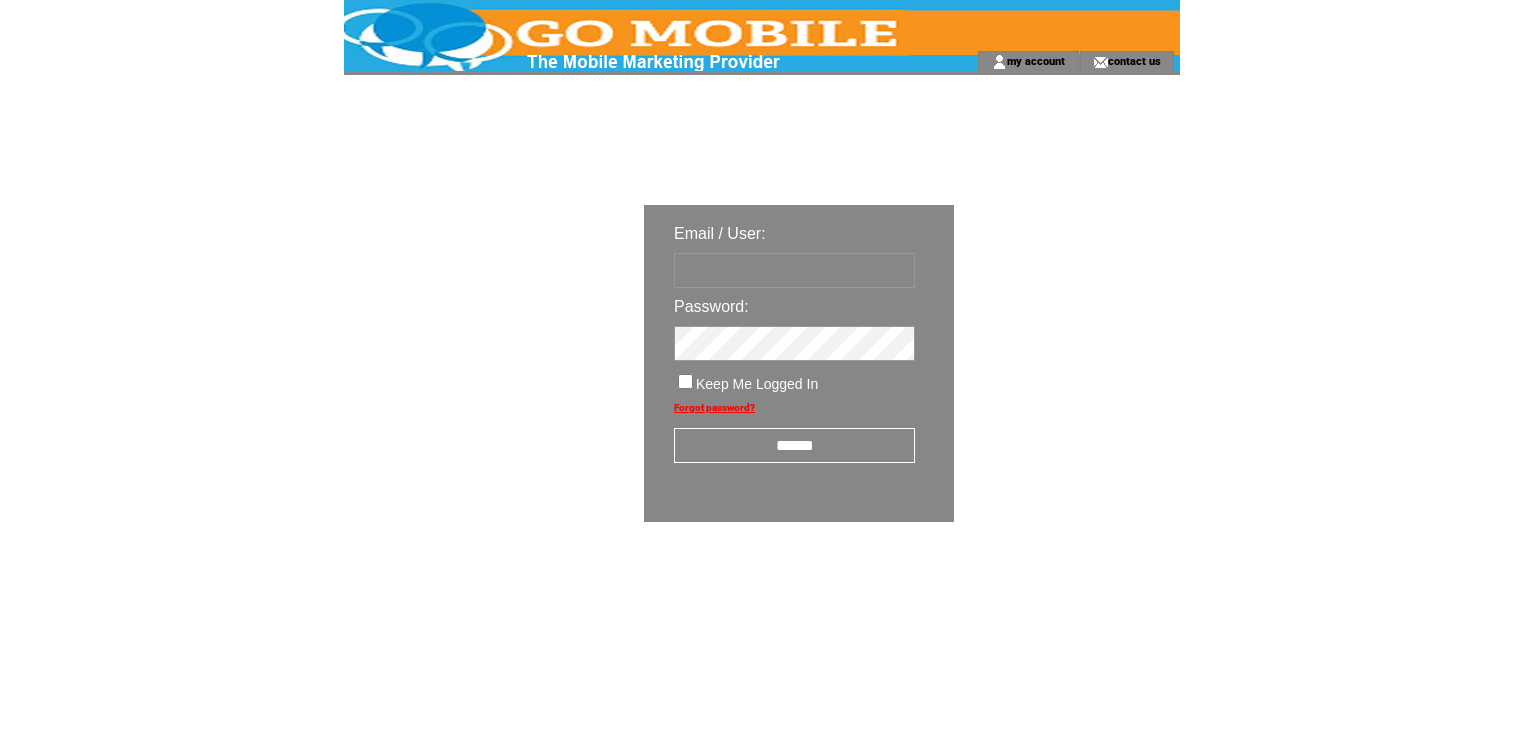 type on "********" 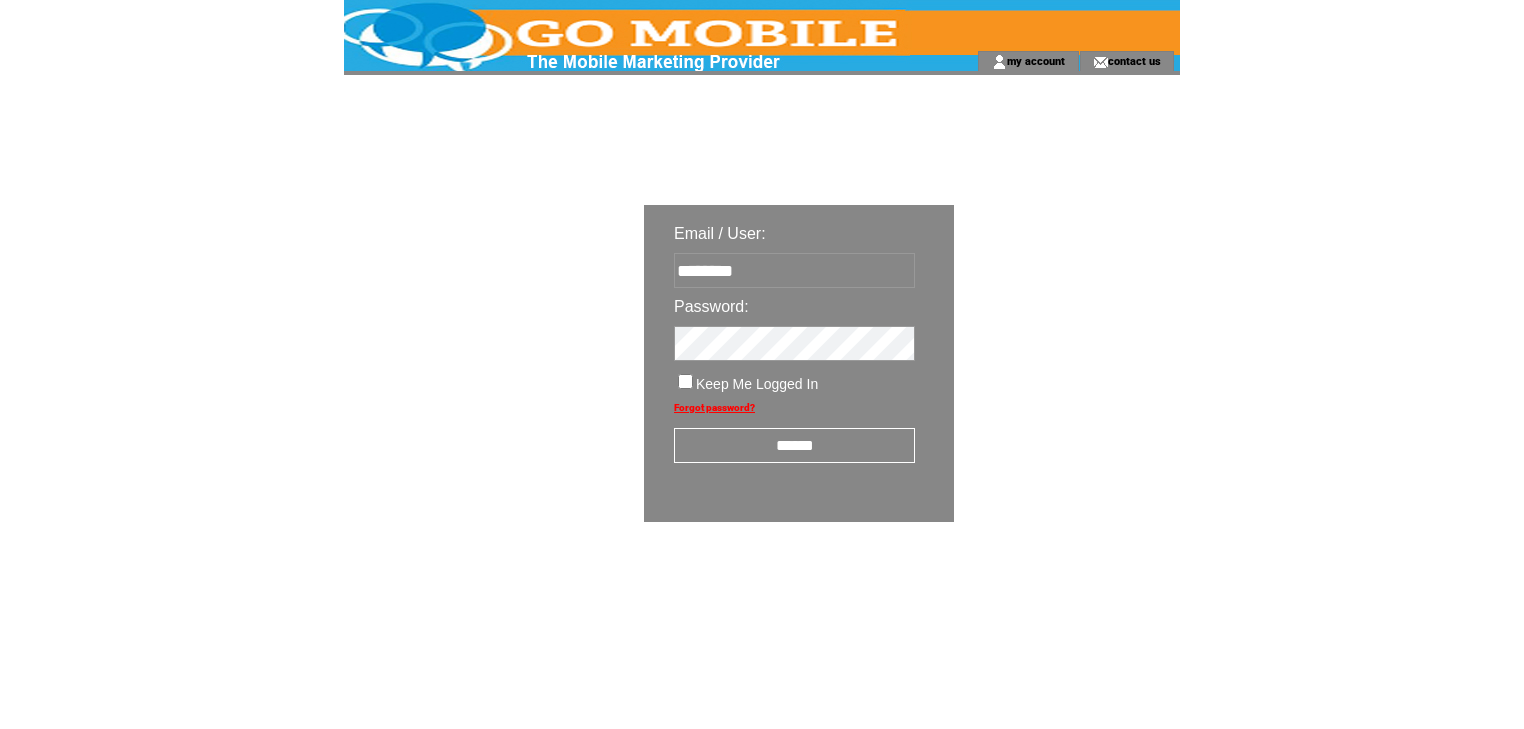 click on "******" at bounding box center [794, 445] 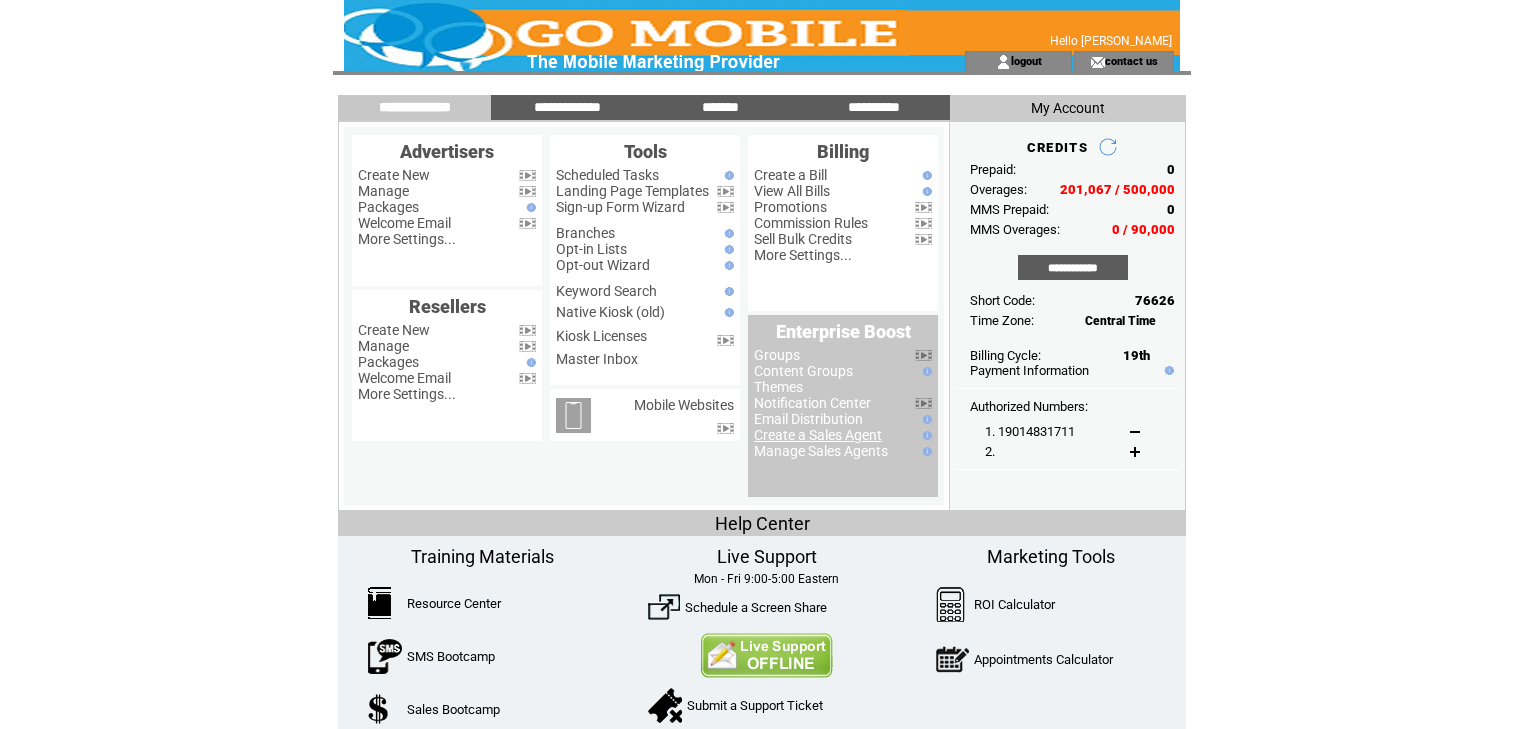 scroll, scrollTop: 0, scrollLeft: 0, axis: both 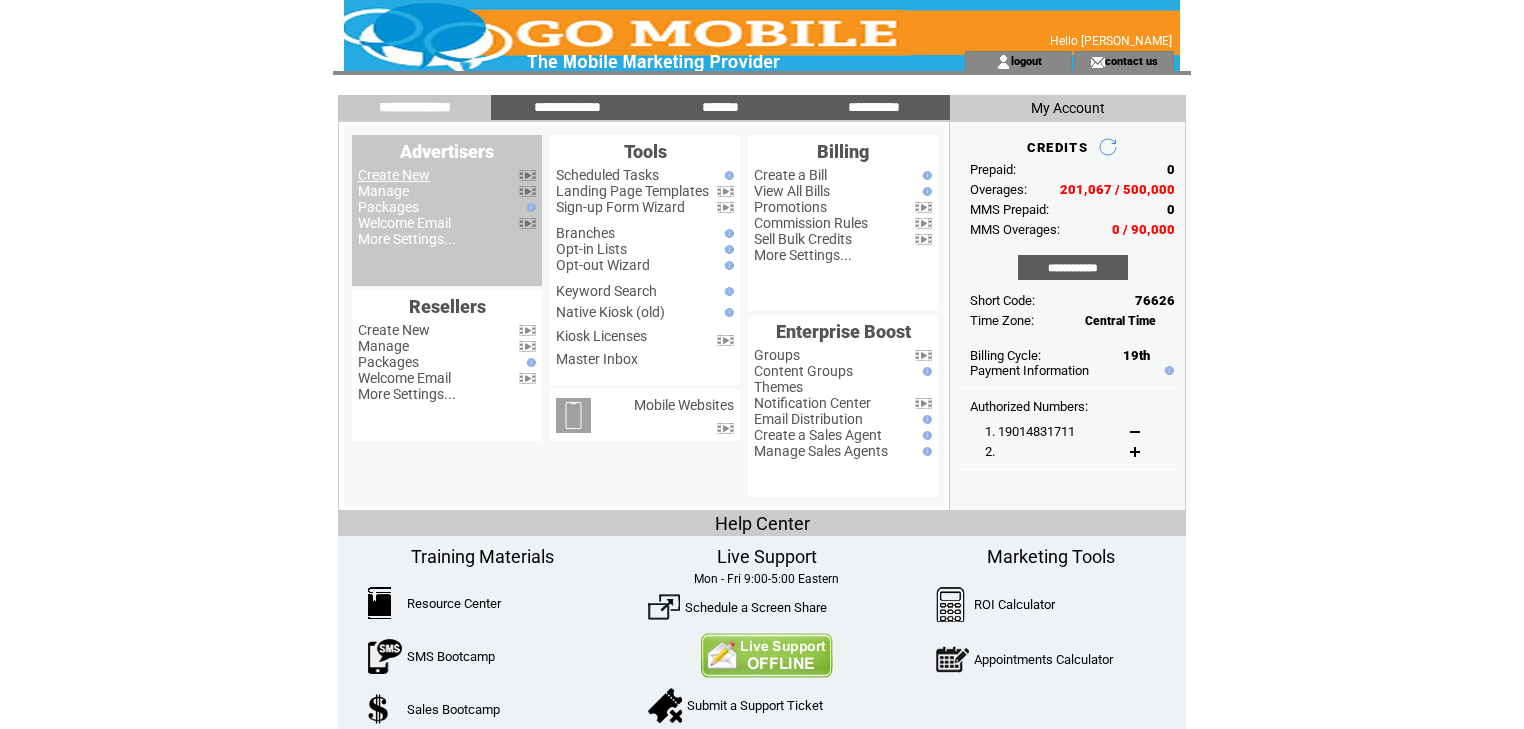click on "Create New" at bounding box center (394, 175) 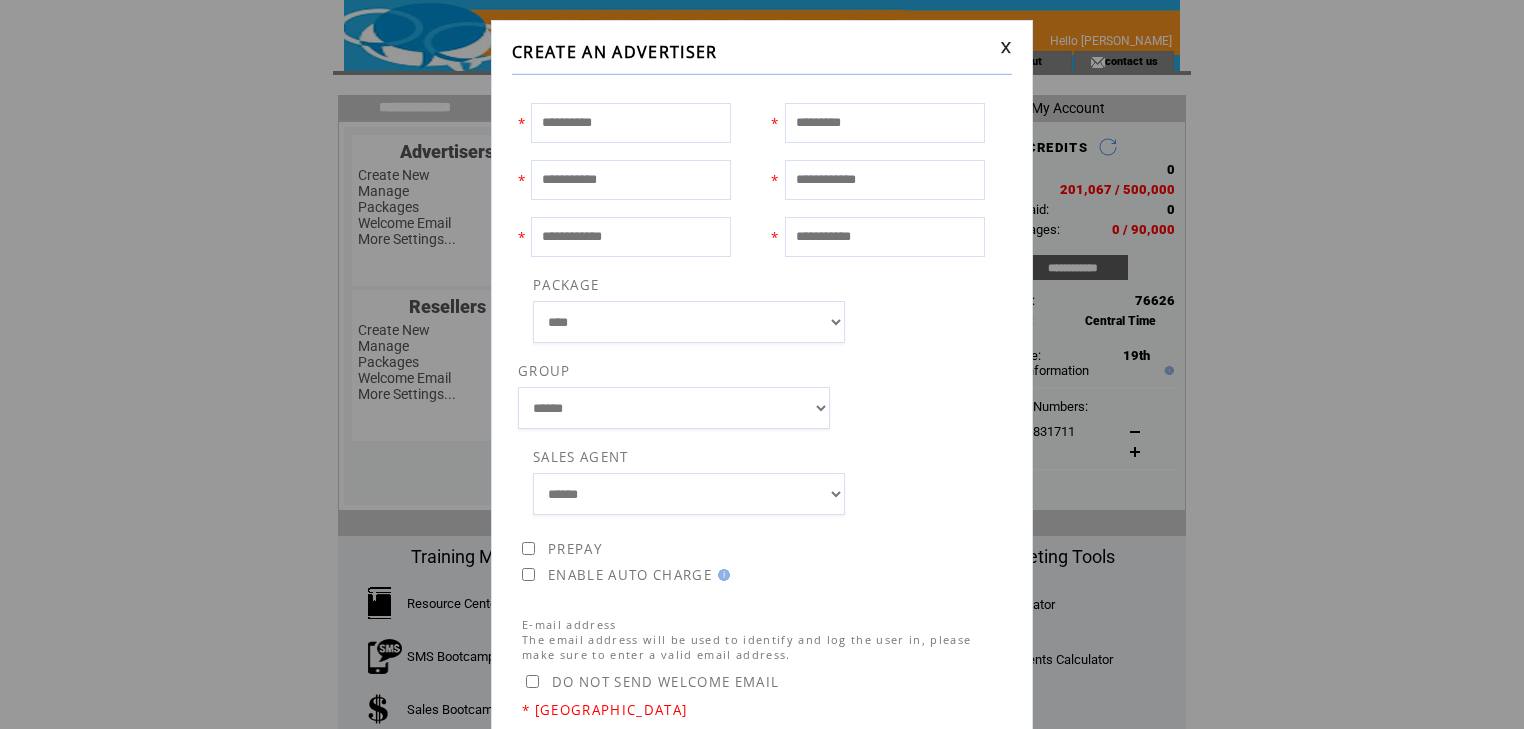 click at bounding box center [1006, 47] 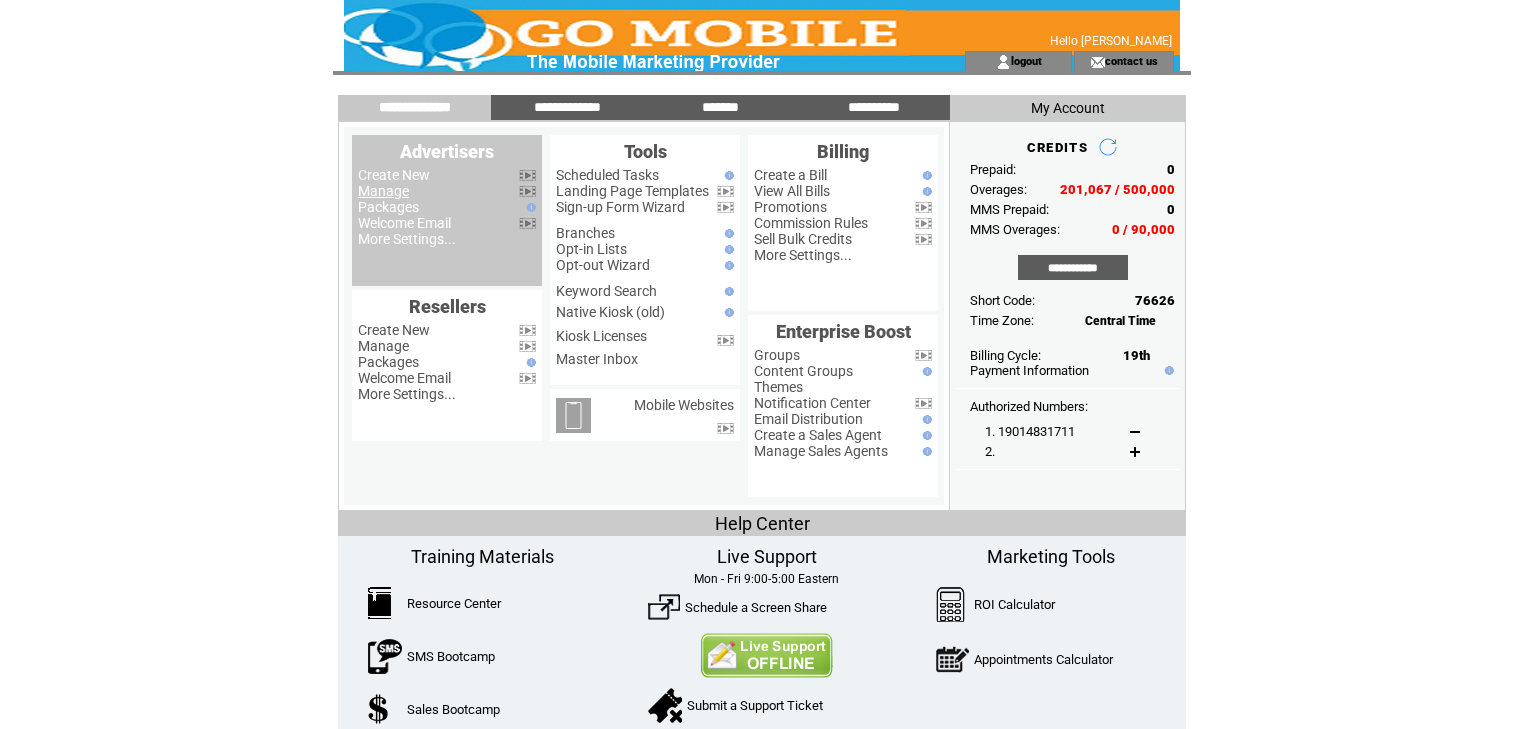 click on "Manage" at bounding box center (383, 191) 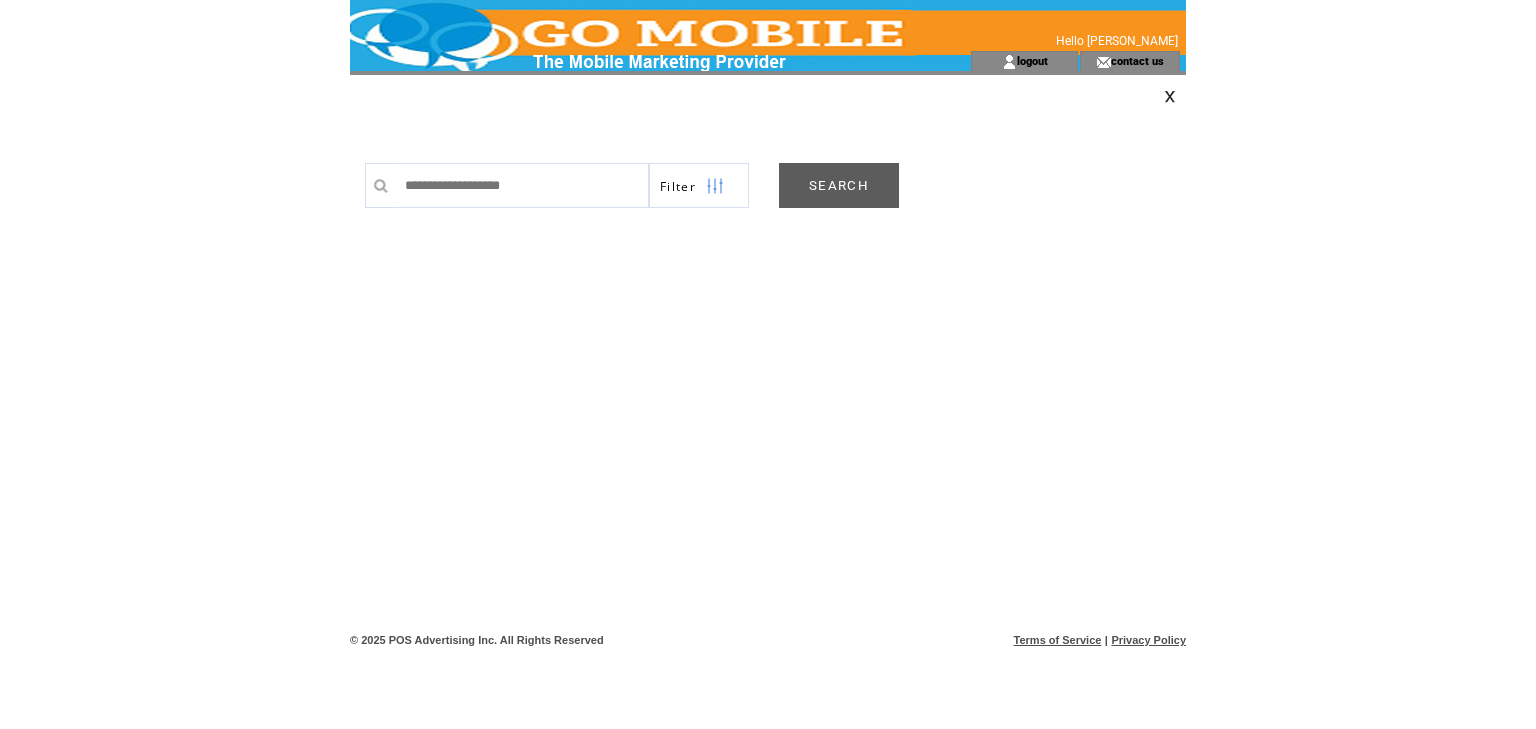 scroll, scrollTop: 0, scrollLeft: 0, axis: both 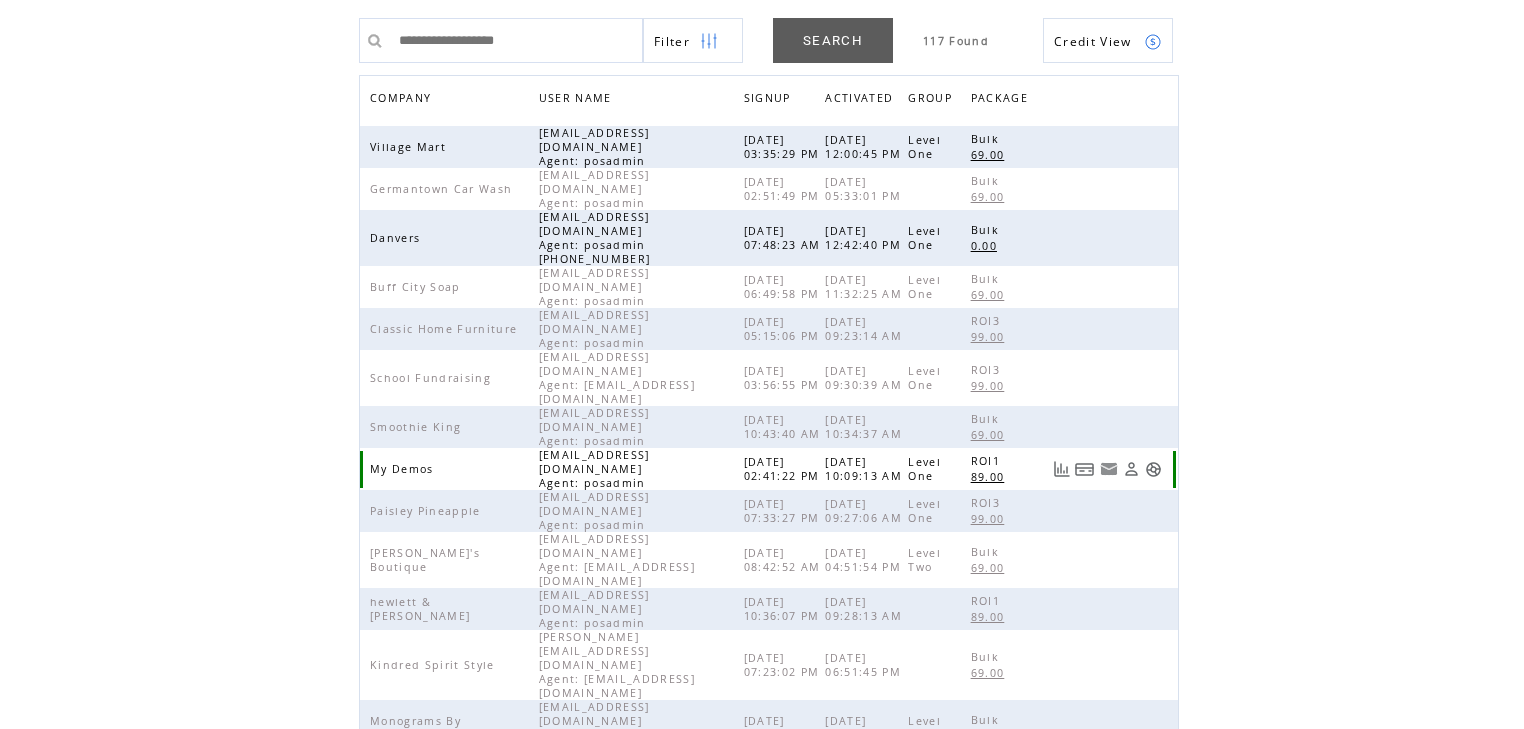 click at bounding box center (1131, 469) 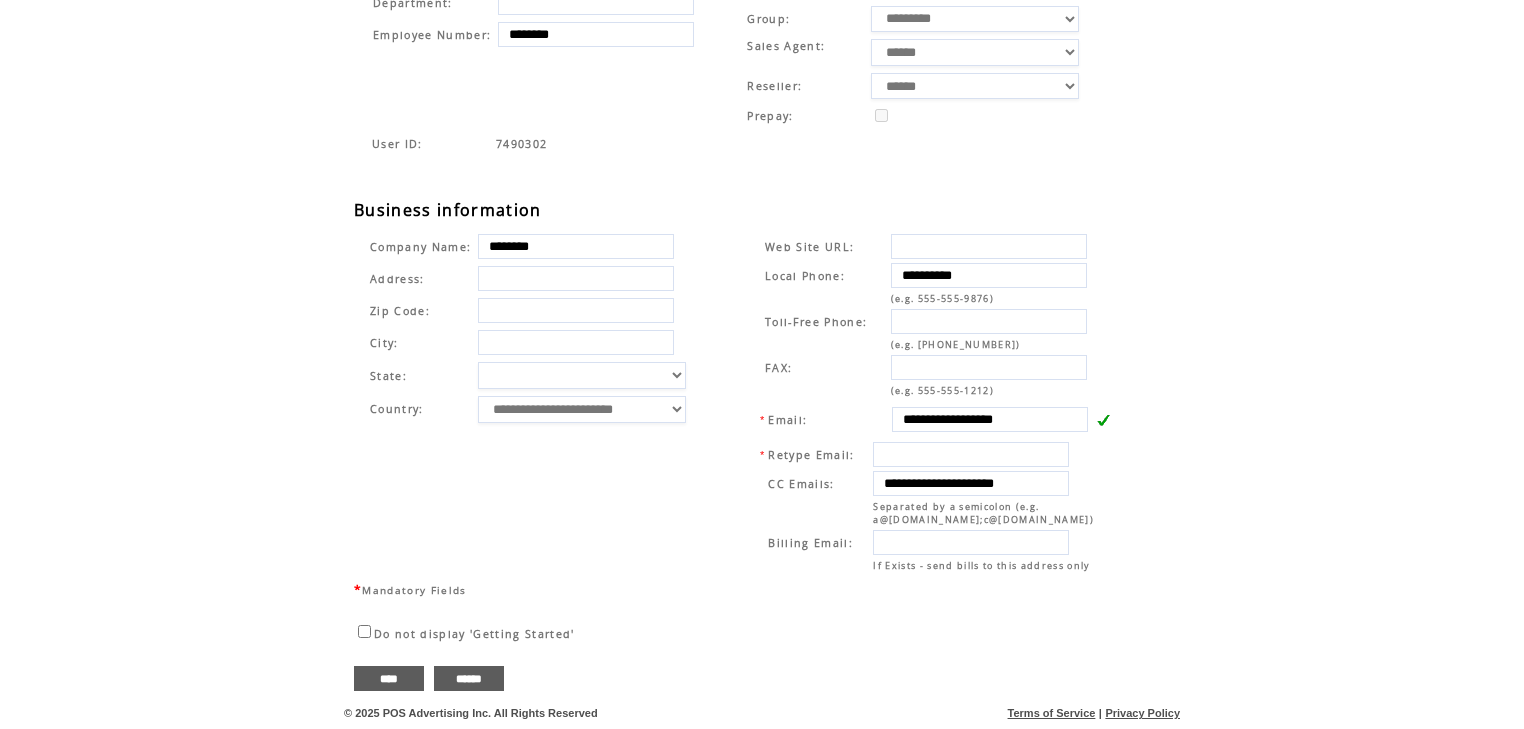 scroll, scrollTop: 502, scrollLeft: 0, axis: vertical 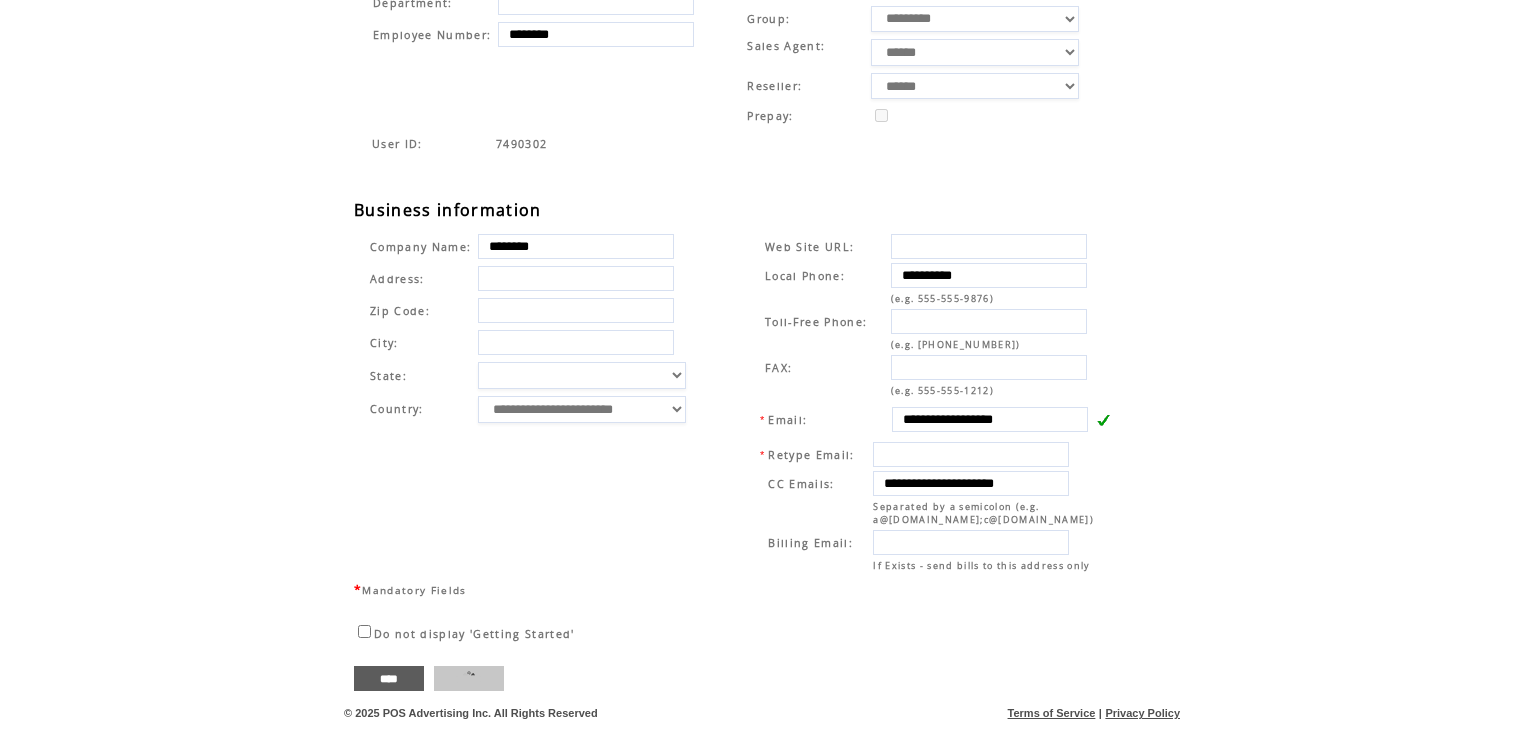 click on "******" at bounding box center [469, 678] 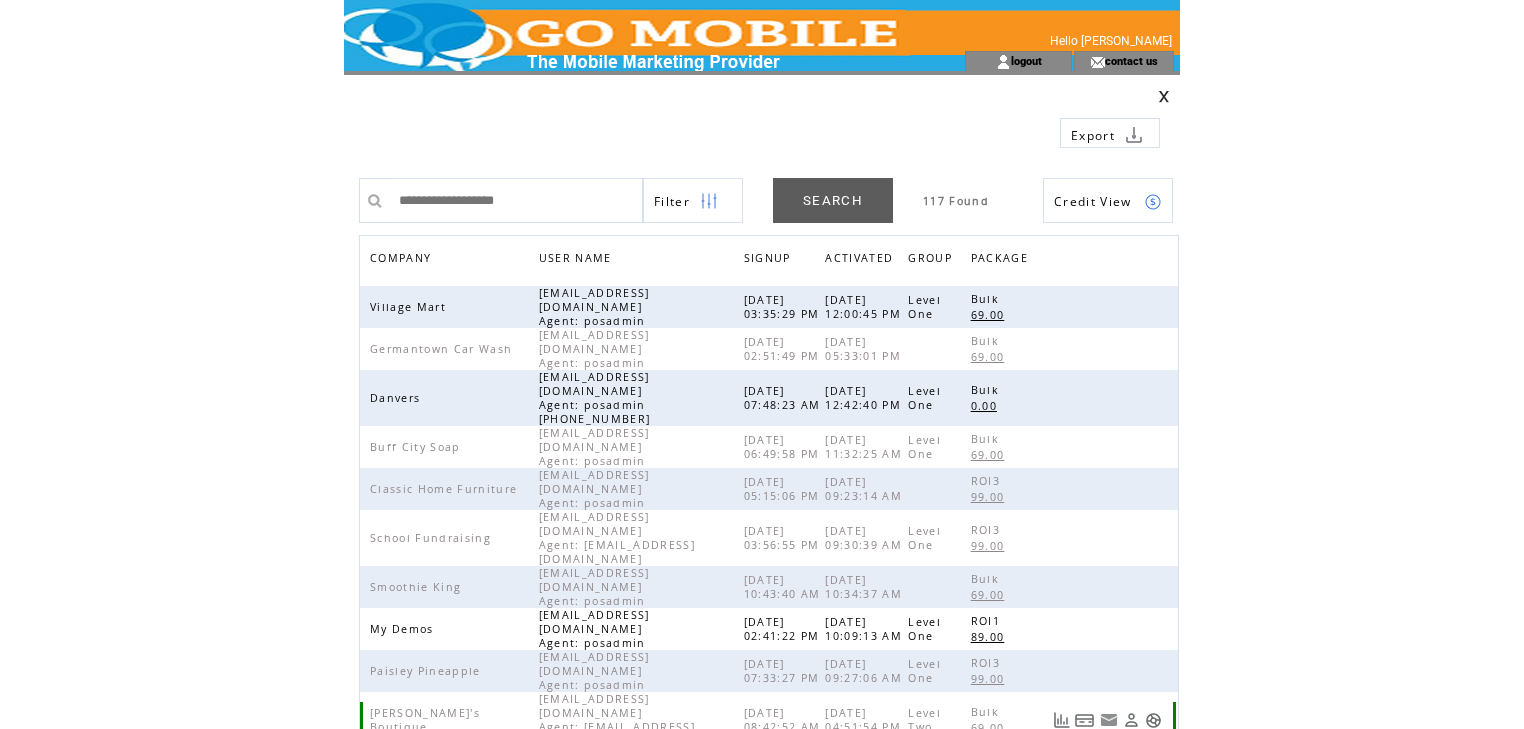 scroll, scrollTop: 0, scrollLeft: 0, axis: both 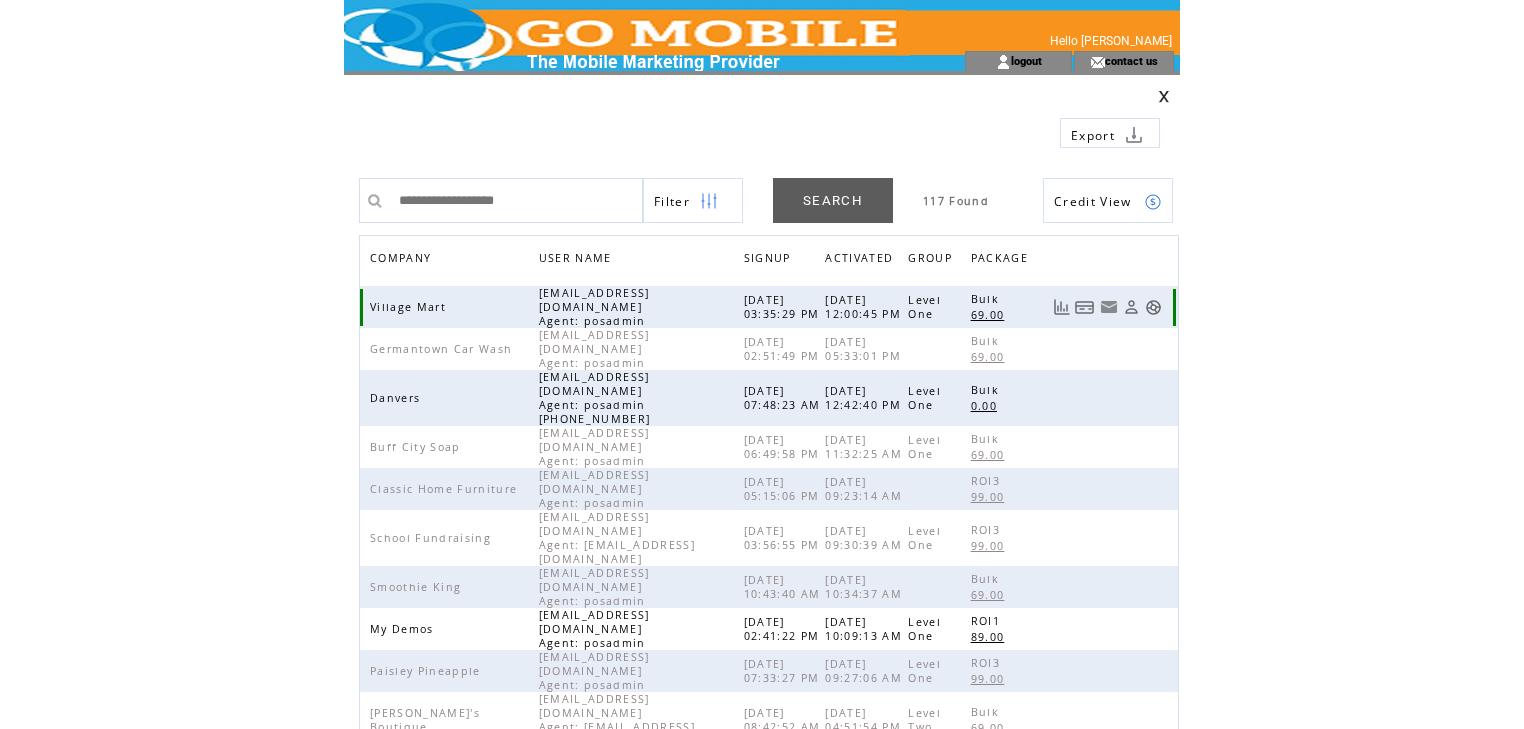 click at bounding box center [1153, 307] 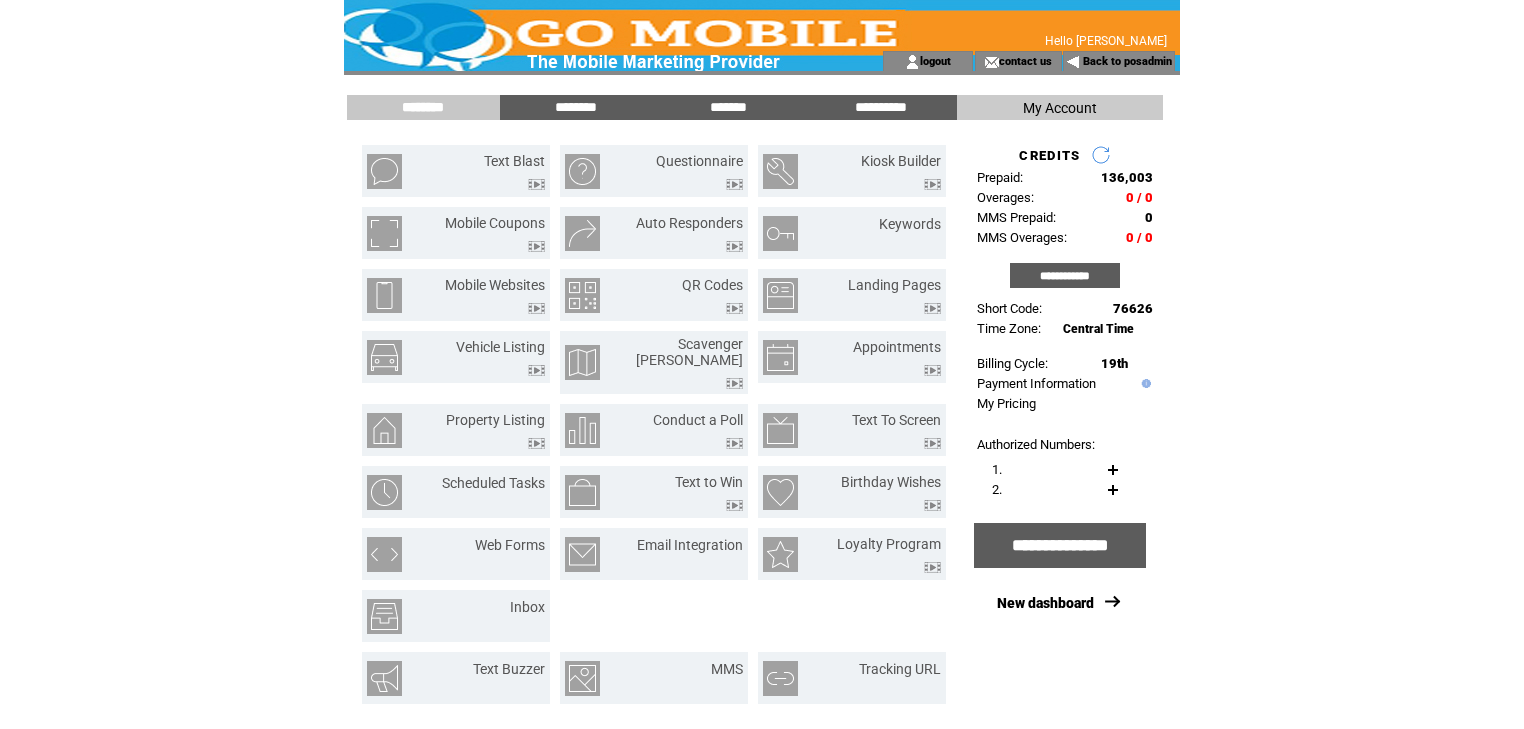 scroll, scrollTop: 0, scrollLeft: 0, axis: both 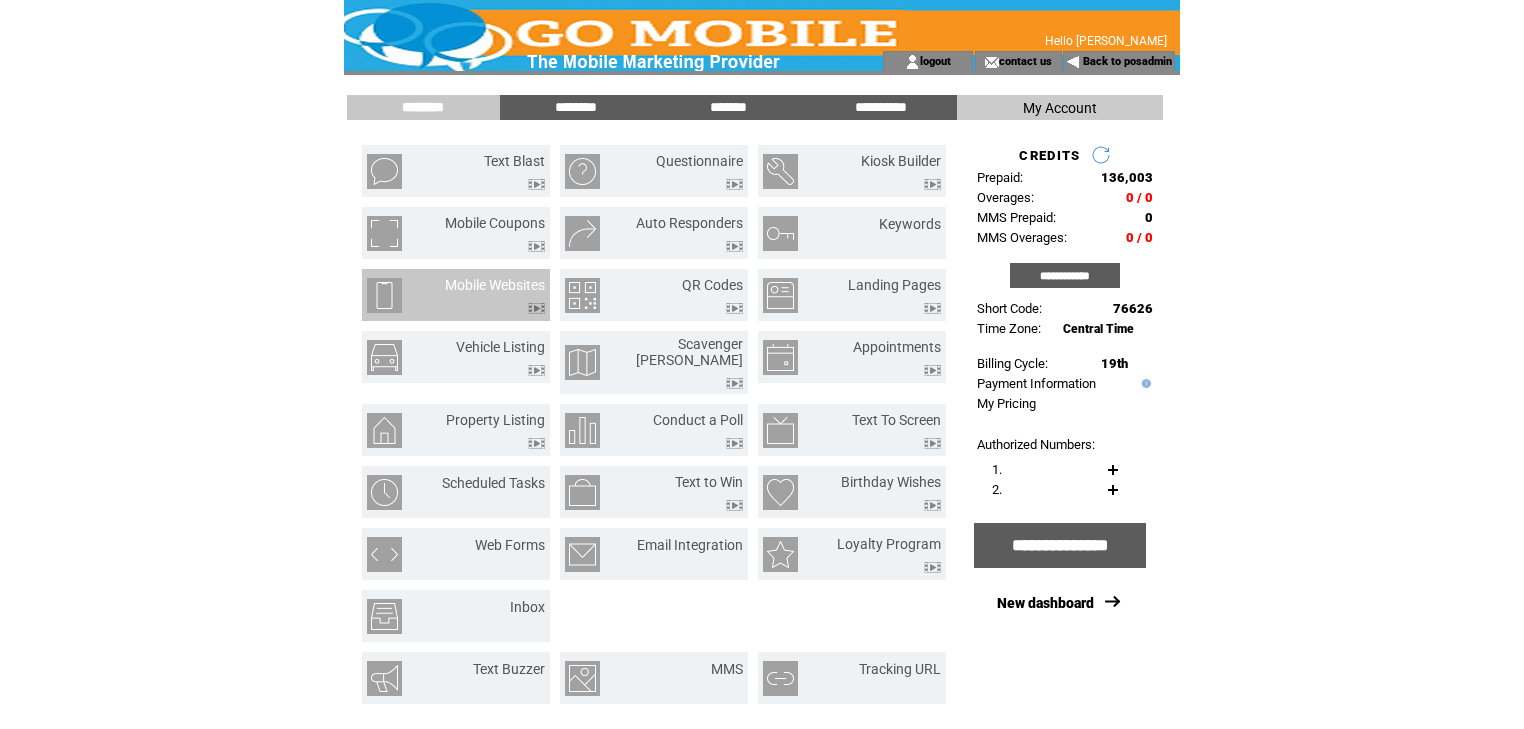 click at bounding box center [536, 308] 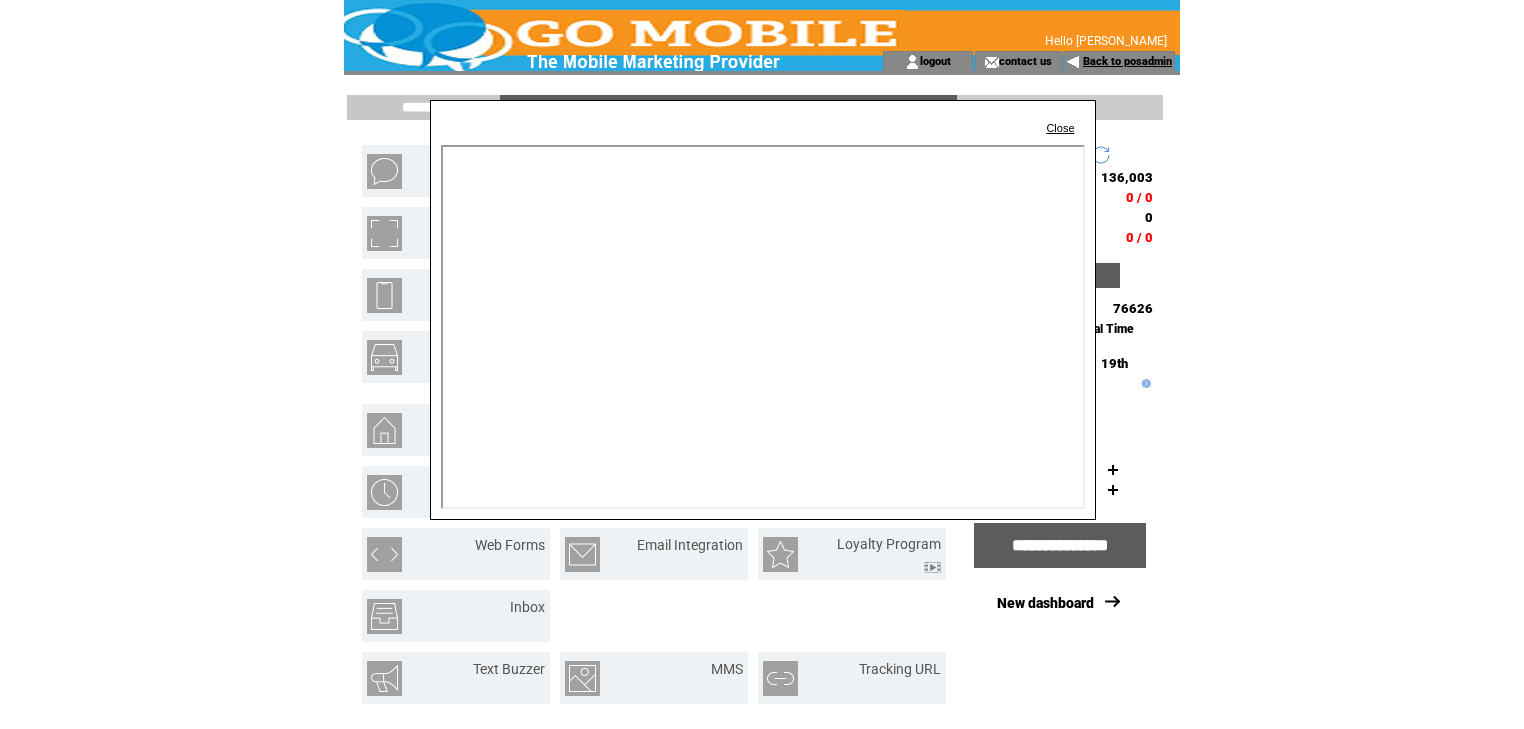 click on "Back to posadmin" at bounding box center [1127, 61] 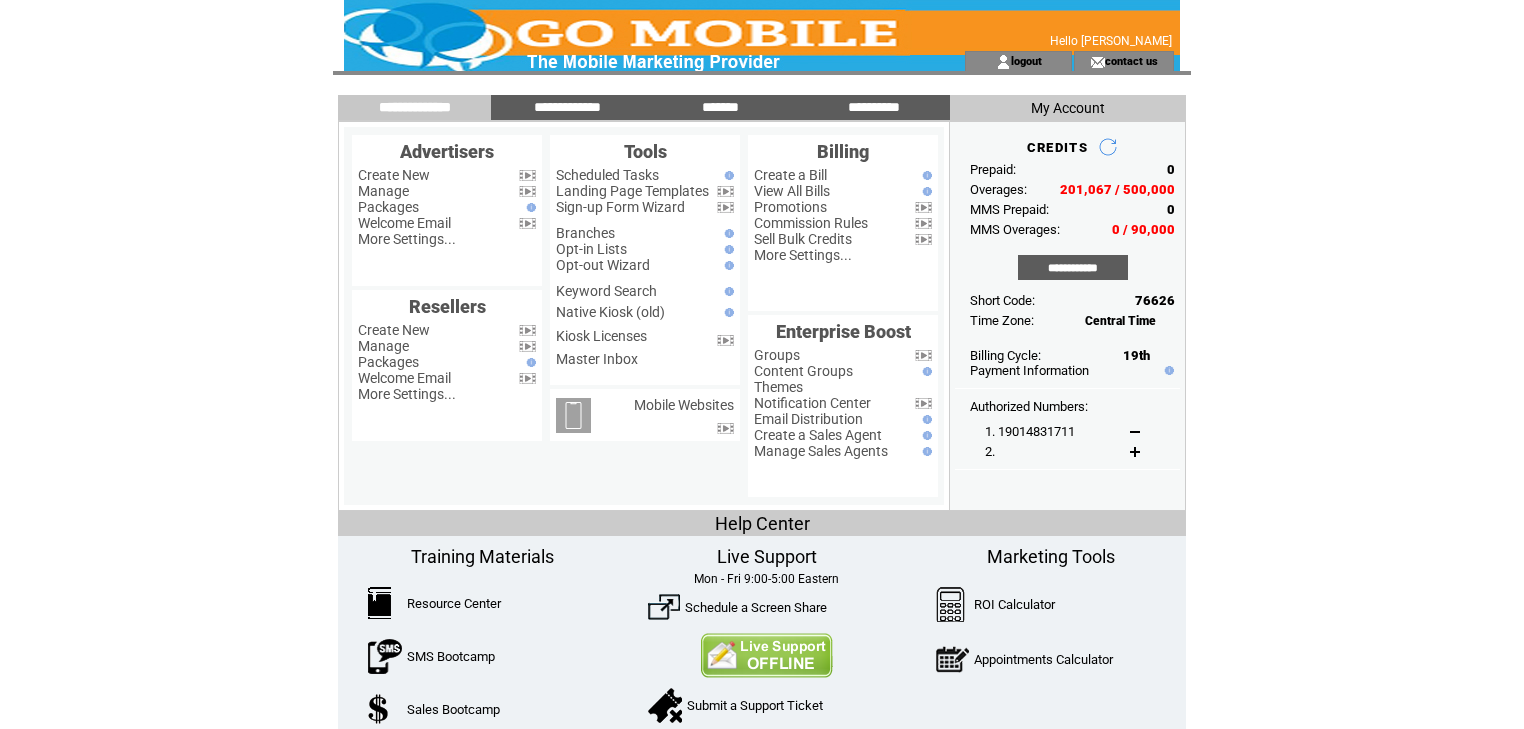 scroll, scrollTop: 0, scrollLeft: 0, axis: both 